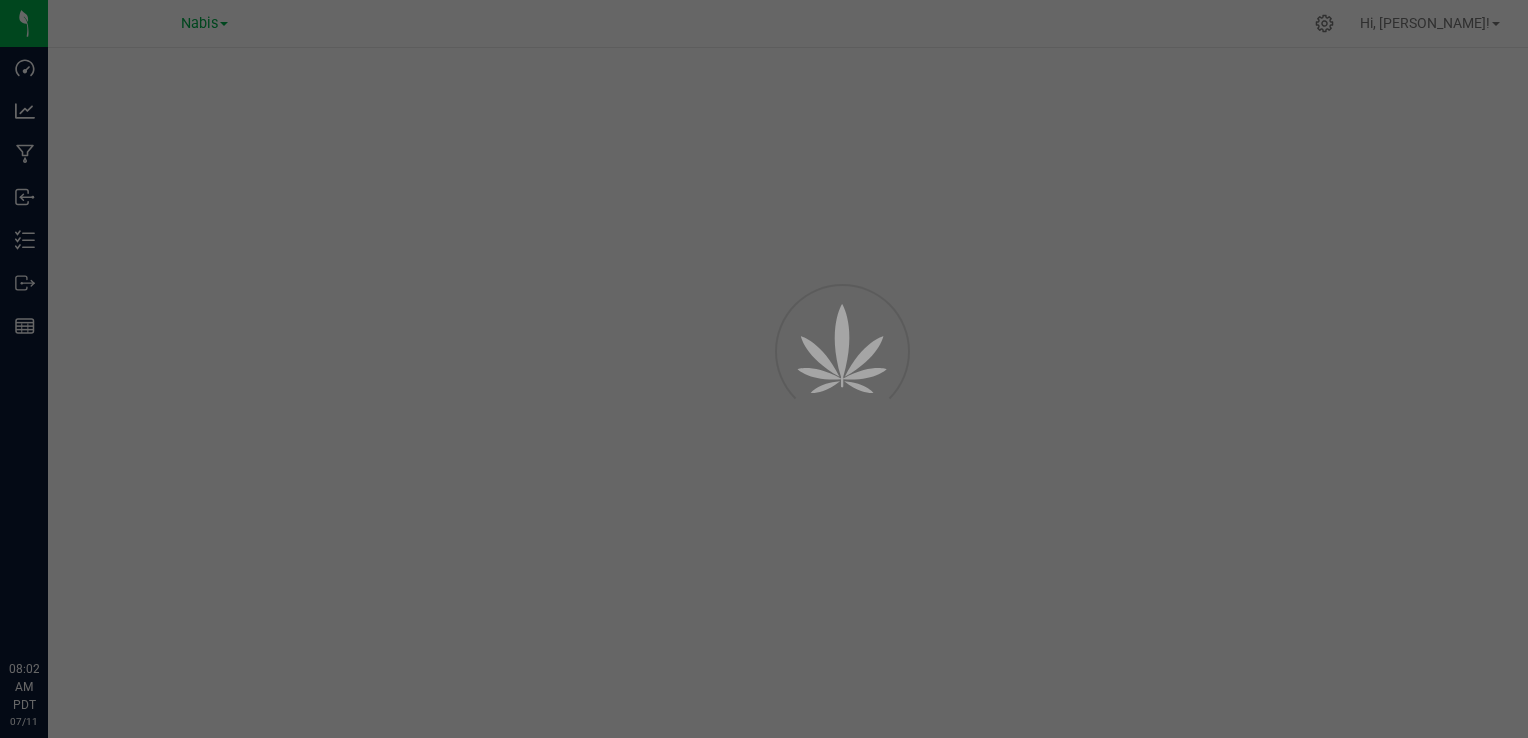 scroll, scrollTop: 0, scrollLeft: 0, axis: both 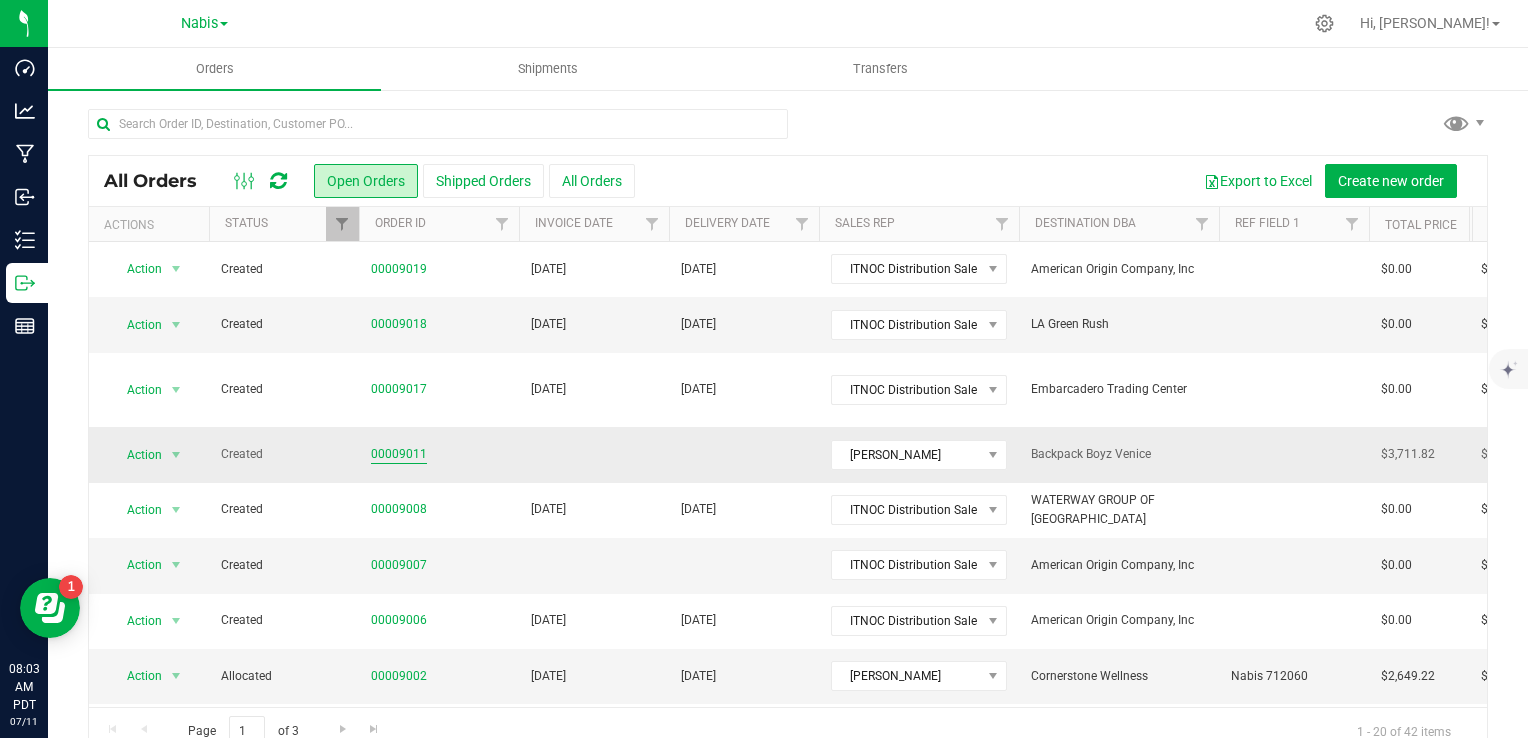 click on "00009011" at bounding box center [399, 454] 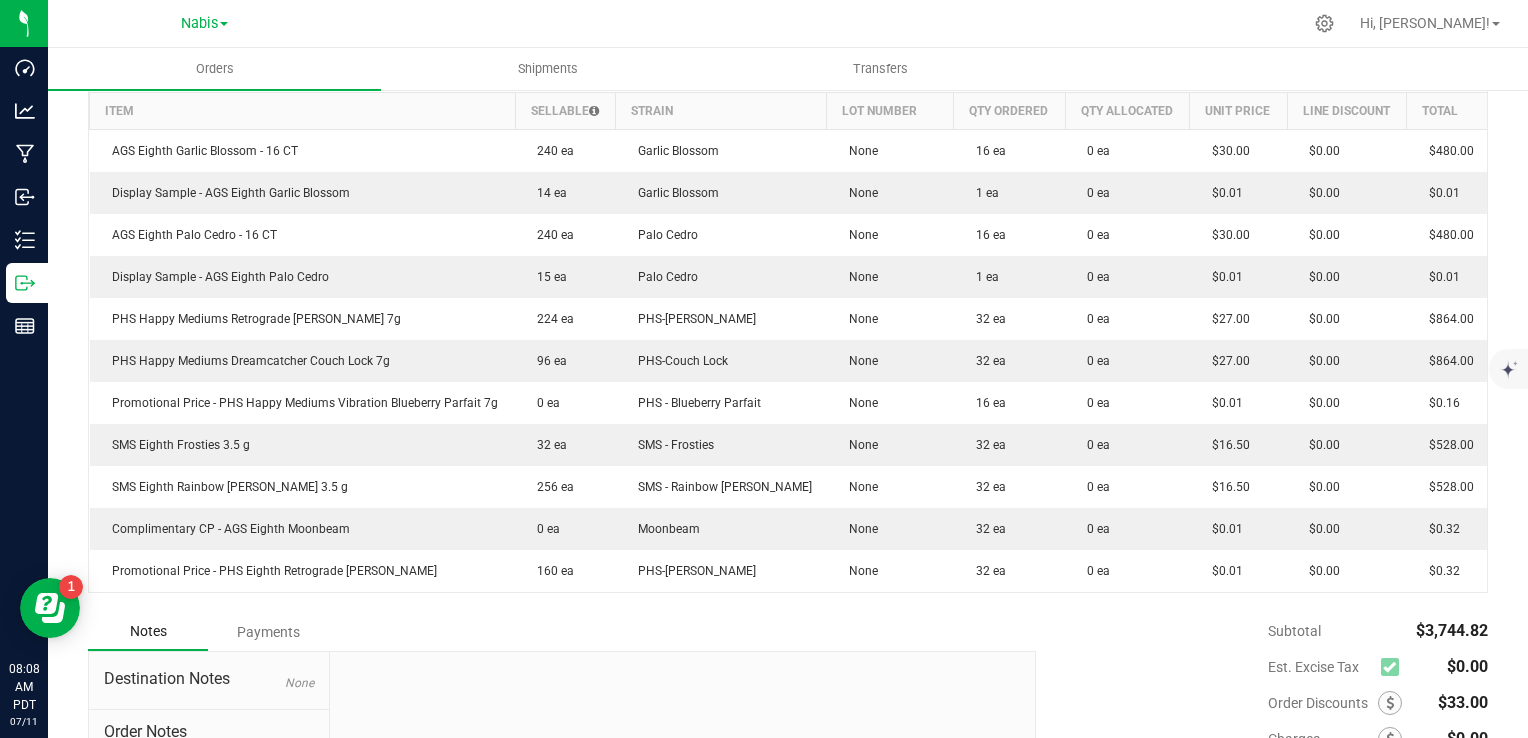 scroll, scrollTop: 0, scrollLeft: 0, axis: both 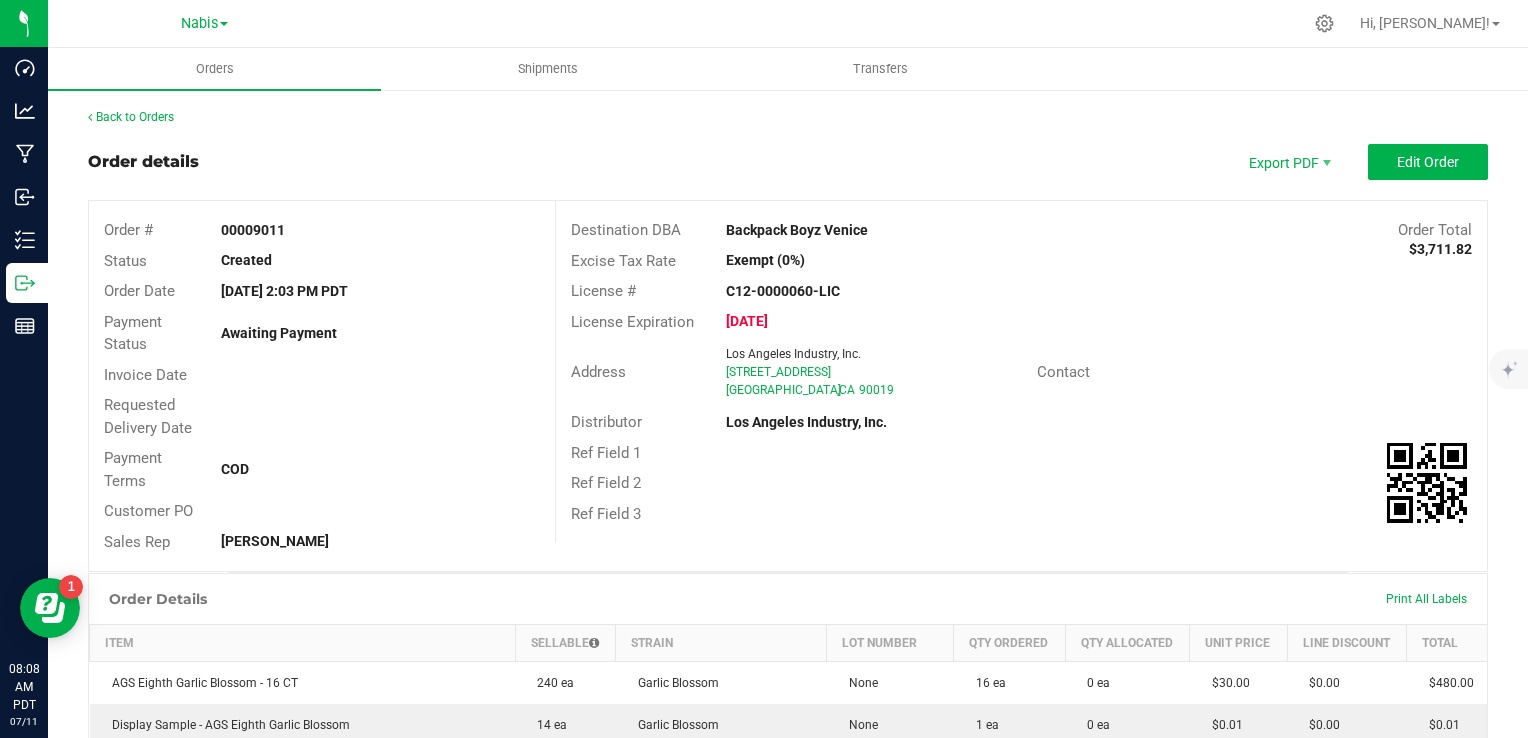 drag, startPoint x: 718, startPoint y: 235, endPoint x: 870, endPoint y: 234, distance: 152.0033 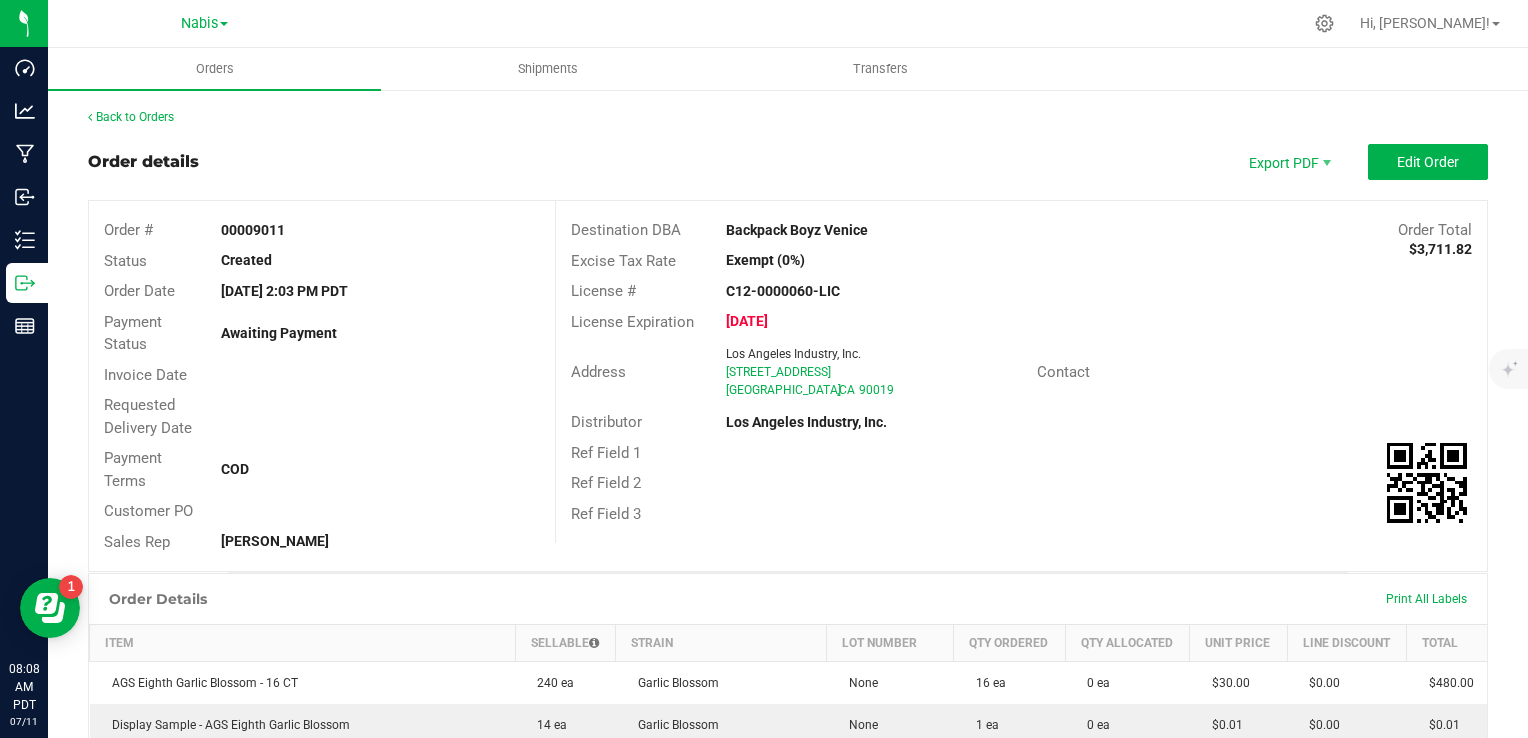 click on "Backpack Boyz Venice" at bounding box center [905, 230] 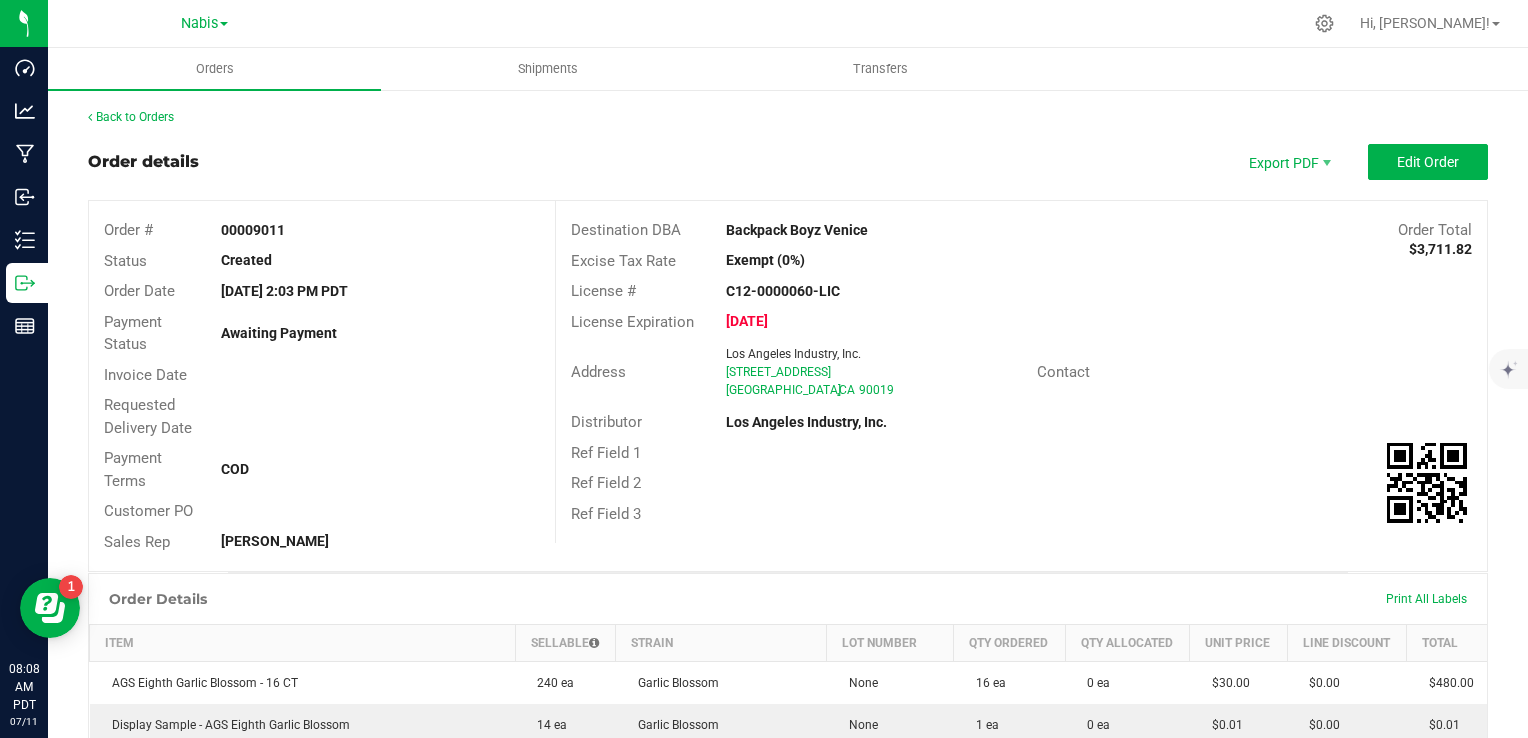 copy on "Backpack Boyz Venice" 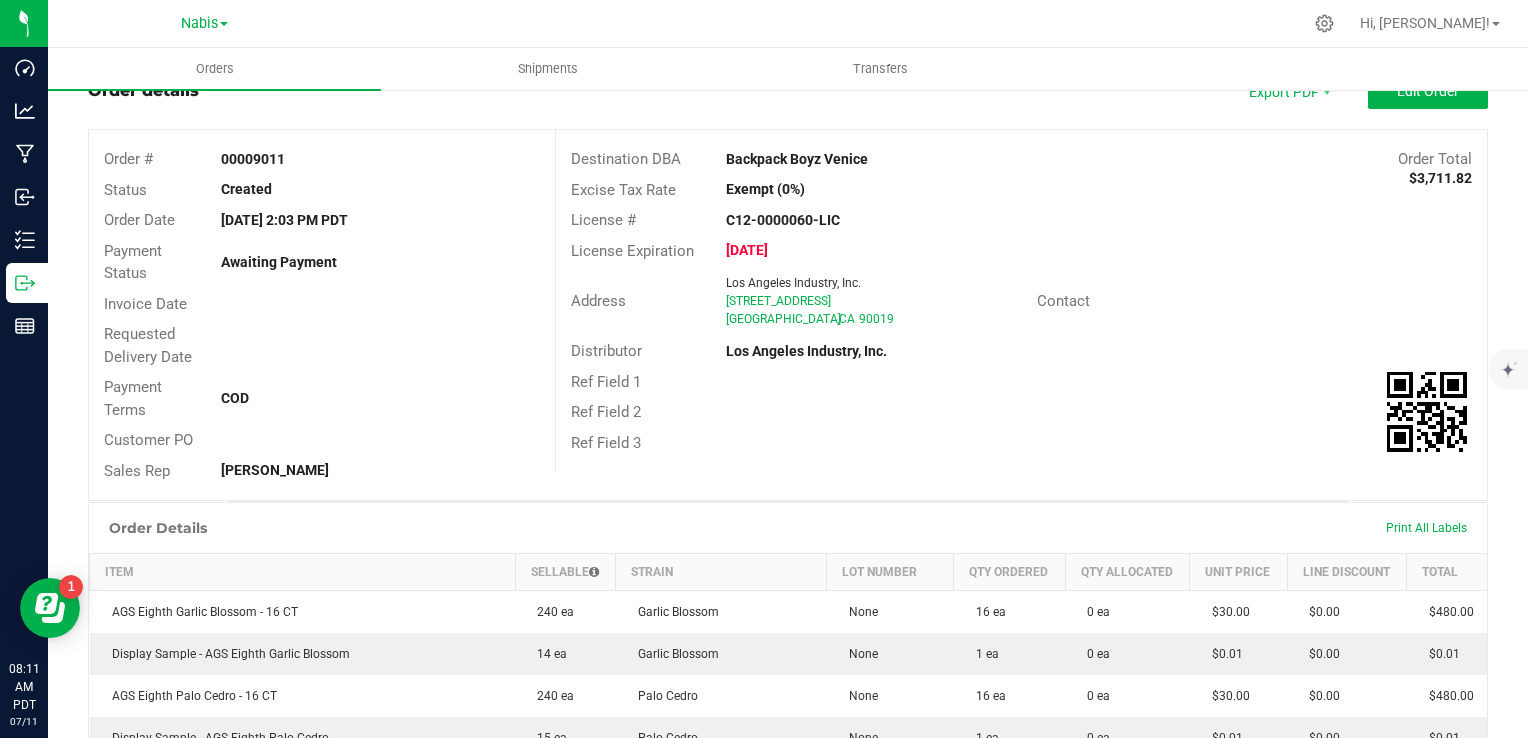 scroll, scrollTop: 0, scrollLeft: 0, axis: both 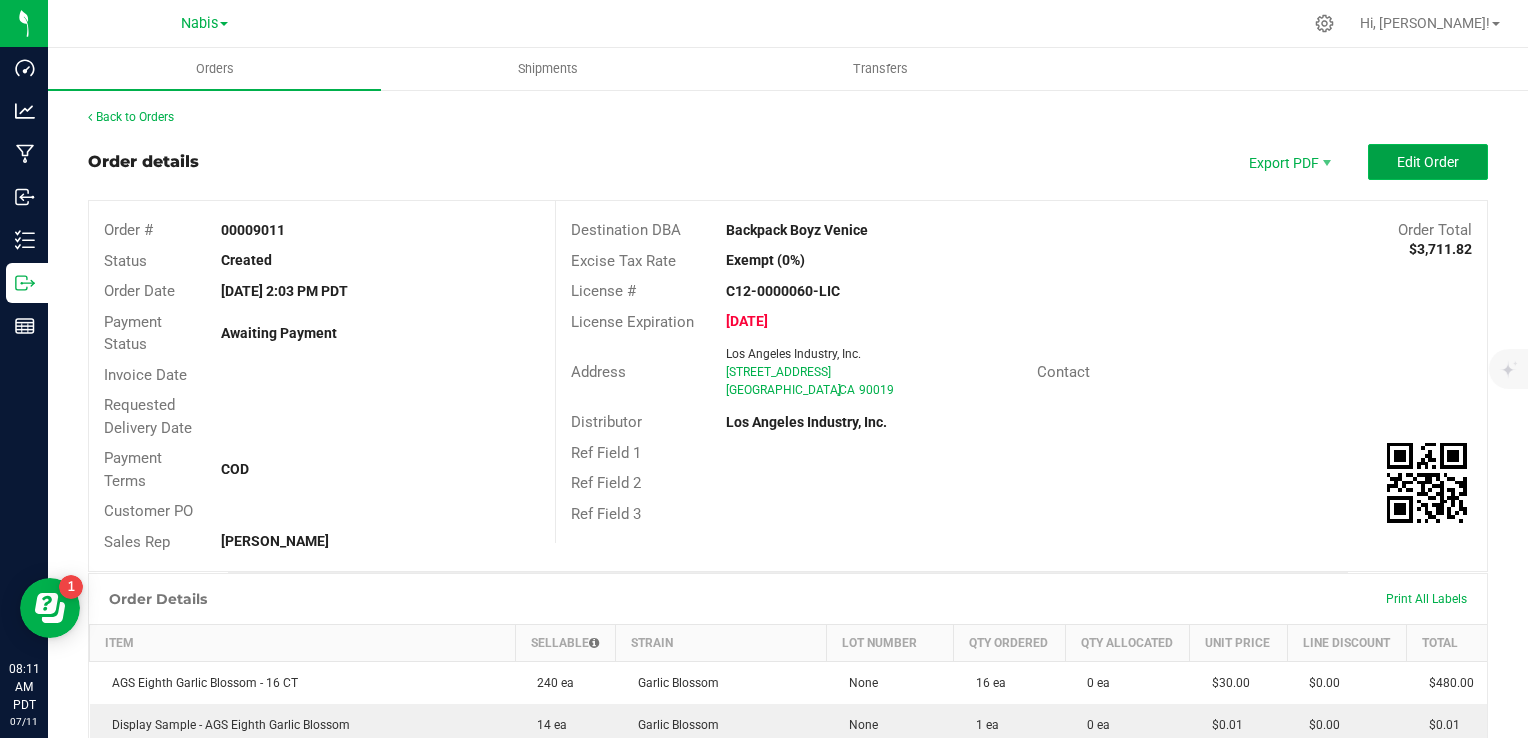 click on "Edit Order" at bounding box center [1428, 162] 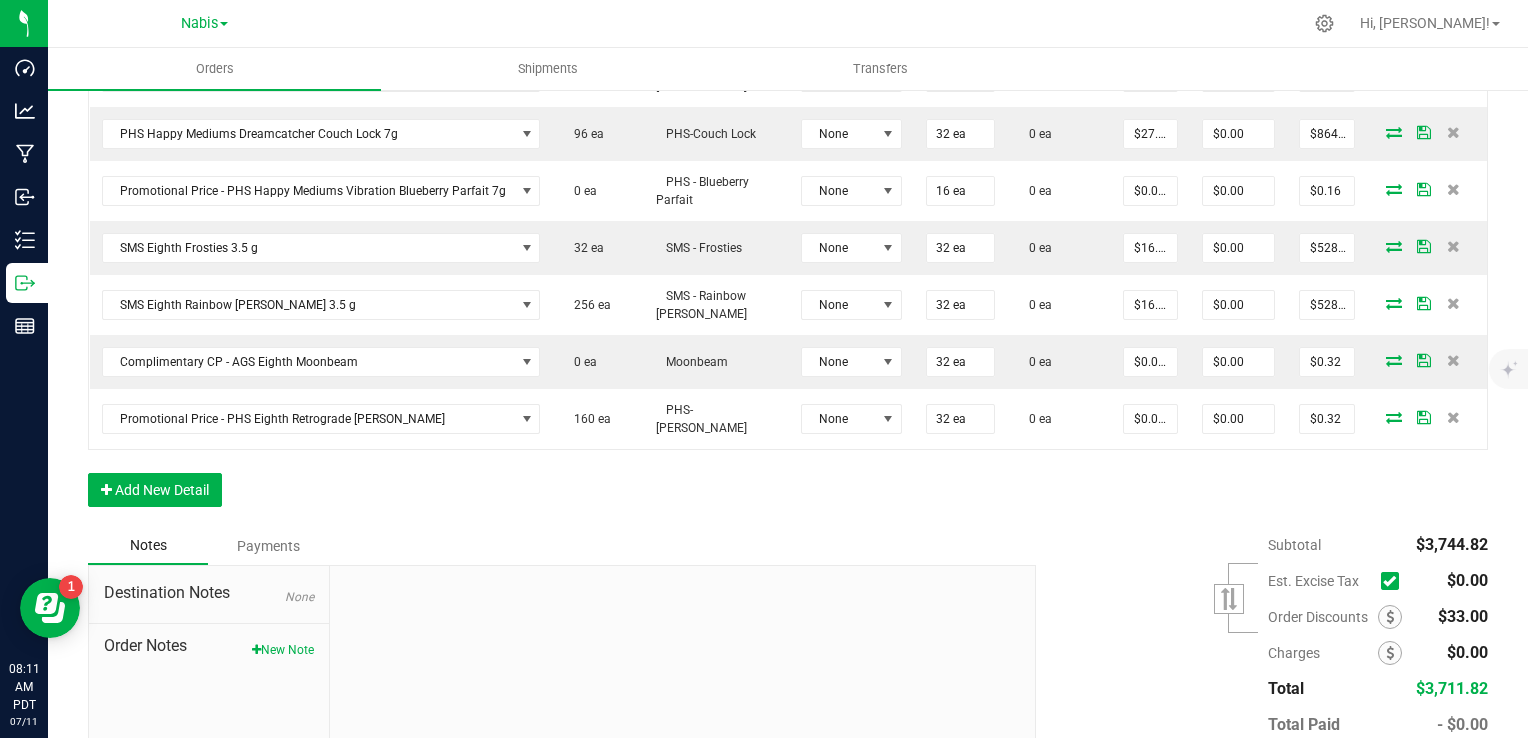 scroll, scrollTop: 985, scrollLeft: 0, axis: vertical 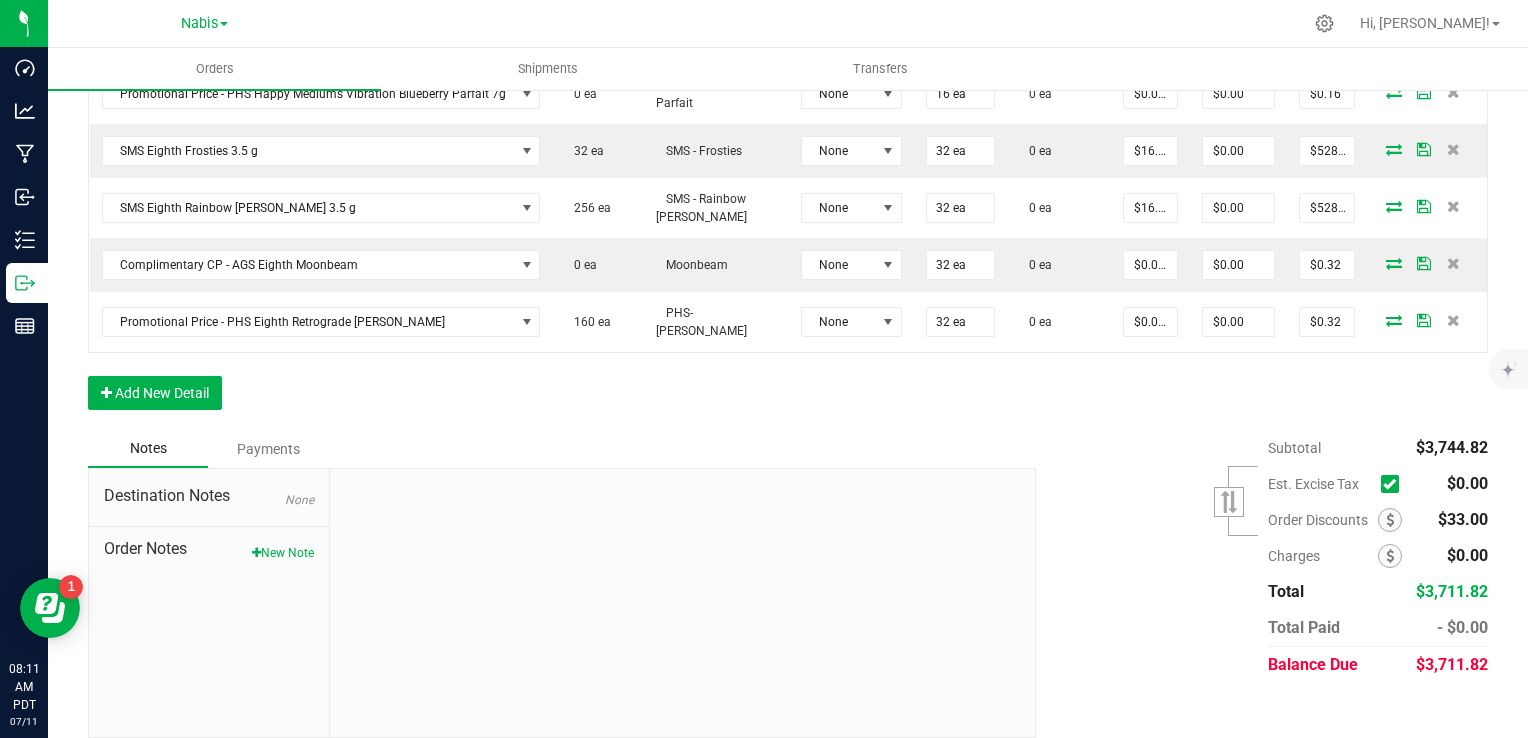 click on "Order Notes" at bounding box center (209, 549) 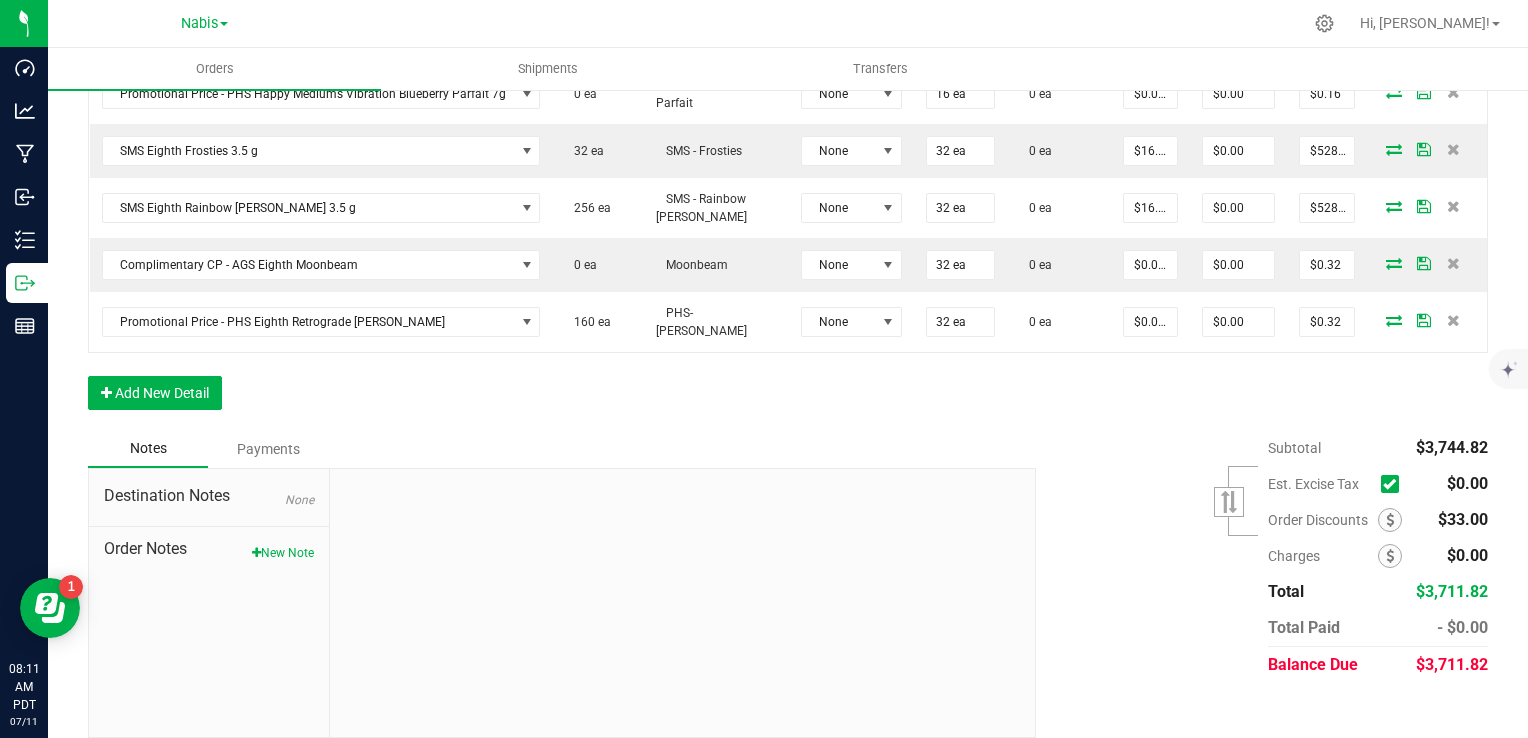click on "Destination Notes
None
Order Notes
New Note" at bounding box center [209, 603] 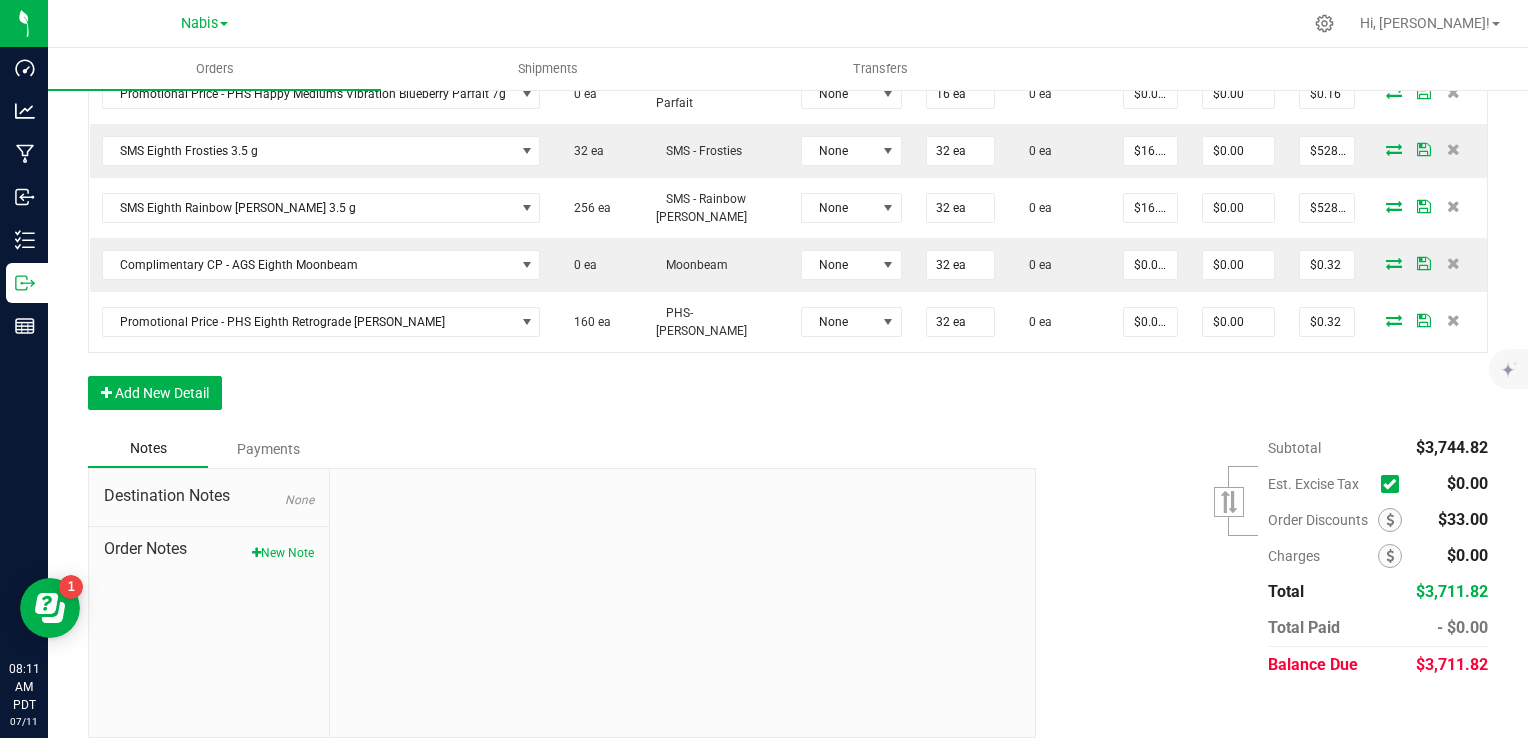 click on "Order Notes" at bounding box center (209, 549) 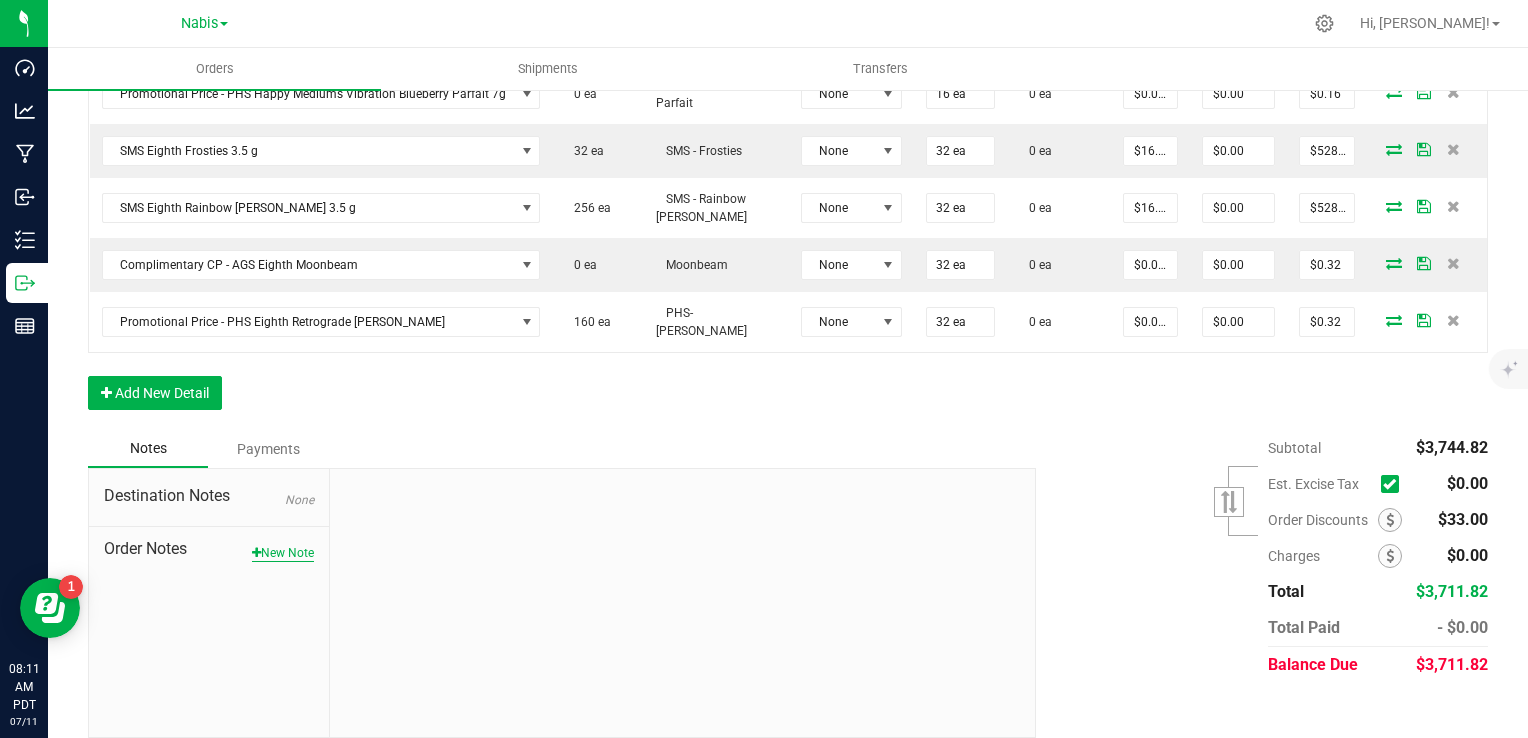 click on "New Note" at bounding box center [283, 553] 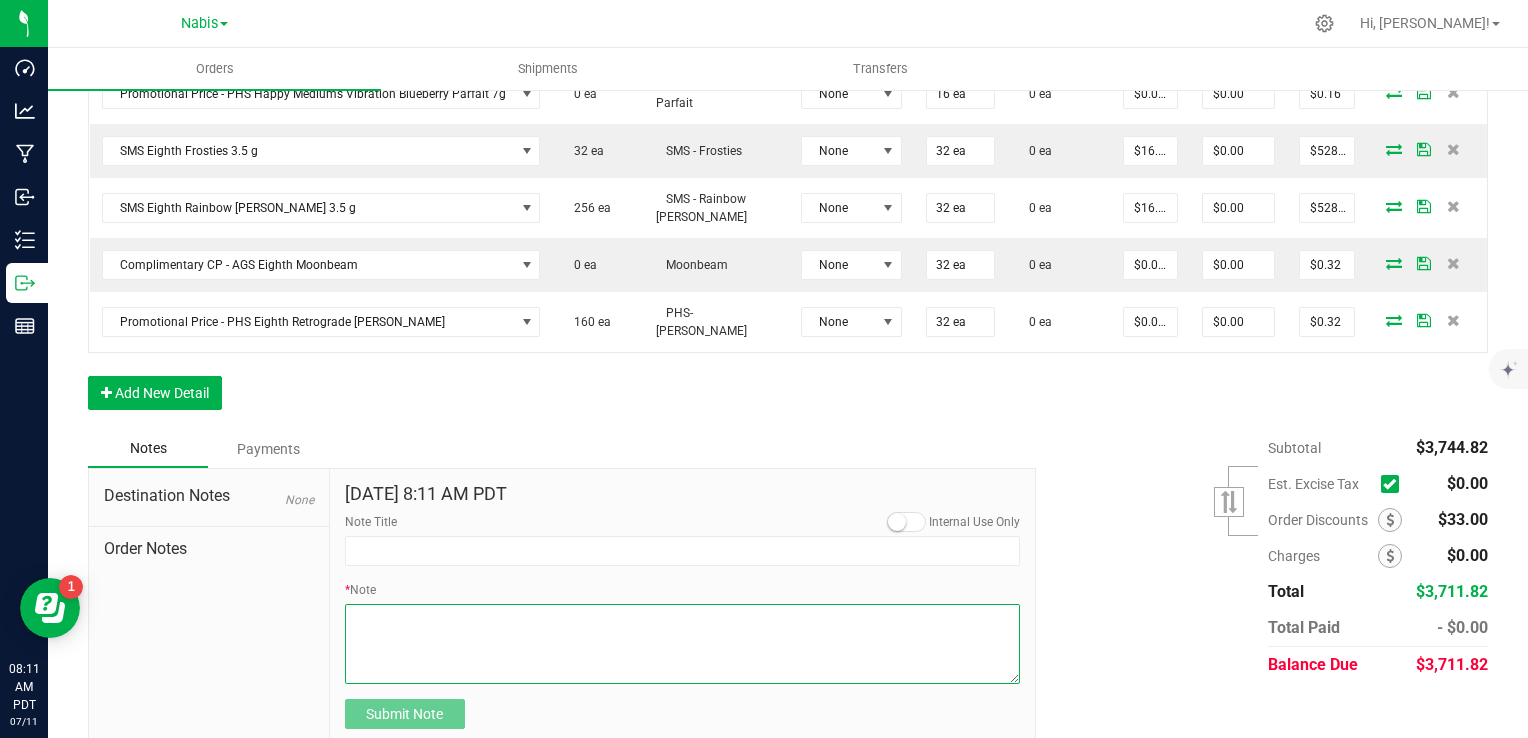 click on "*
Note" at bounding box center (683, 644) 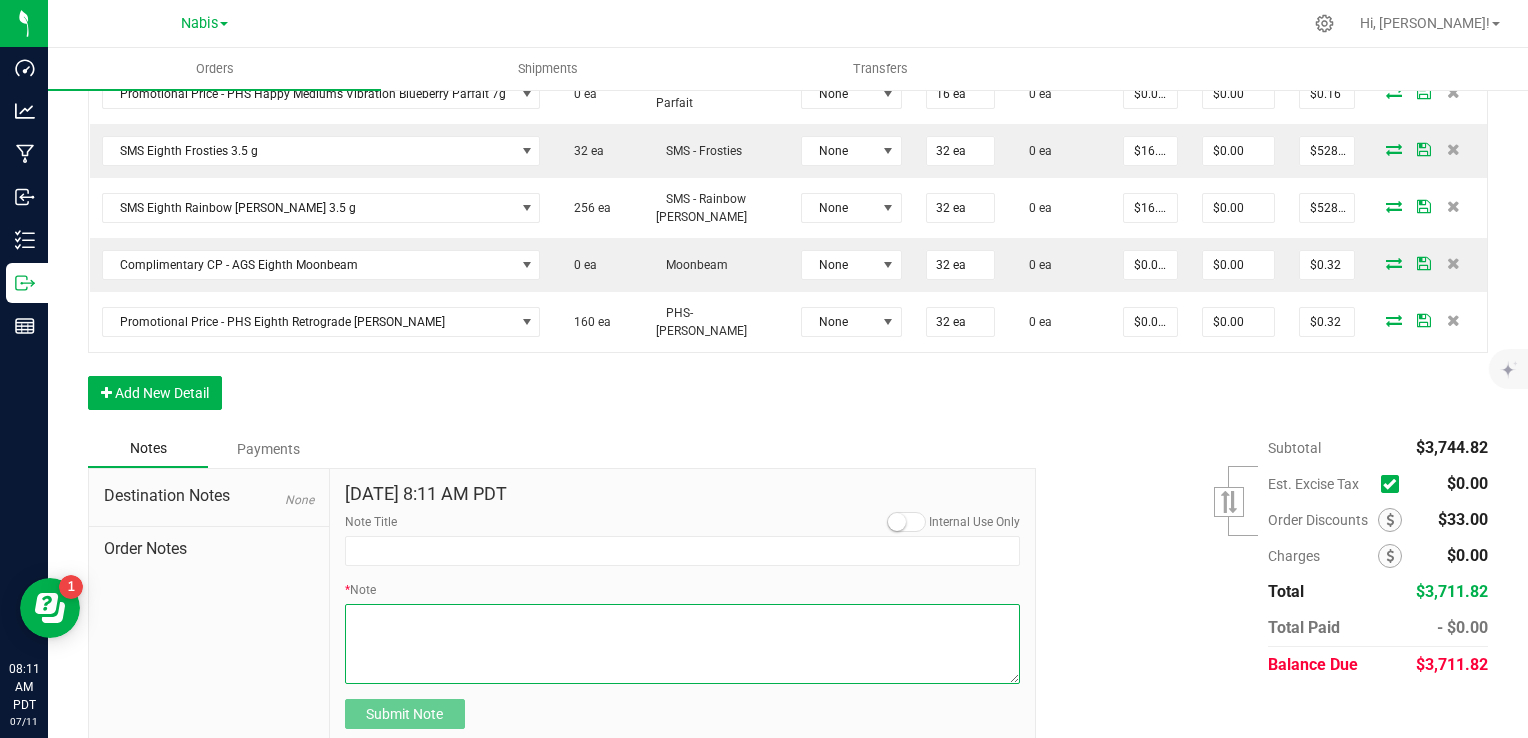 paste on "Comp cases approved- replacing aged product" 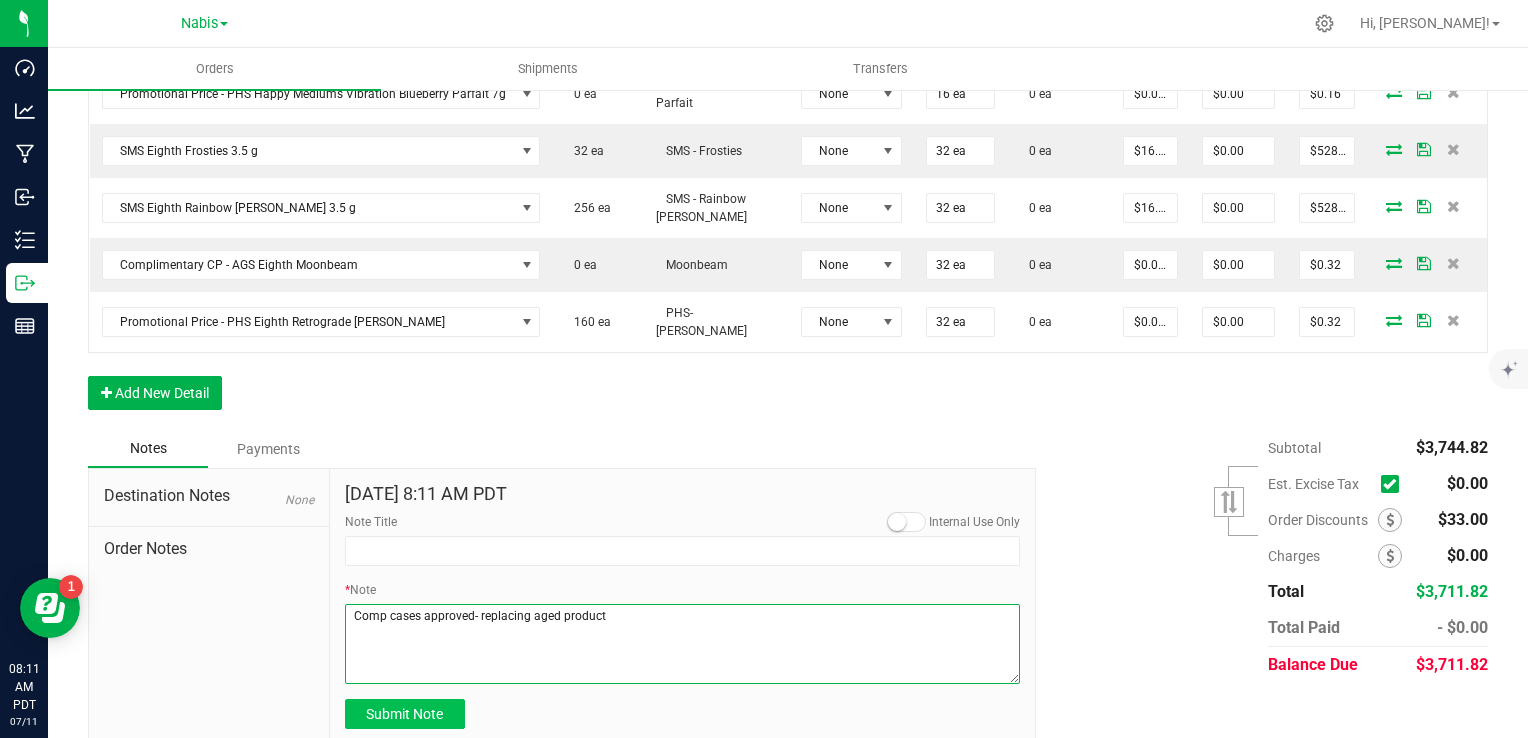 type on "Comp cases approved- replacing aged product" 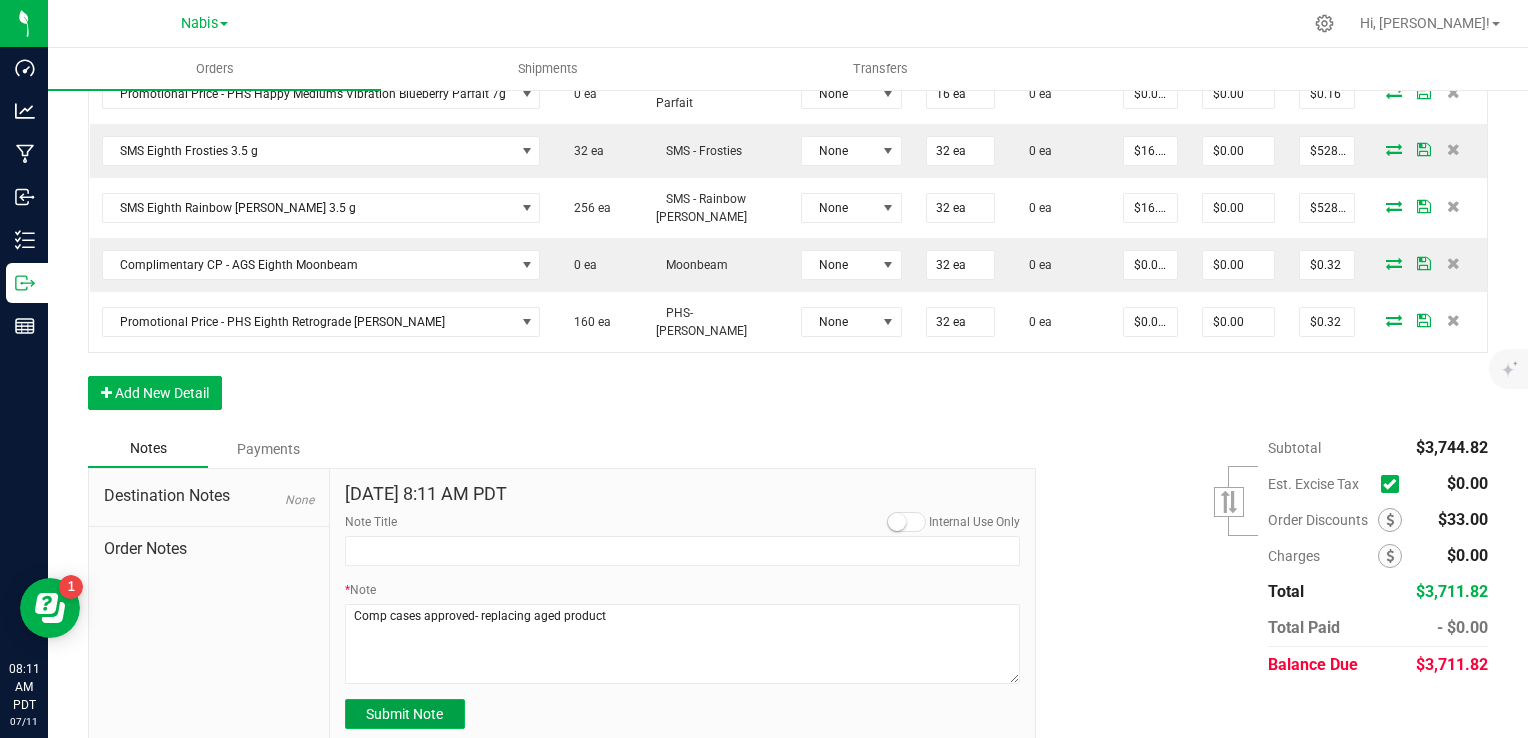 click on "Submit Note" at bounding box center [405, 714] 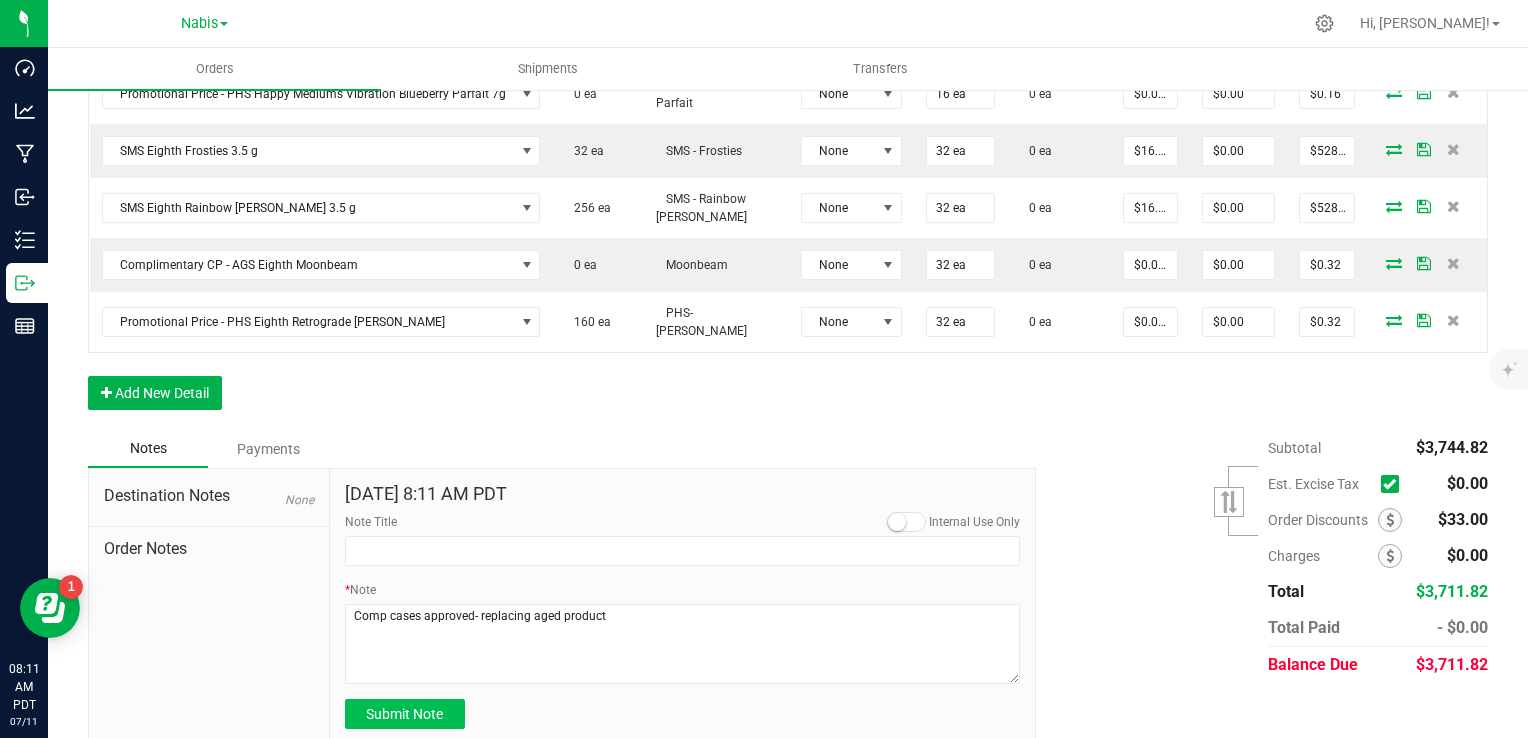 type on "[DATE] 8:11 AM PDT" 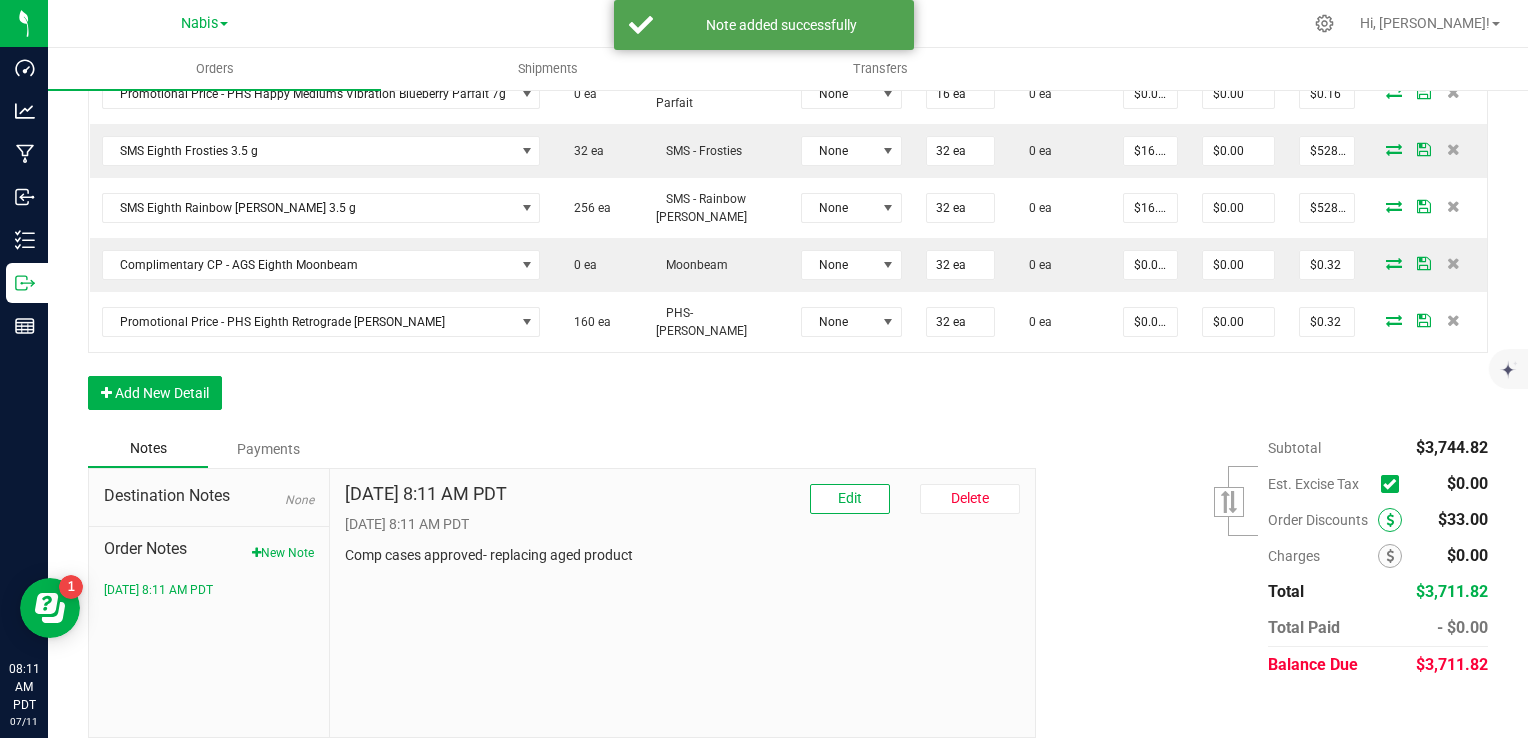 click at bounding box center [1390, 520] 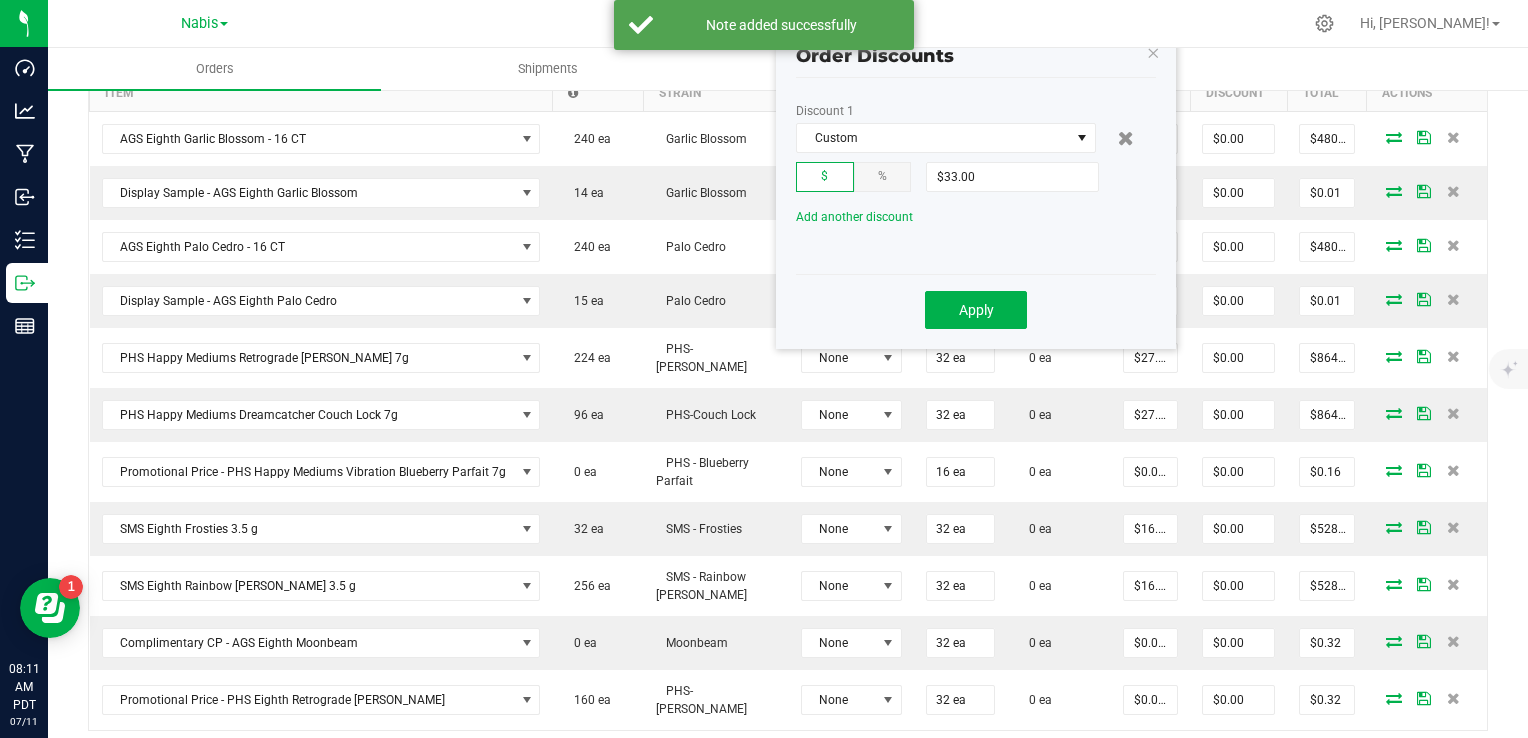 scroll, scrollTop: 385, scrollLeft: 0, axis: vertical 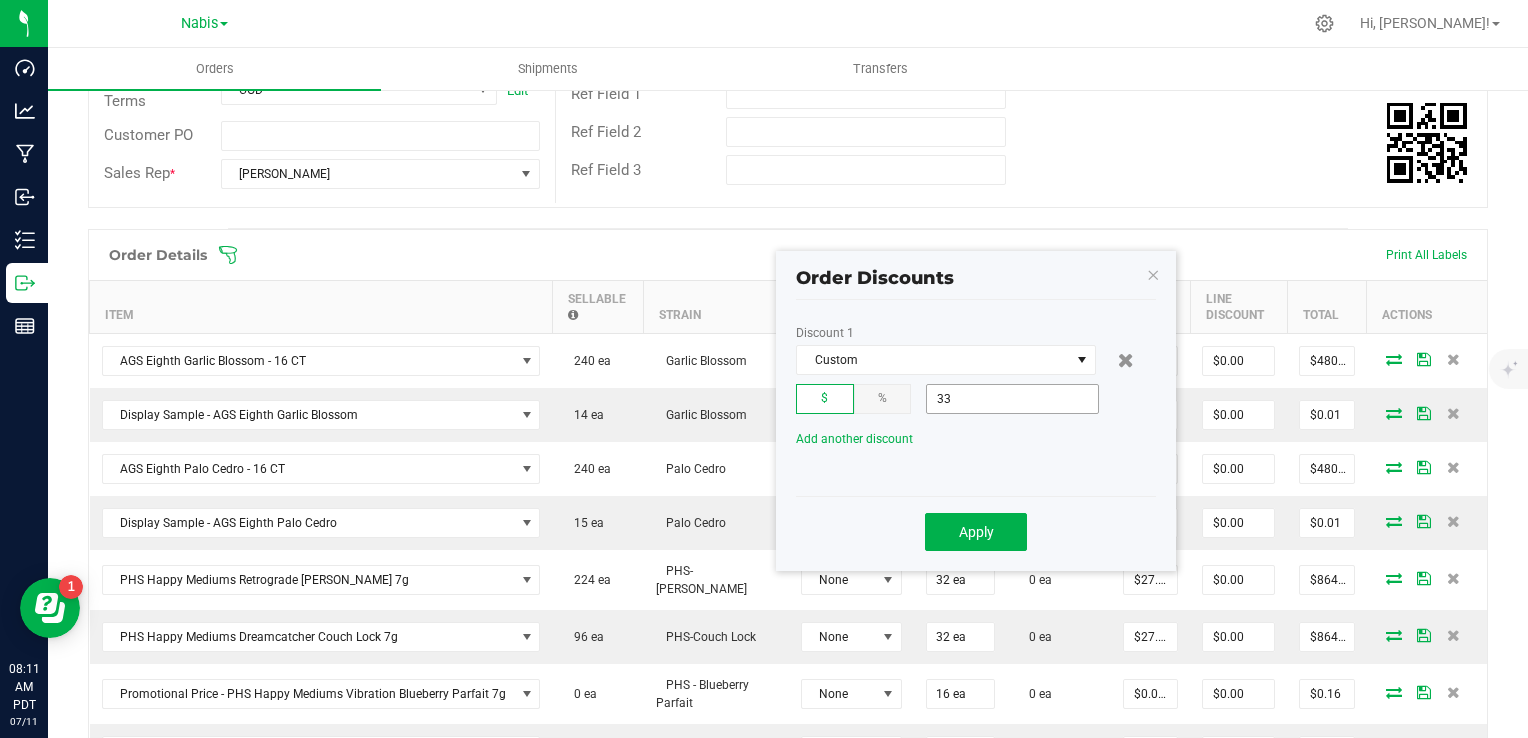 click on "33" at bounding box center (1012, 399) 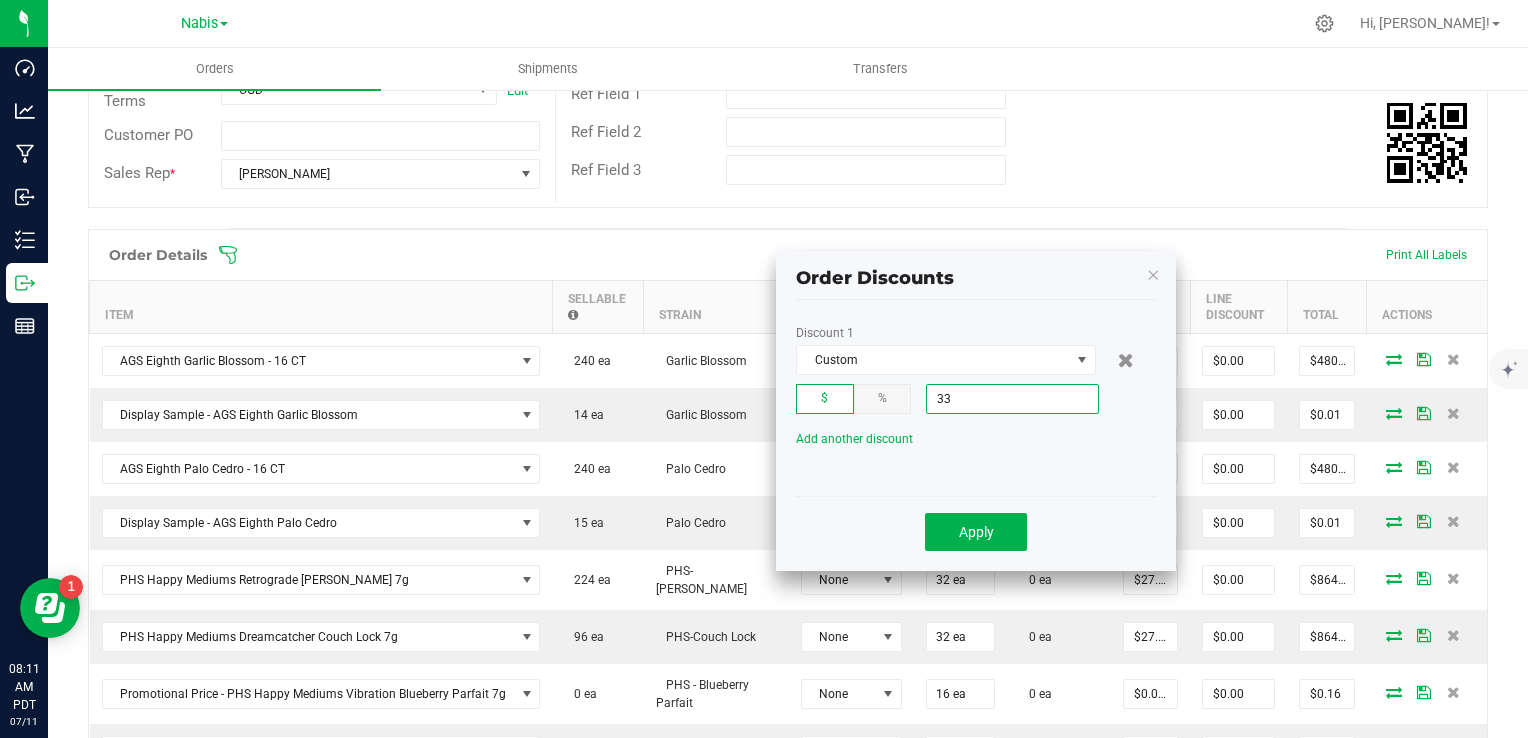 click on "33" at bounding box center [1012, 399] 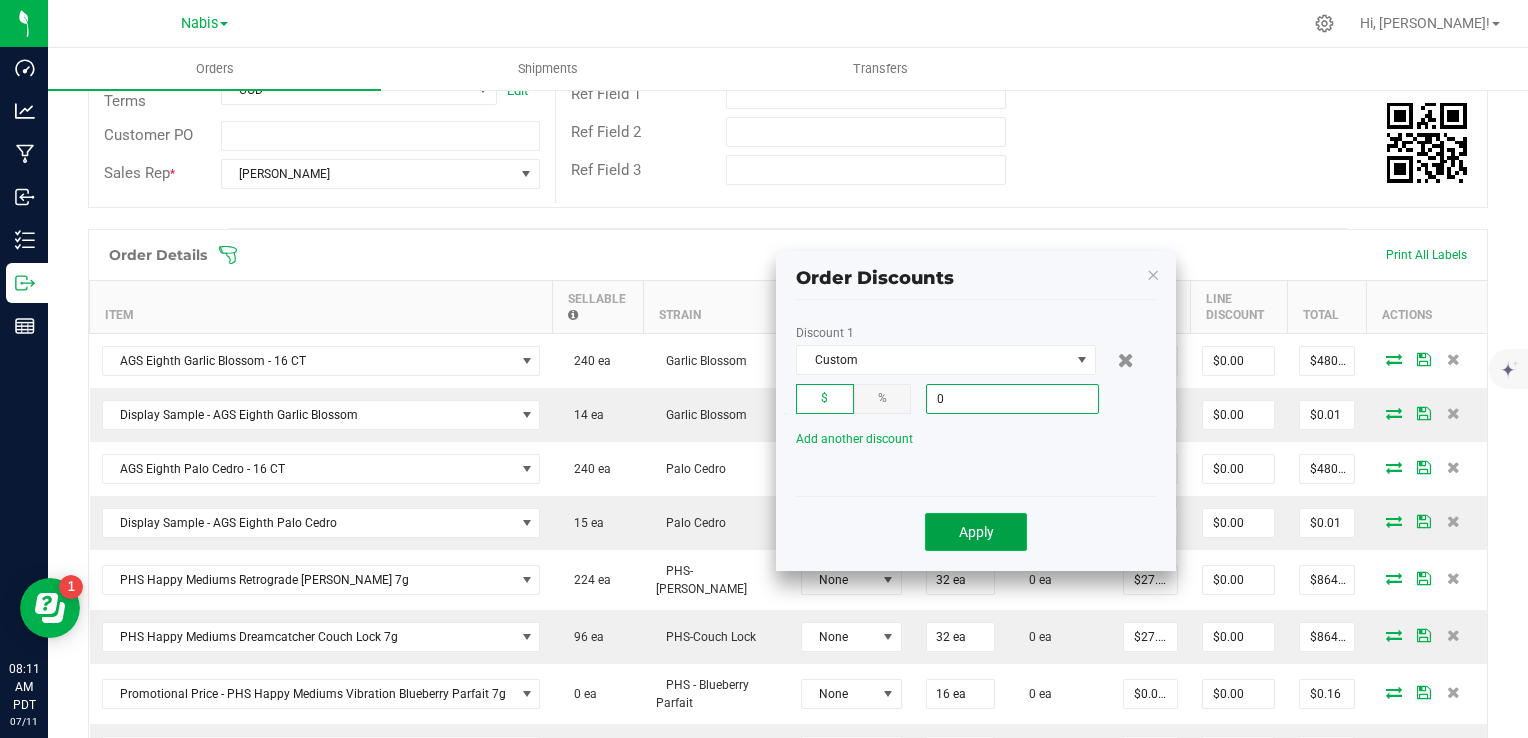type on "$0.00" 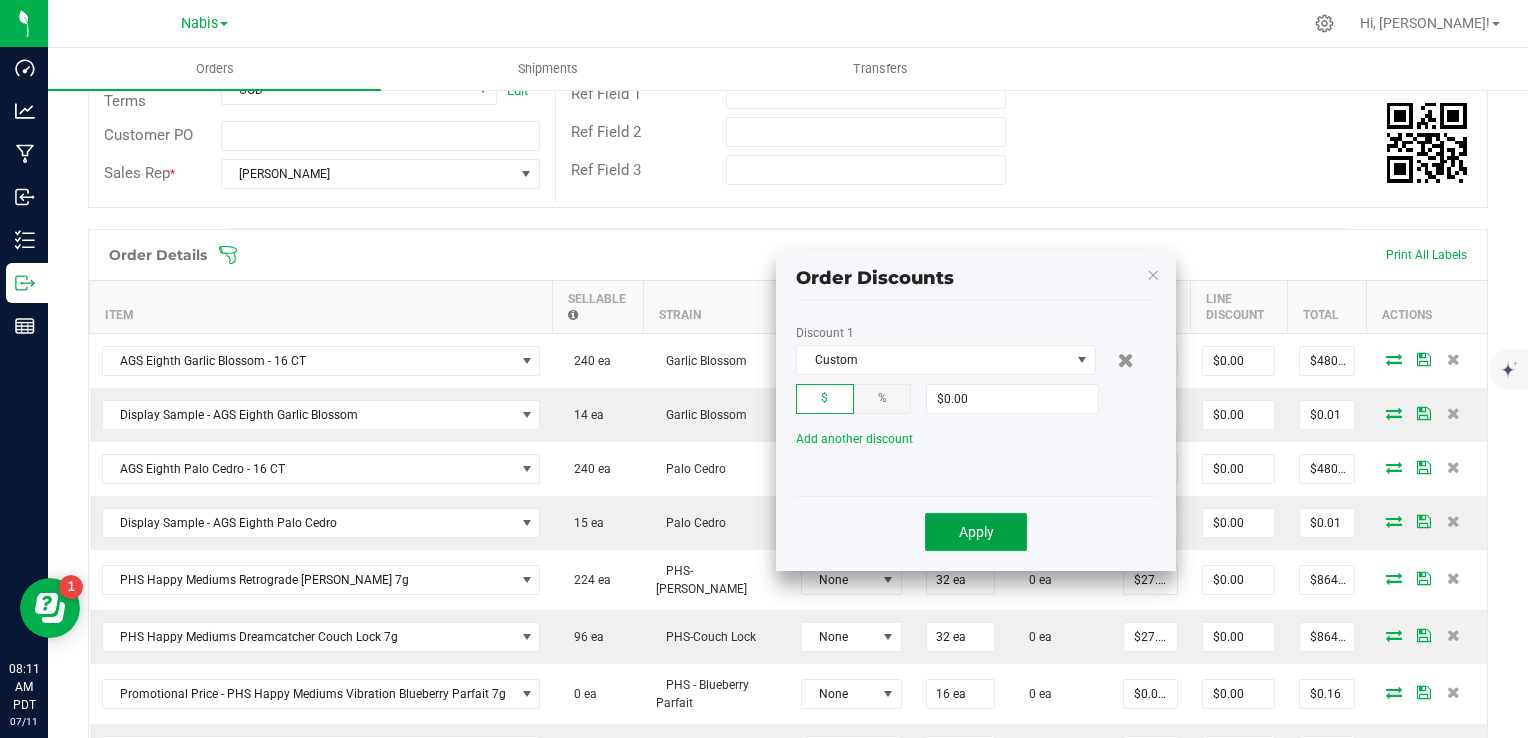 click on "Apply" at bounding box center [976, 532] 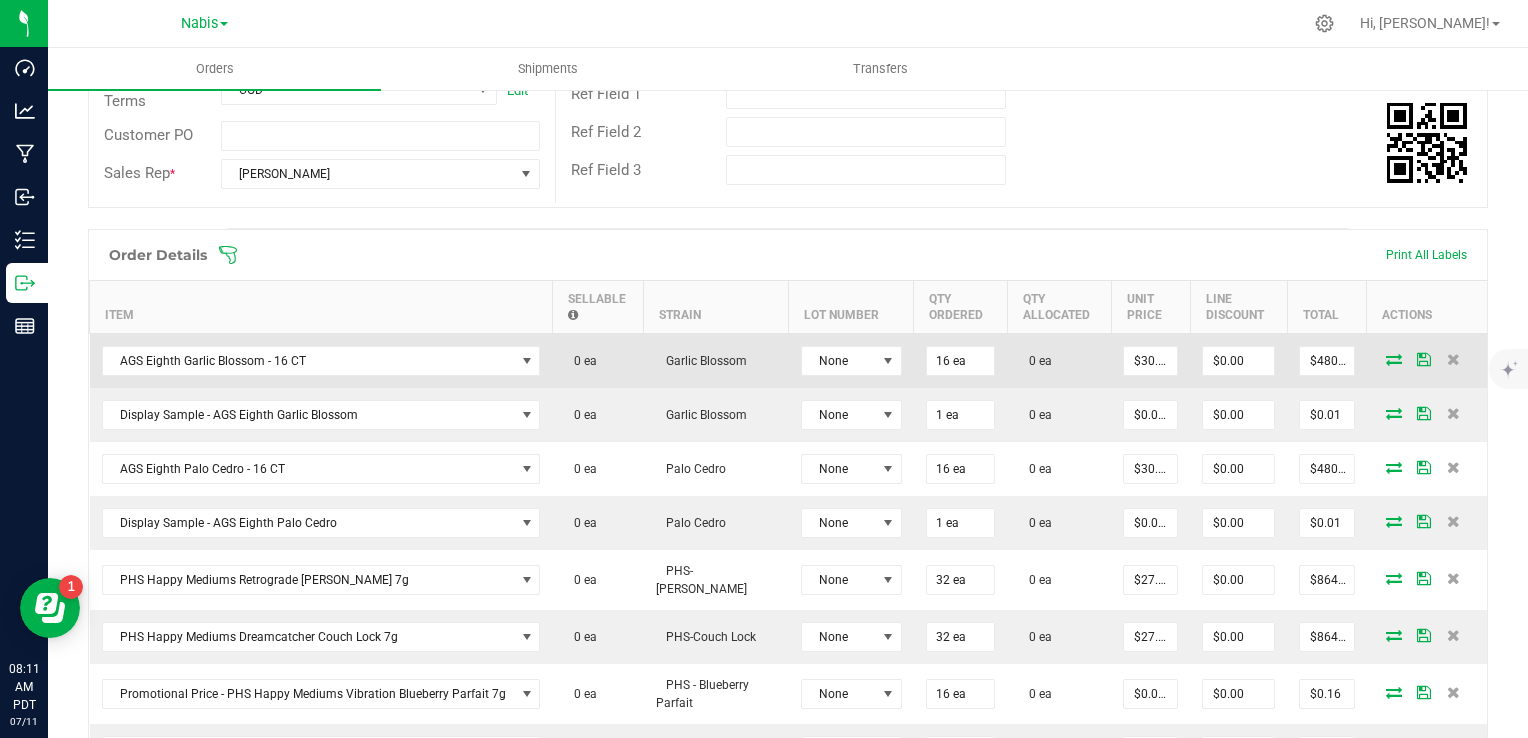 click at bounding box center [1394, 359] 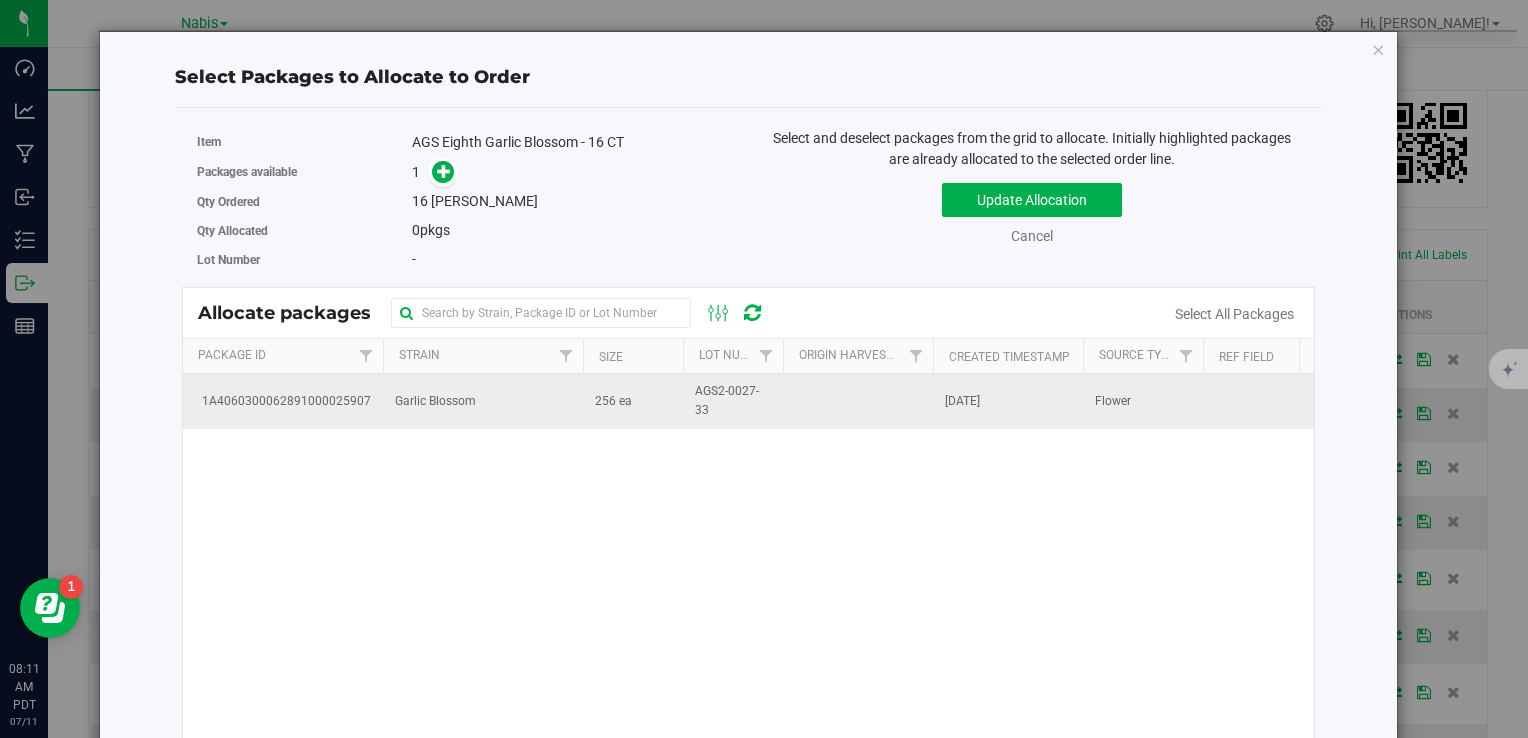 click on "Garlic Blossom" at bounding box center [483, 401] 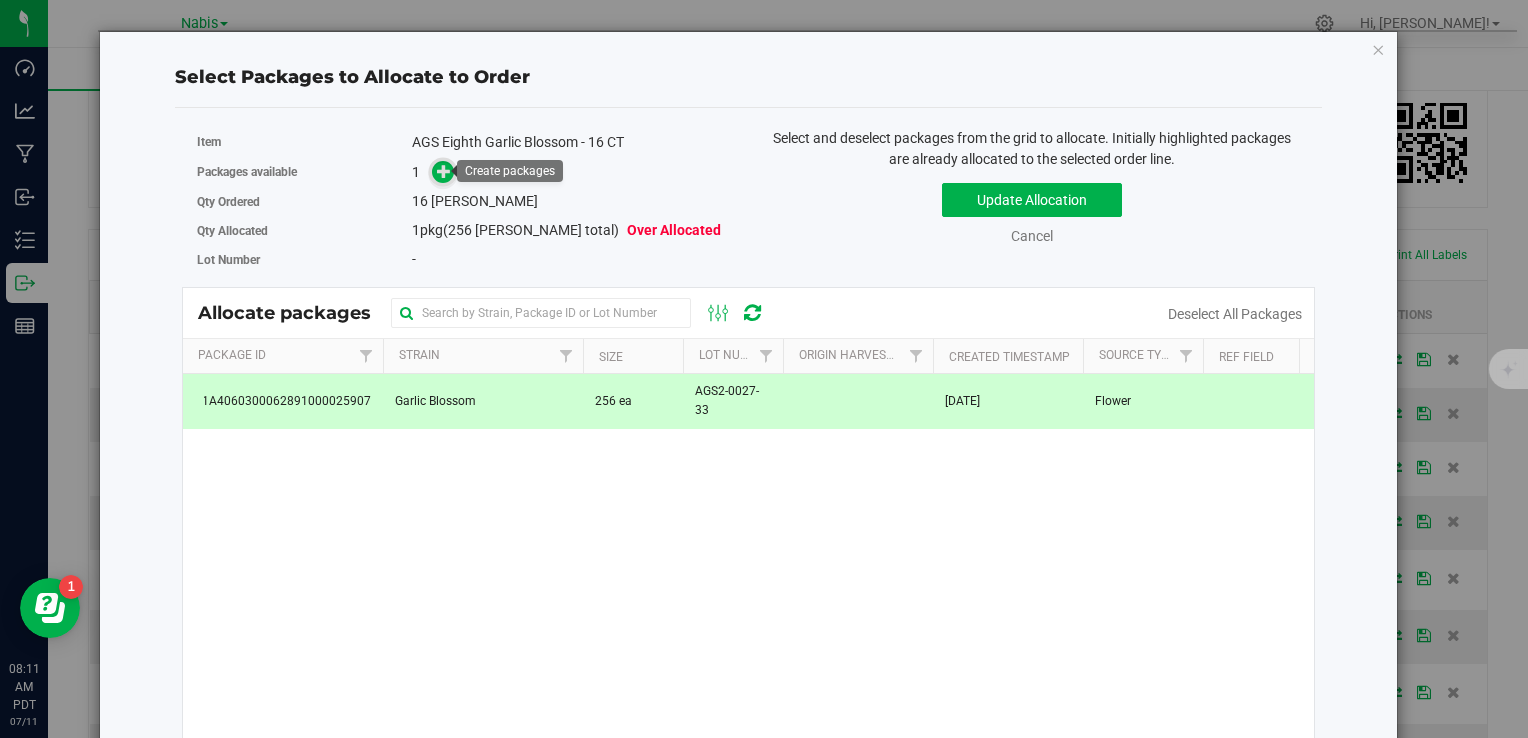 click at bounding box center (444, 171) 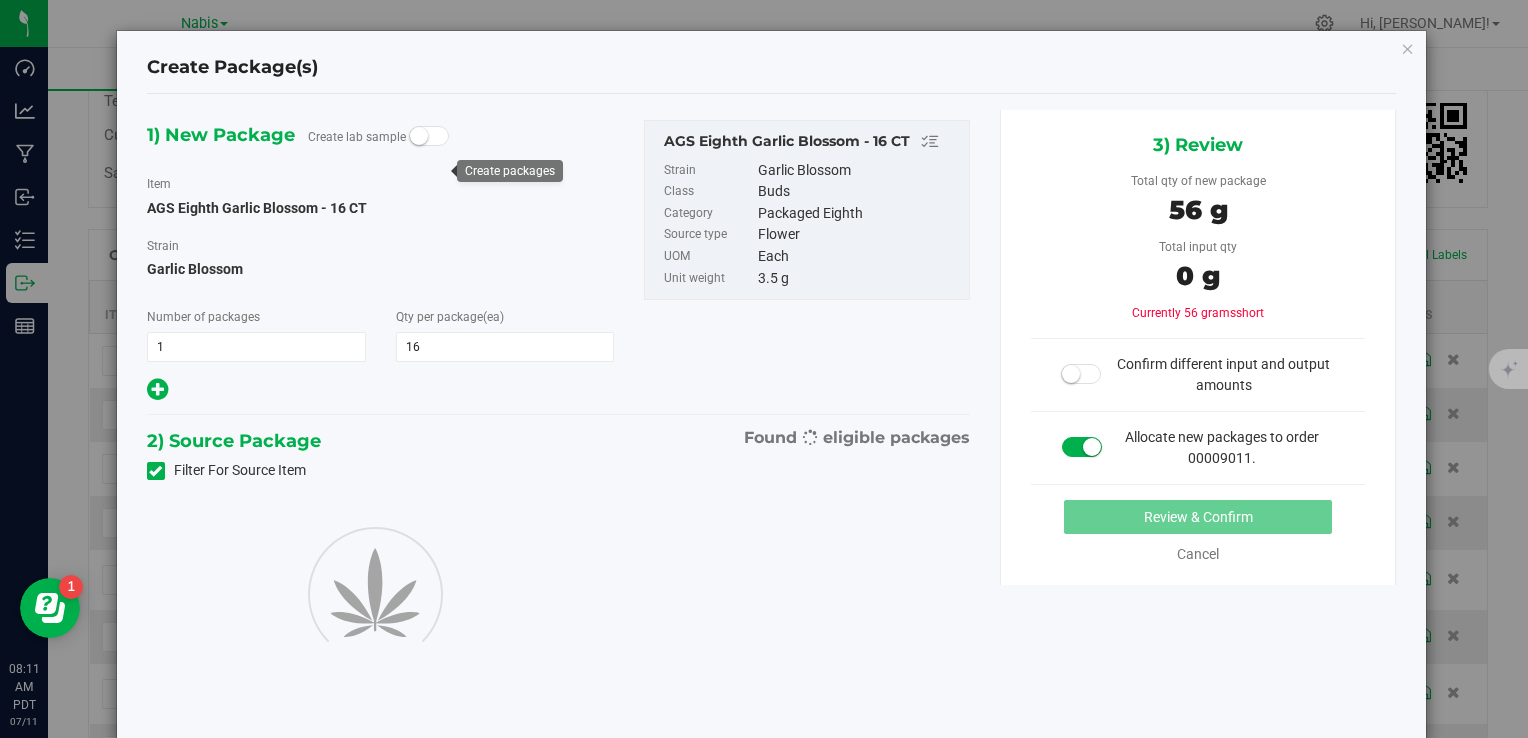 type on "16" 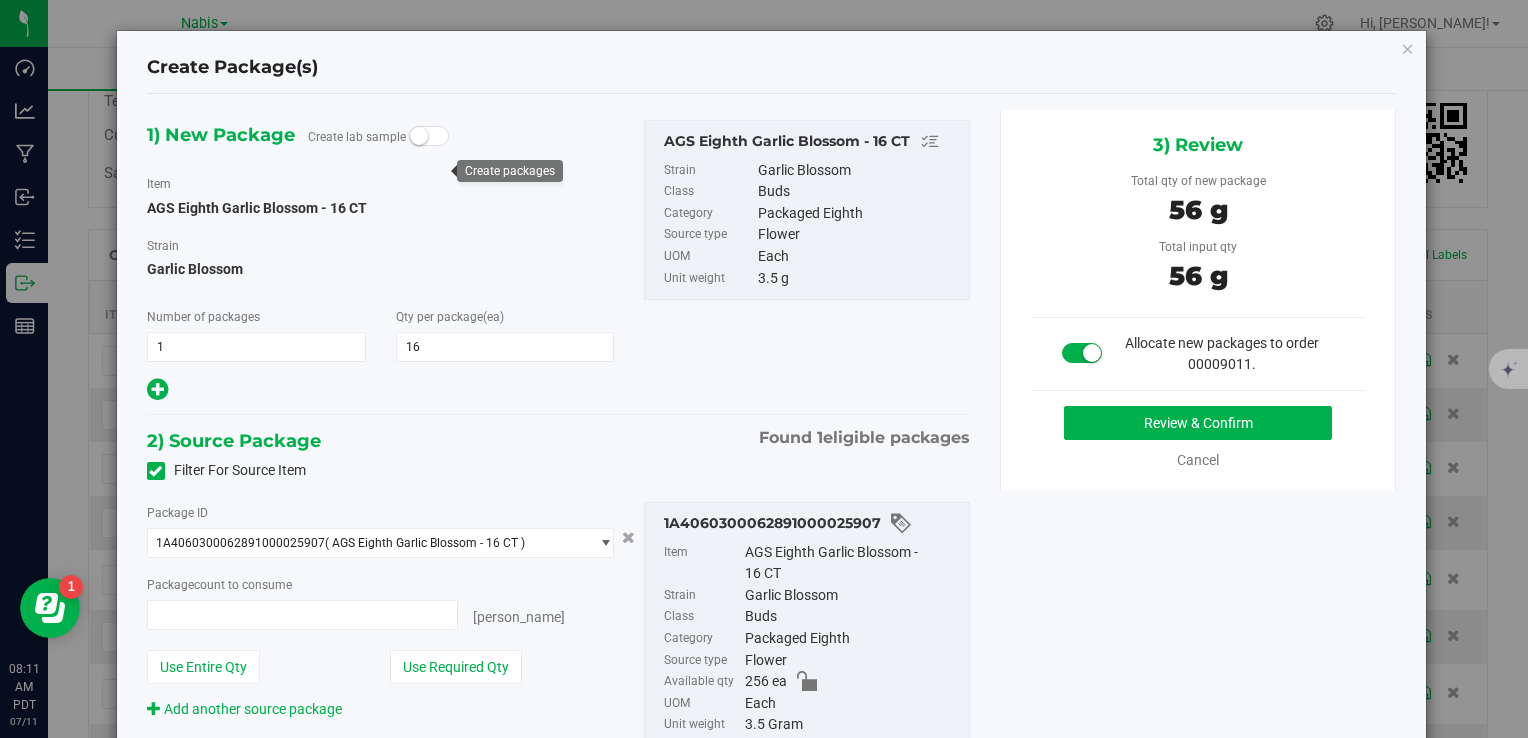 type on "16 ea" 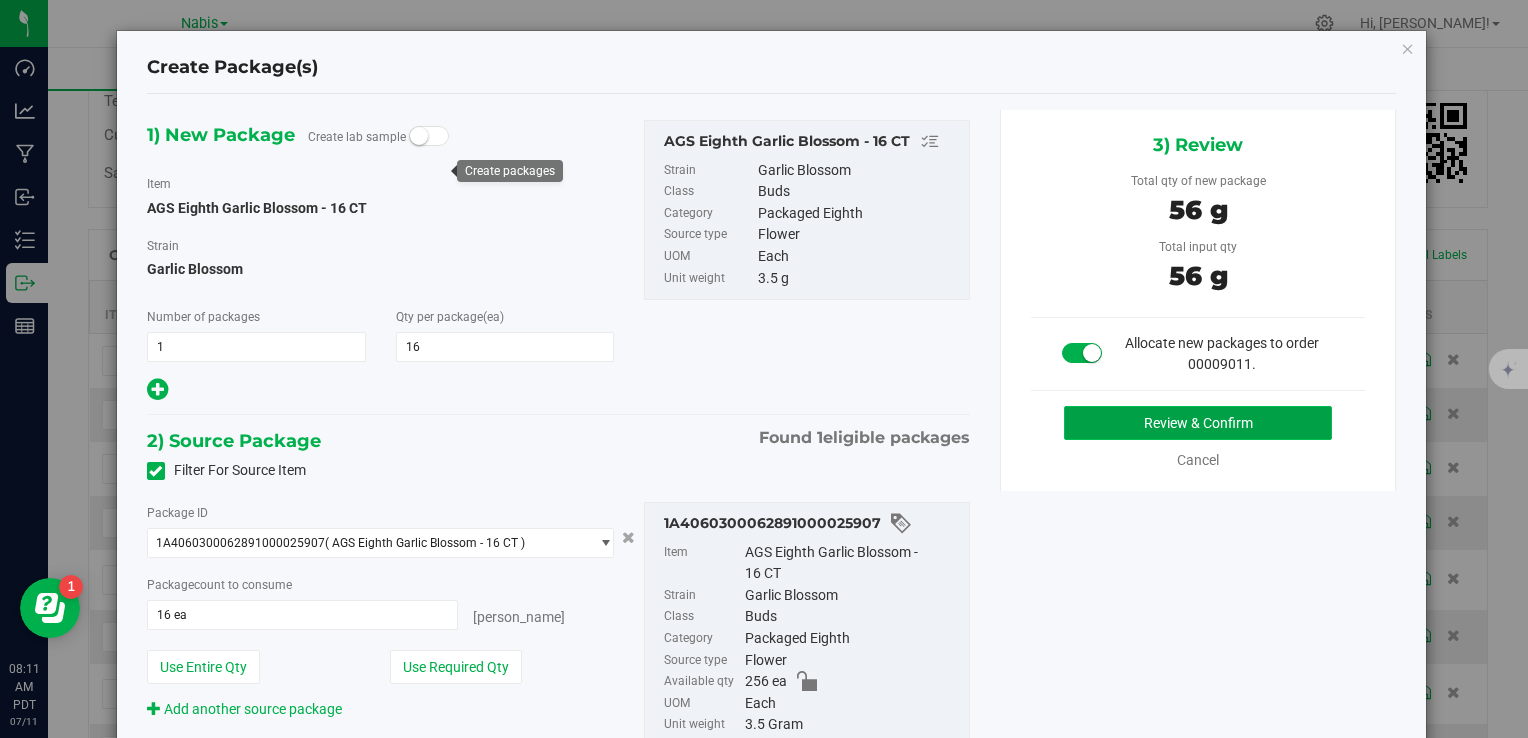 click on "Review & Confirm" at bounding box center (1198, 423) 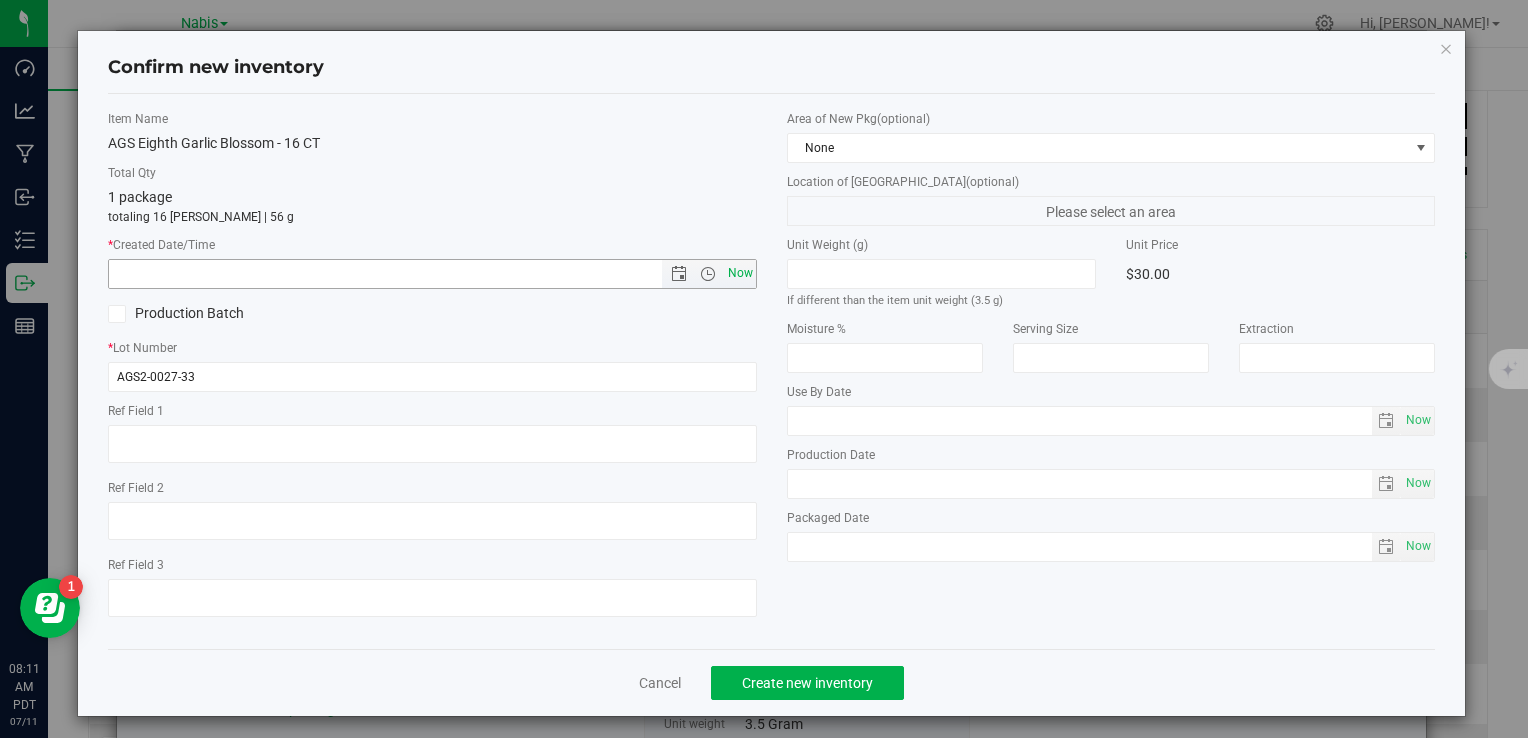 click on "Now" at bounding box center [740, 273] 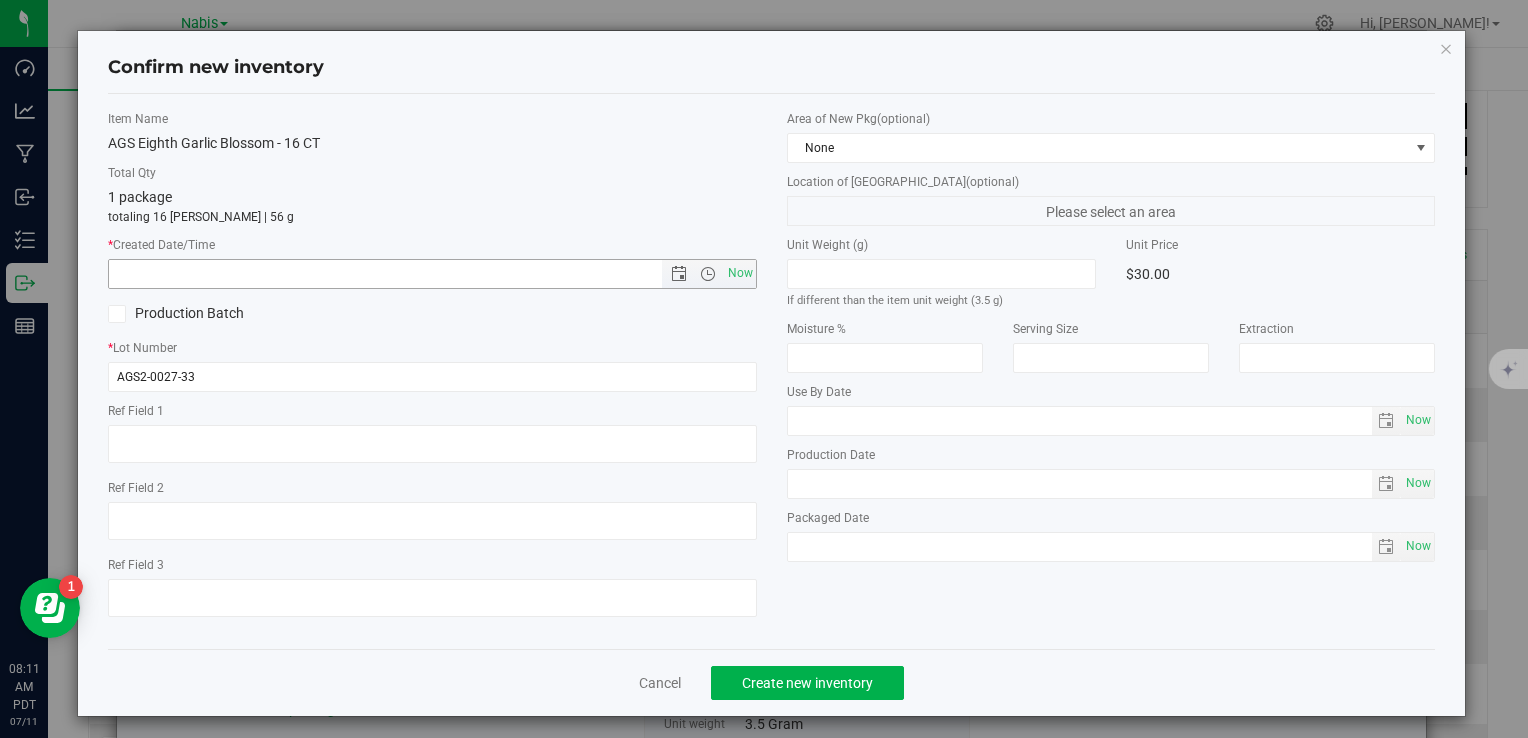 type on "[DATE] 8:11 AM" 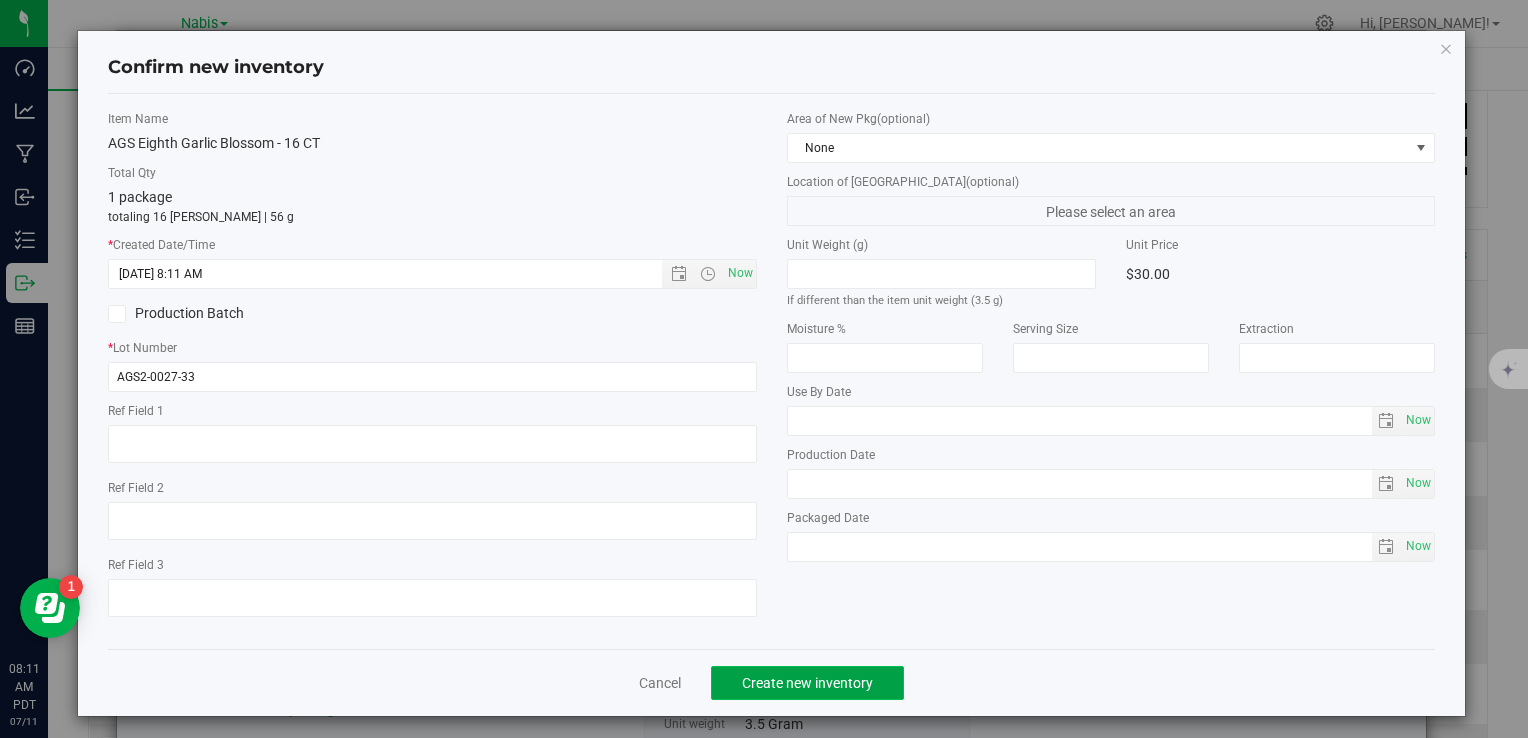 click on "Create new inventory" 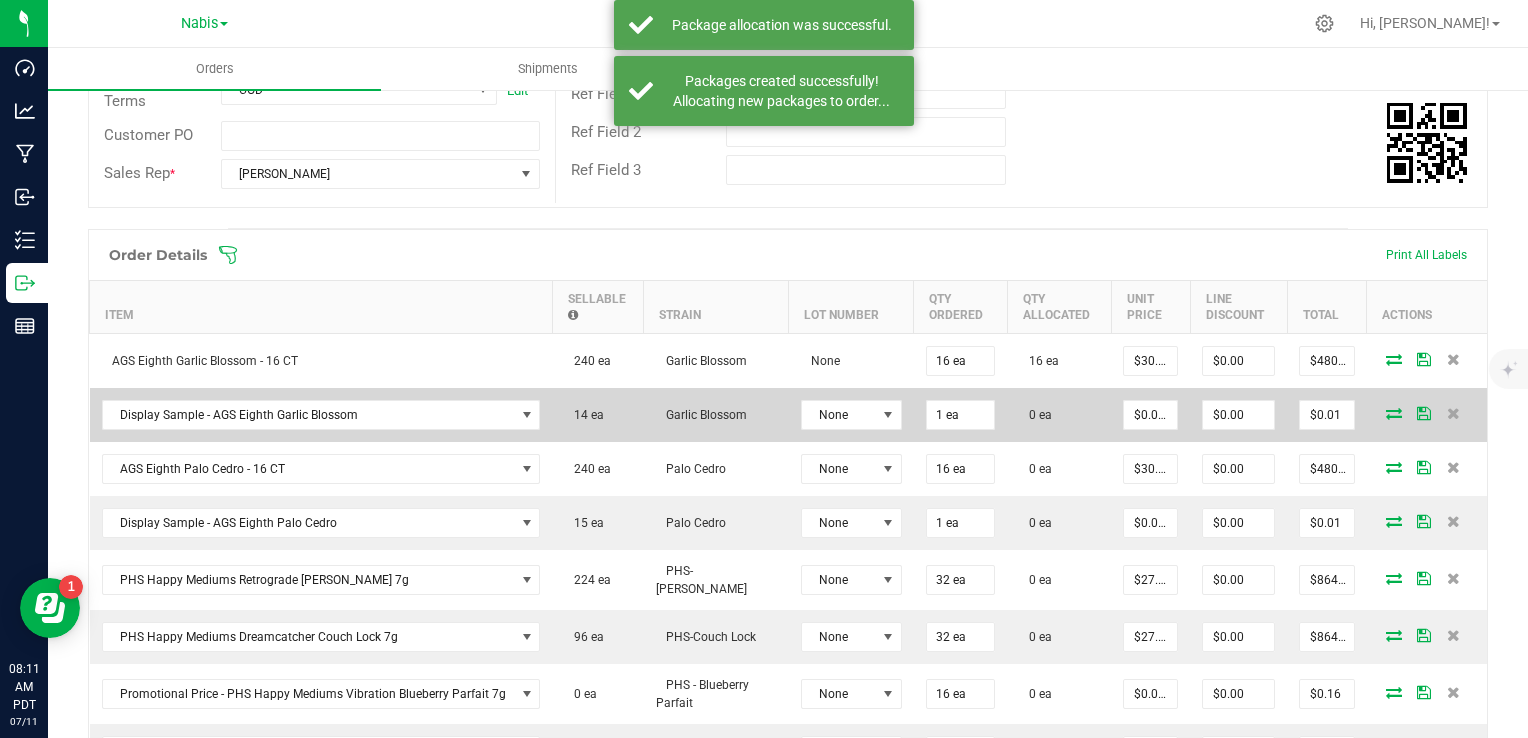 click at bounding box center (1394, 413) 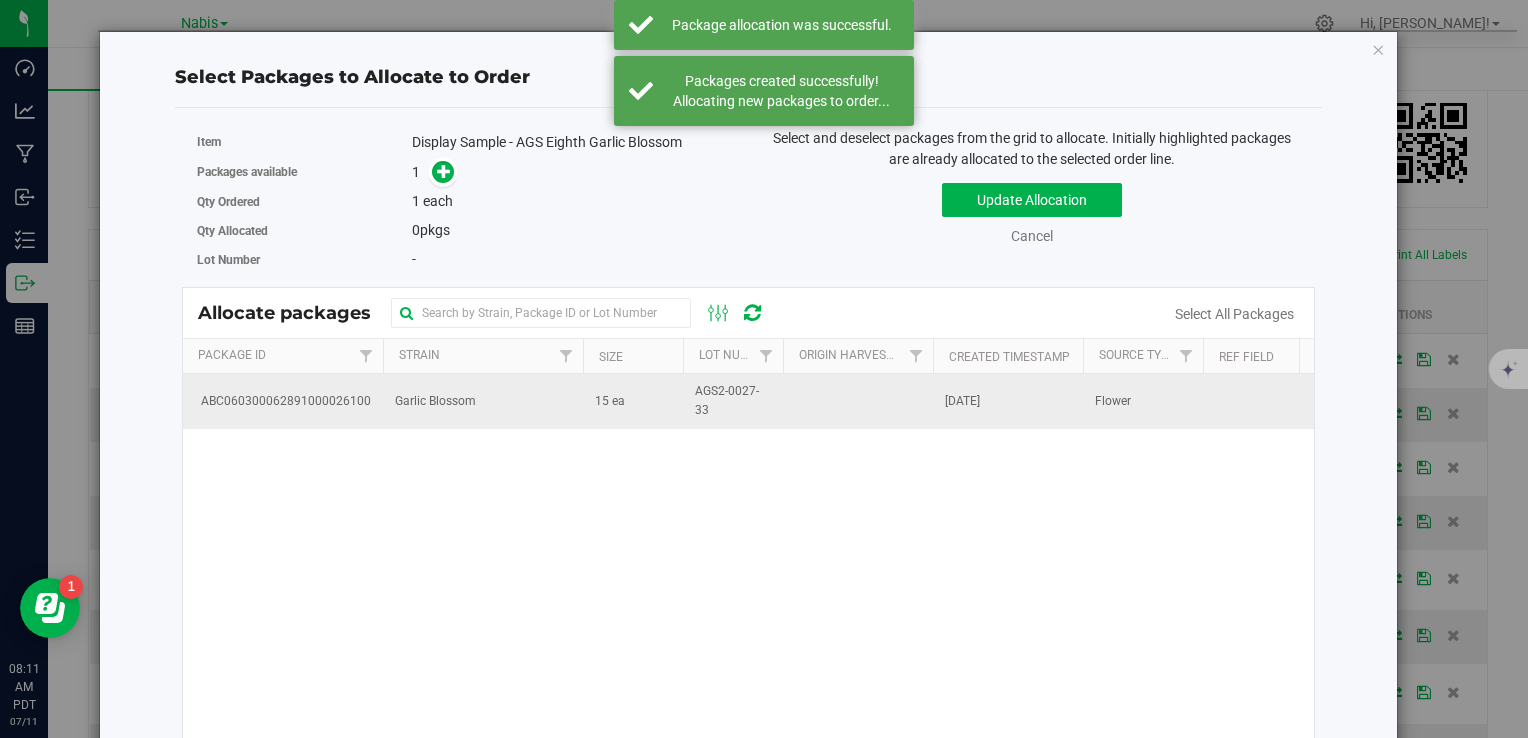 click on "Garlic Blossom" at bounding box center [483, 401] 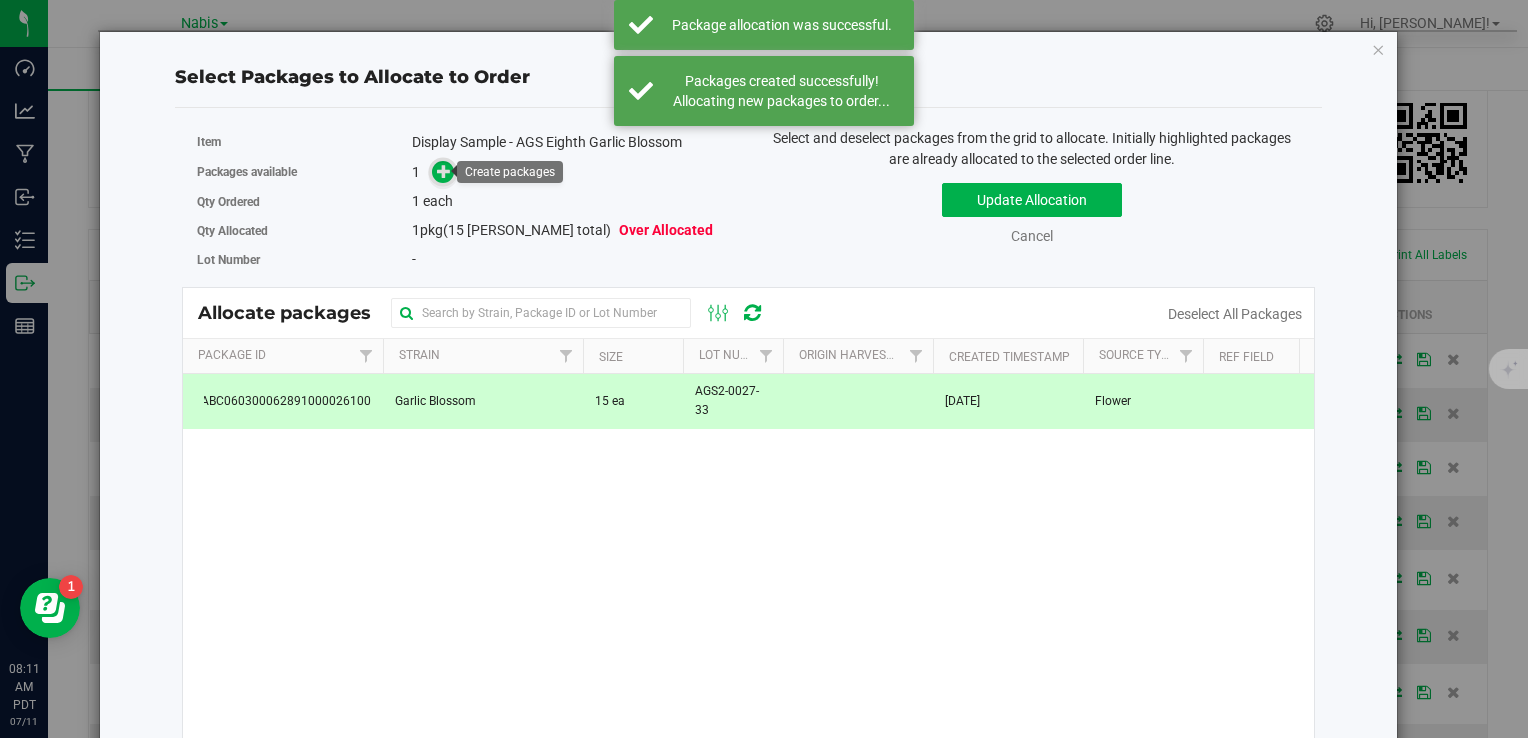 click at bounding box center (439, 172) 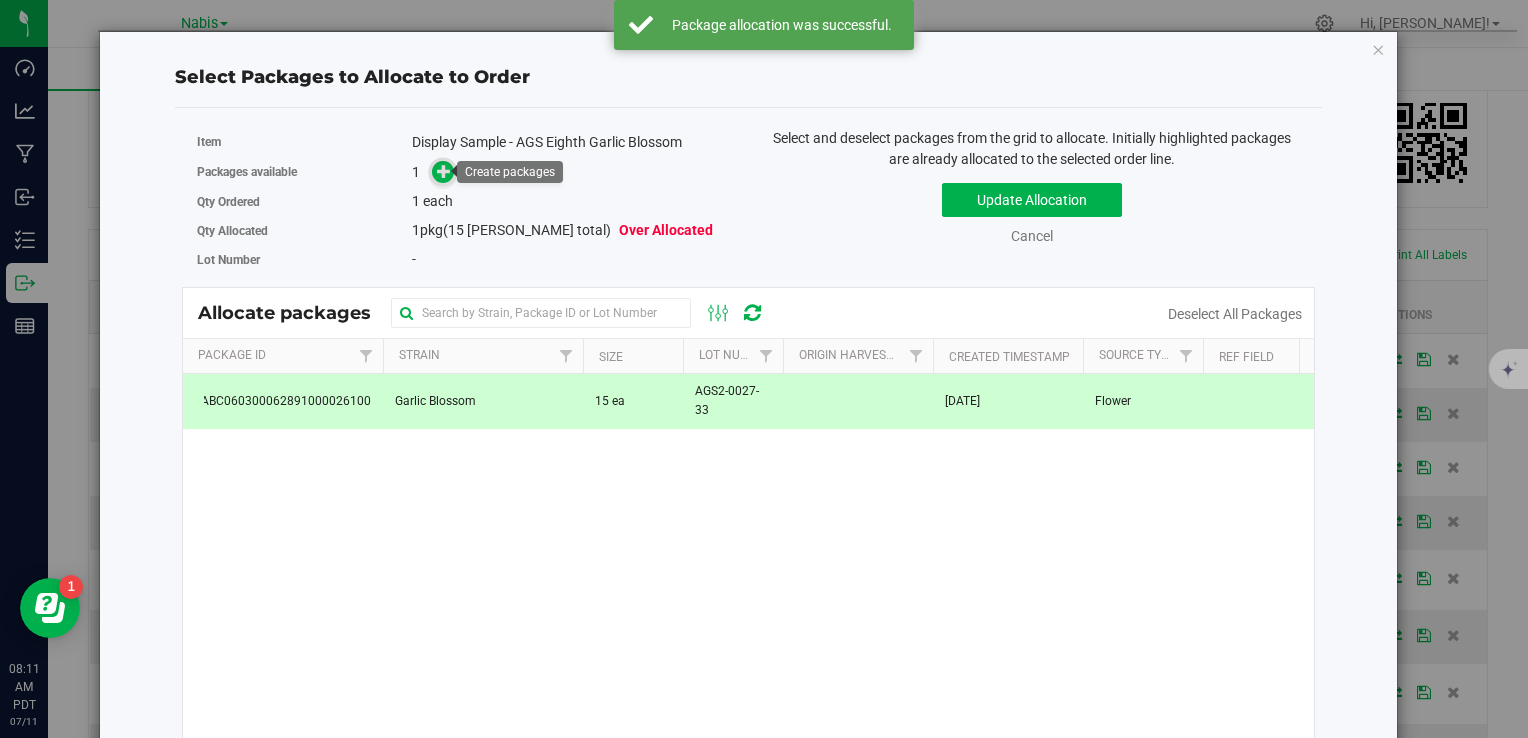 click at bounding box center (444, 171) 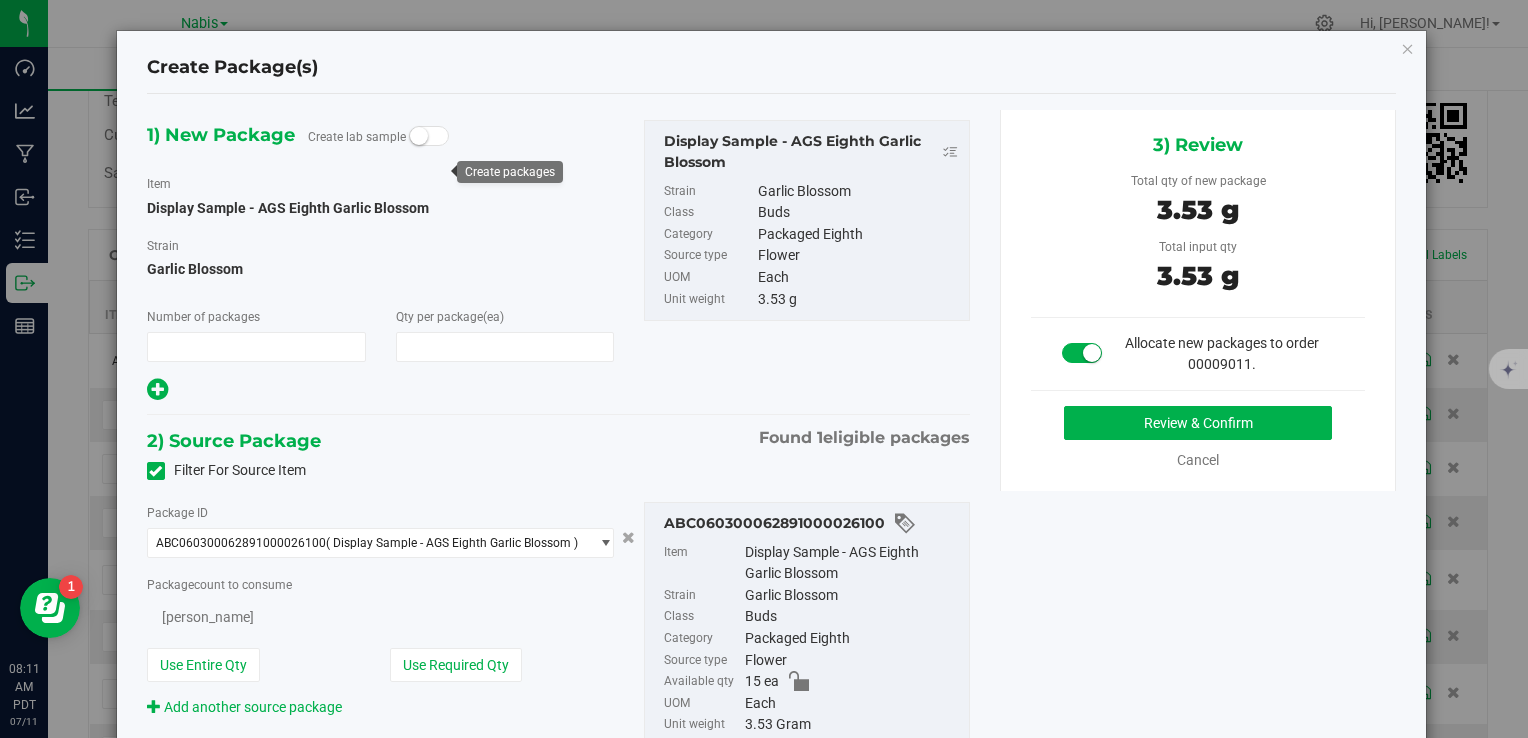 type on "1" 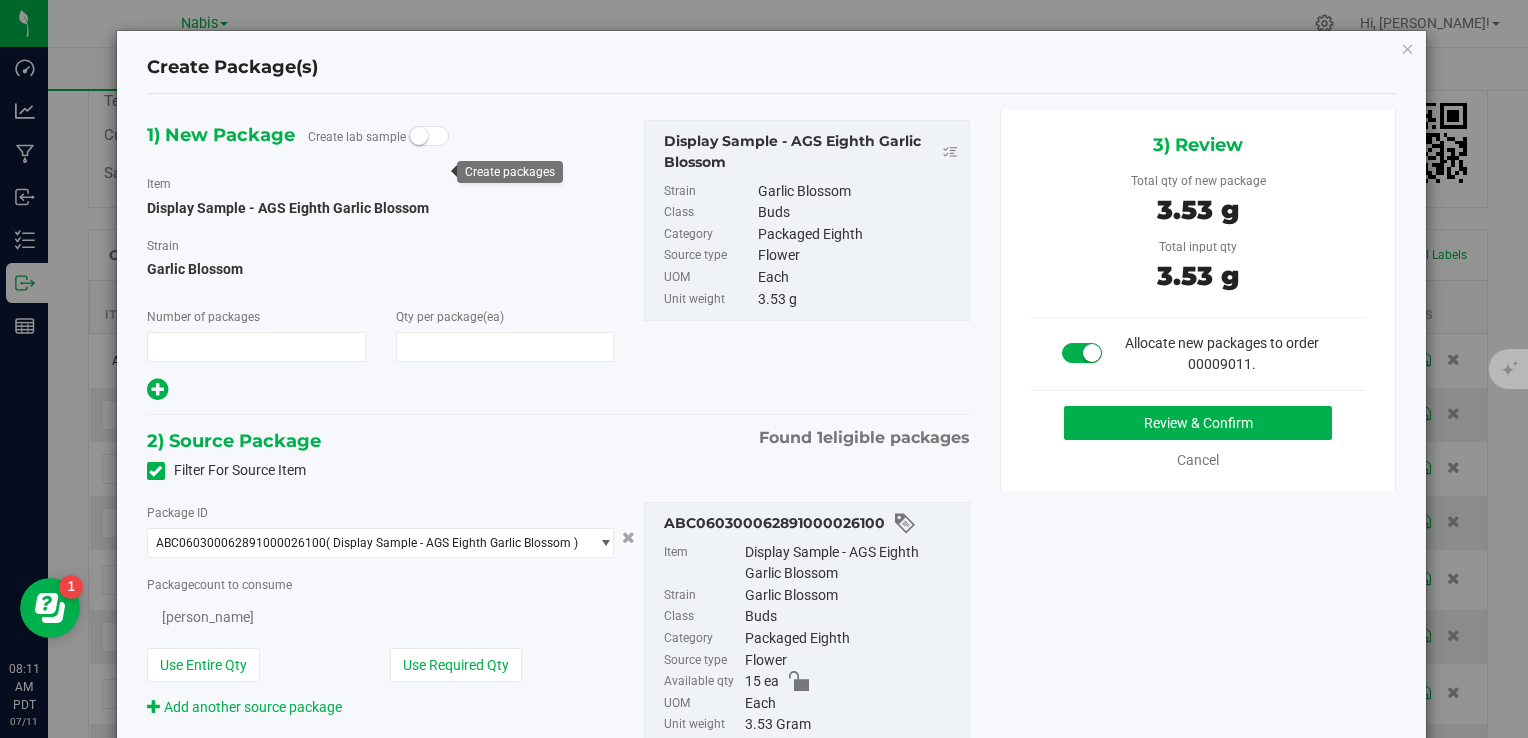 type on "1" 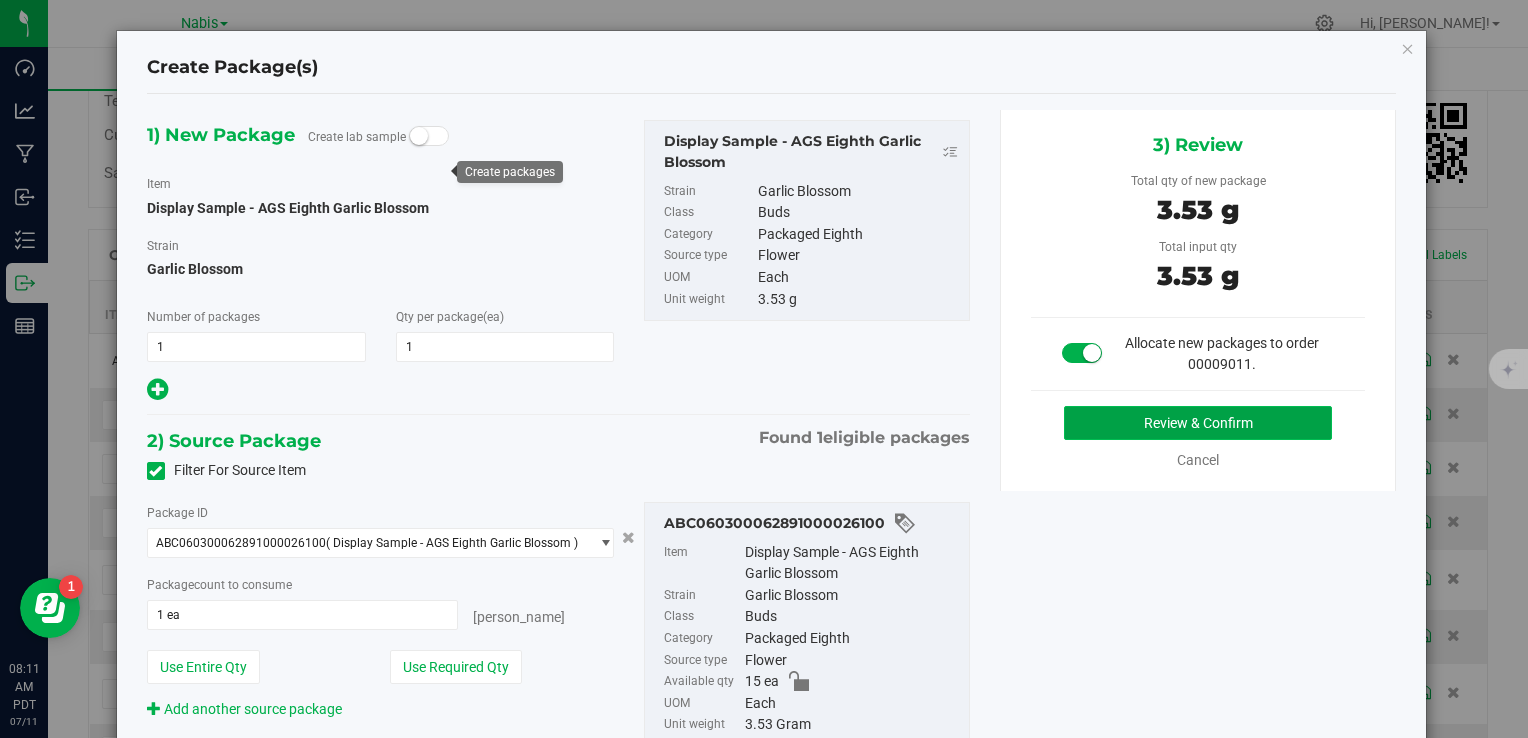 click on "Review & Confirm" at bounding box center (1198, 423) 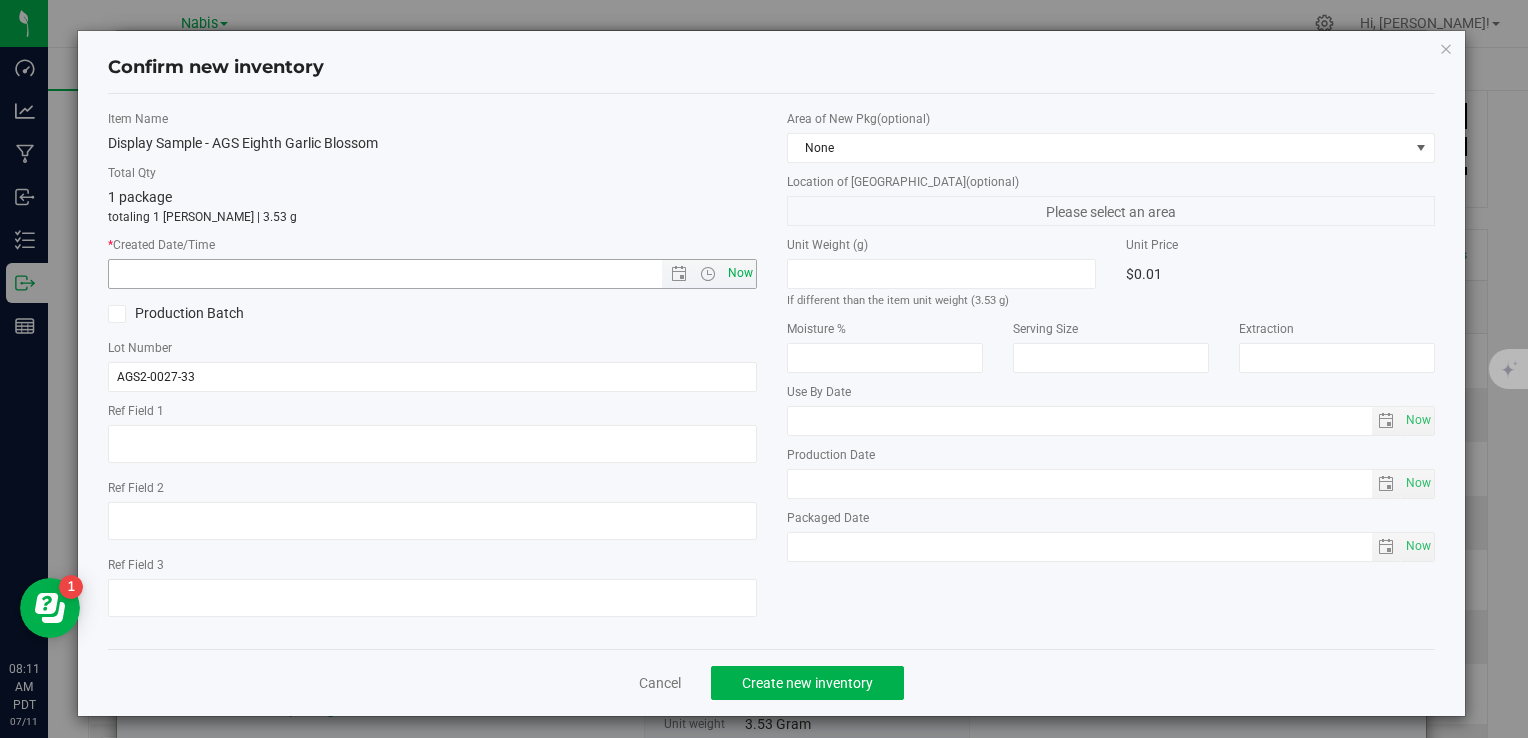 click on "Now" at bounding box center (740, 273) 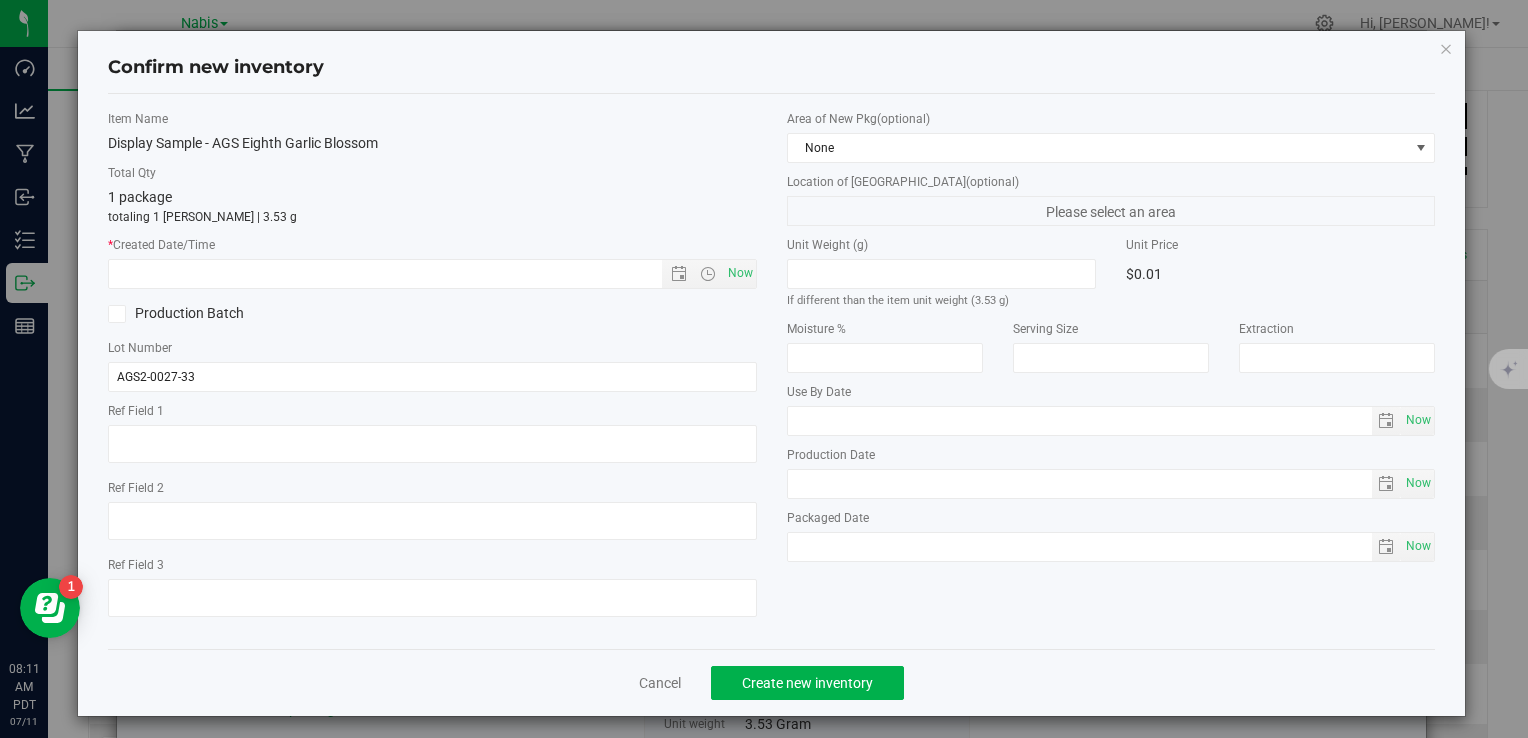 type on "[DATE] 8:11 AM" 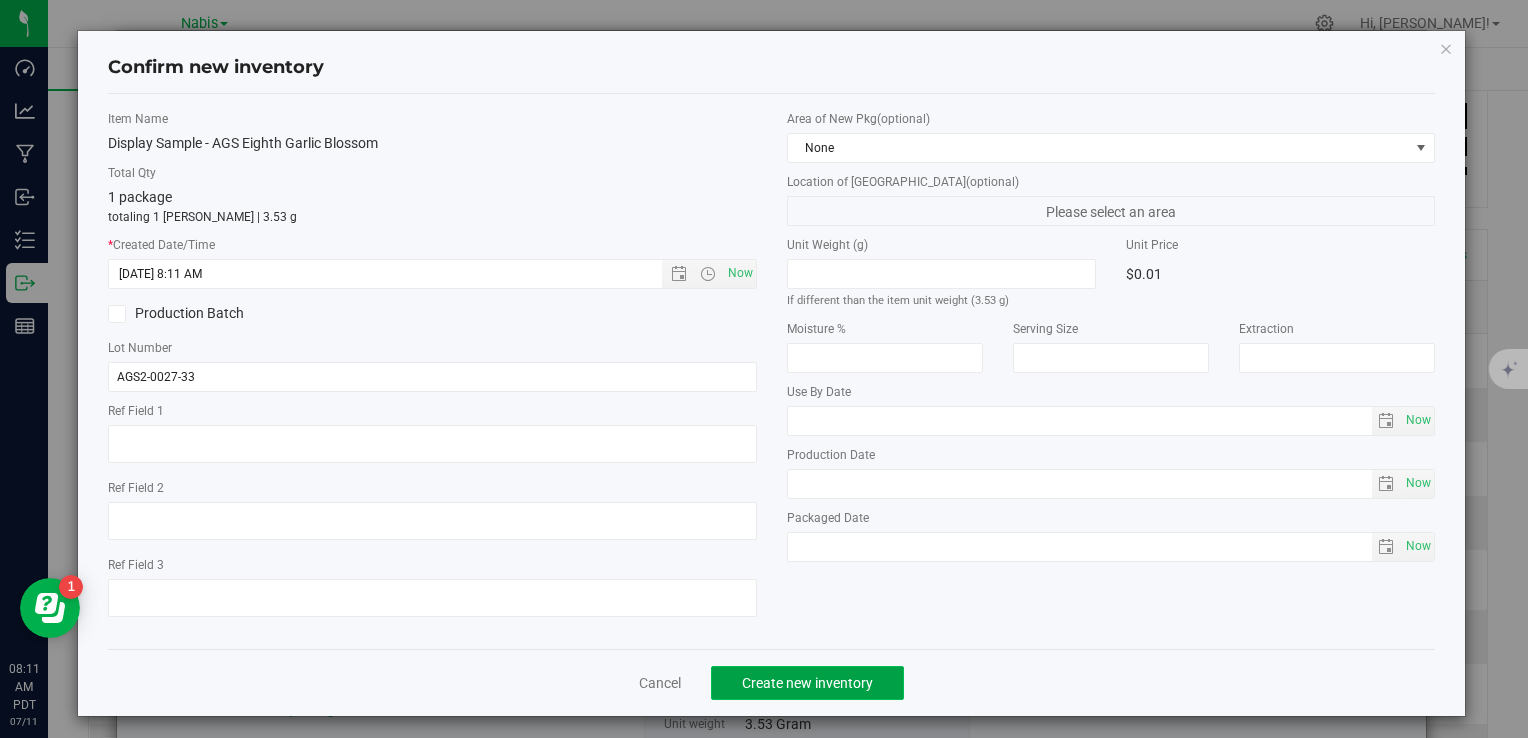 click on "Create new inventory" 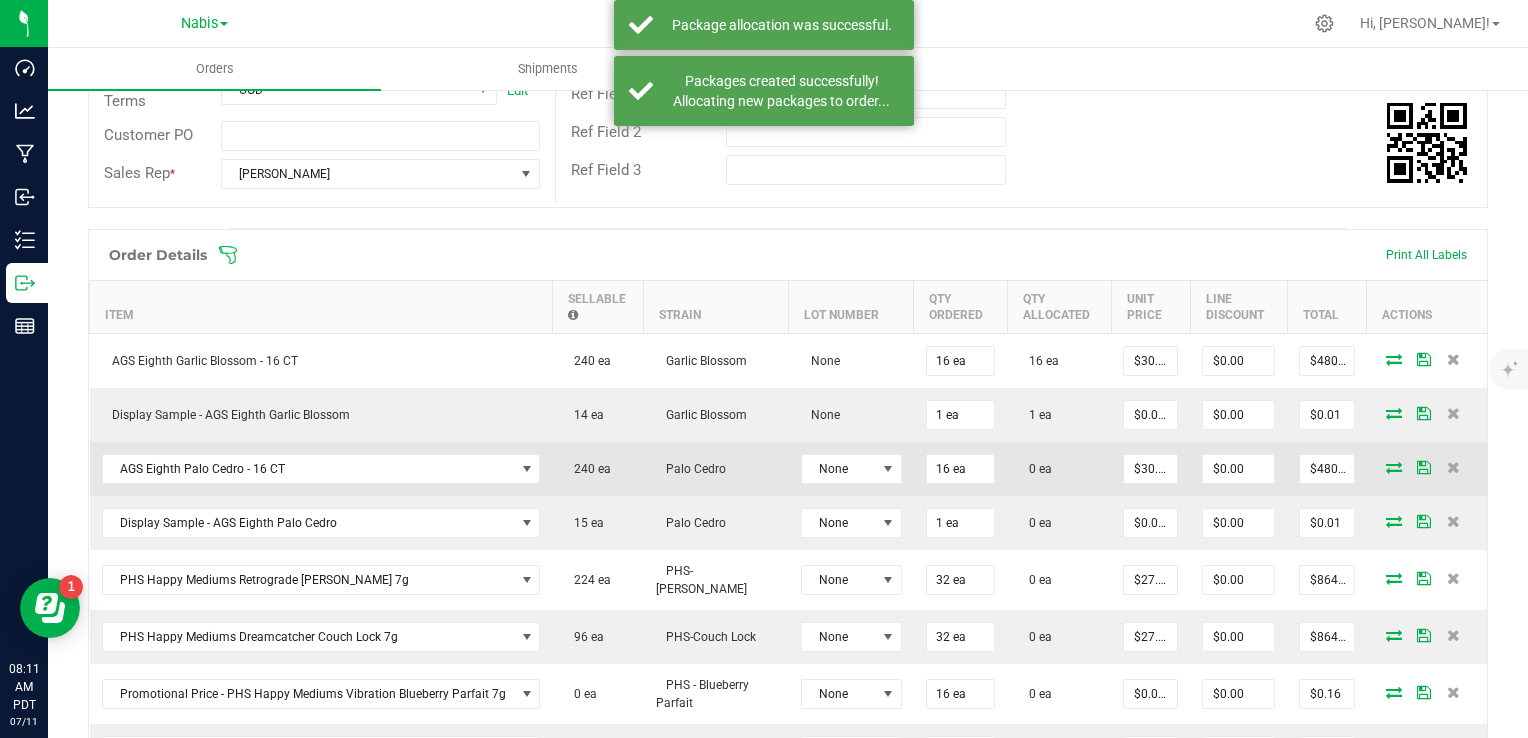 click at bounding box center (1394, 467) 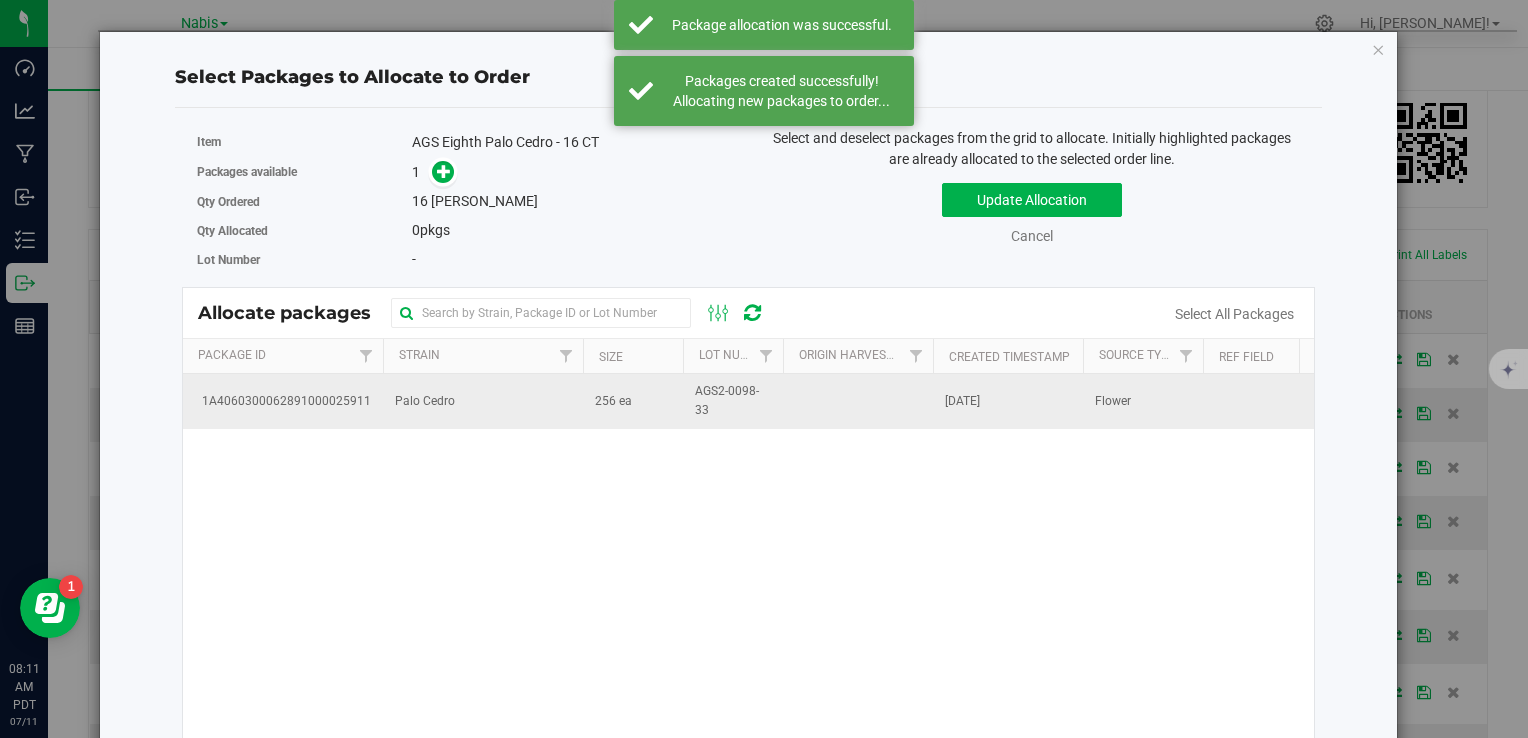 click on "256 ea" at bounding box center (633, 401) 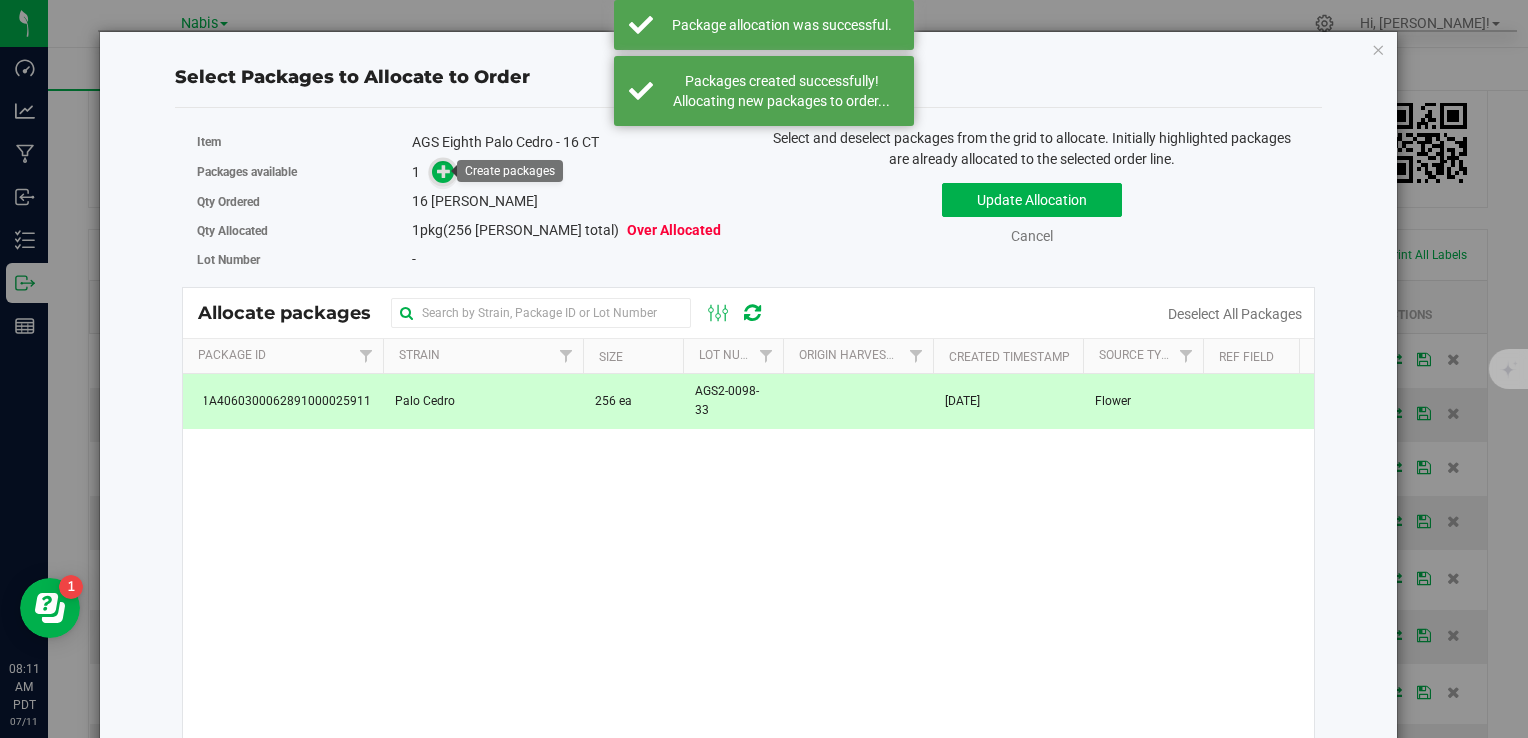 click at bounding box center [444, 171] 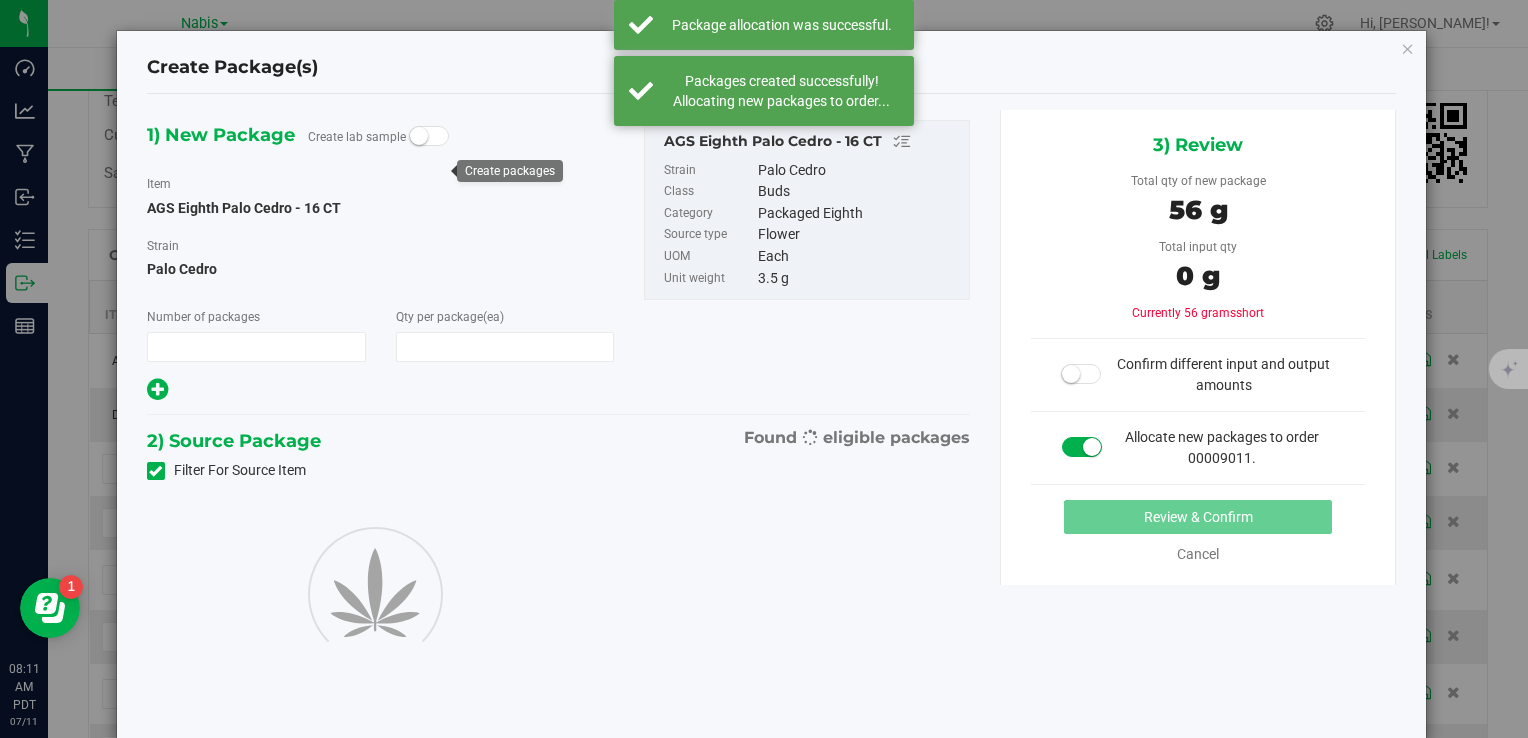 type on "1" 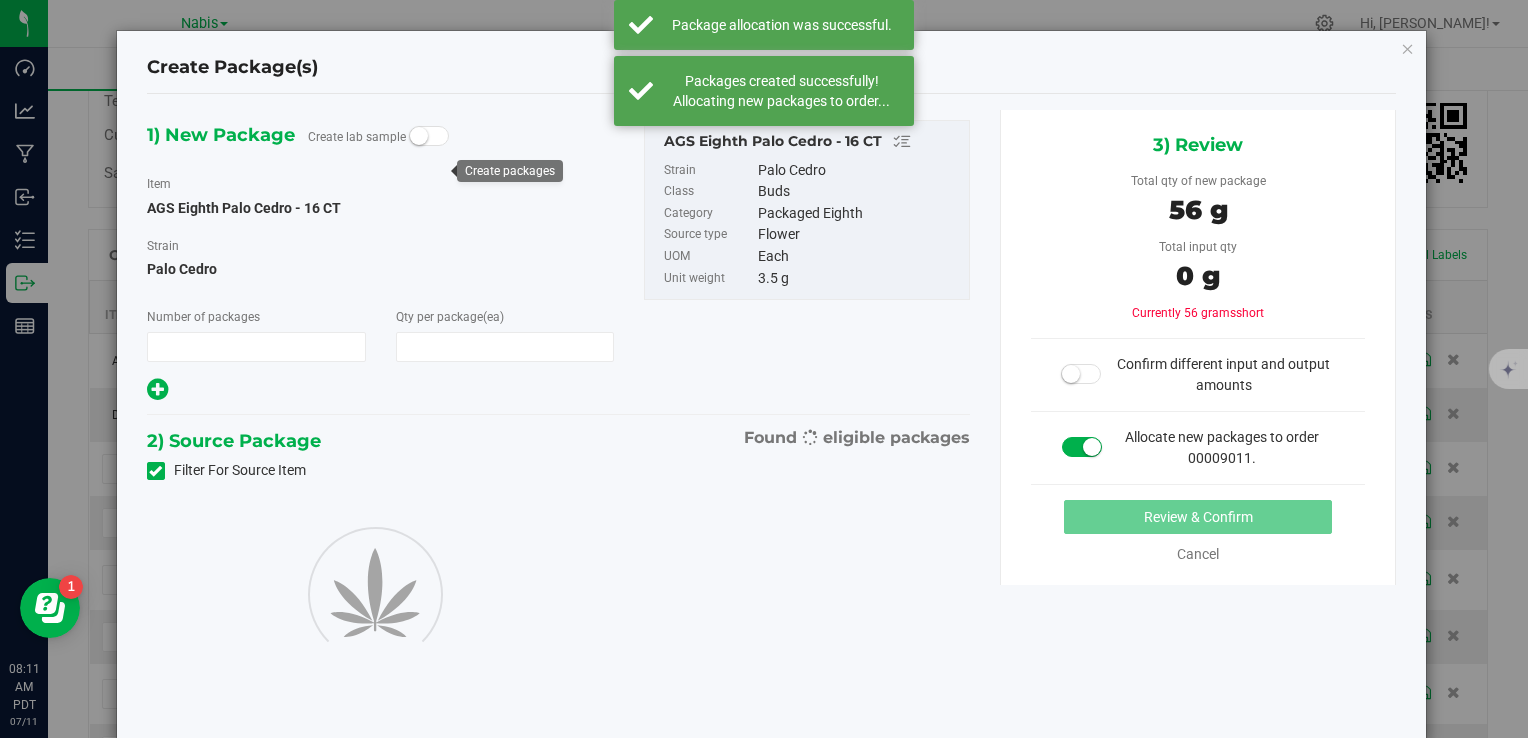 type on "16" 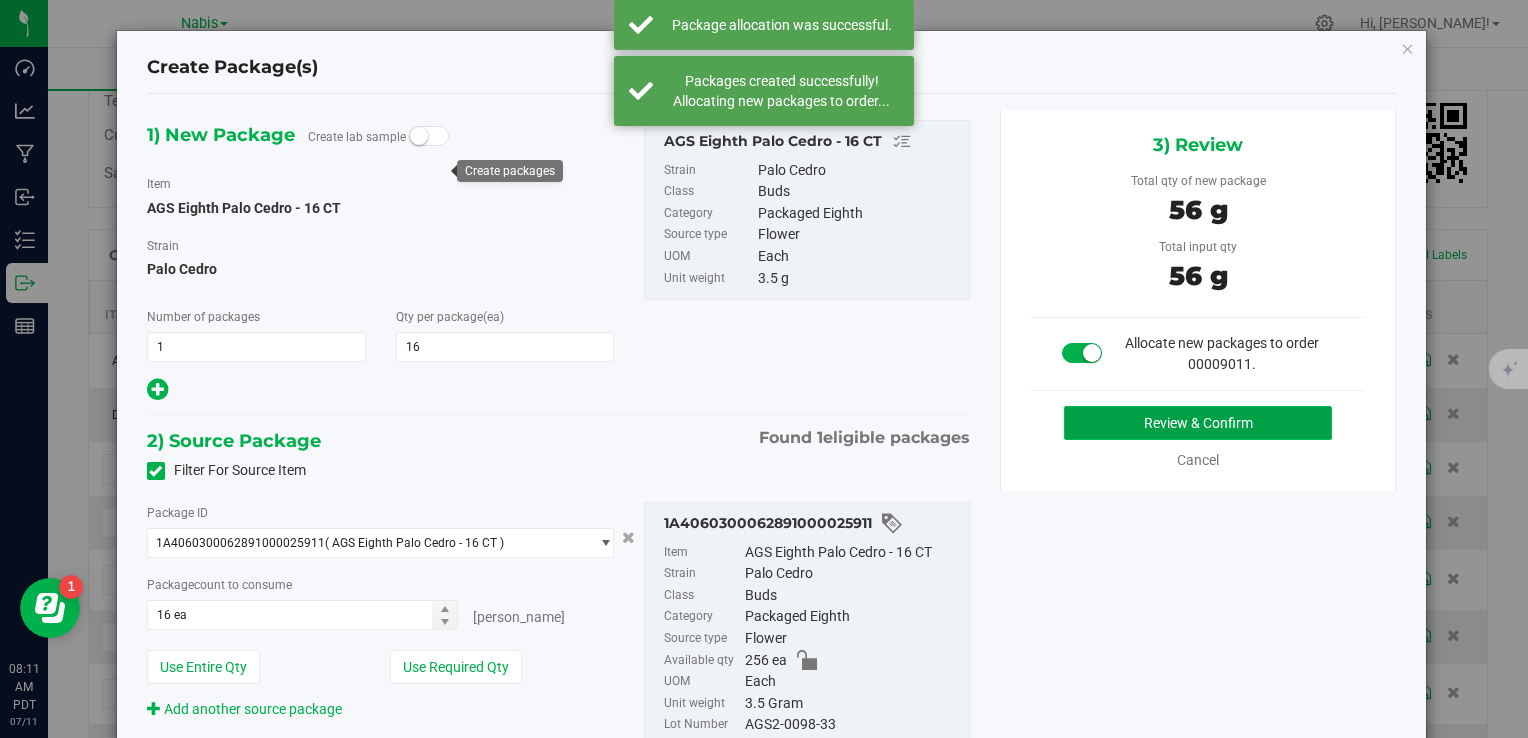 click on "Review & Confirm" at bounding box center (1198, 423) 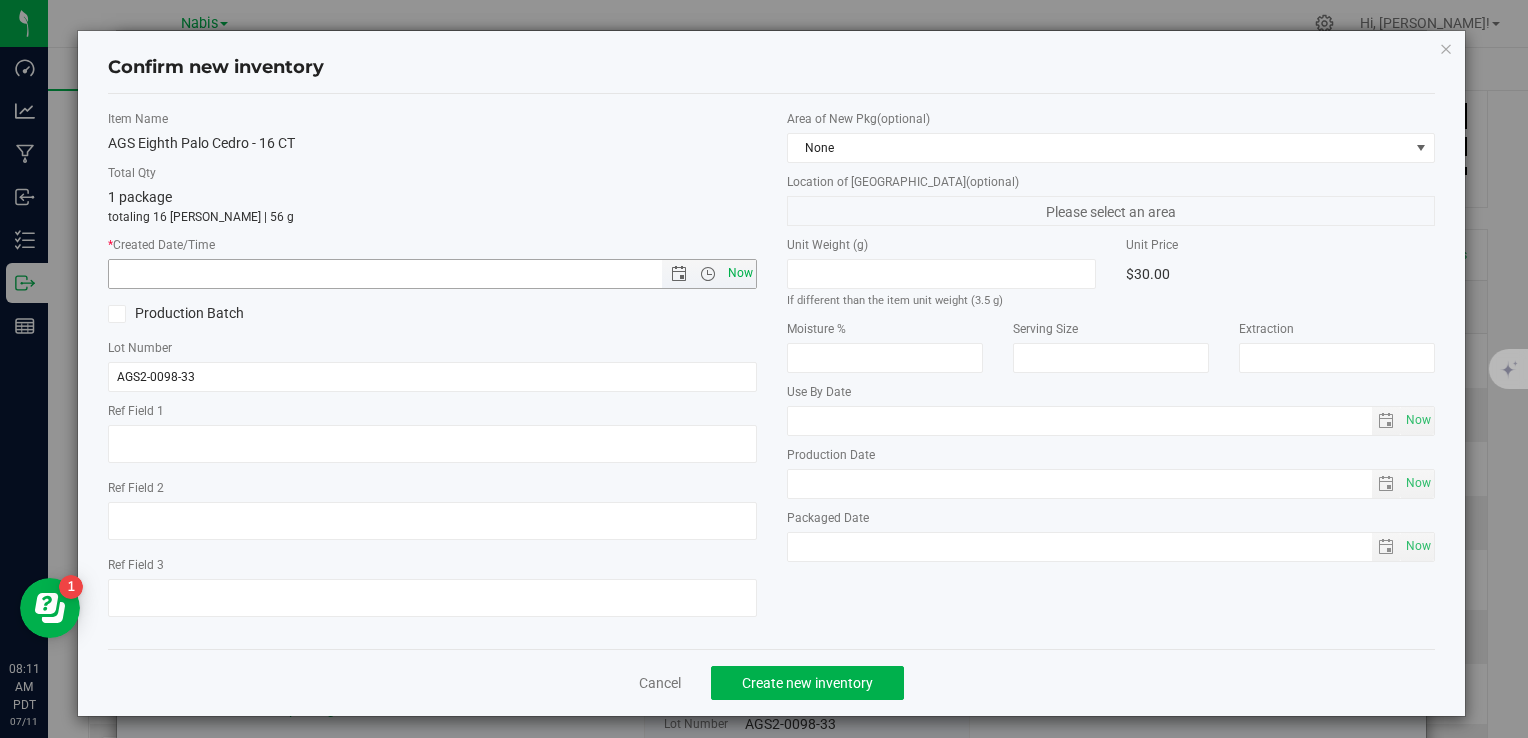 click on "Now" at bounding box center (740, 273) 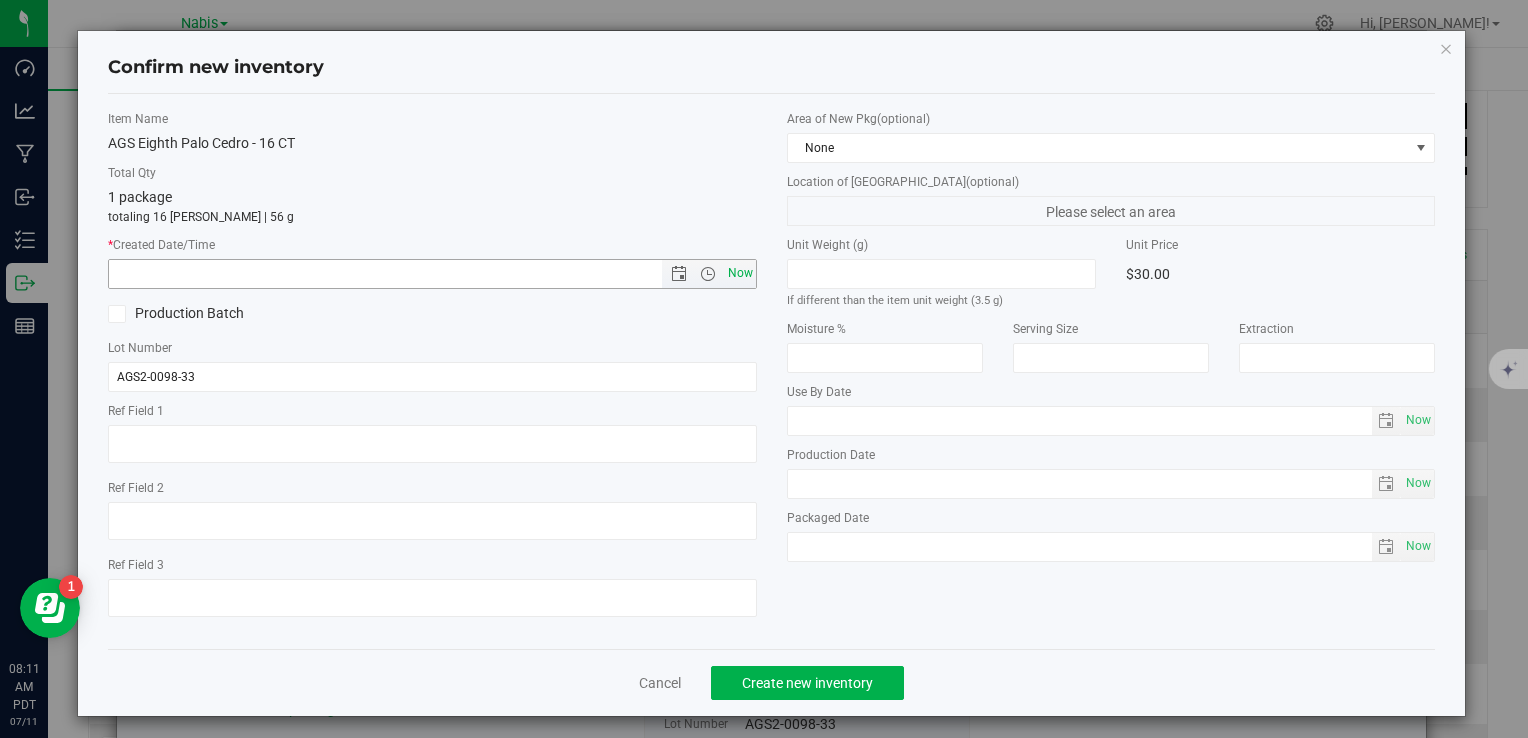 type on "[DATE] 8:11 AM" 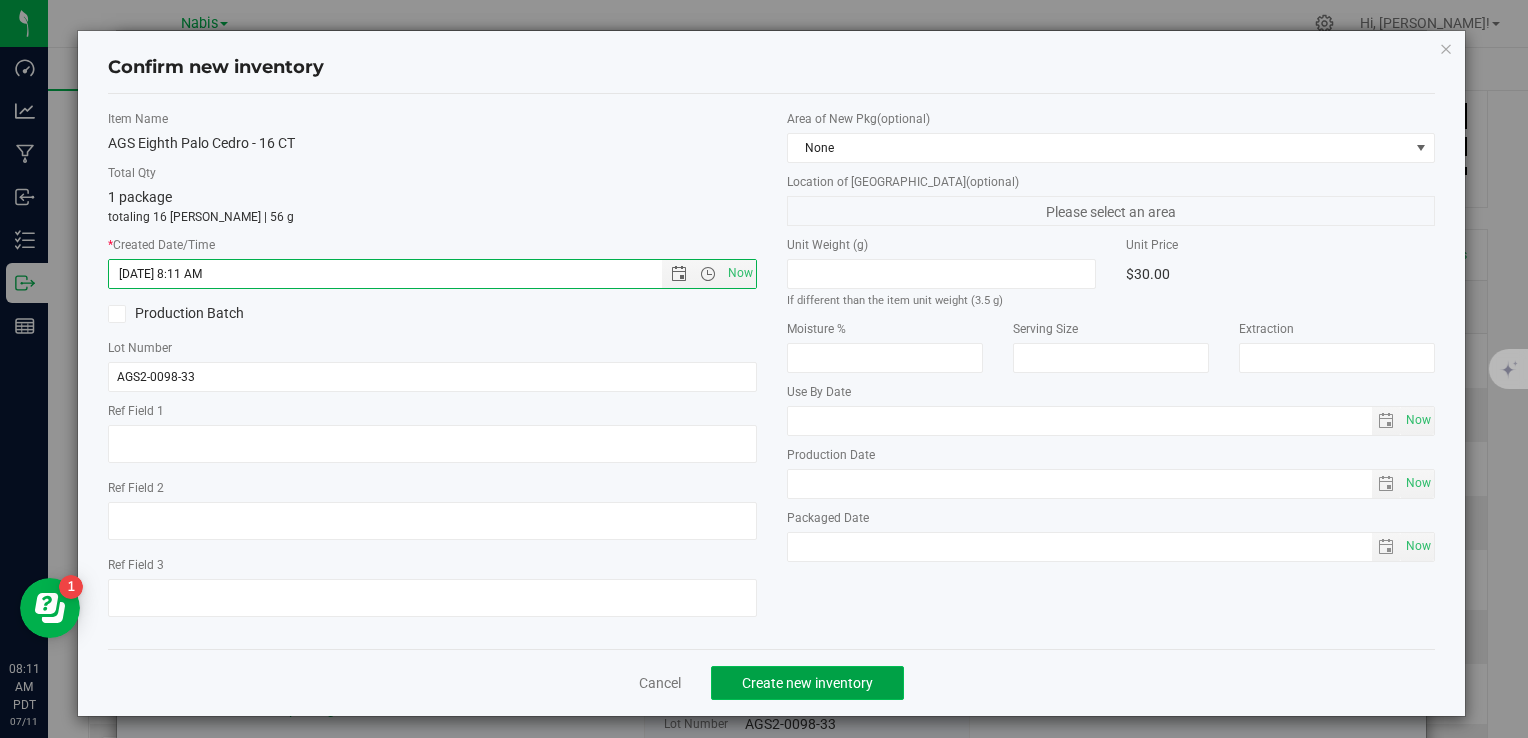 click on "Create new inventory" 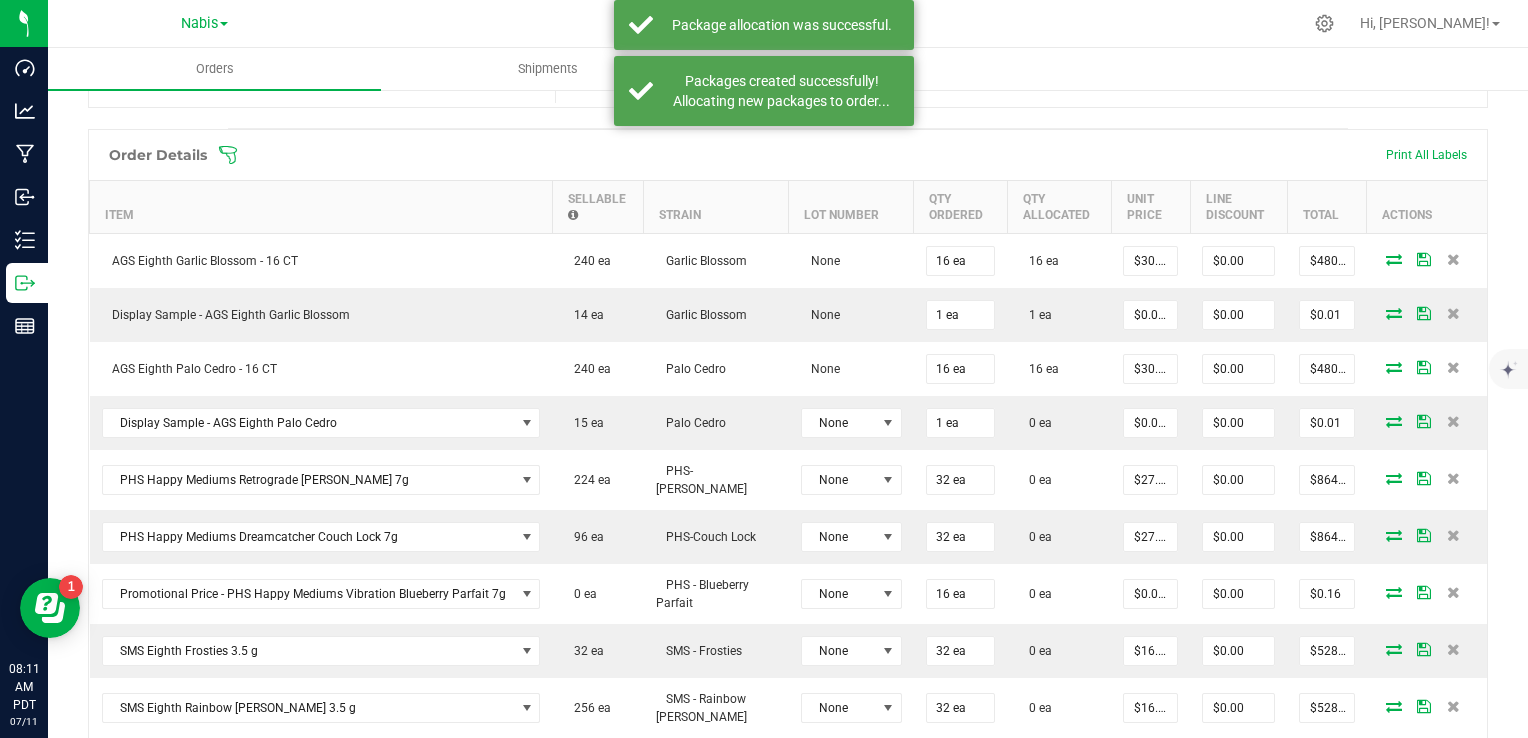 scroll, scrollTop: 585, scrollLeft: 0, axis: vertical 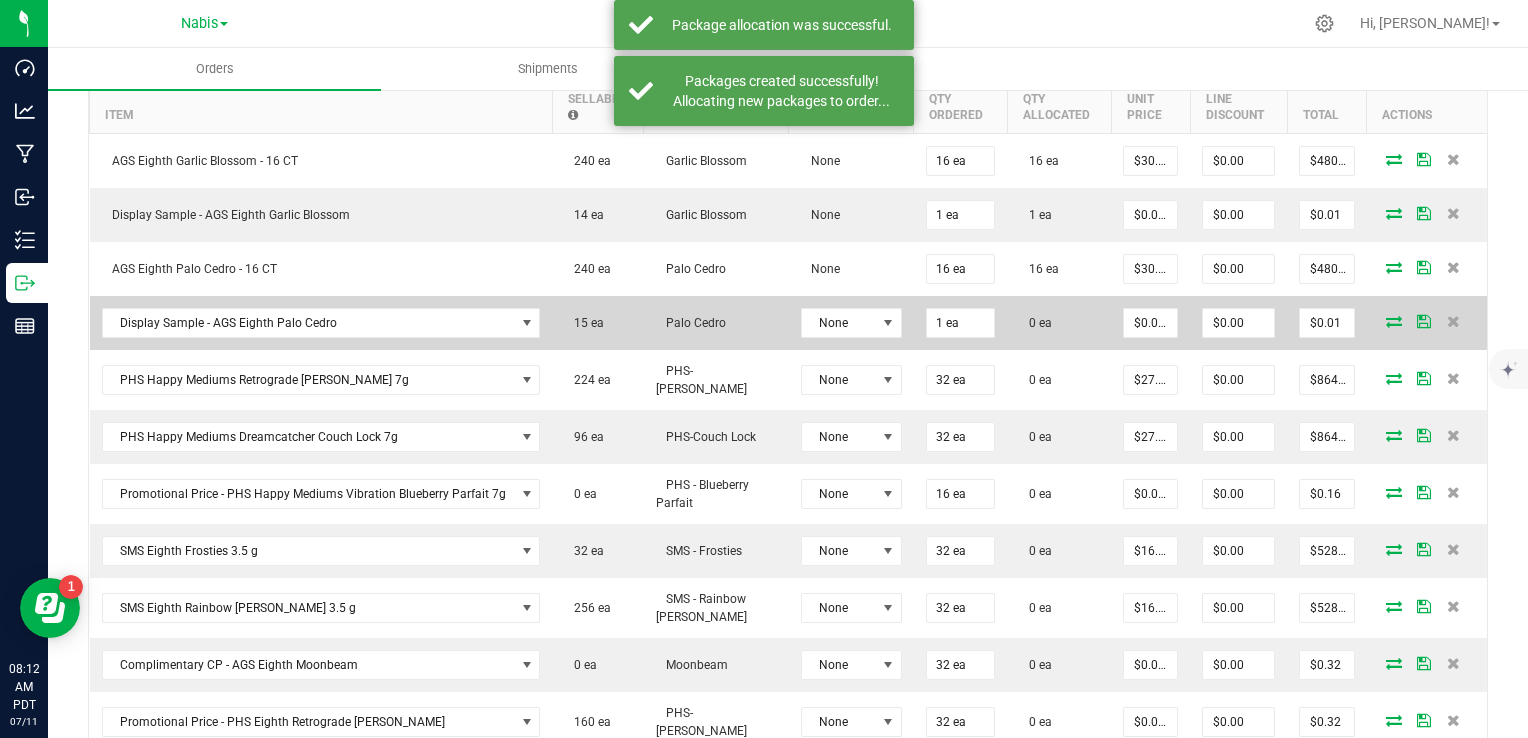 click at bounding box center (1394, 321) 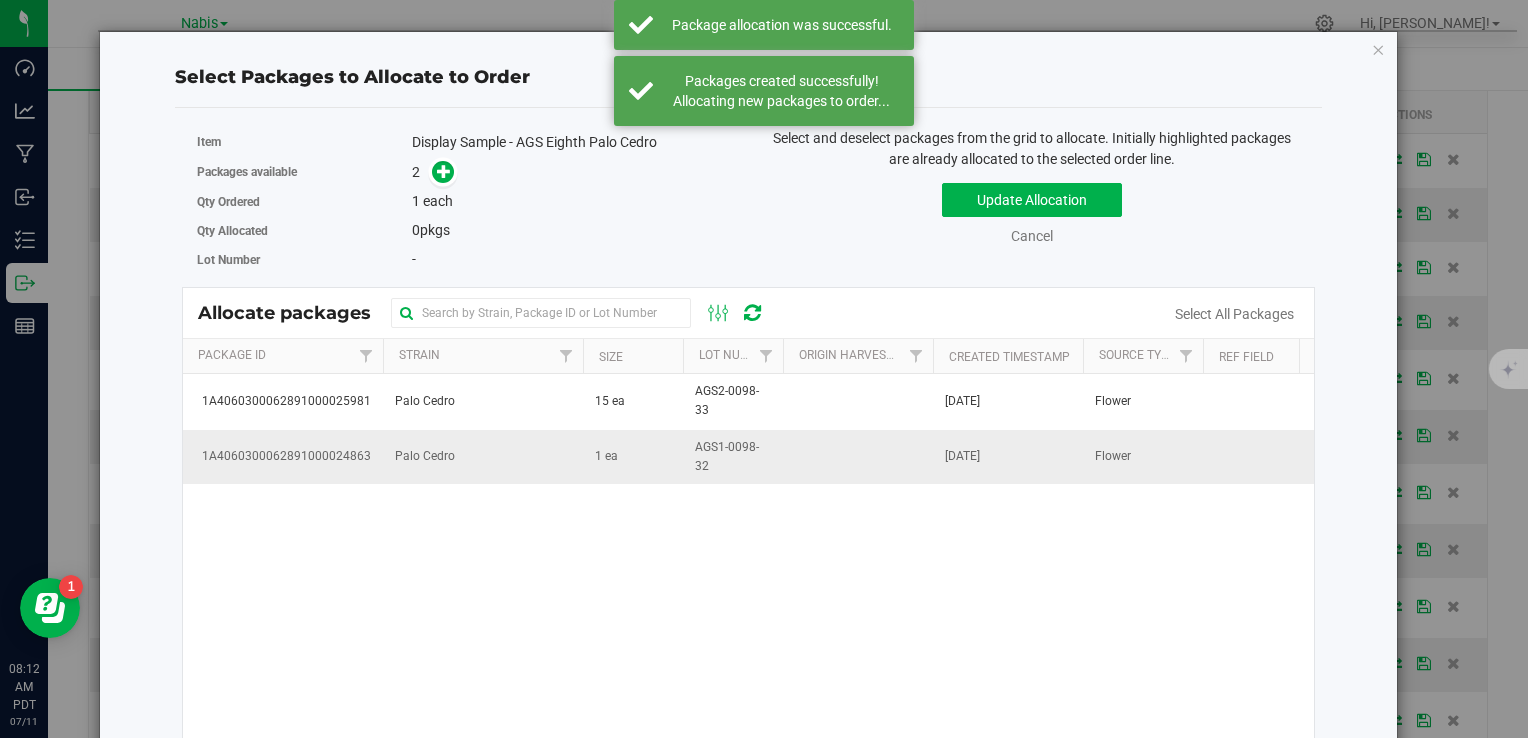 click on "Palo Cedro" at bounding box center (483, 457) 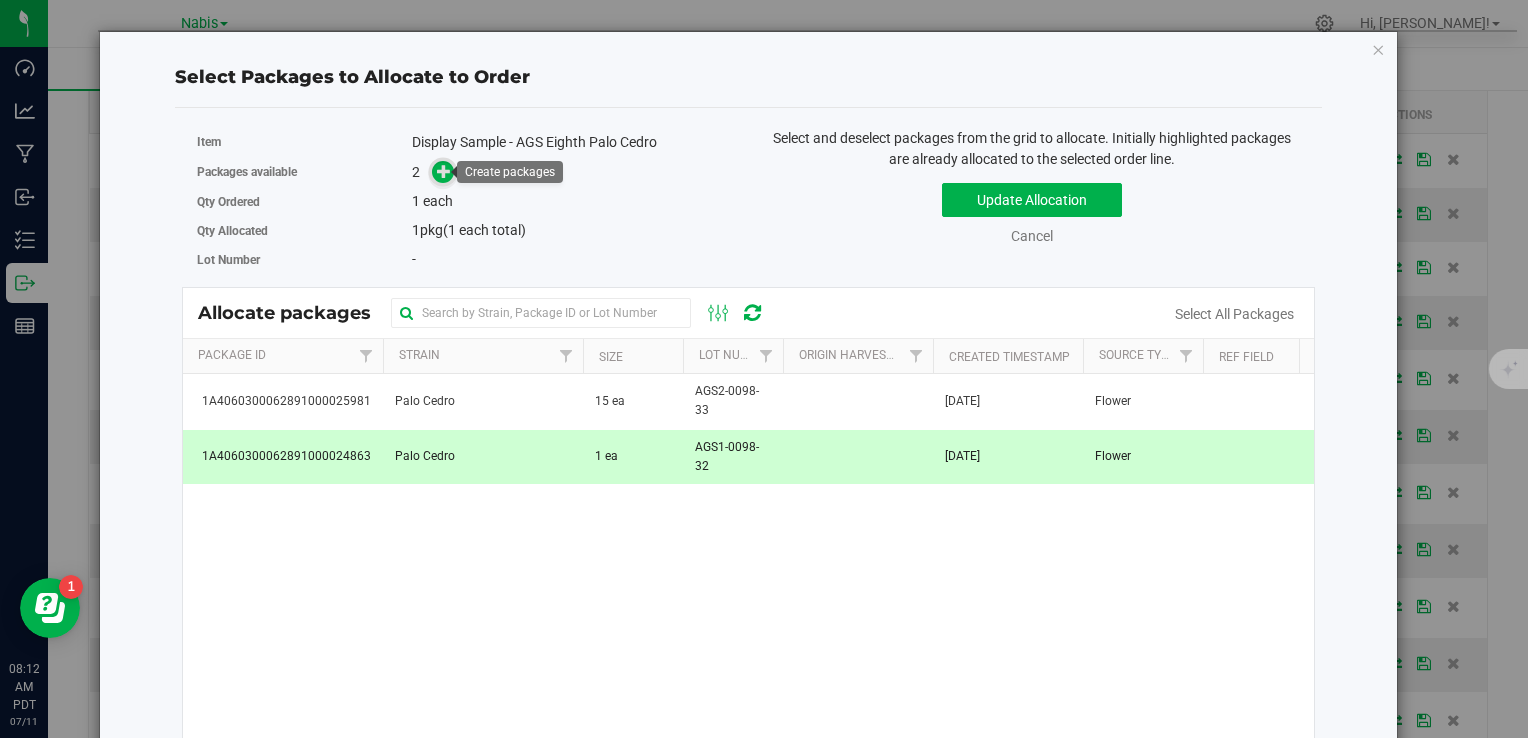 click at bounding box center [444, 171] 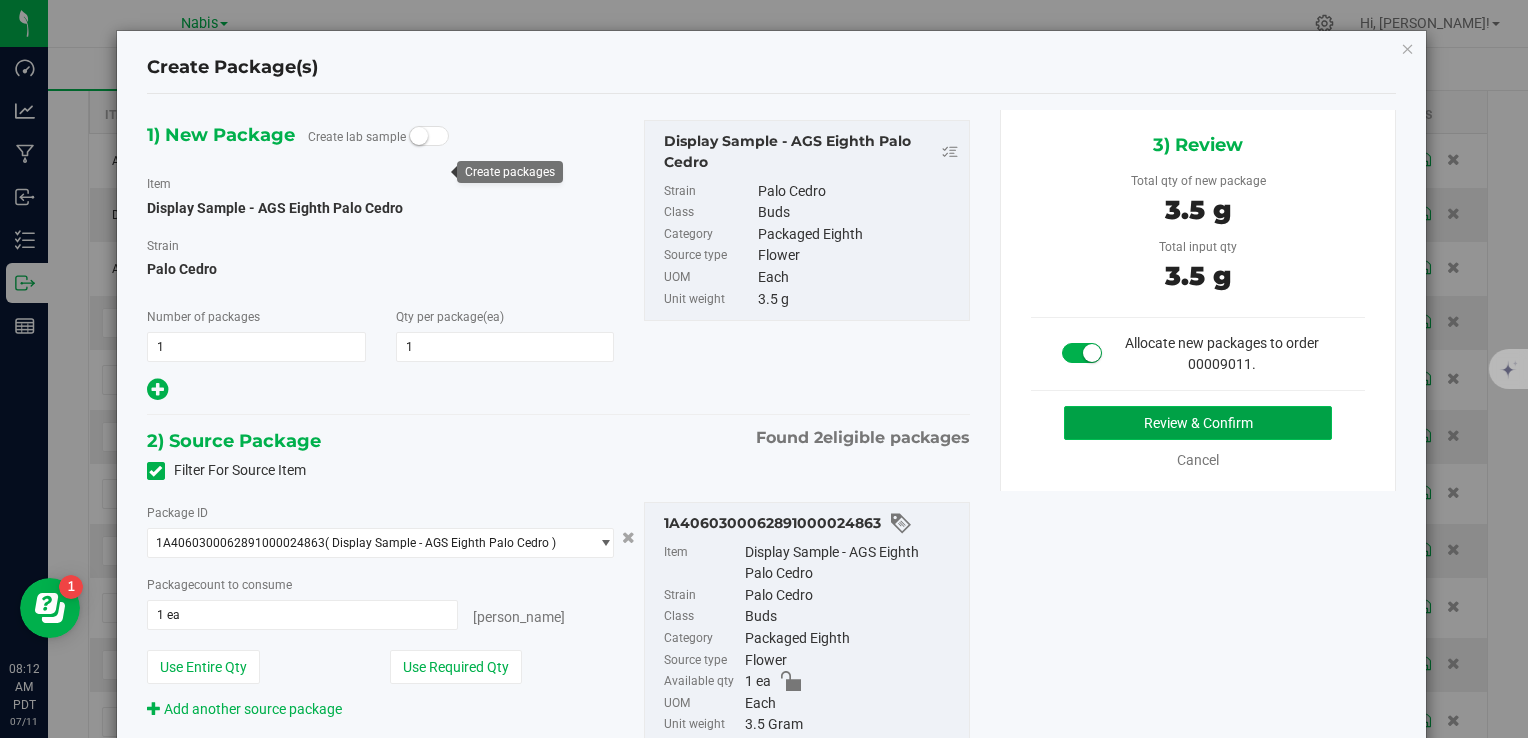 click on "Review & Confirm" at bounding box center (1198, 423) 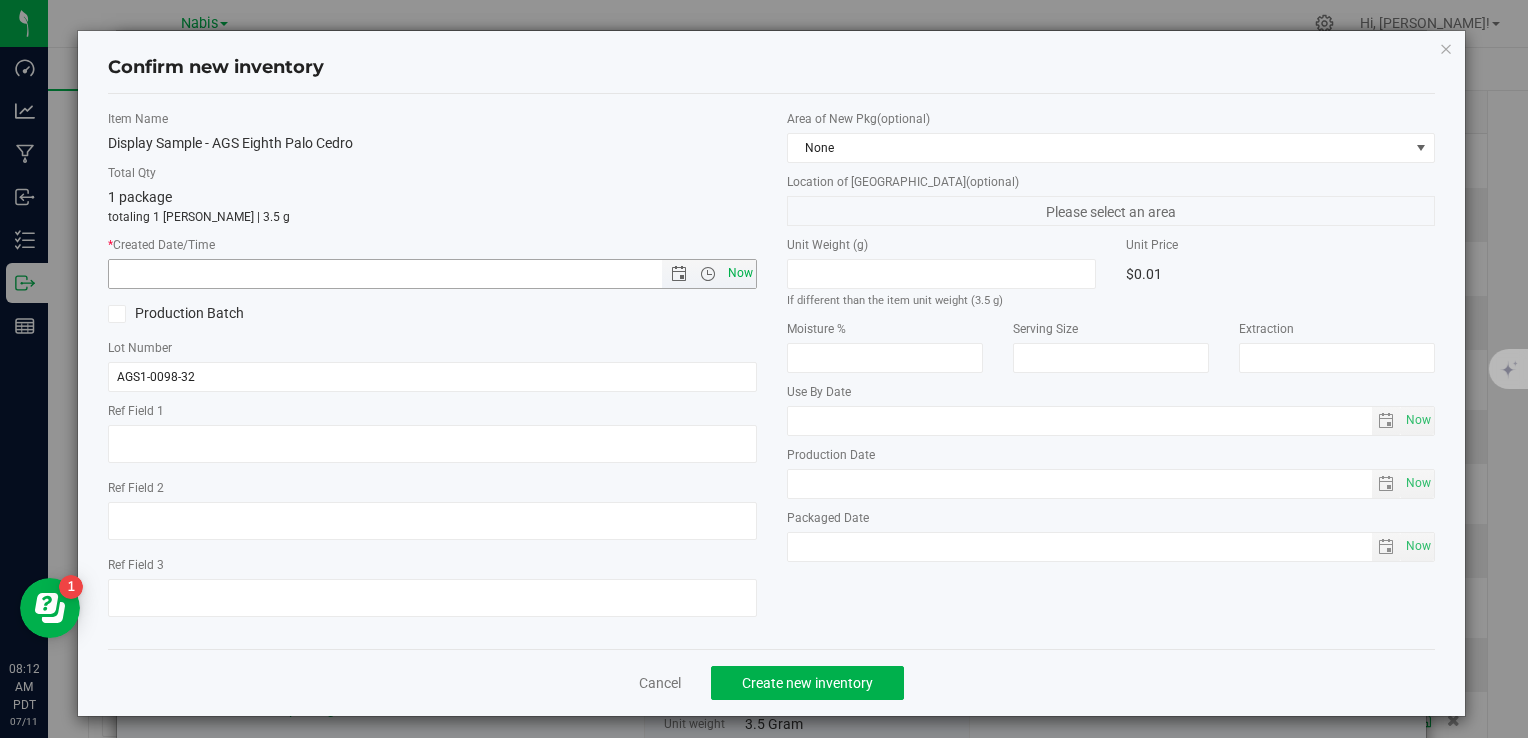 click on "Now" at bounding box center [740, 273] 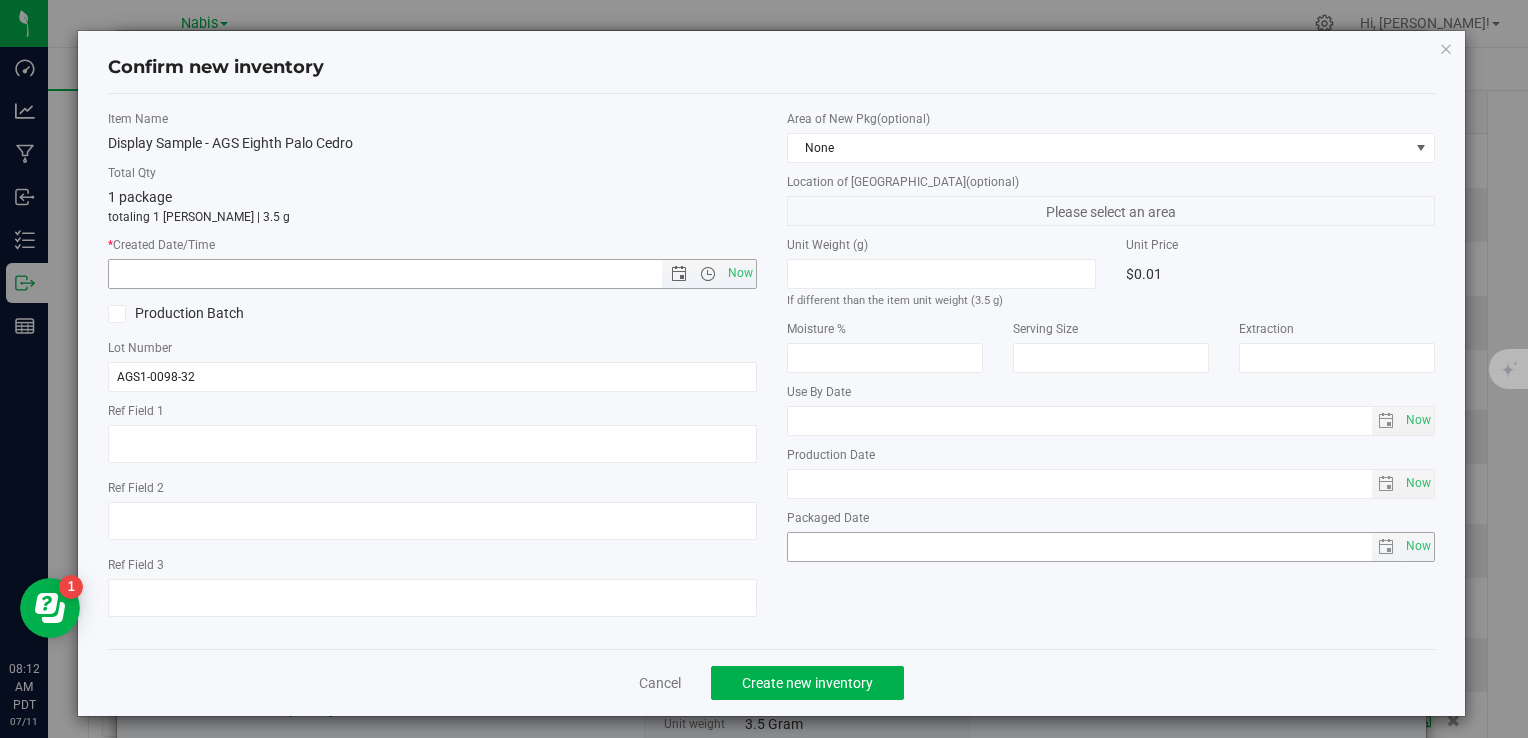 type on "[DATE] 8:12 AM" 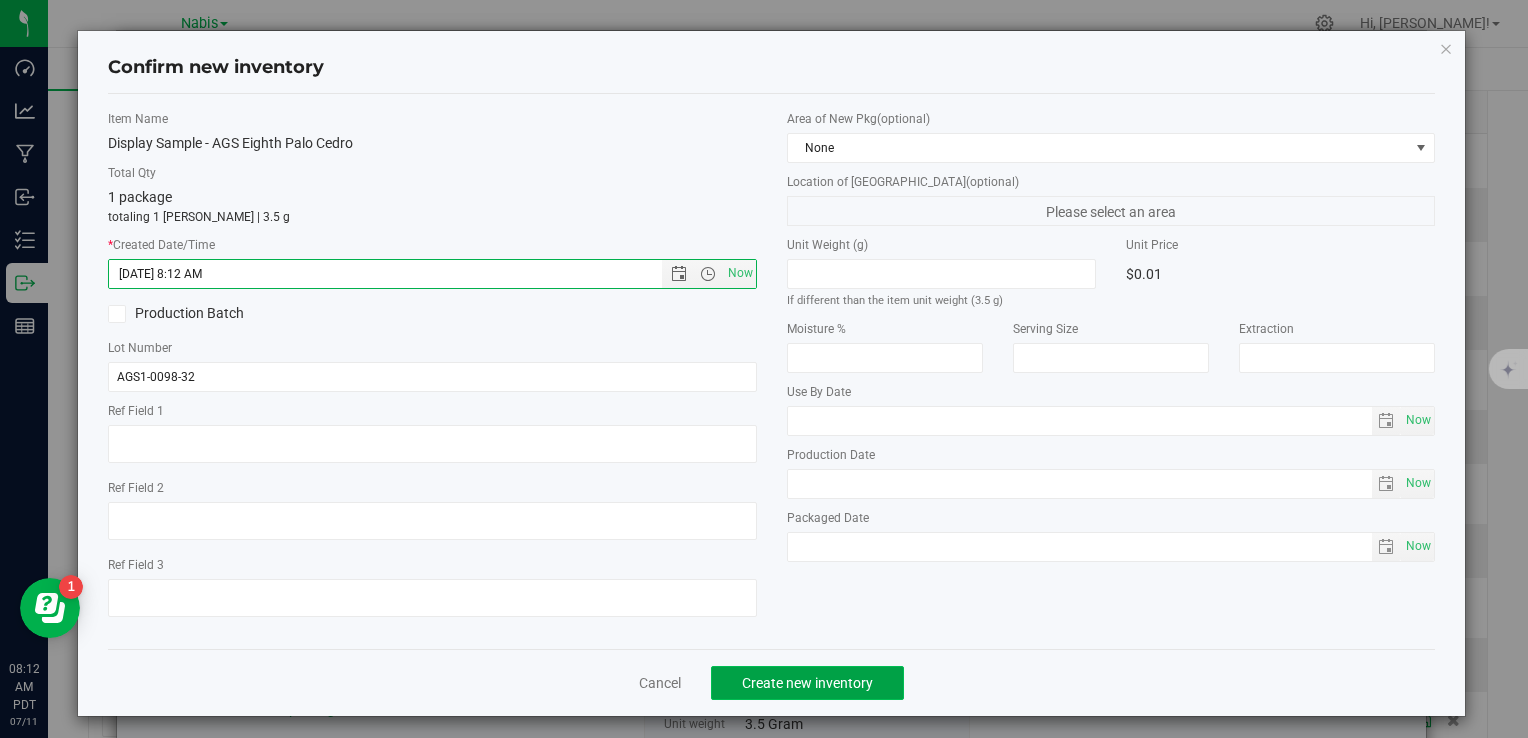 click on "Create new inventory" 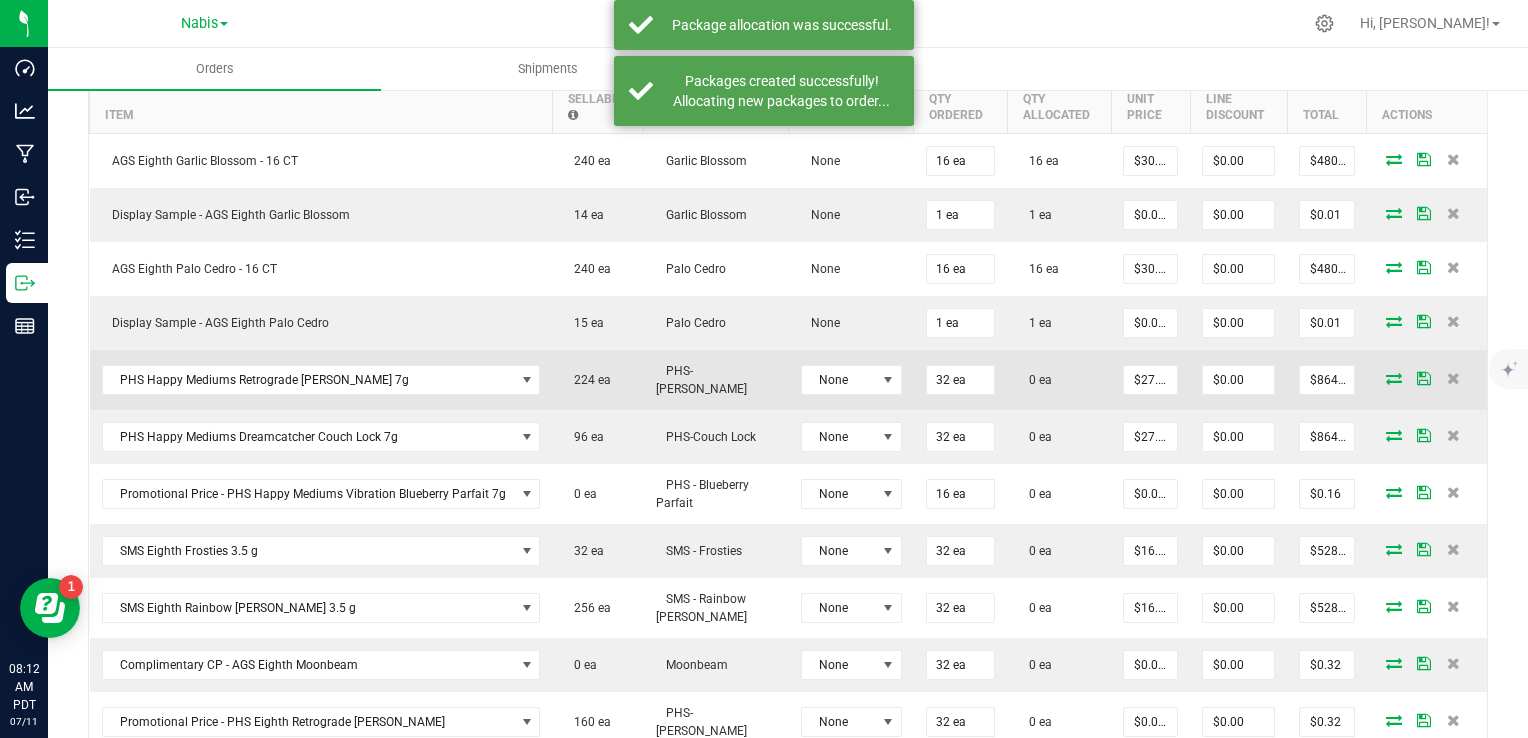 click at bounding box center [1394, 378] 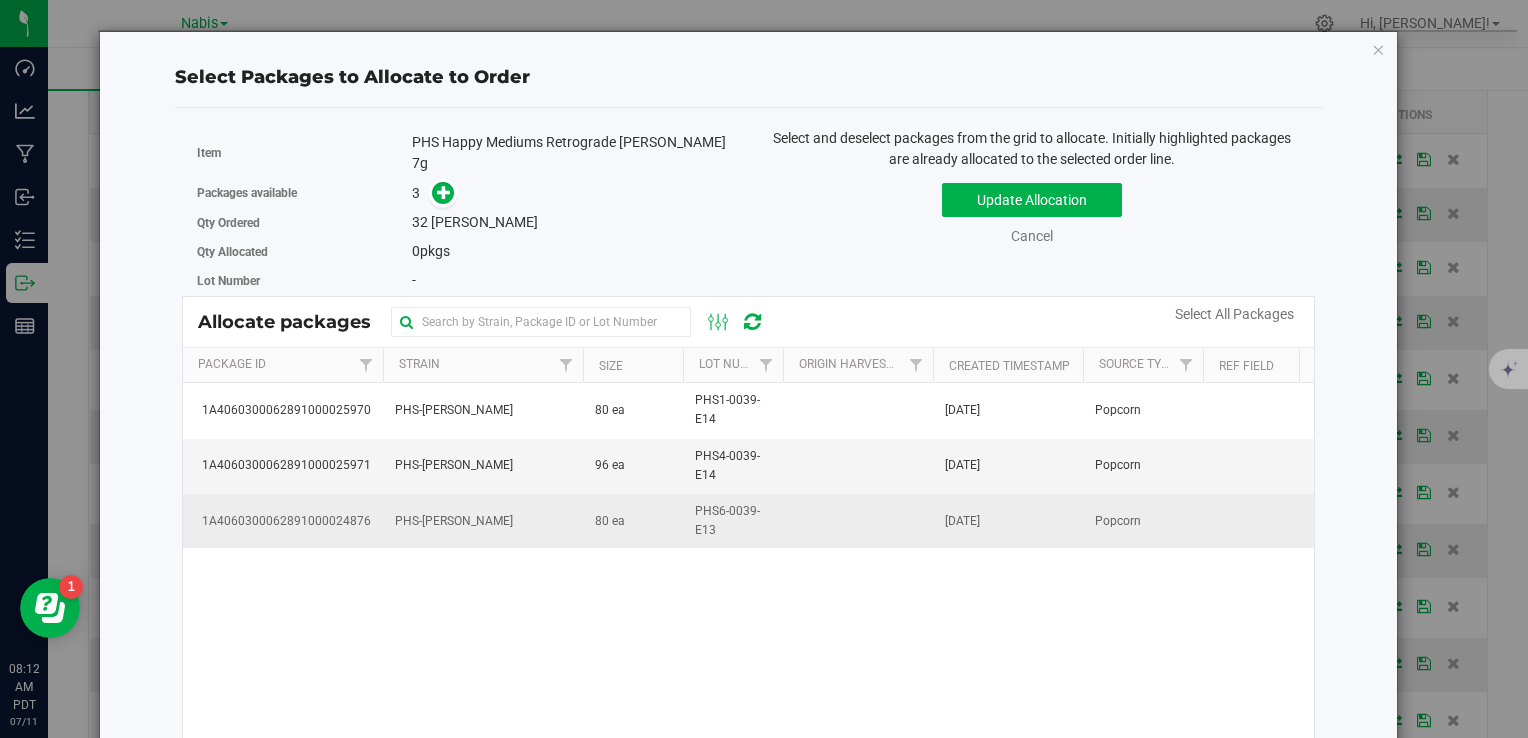 click on "PHS6-0039-E13" at bounding box center [733, 521] 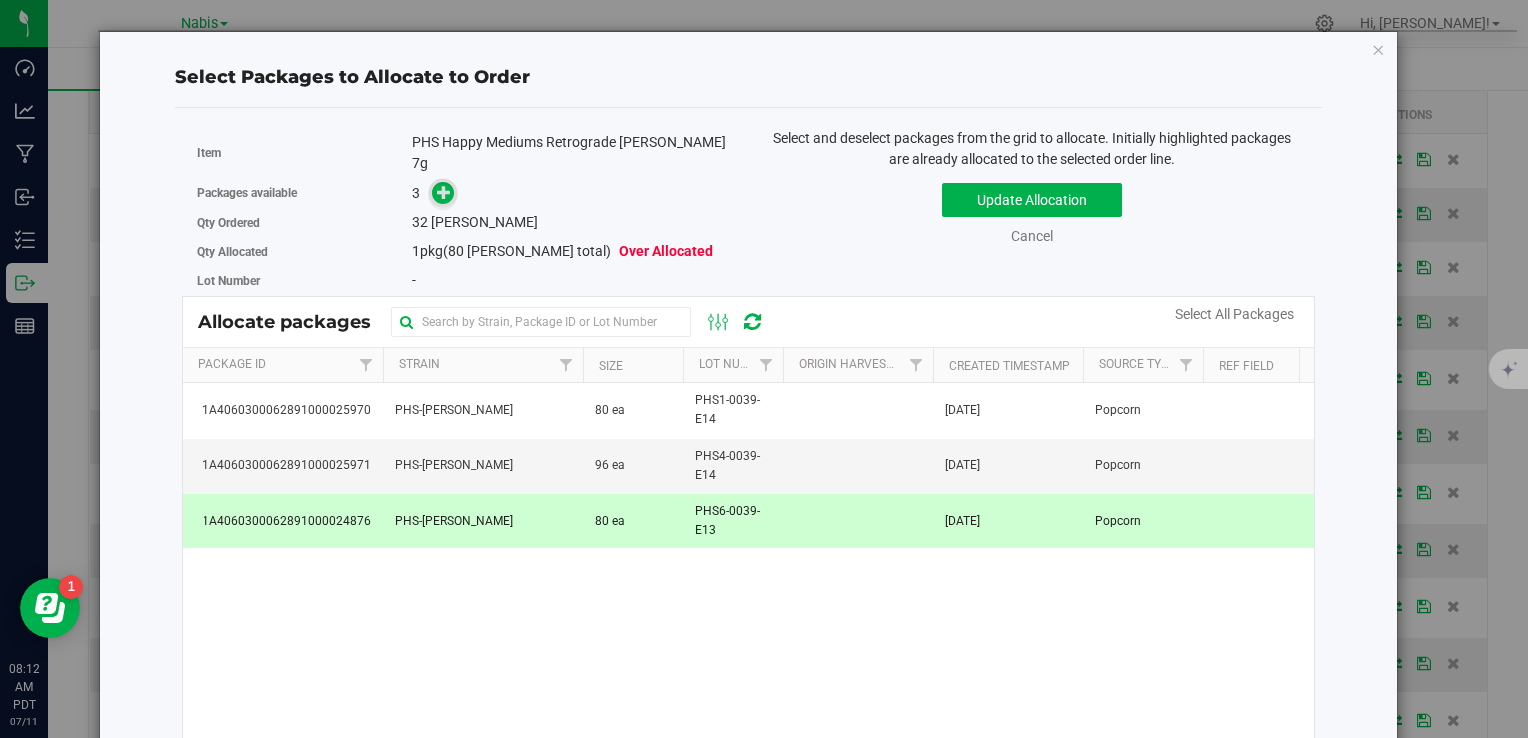 click at bounding box center (443, 193) 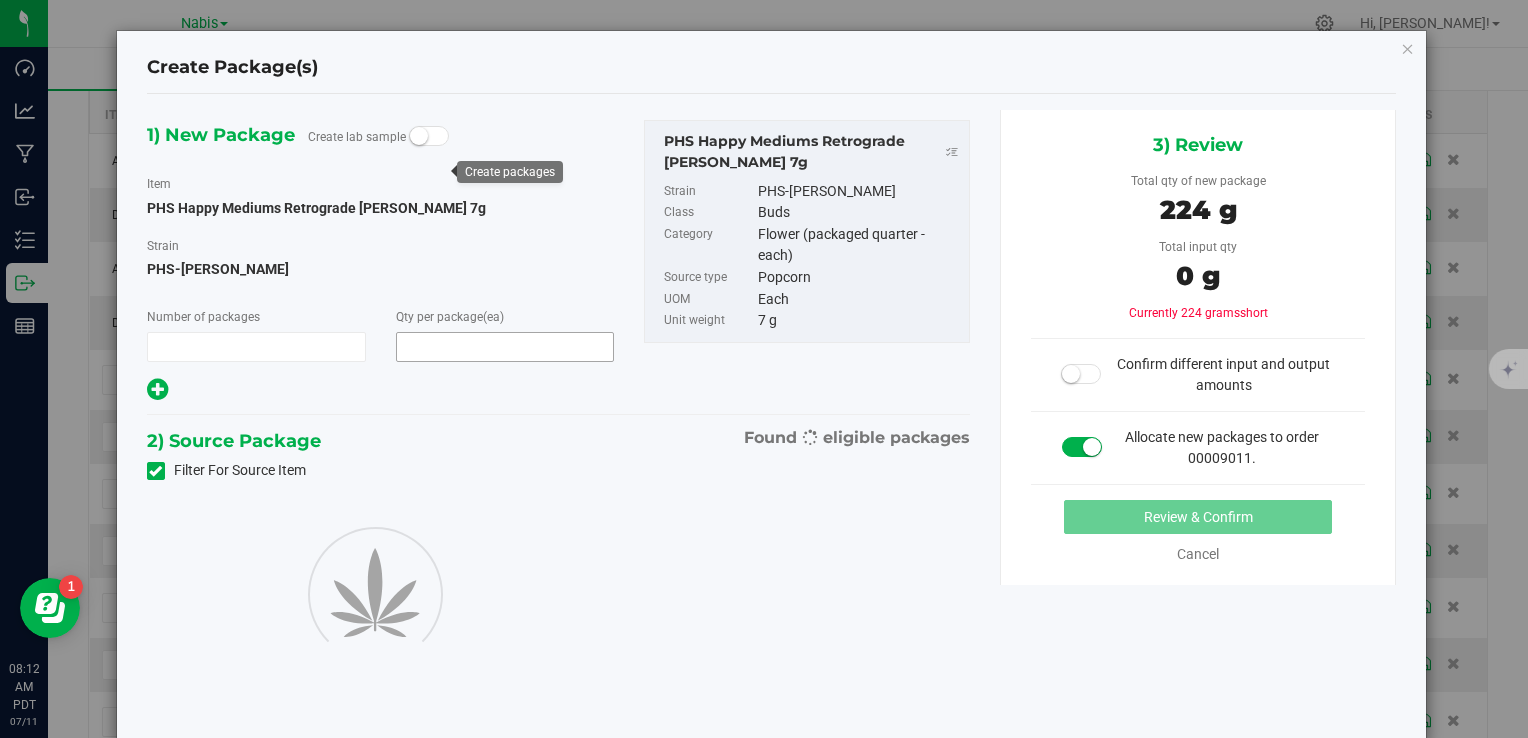 type on "1" 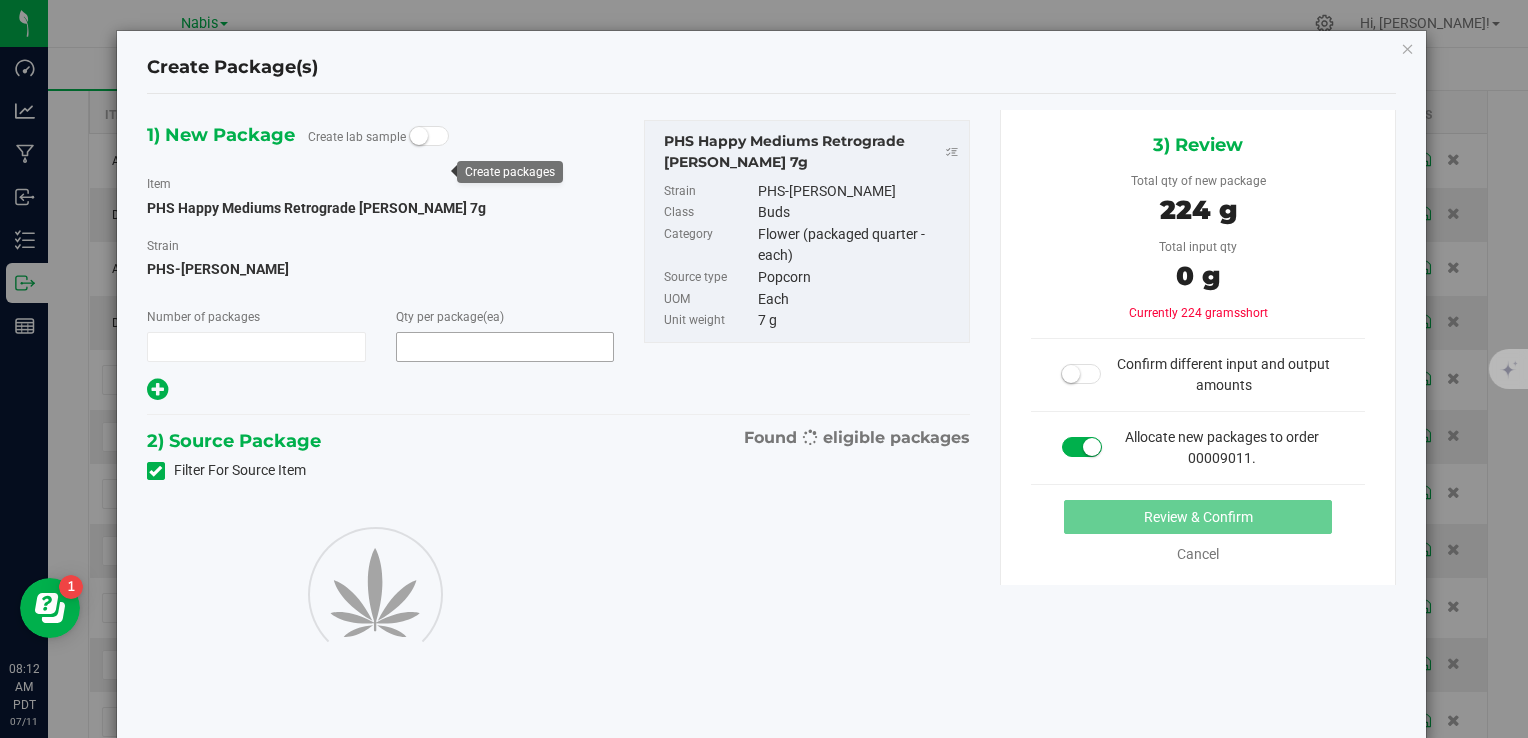 type on "32" 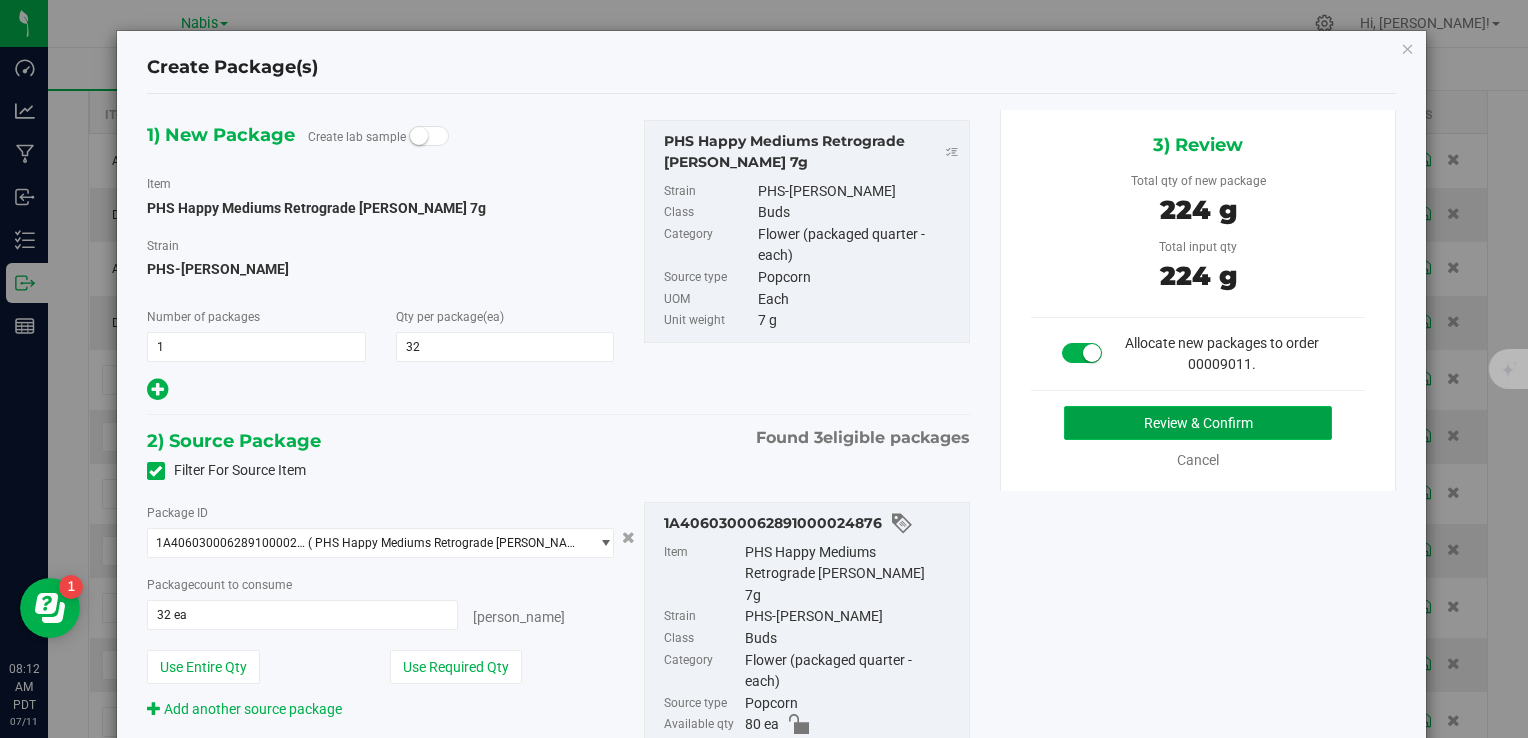 click on "Review & Confirm" at bounding box center [1198, 423] 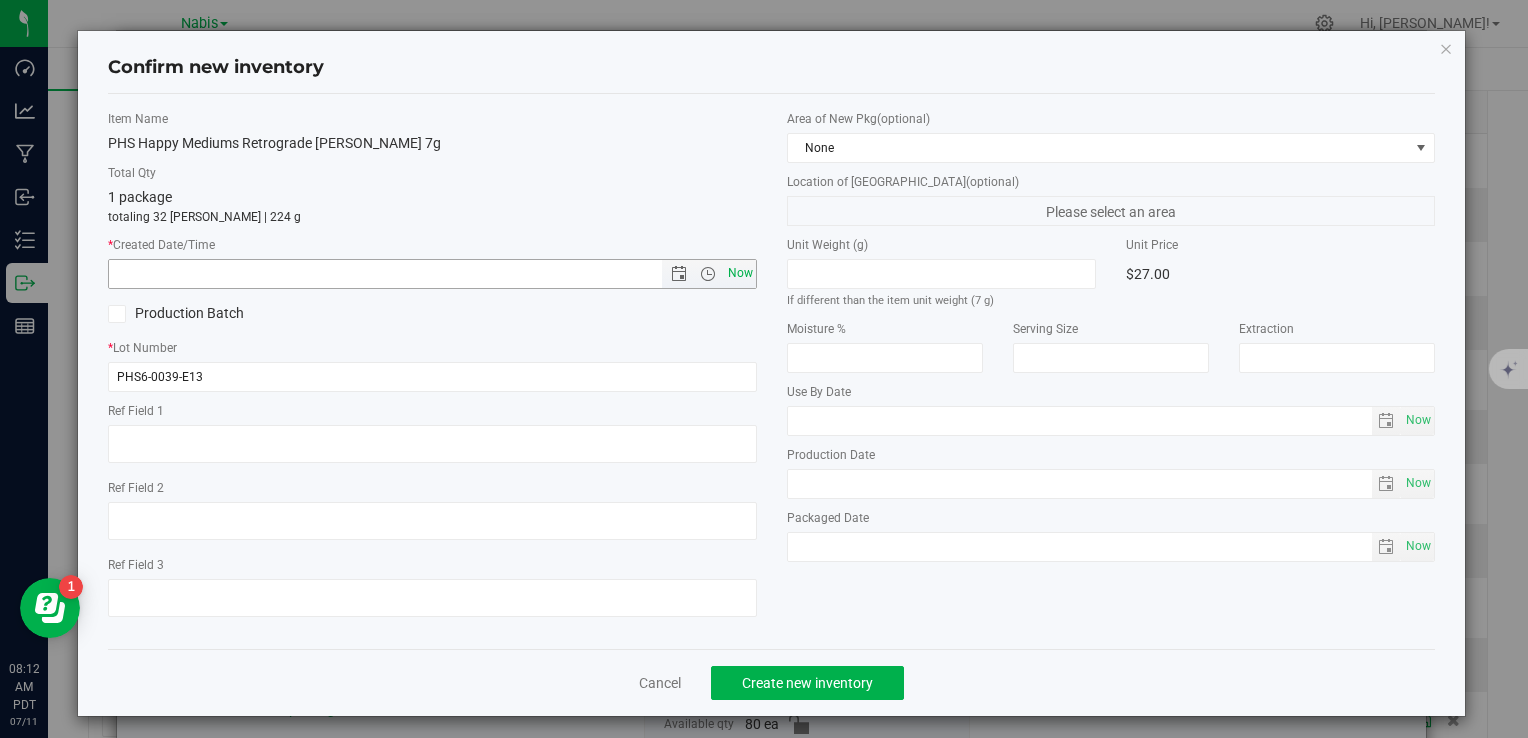 click on "Now" at bounding box center (740, 273) 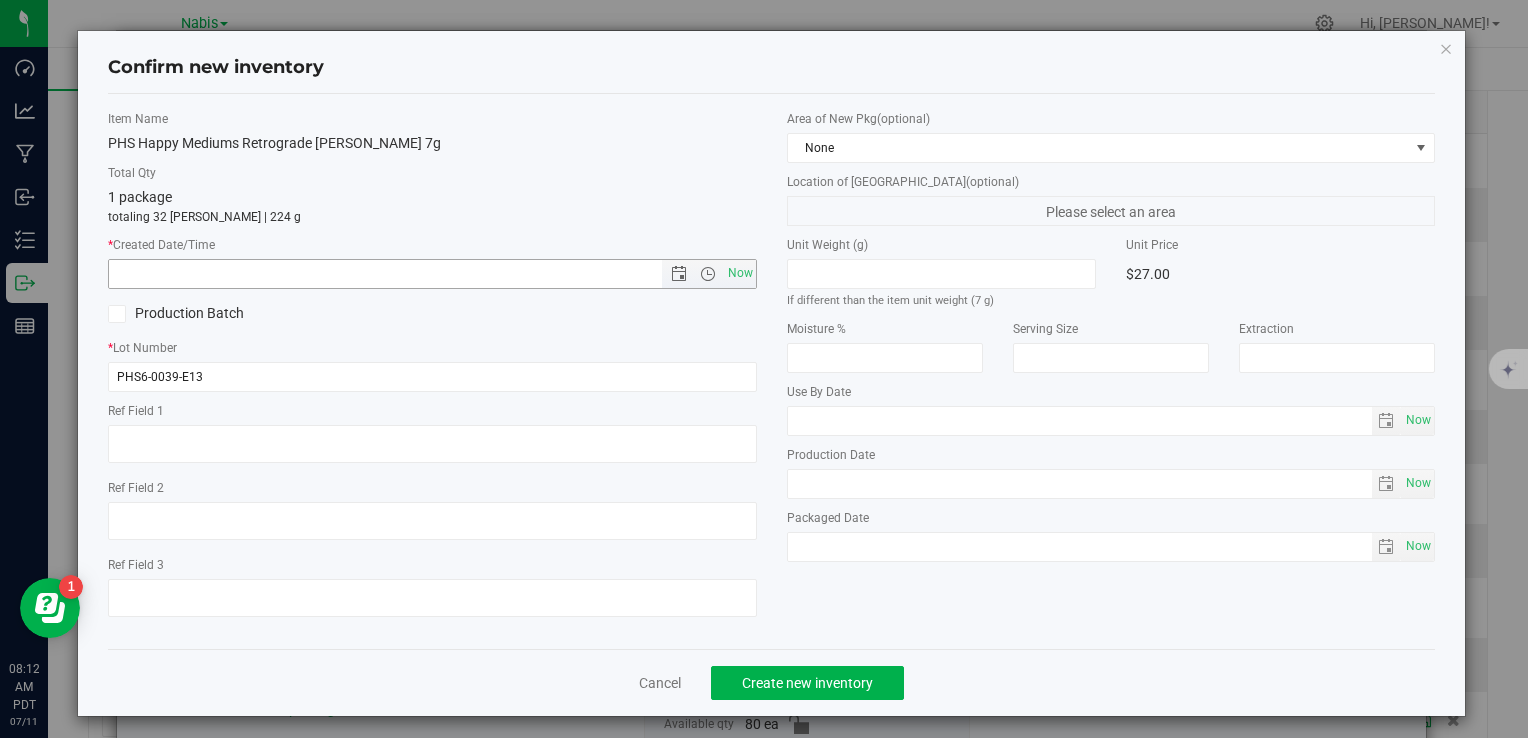 type on "[DATE] 8:12 AM" 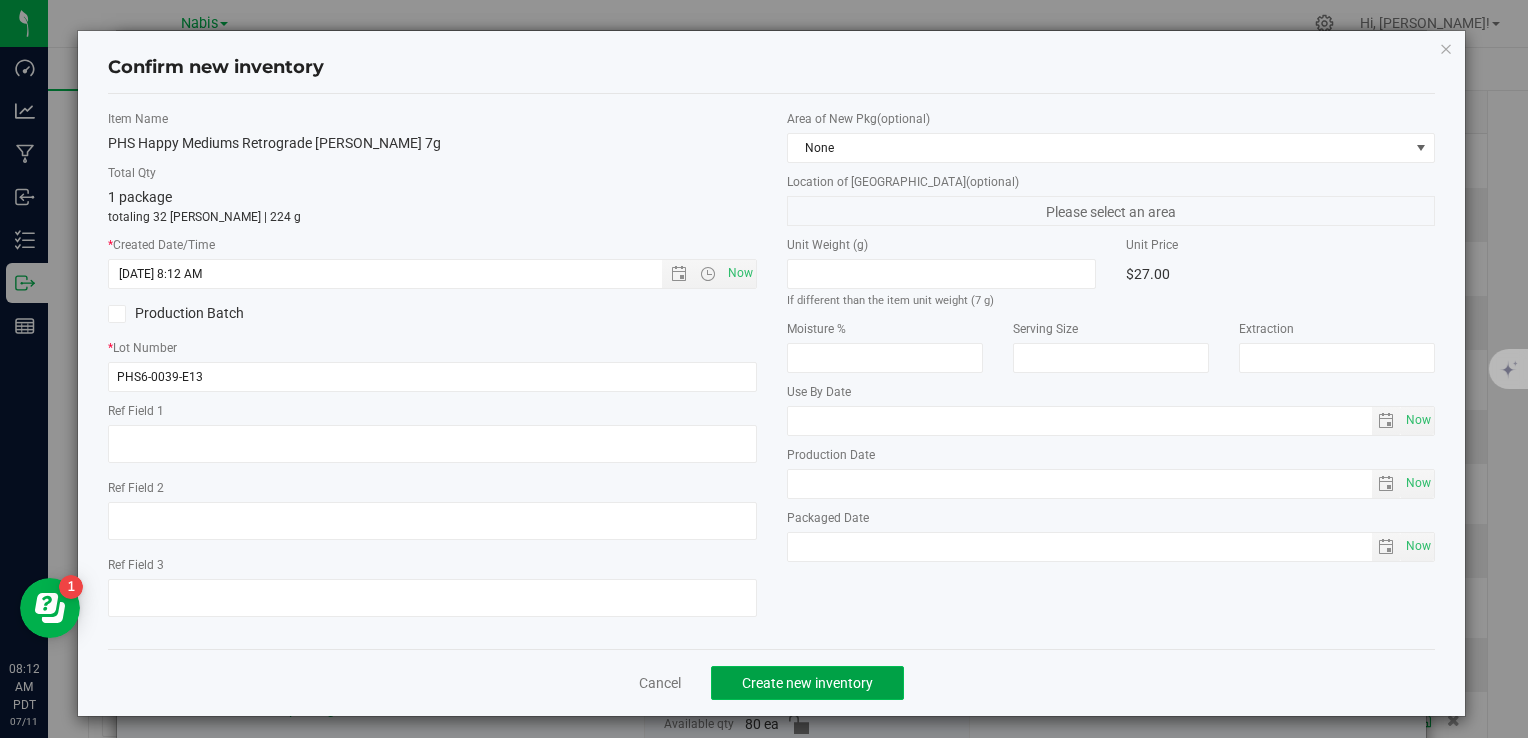 click on "Create new inventory" 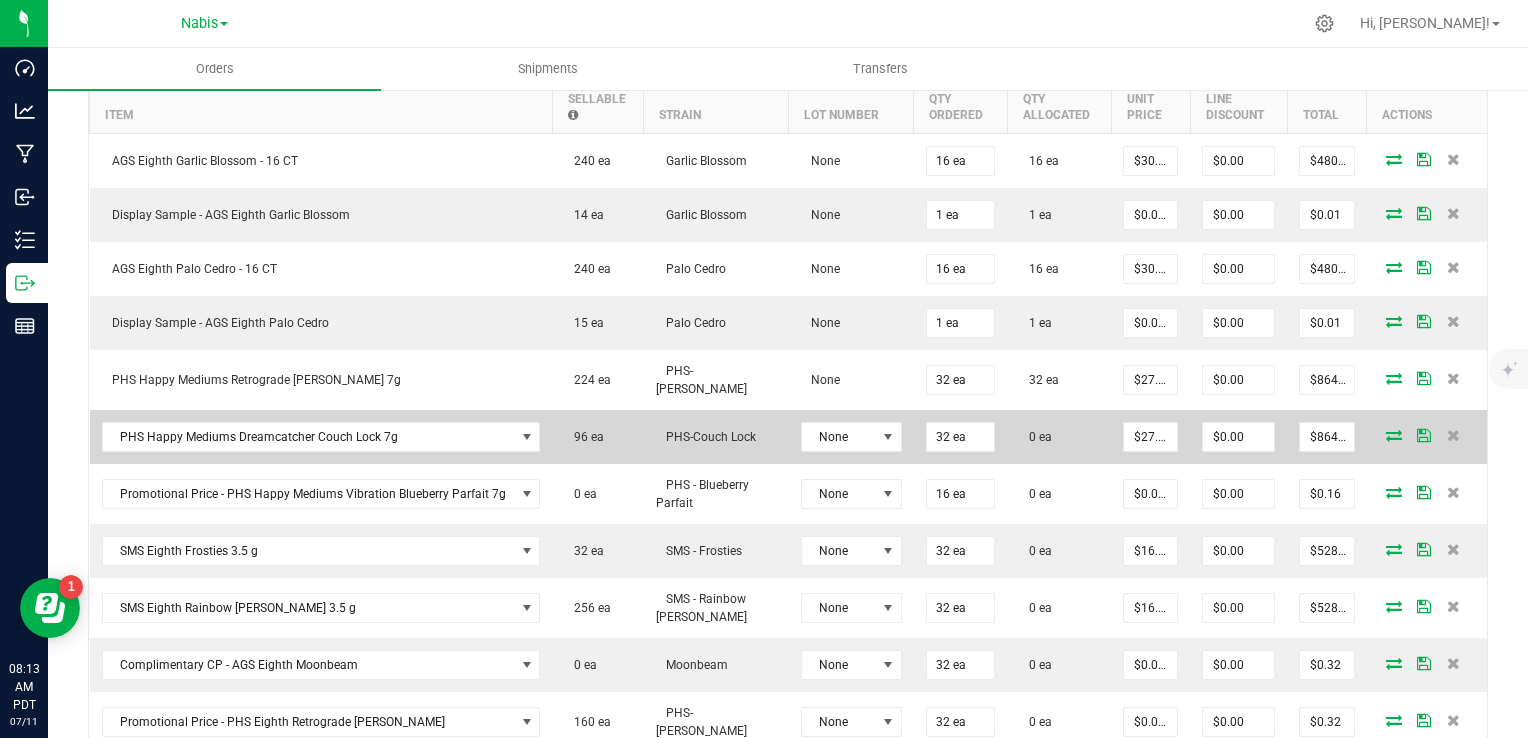 click at bounding box center [1394, 435] 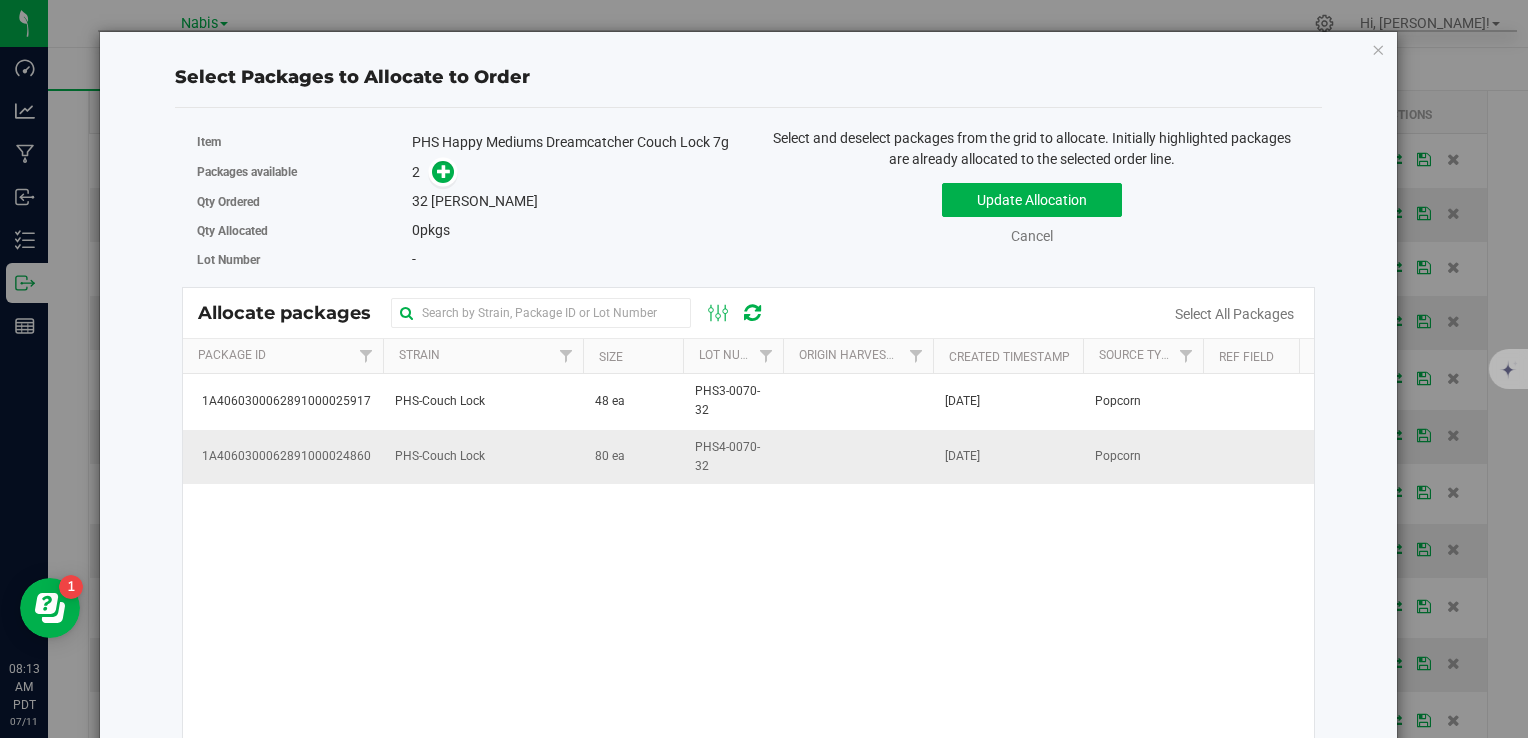 click on "PHS-Couch Lock" at bounding box center (483, 457) 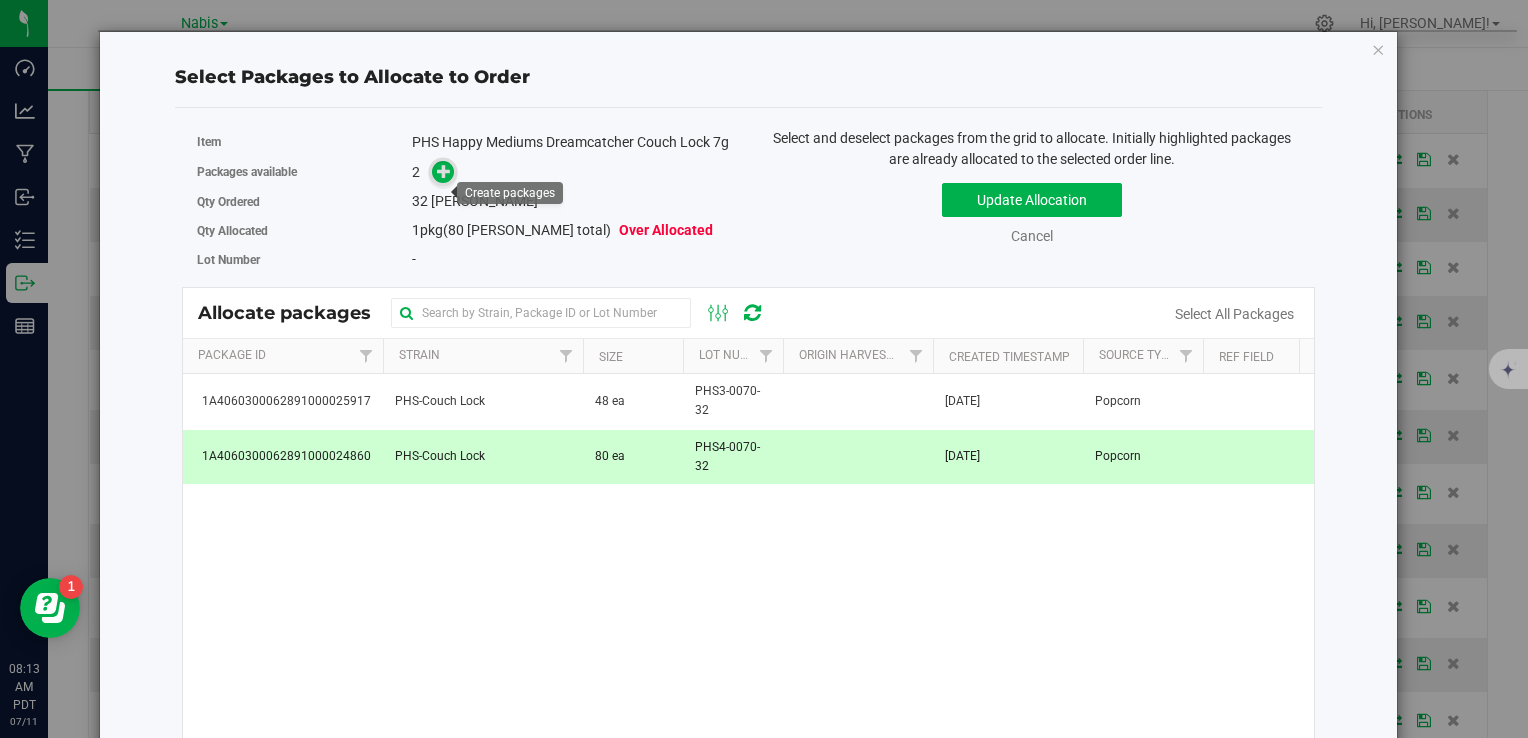 click at bounding box center (444, 171) 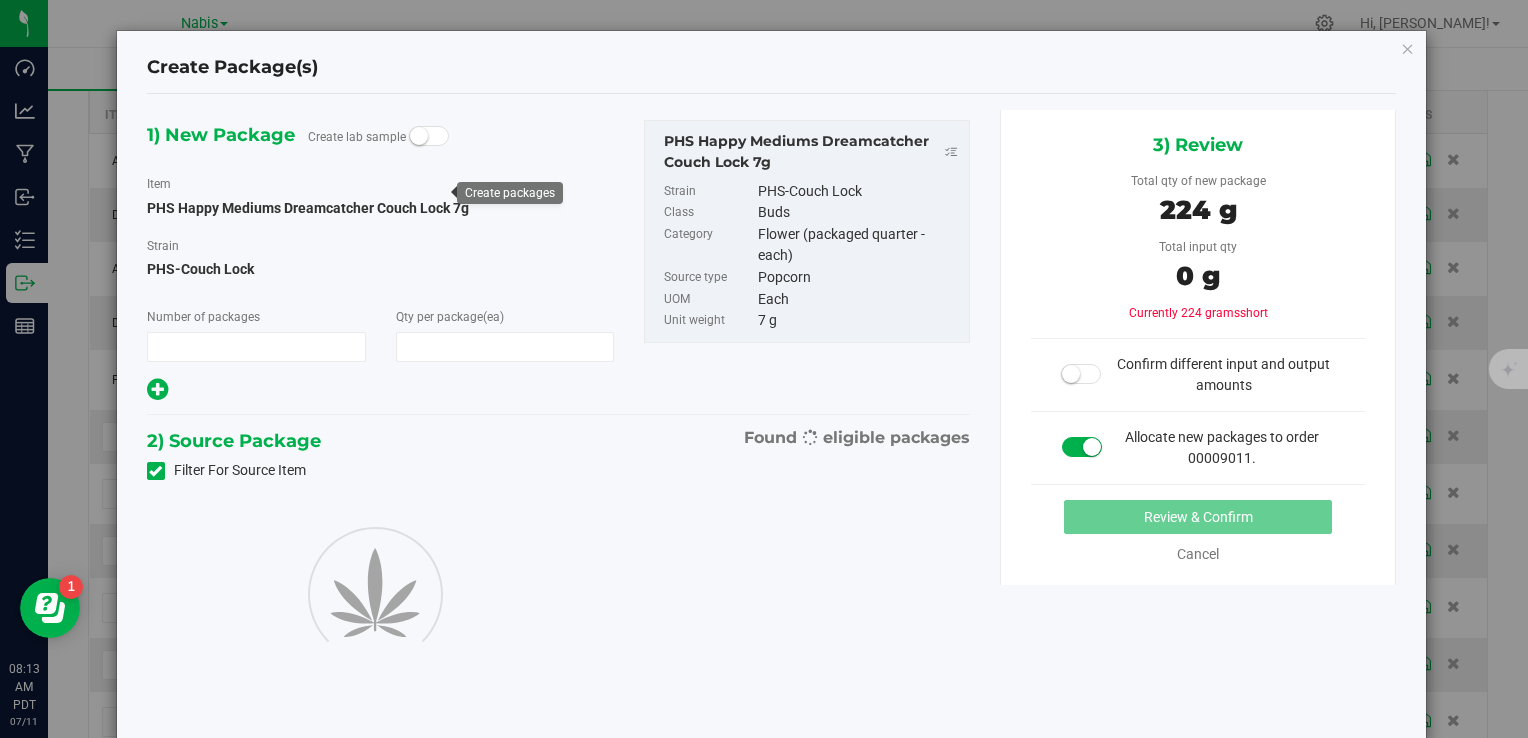 type on "1" 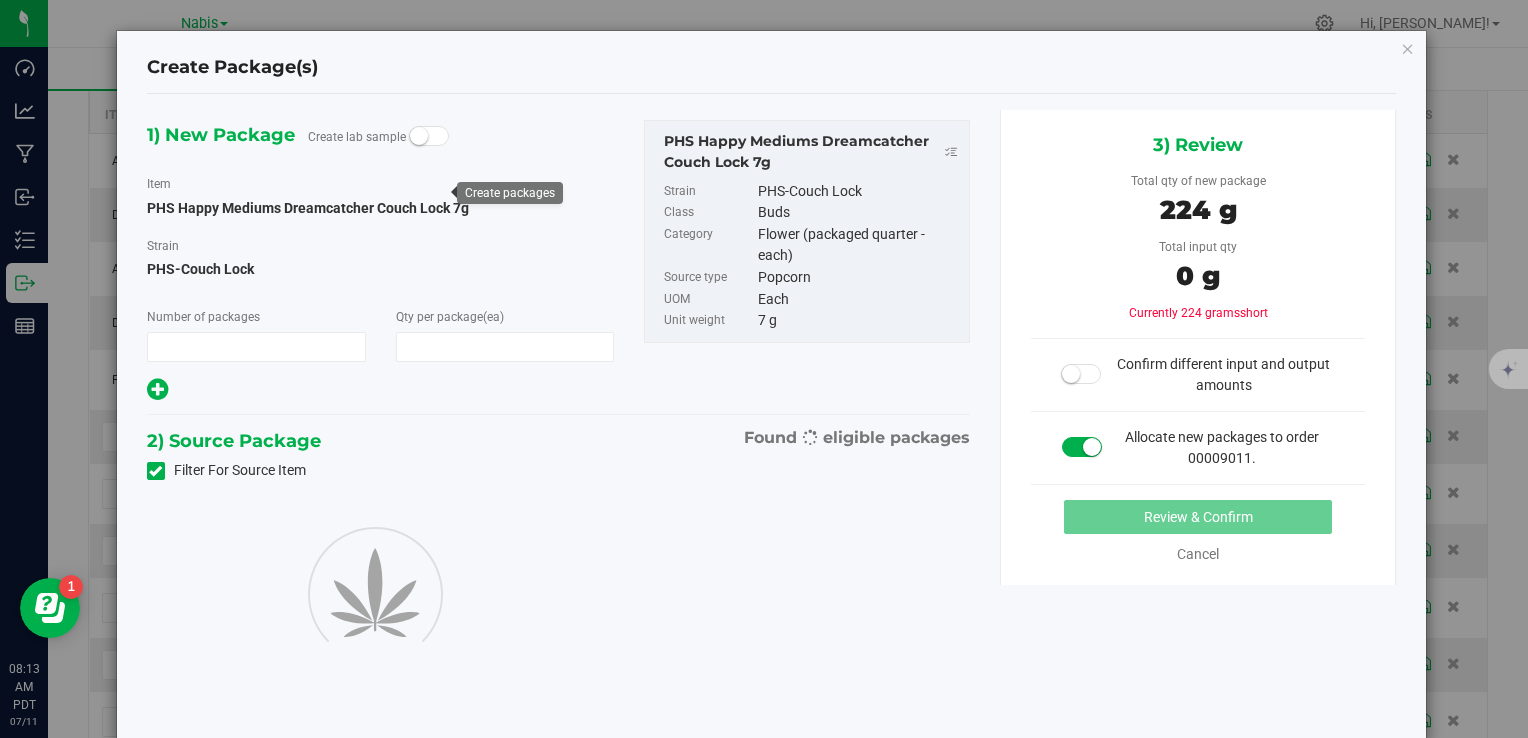 type on "32" 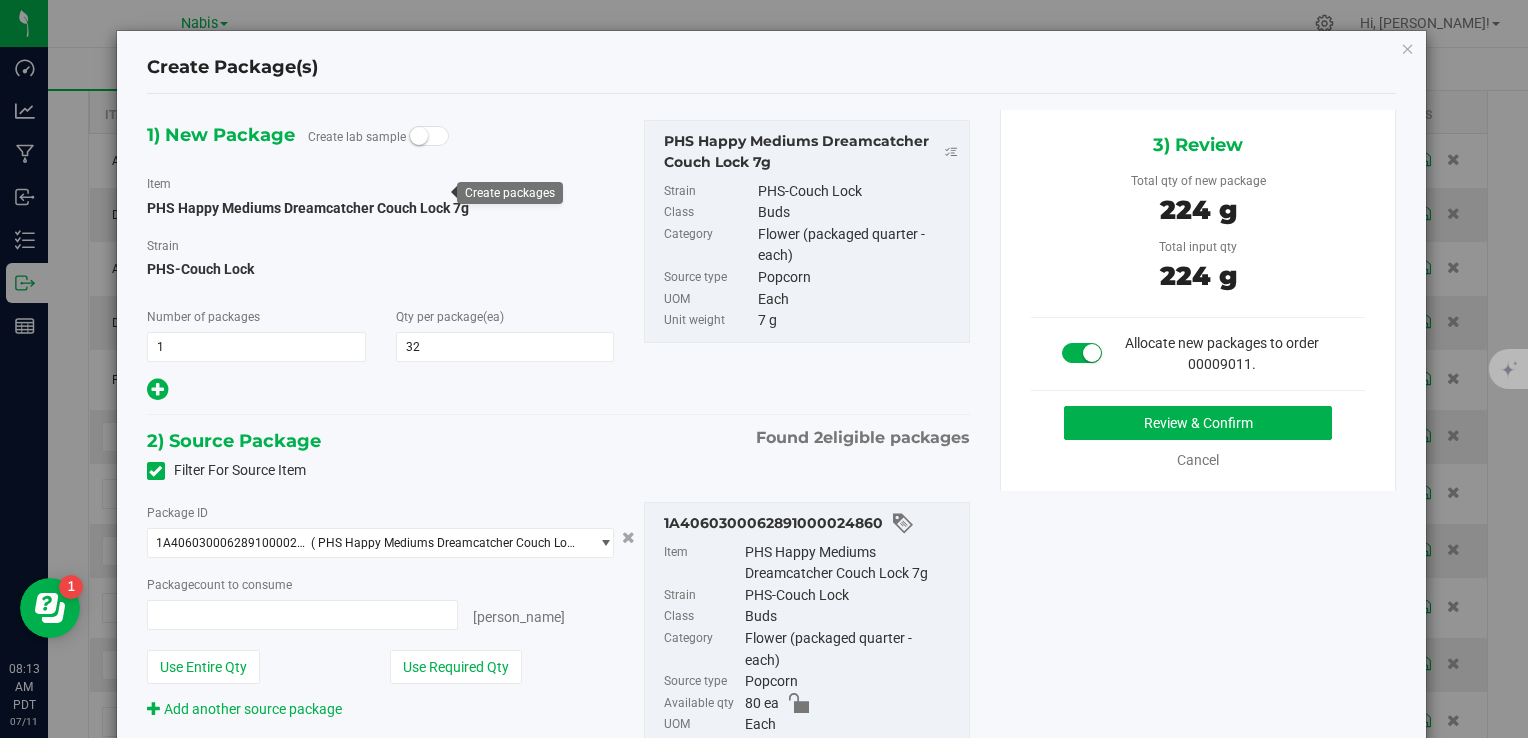 type on "32 ea" 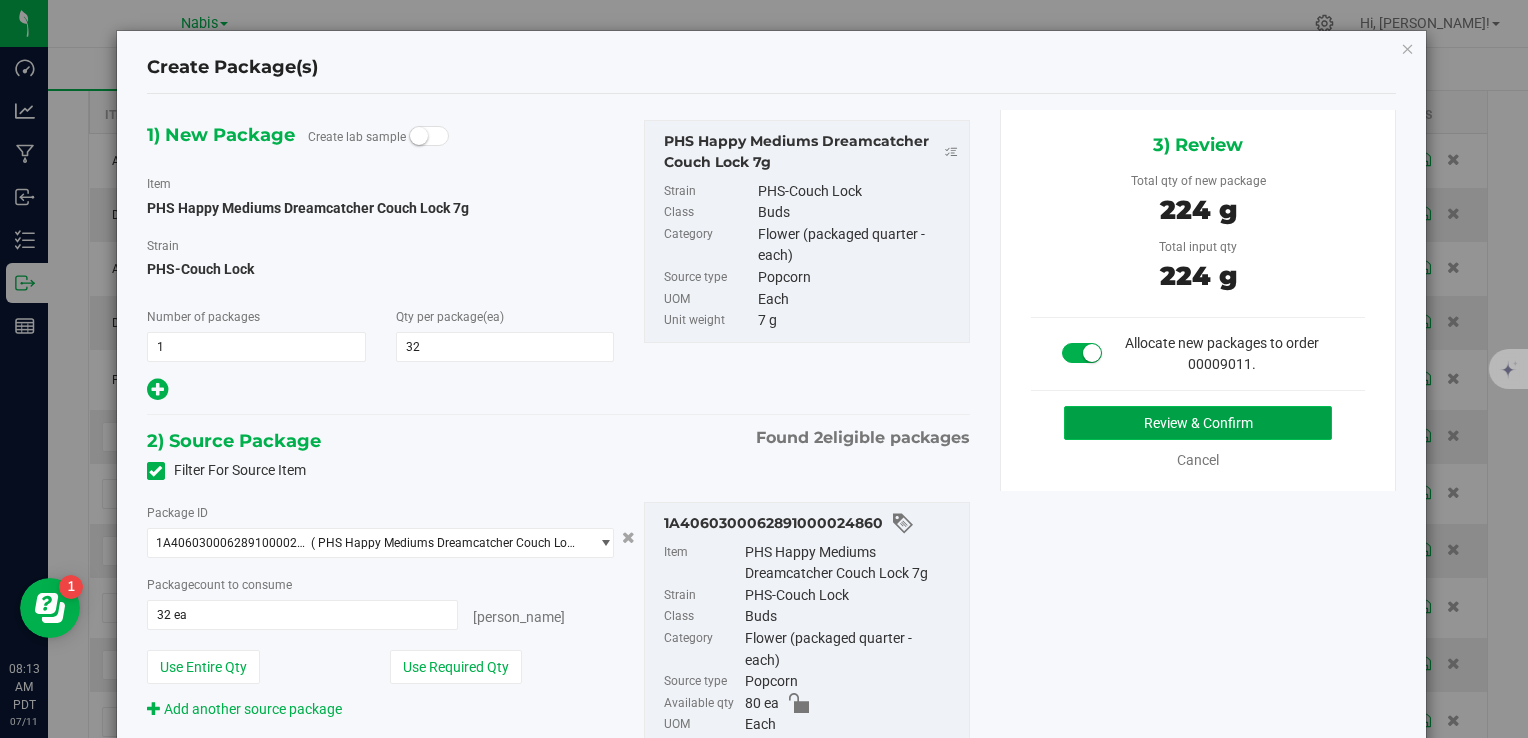 click on "Review & Confirm" at bounding box center (1198, 423) 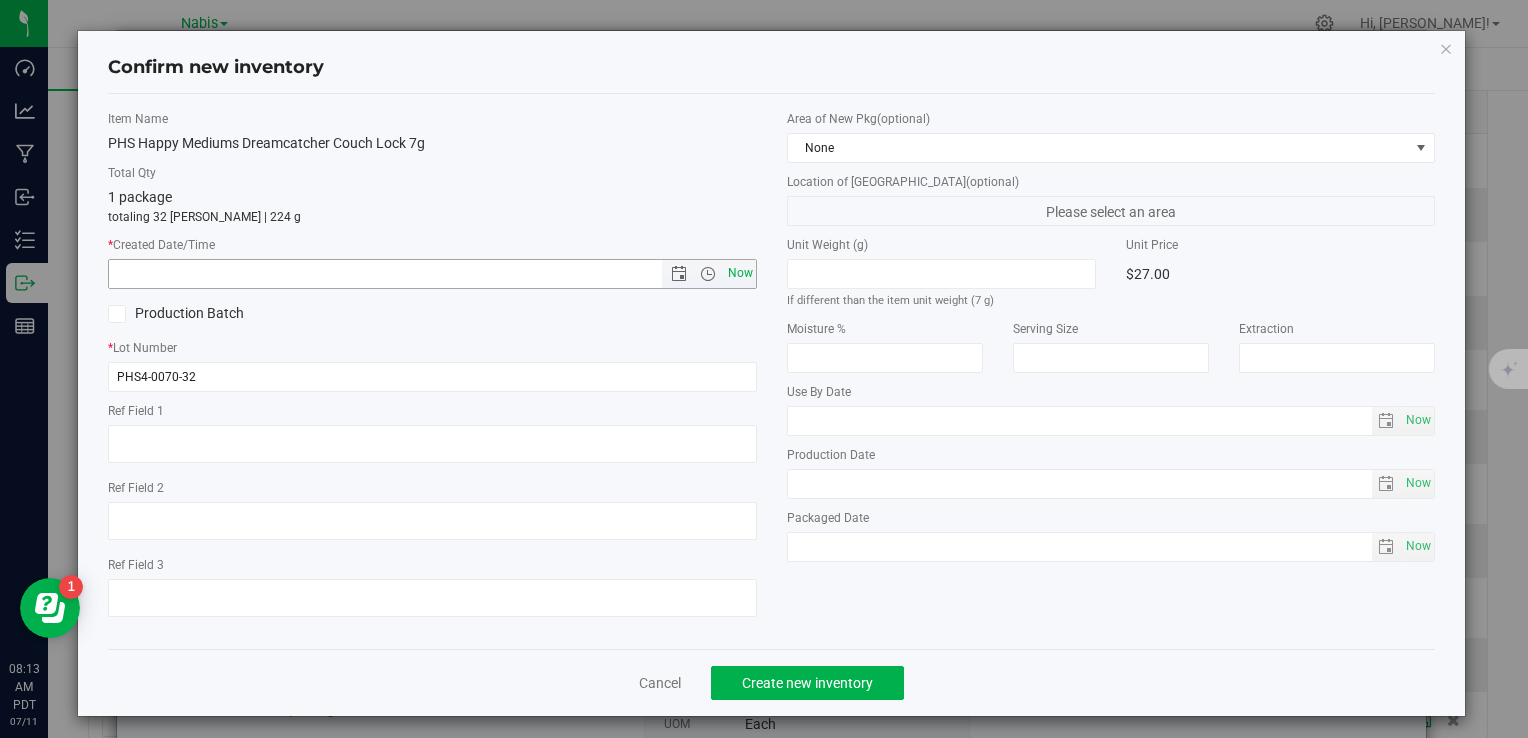 click on "Now" at bounding box center [740, 273] 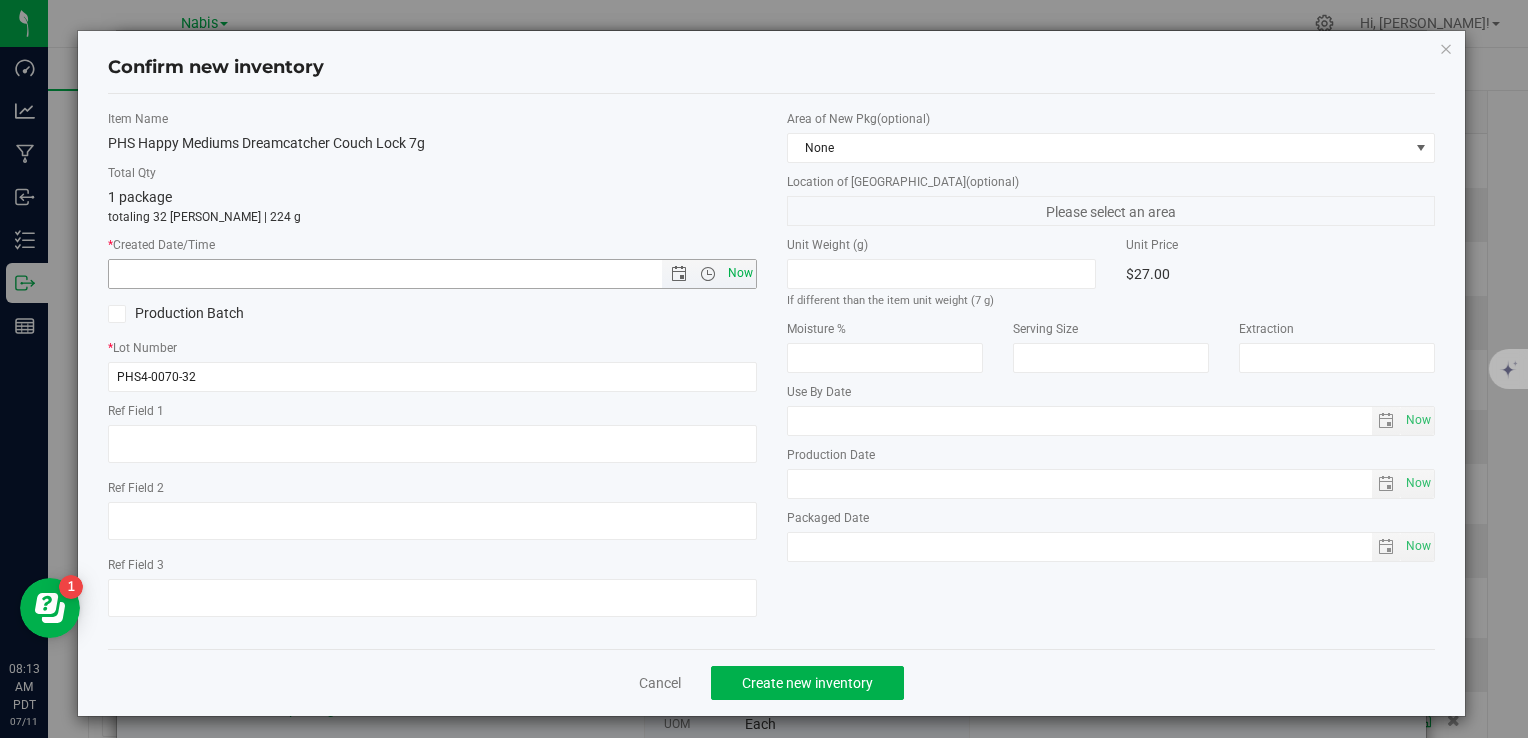 type on "[DATE] 8:13 AM" 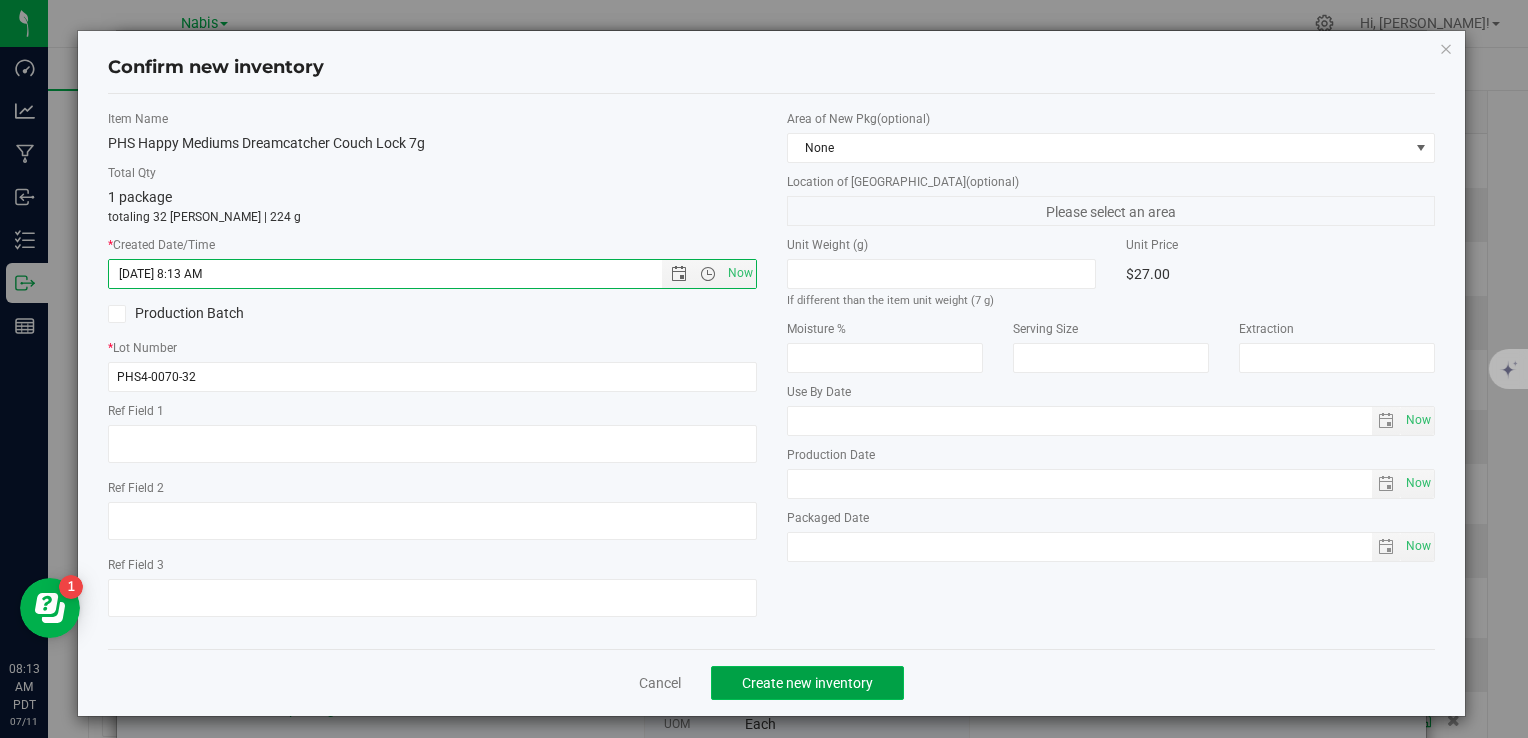 click on "Create new inventory" 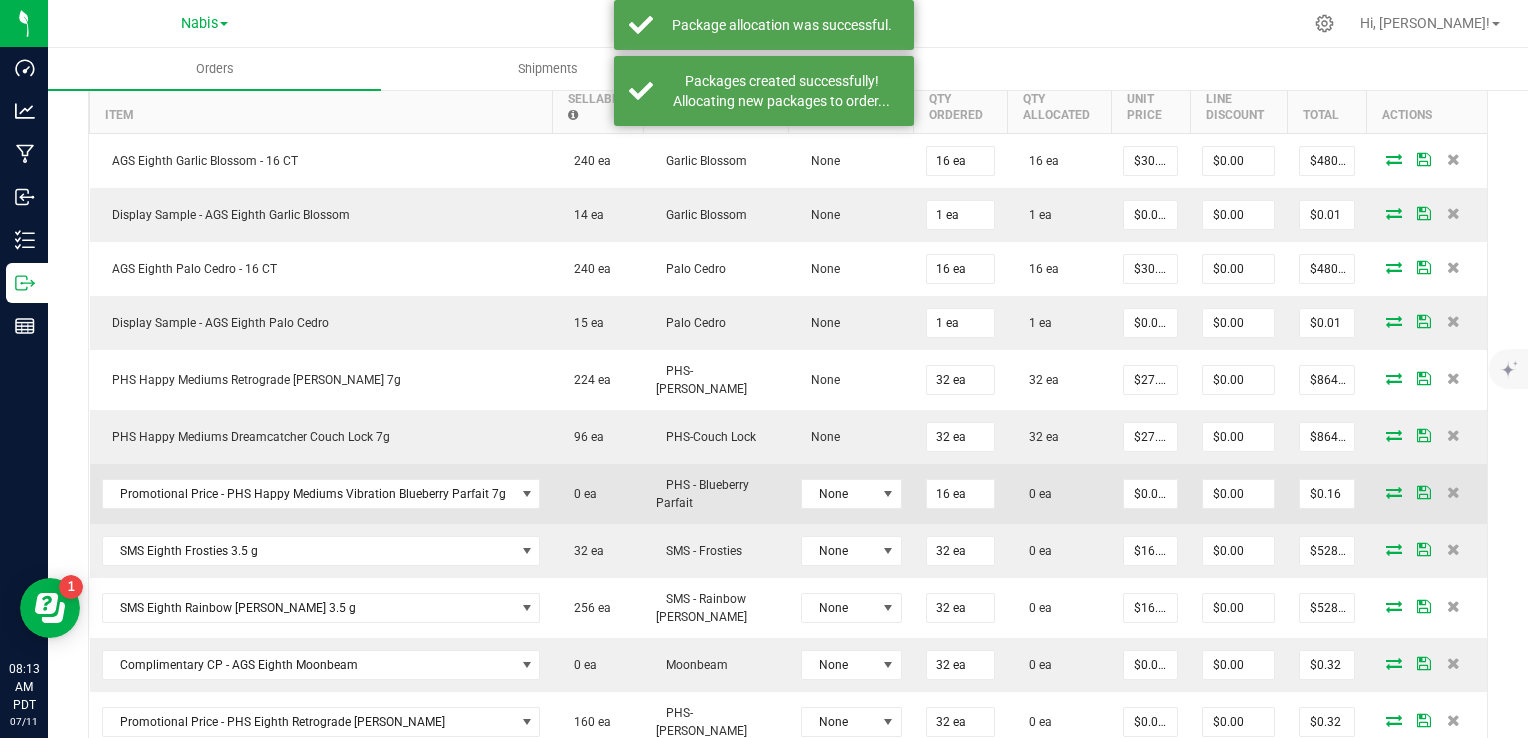 click at bounding box center [1394, 492] 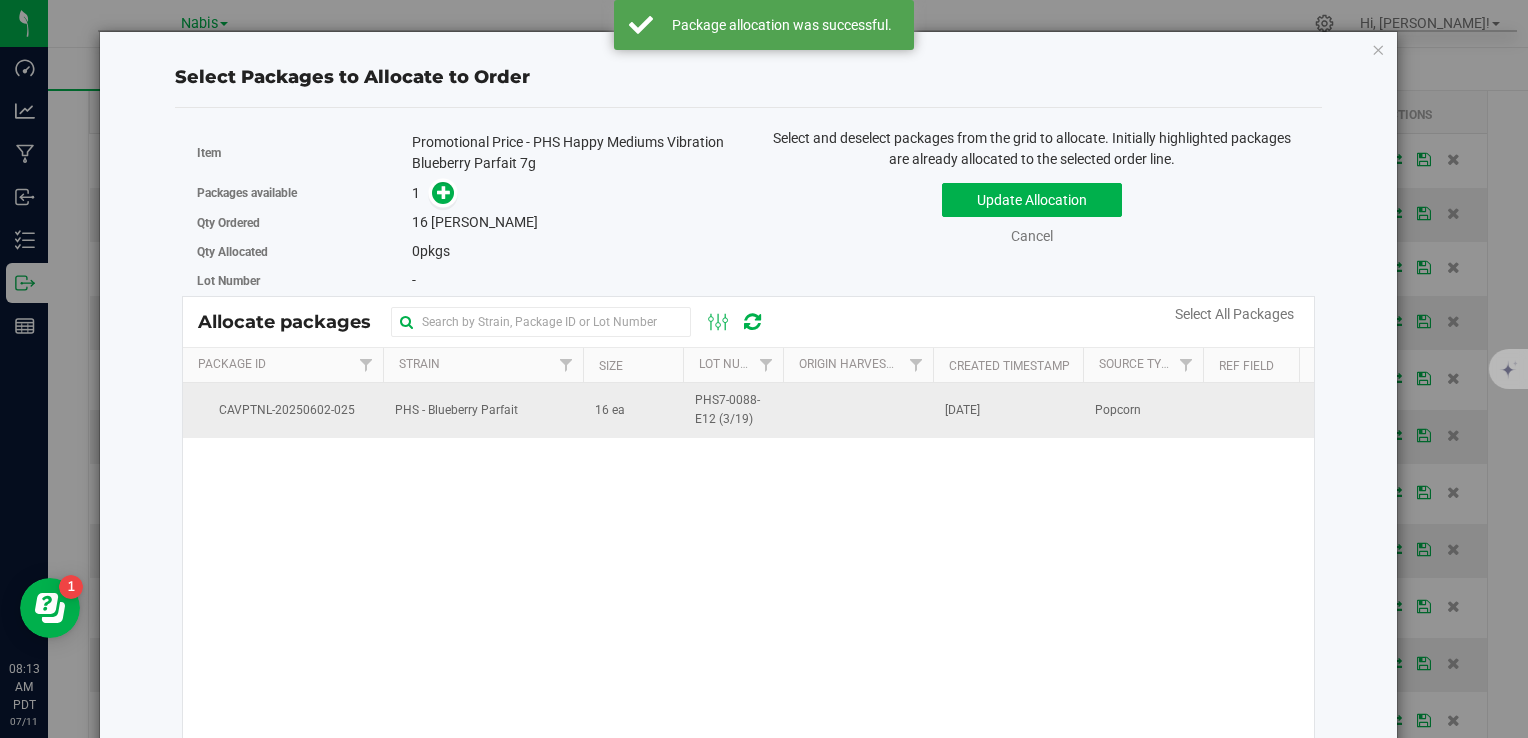 click on "PHS - Blueberry Parfait" at bounding box center [483, 410] 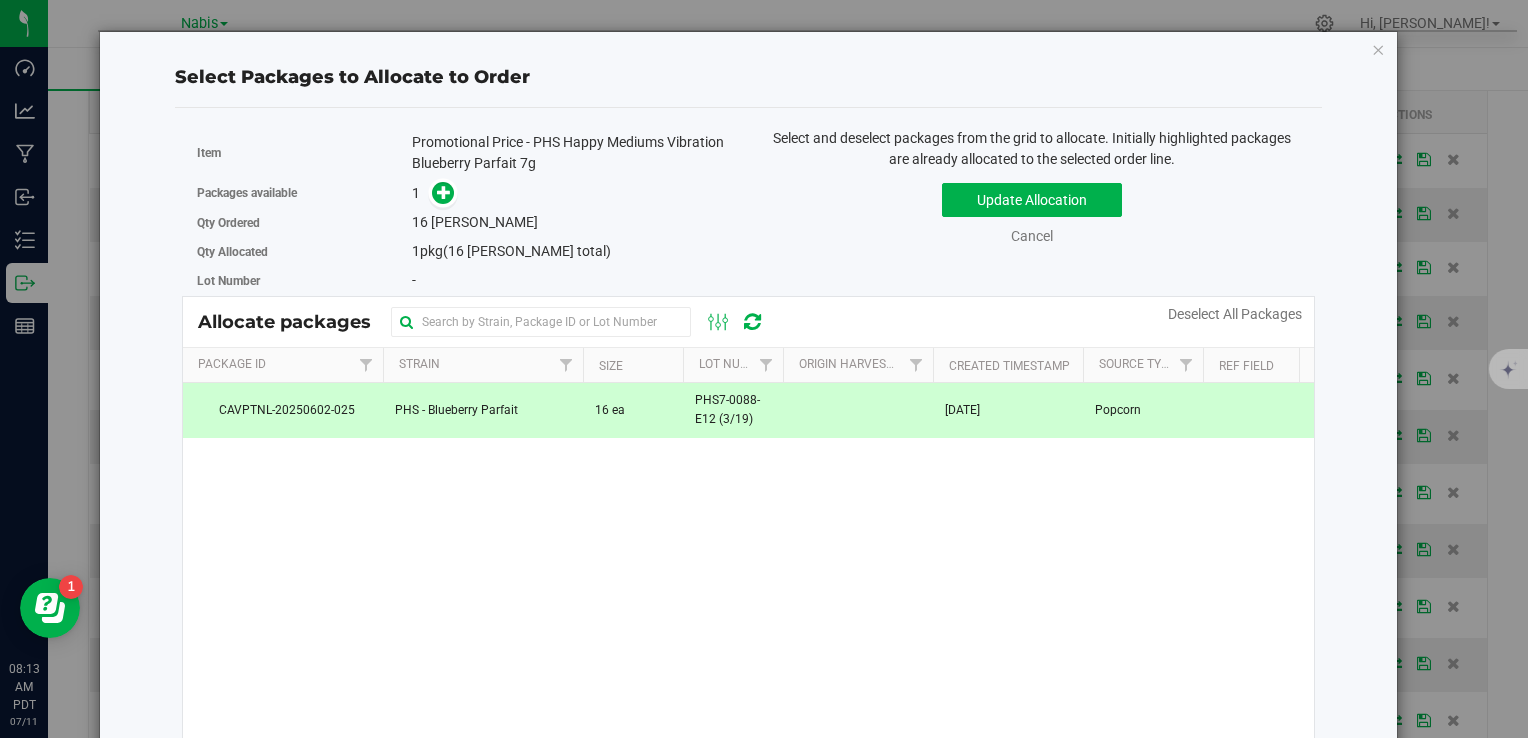 click at bounding box center (438, 193) 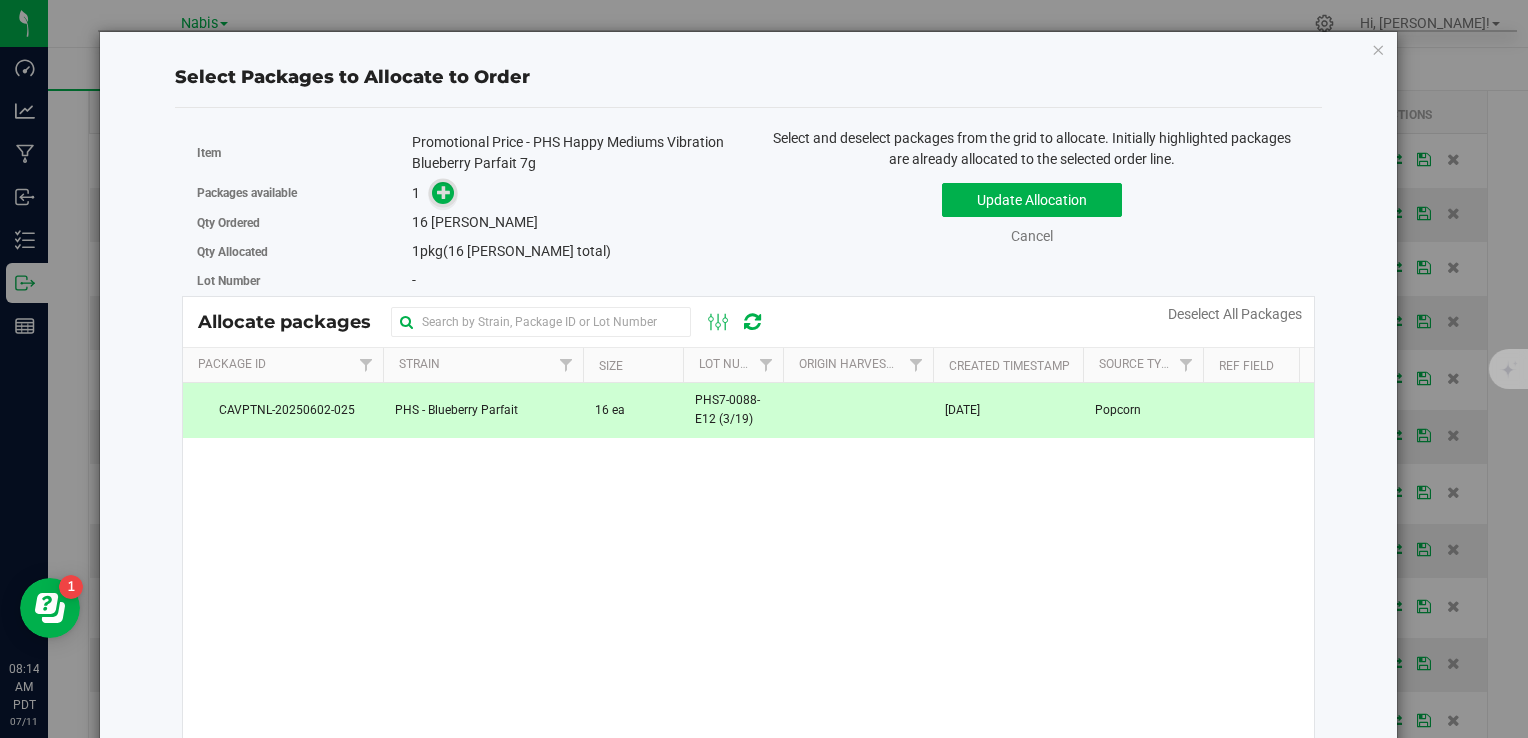 click at bounding box center [444, 192] 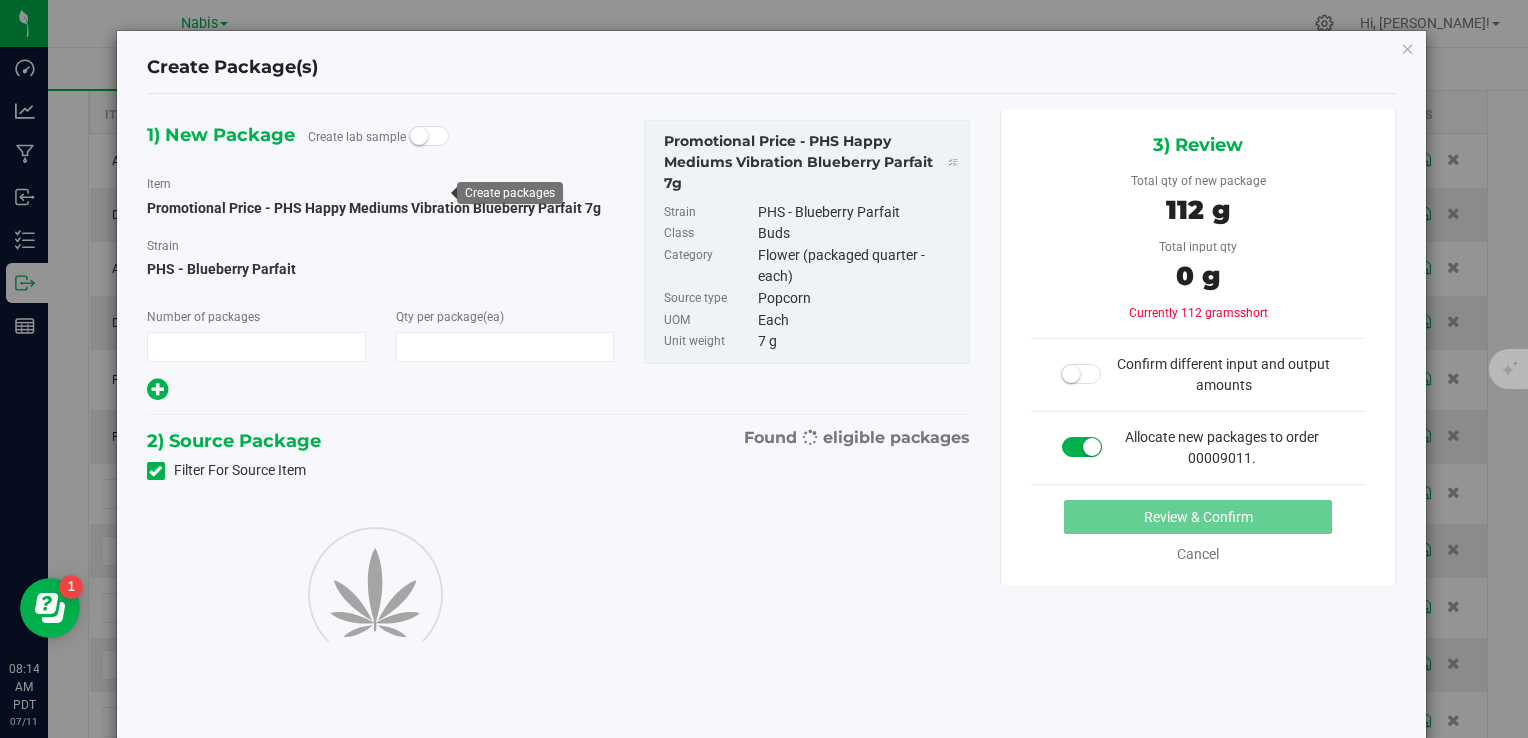 type on "1" 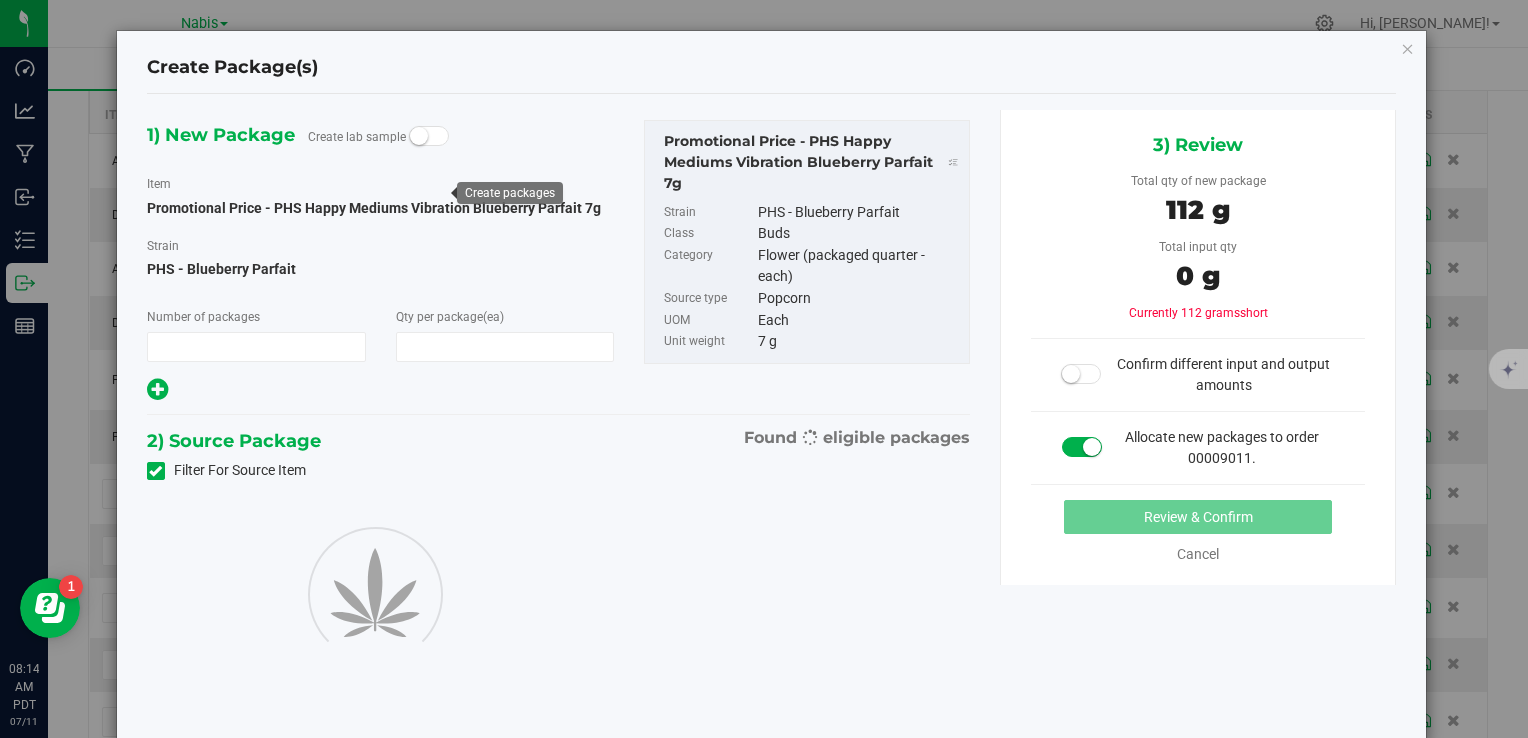 type on "16" 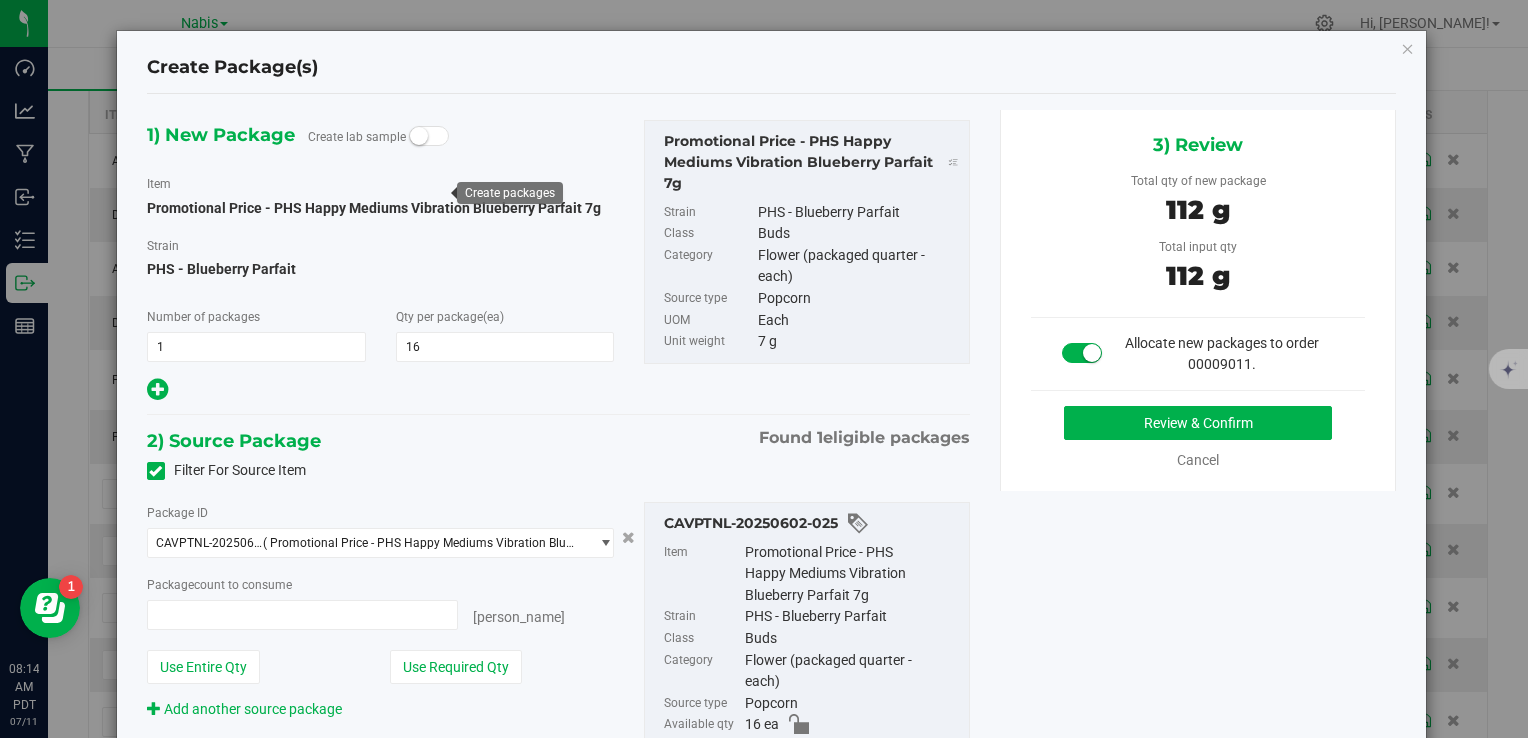 type on "16 ea" 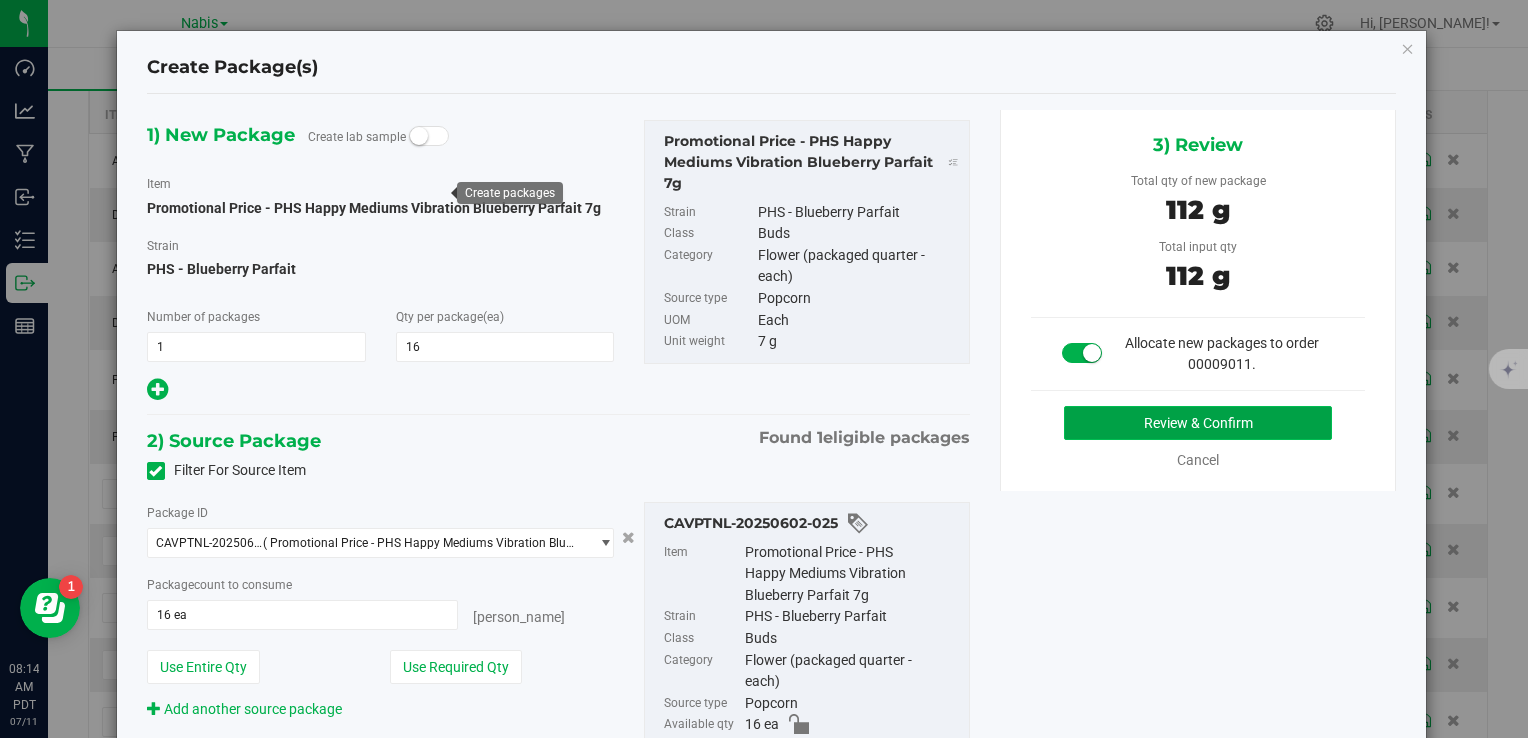 click on "Review & Confirm" at bounding box center [1198, 423] 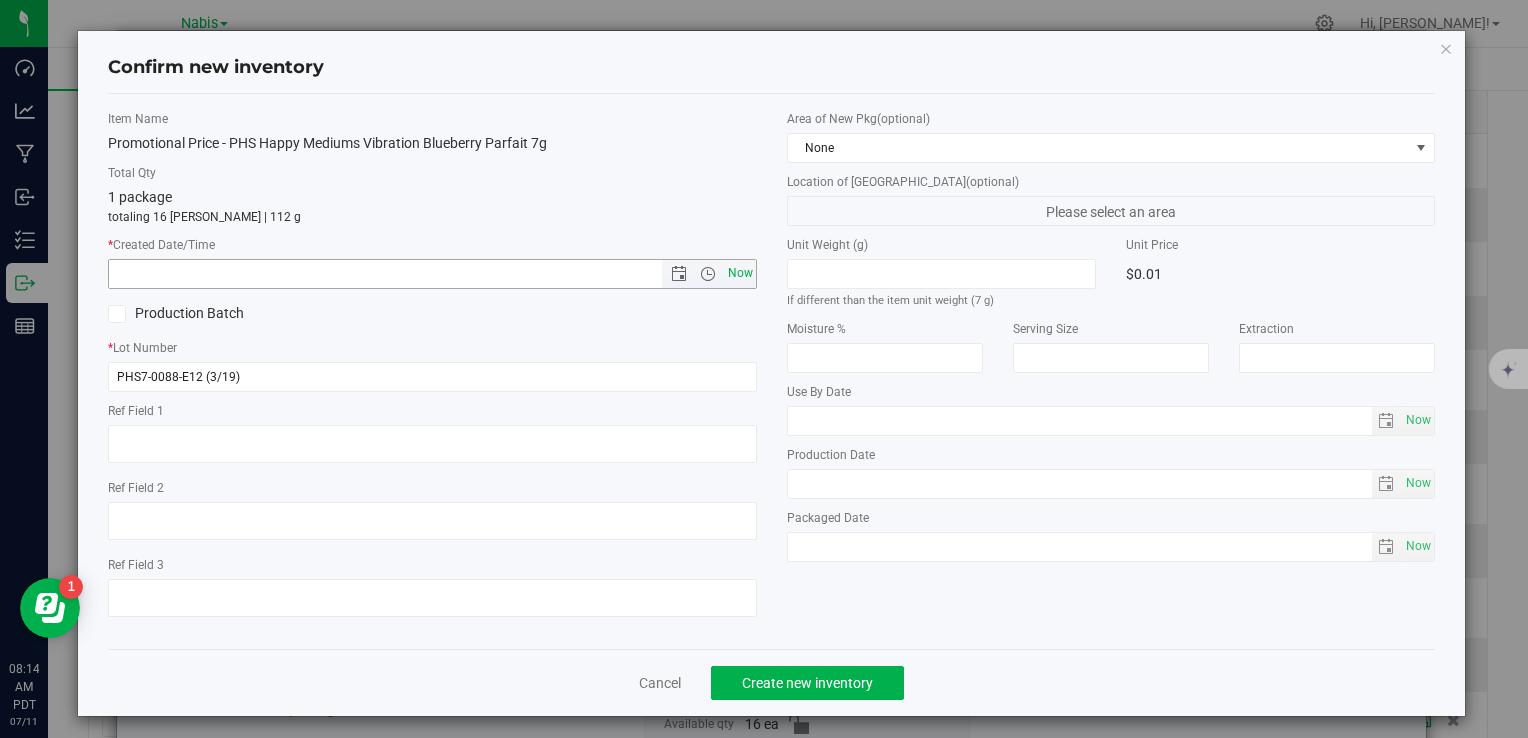 click on "Now" at bounding box center [740, 273] 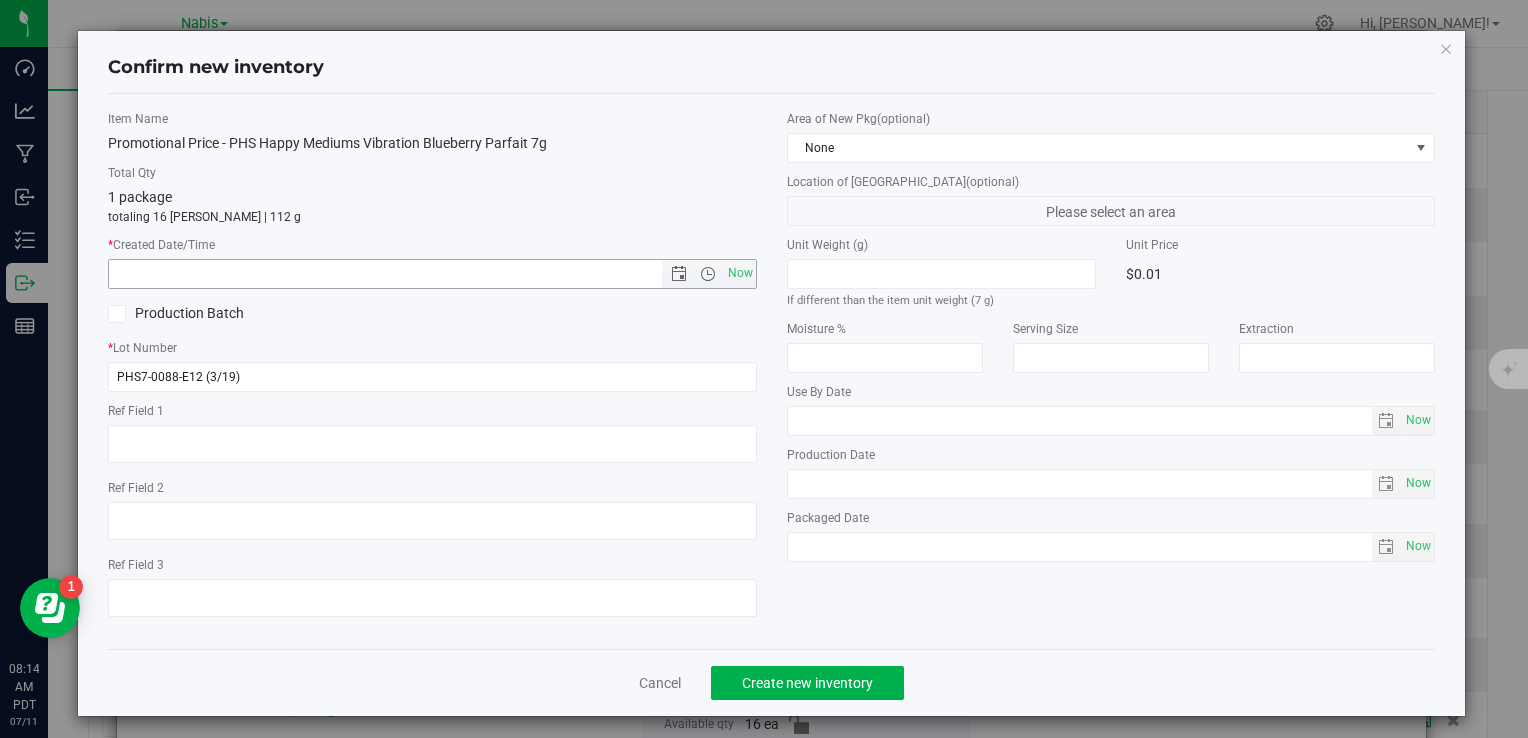 type on "[DATE] 8:14 AM" 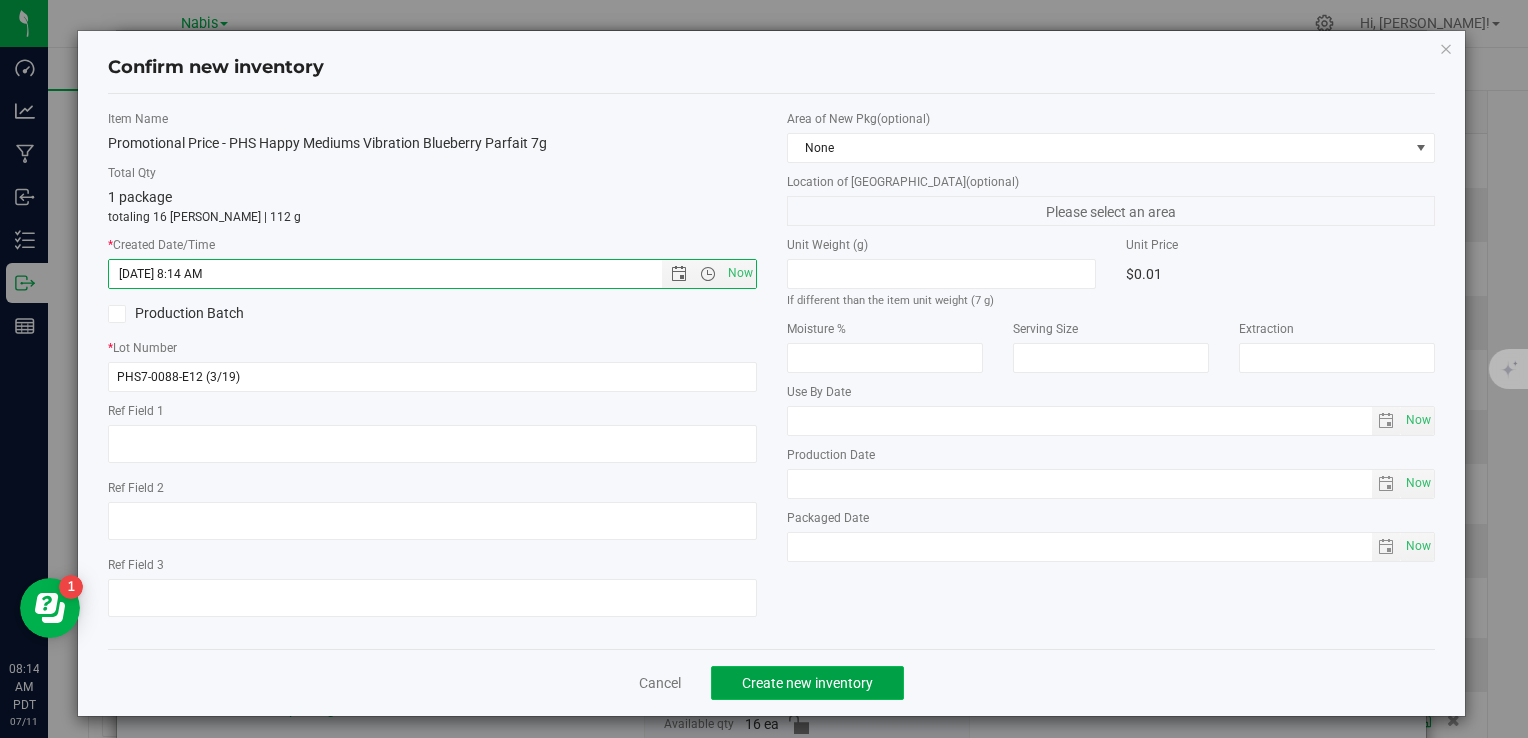 click on "Create new inventory" 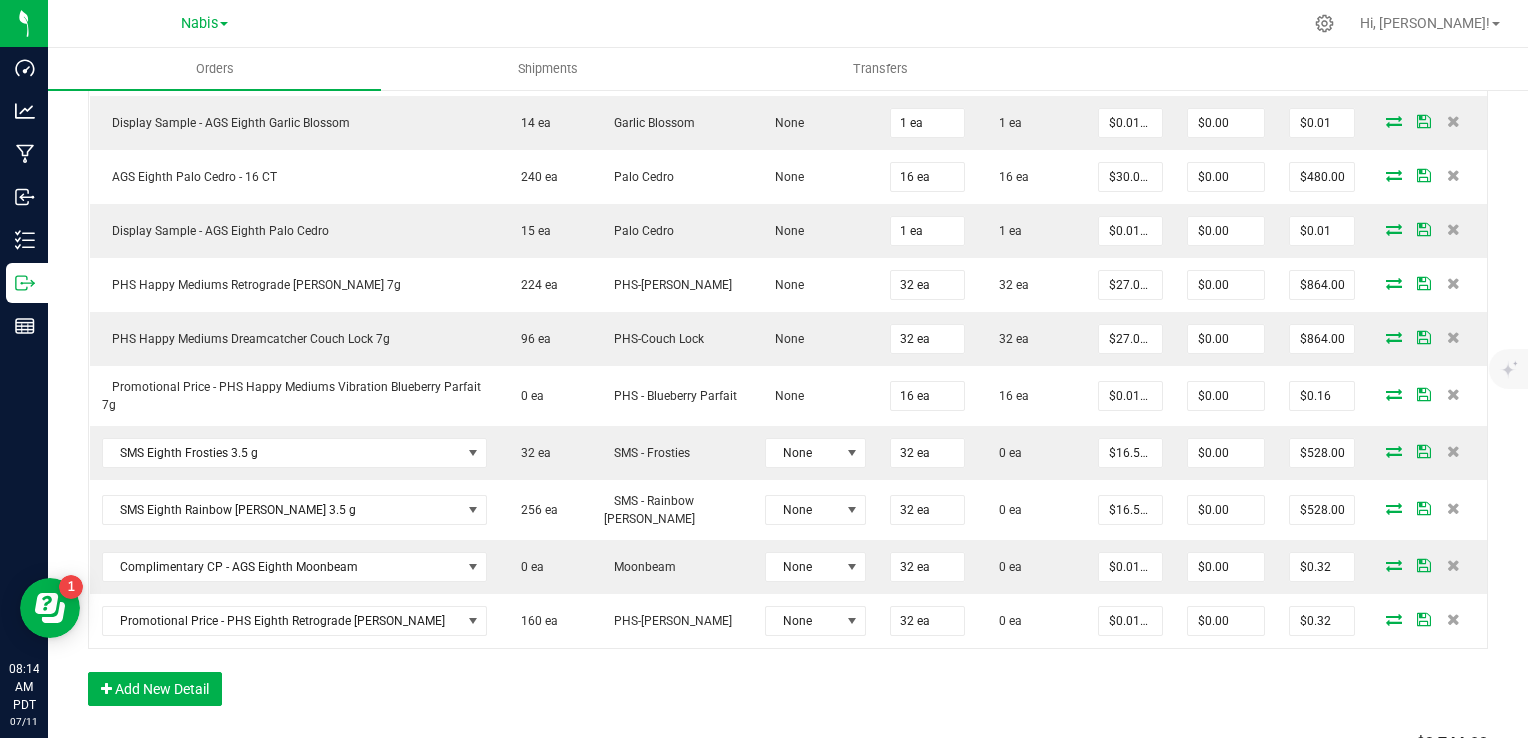 scroll, scrollTop: 785, scrollLeft: 0, axis: vertical 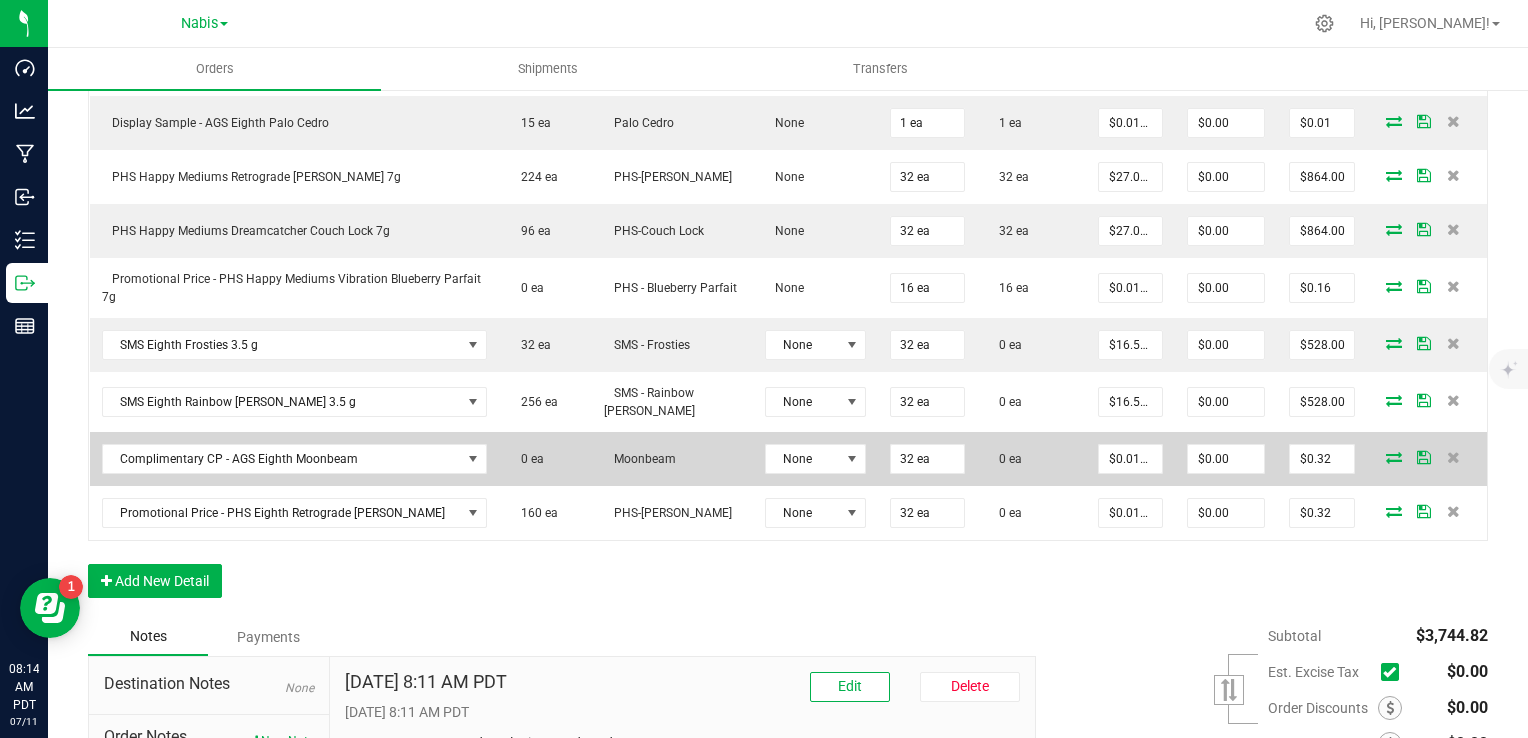 click at bounding box center [1394, 457] 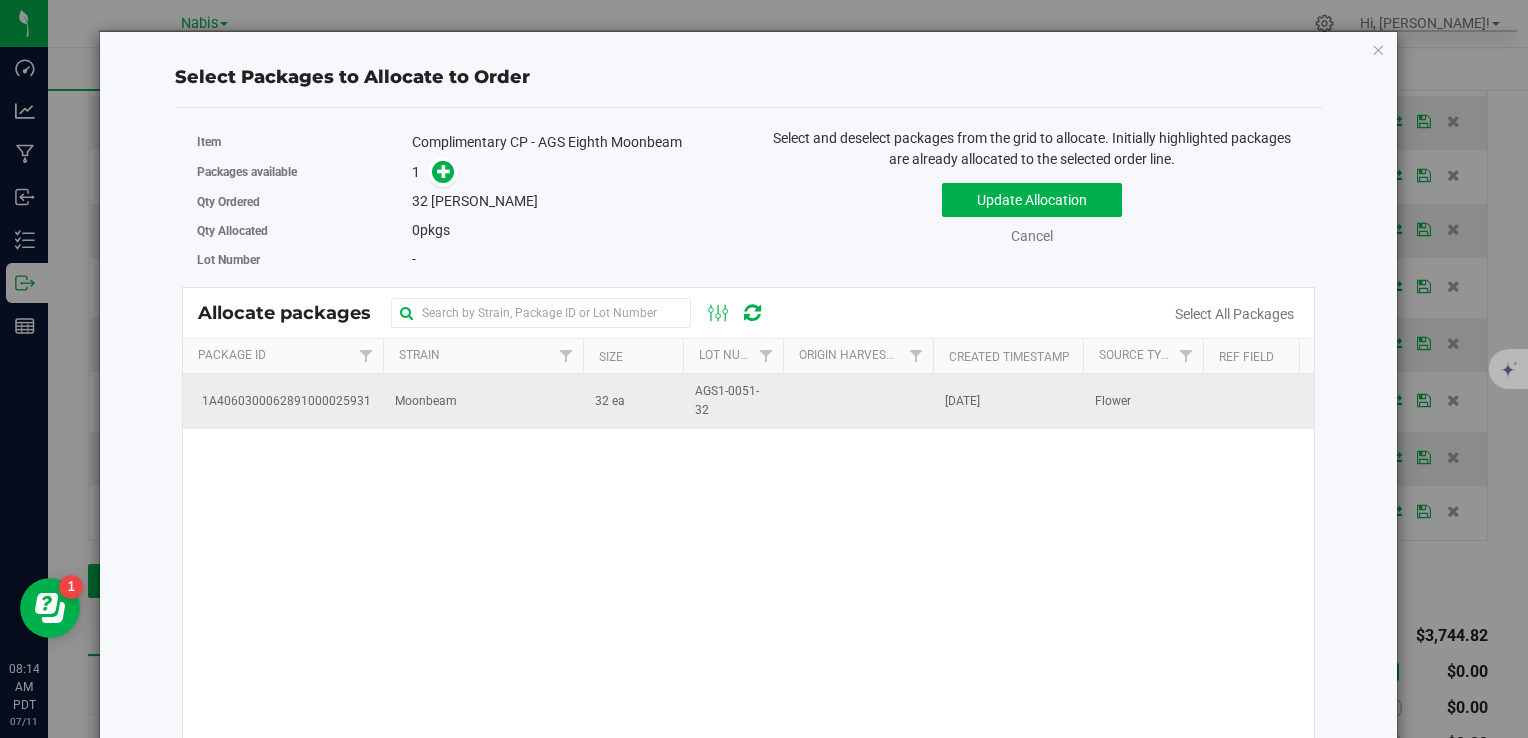click on "Moonbeam" at bounding box center [483, 401] 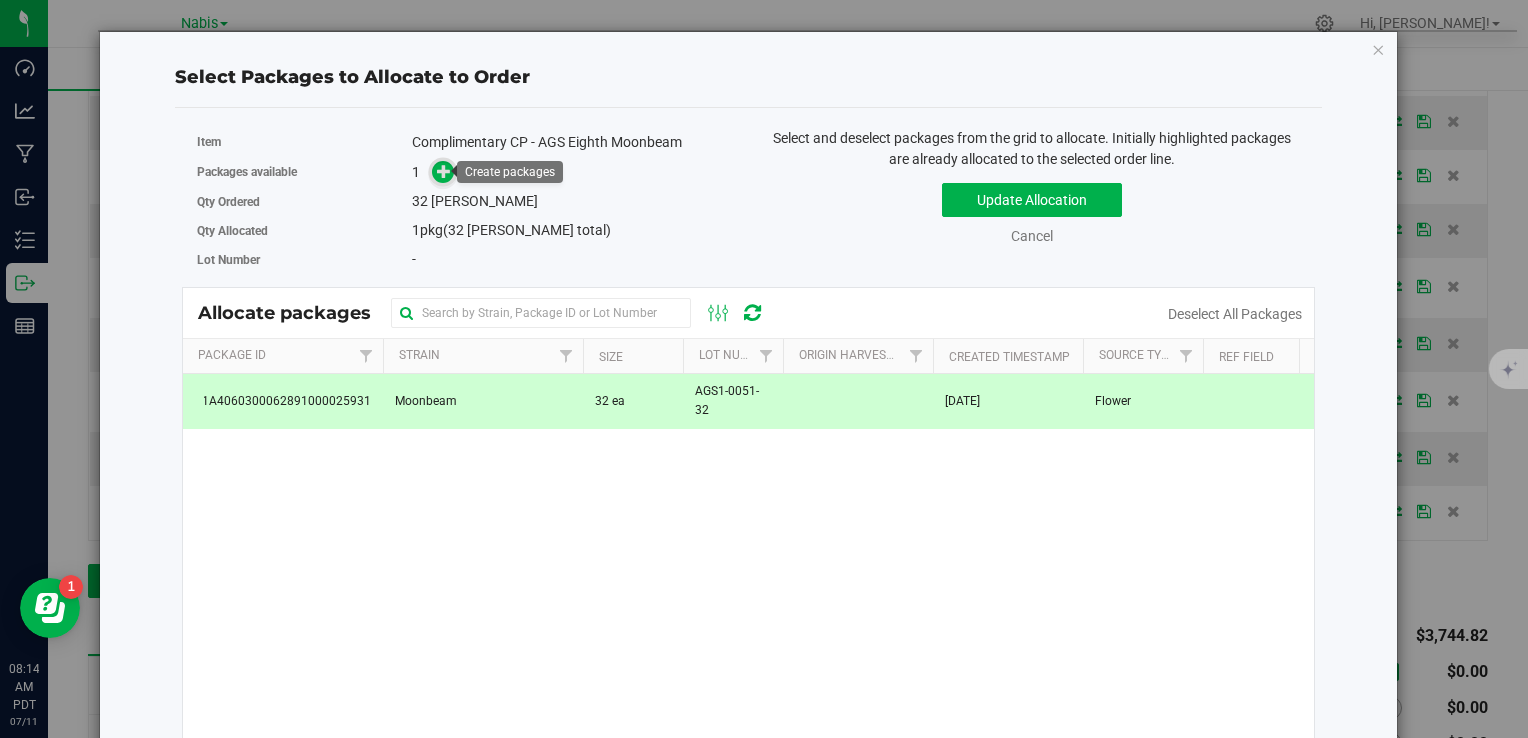 click at bounding box center [443, 172] 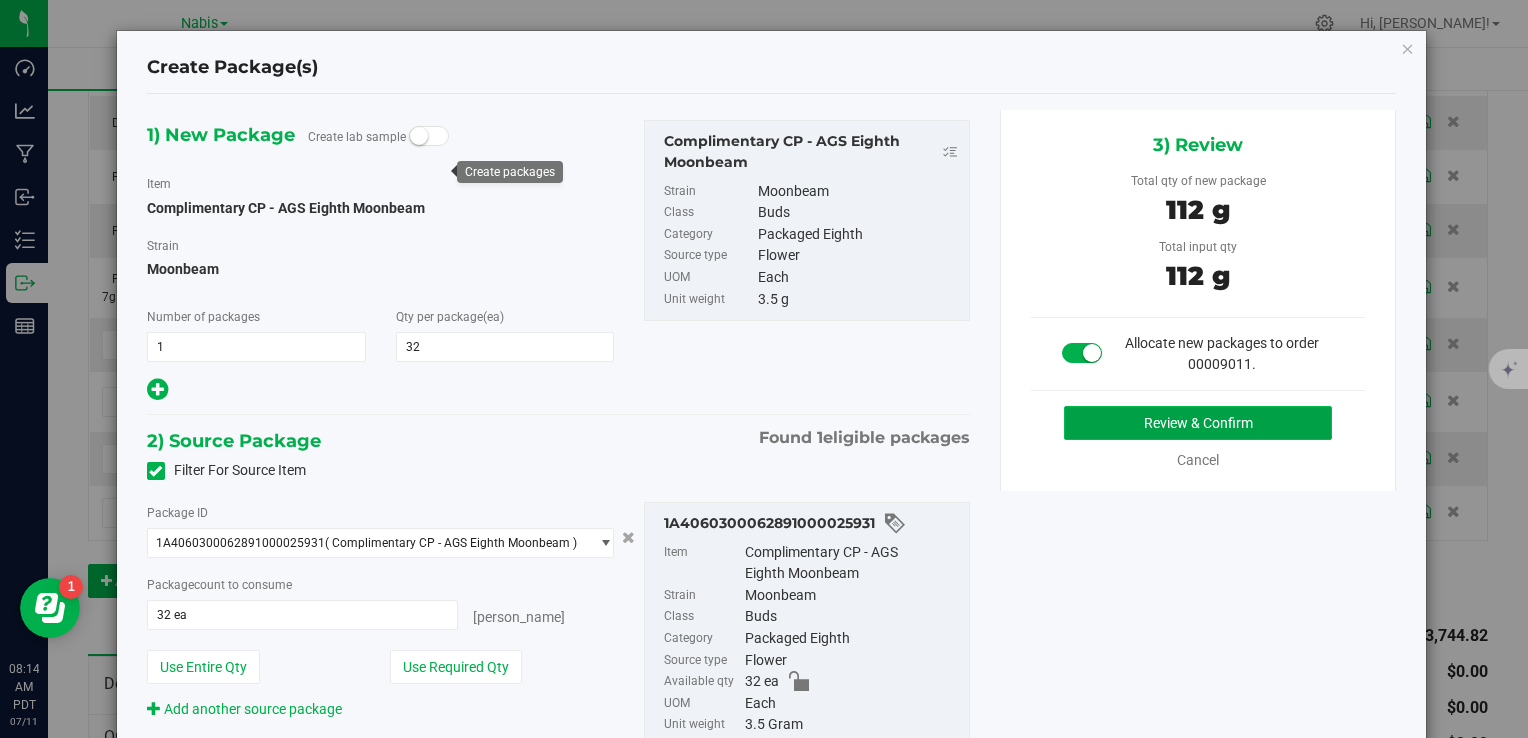 click on "Review & Confirm" at bounding box center (1198, 423) 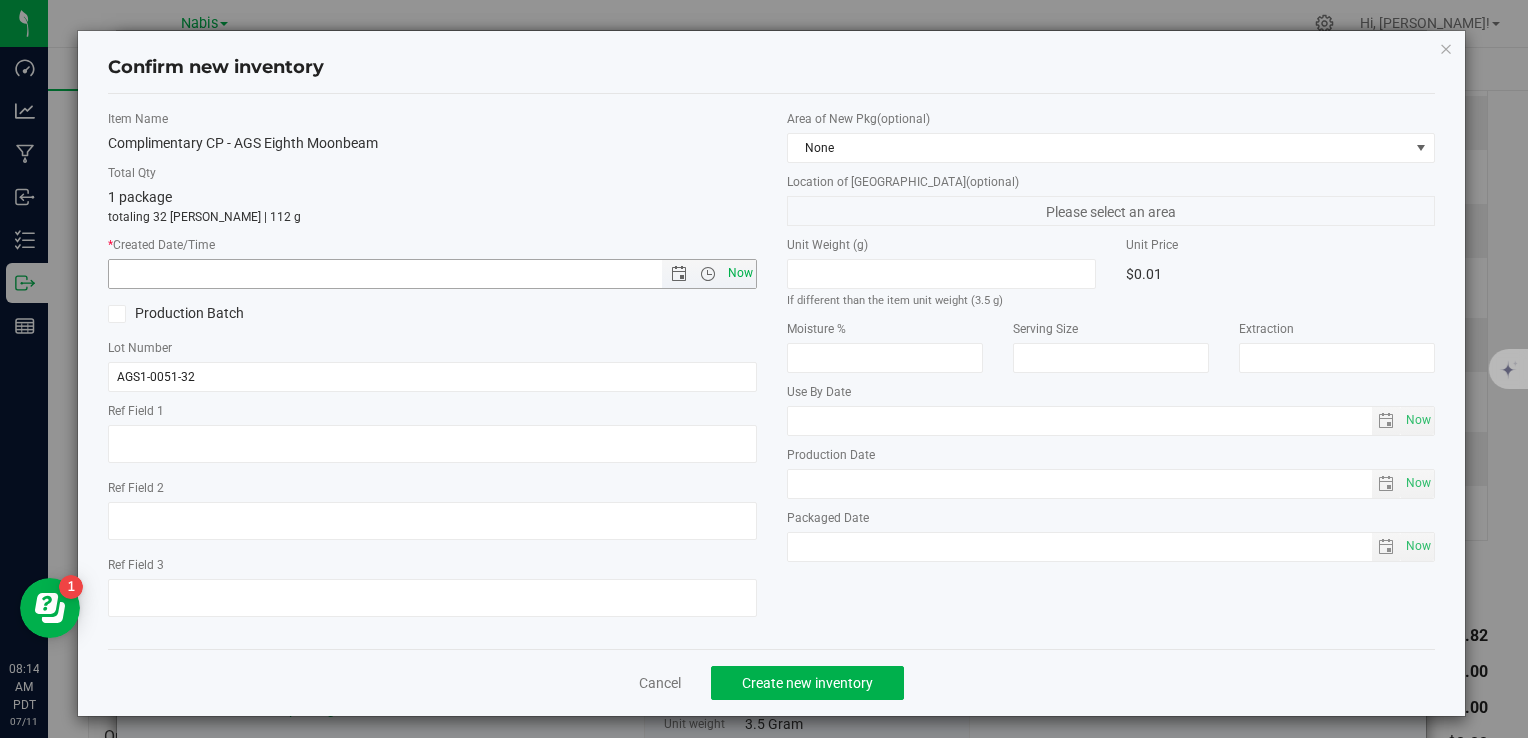 click on "Now" at bounding box center [740, 273] 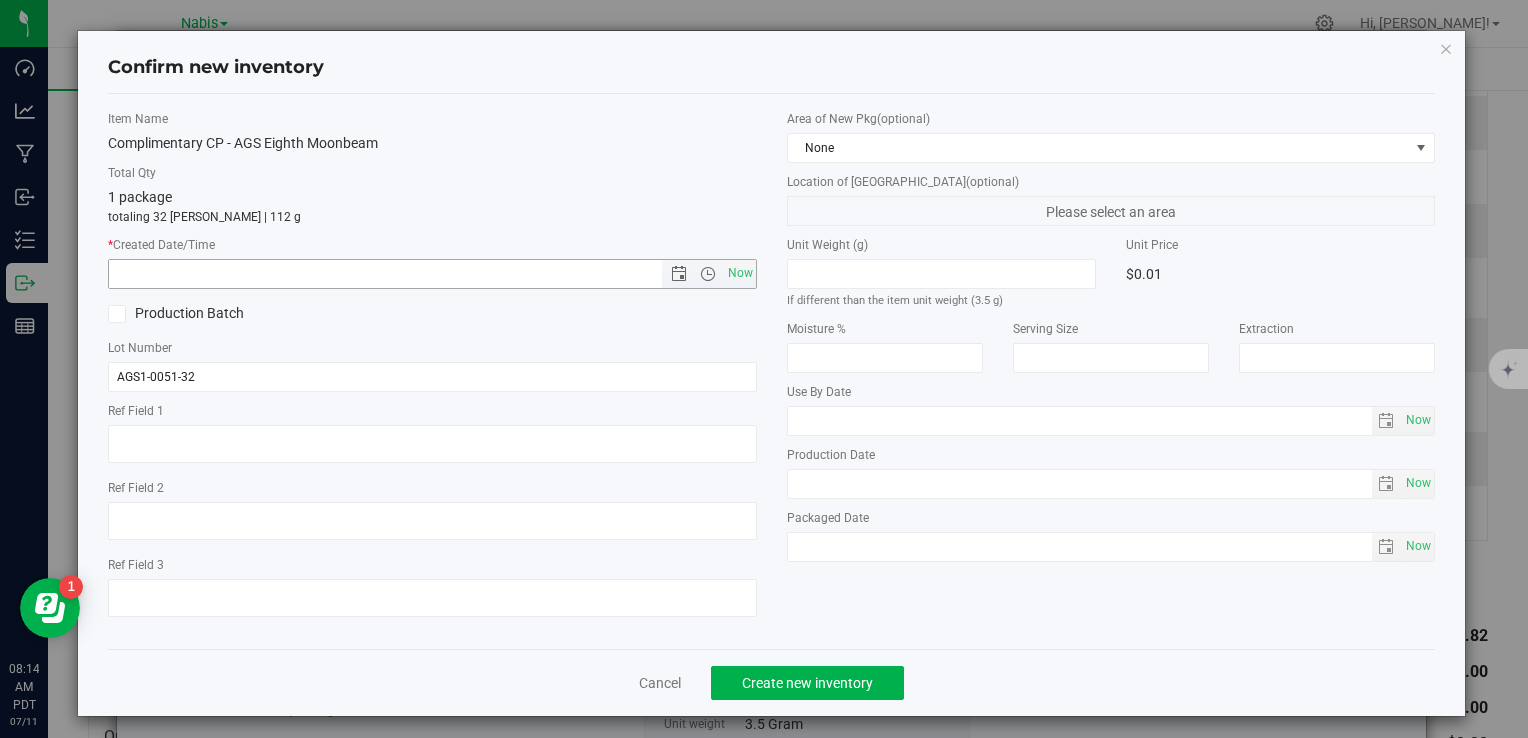 type on "[DATE] 8:14 AM" 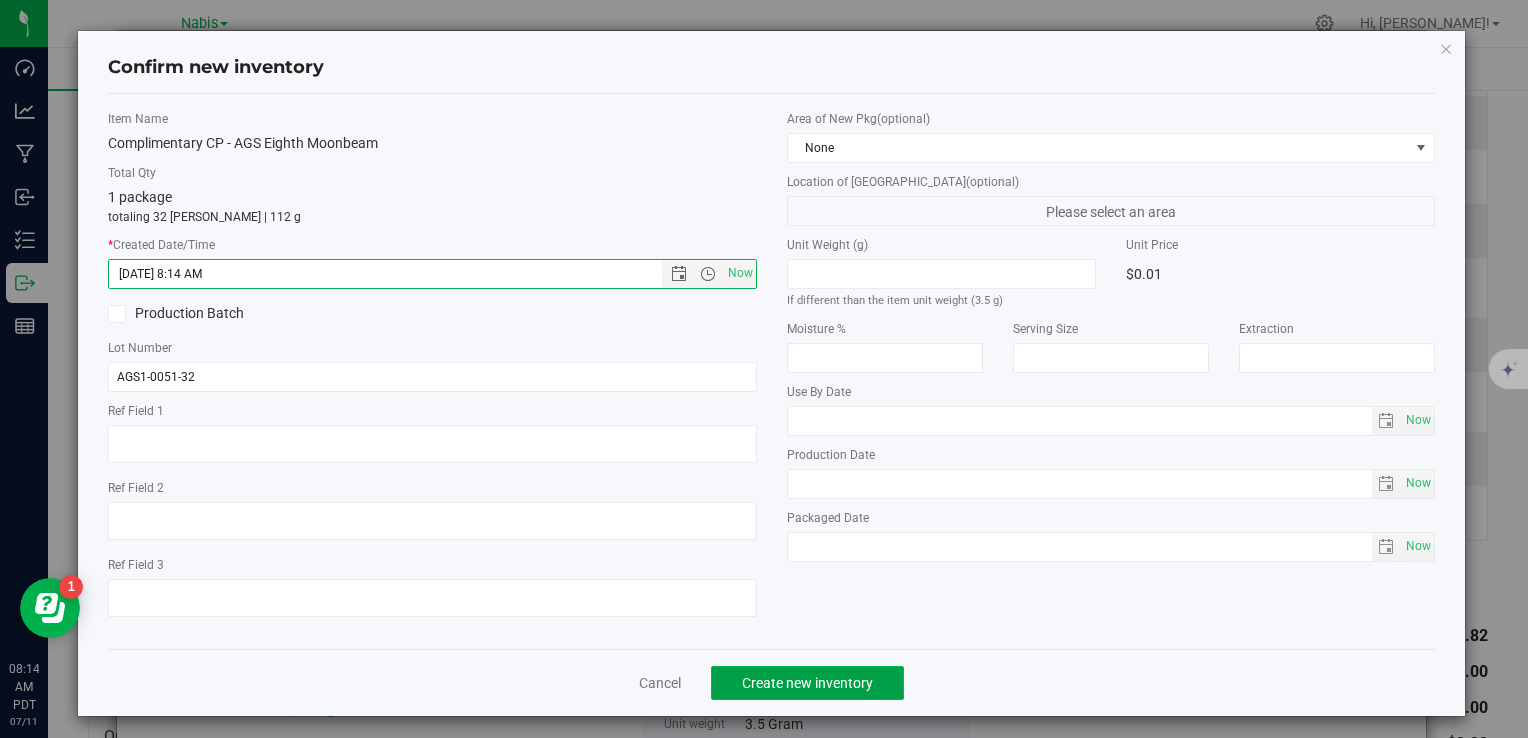 click on "Create new inventory" 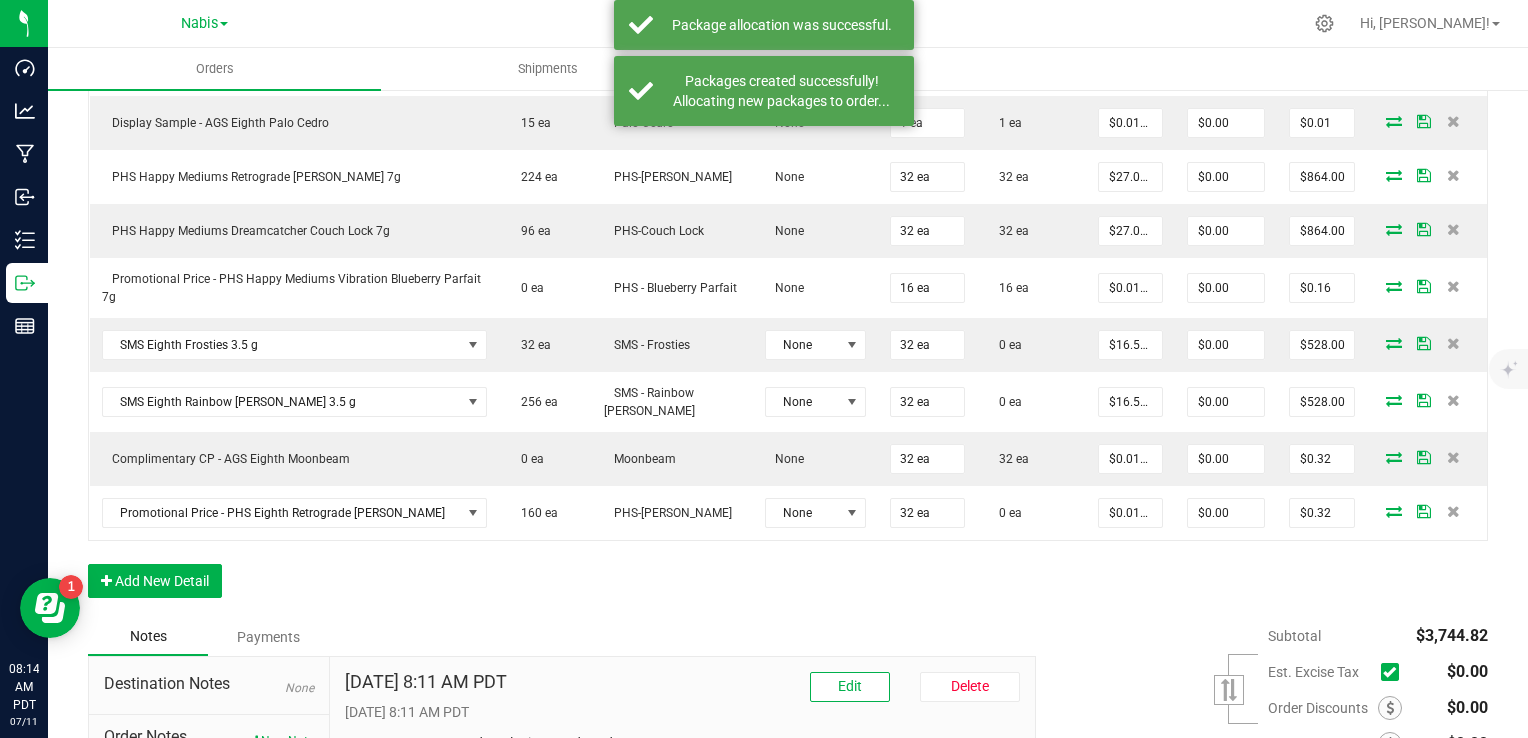 click at bounding box center (1394, 511) 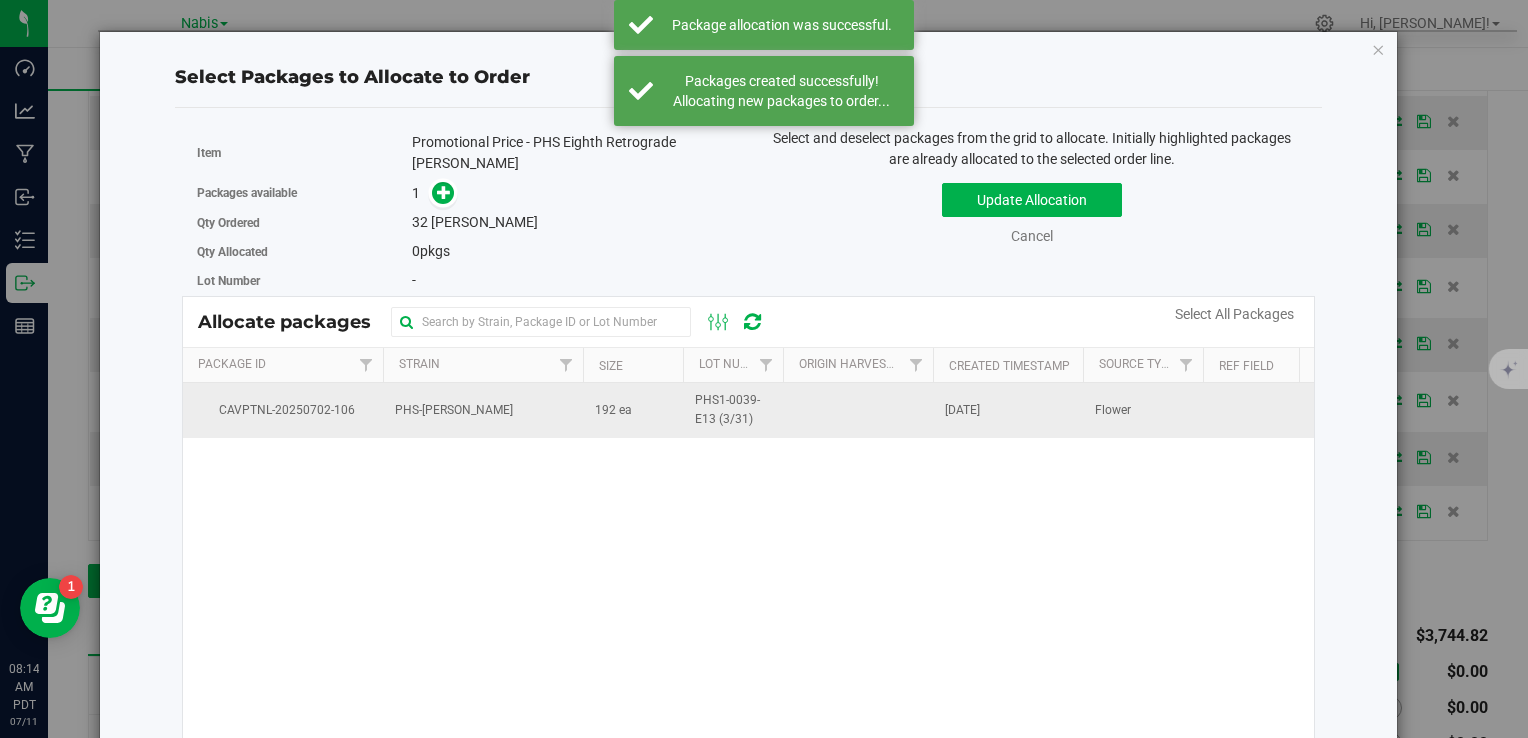 click on "PHS-[PERSON_NAME]" at bounding box center [483, 410] 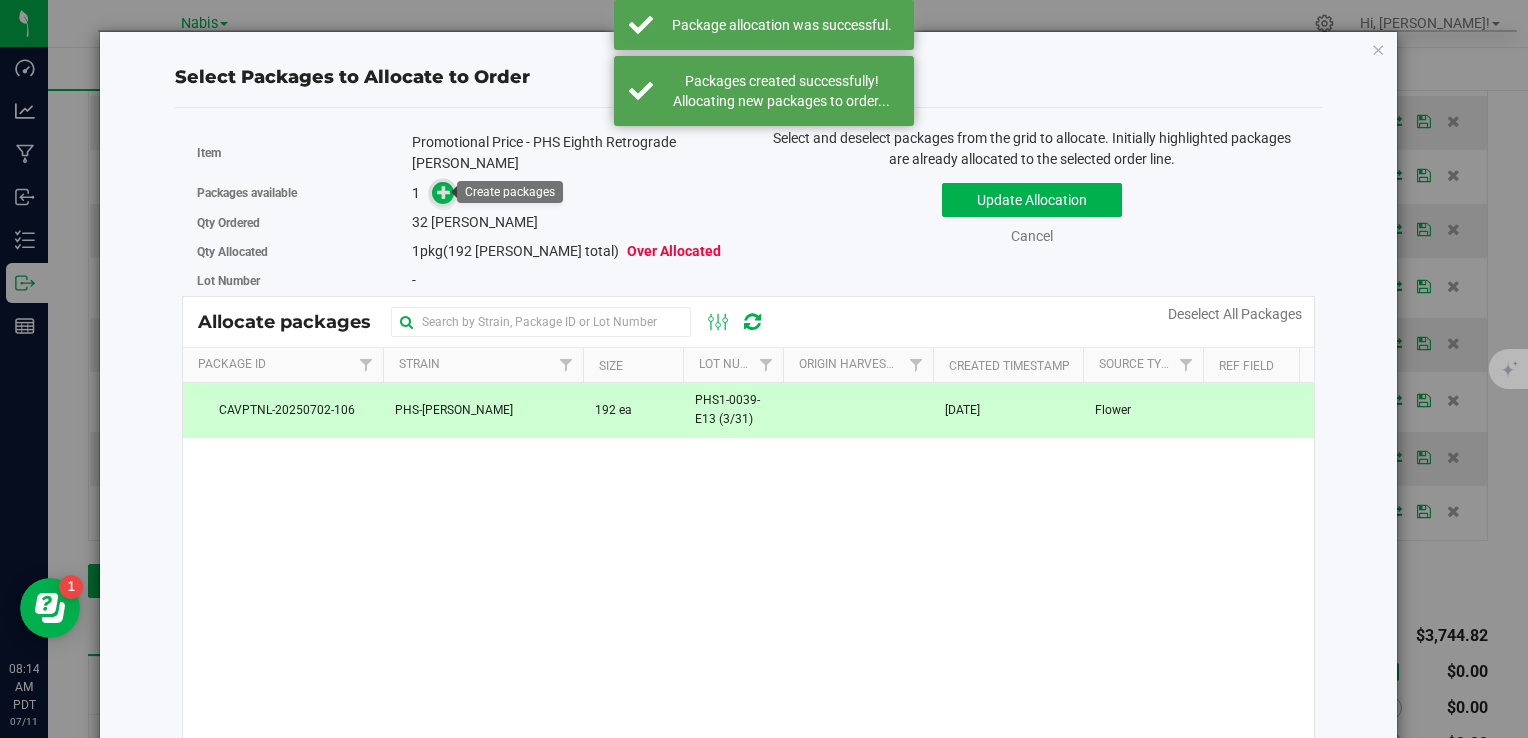 click at bounding box center [444, 191] 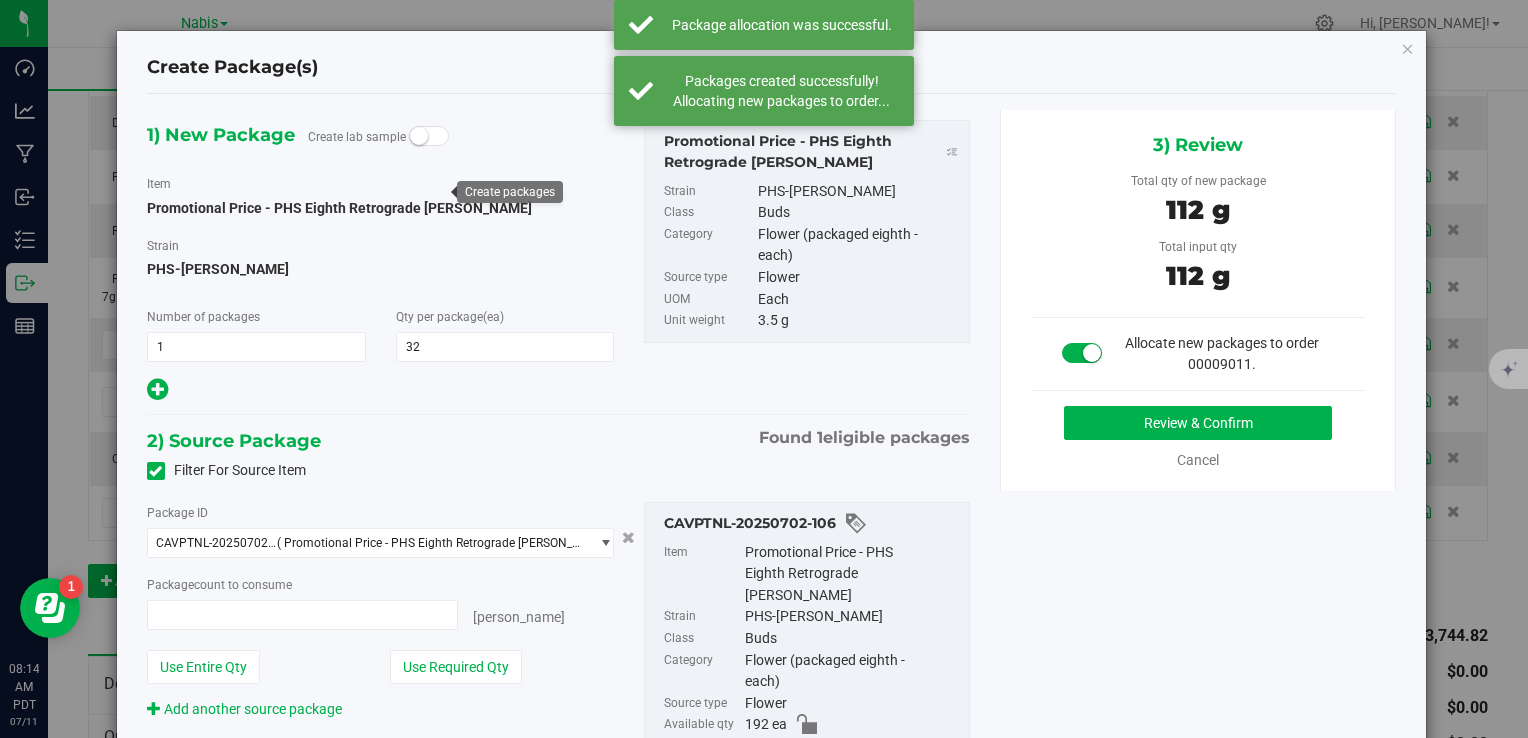 type on "32 ea" 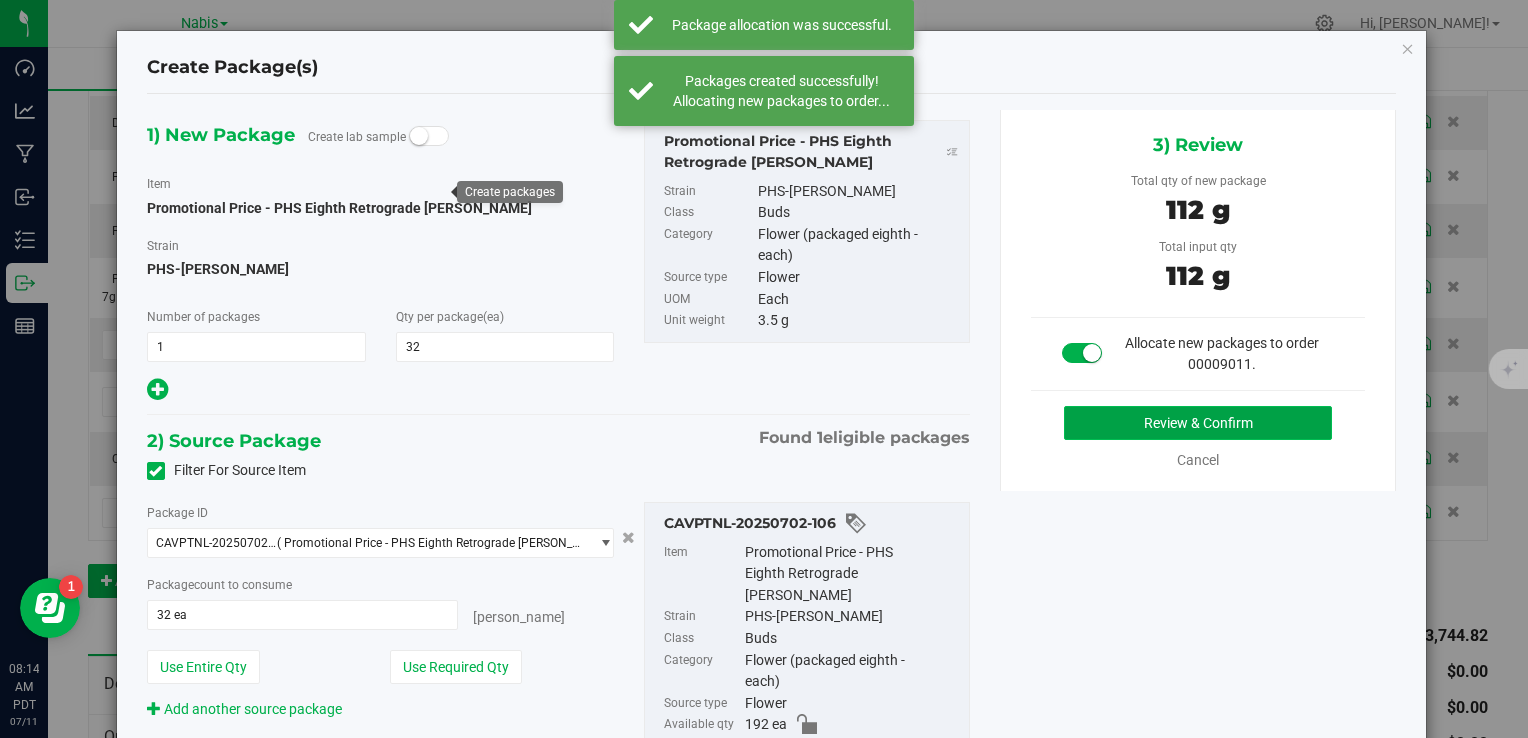 click on "Review & Confirm" at bounding box center (1198, 423) 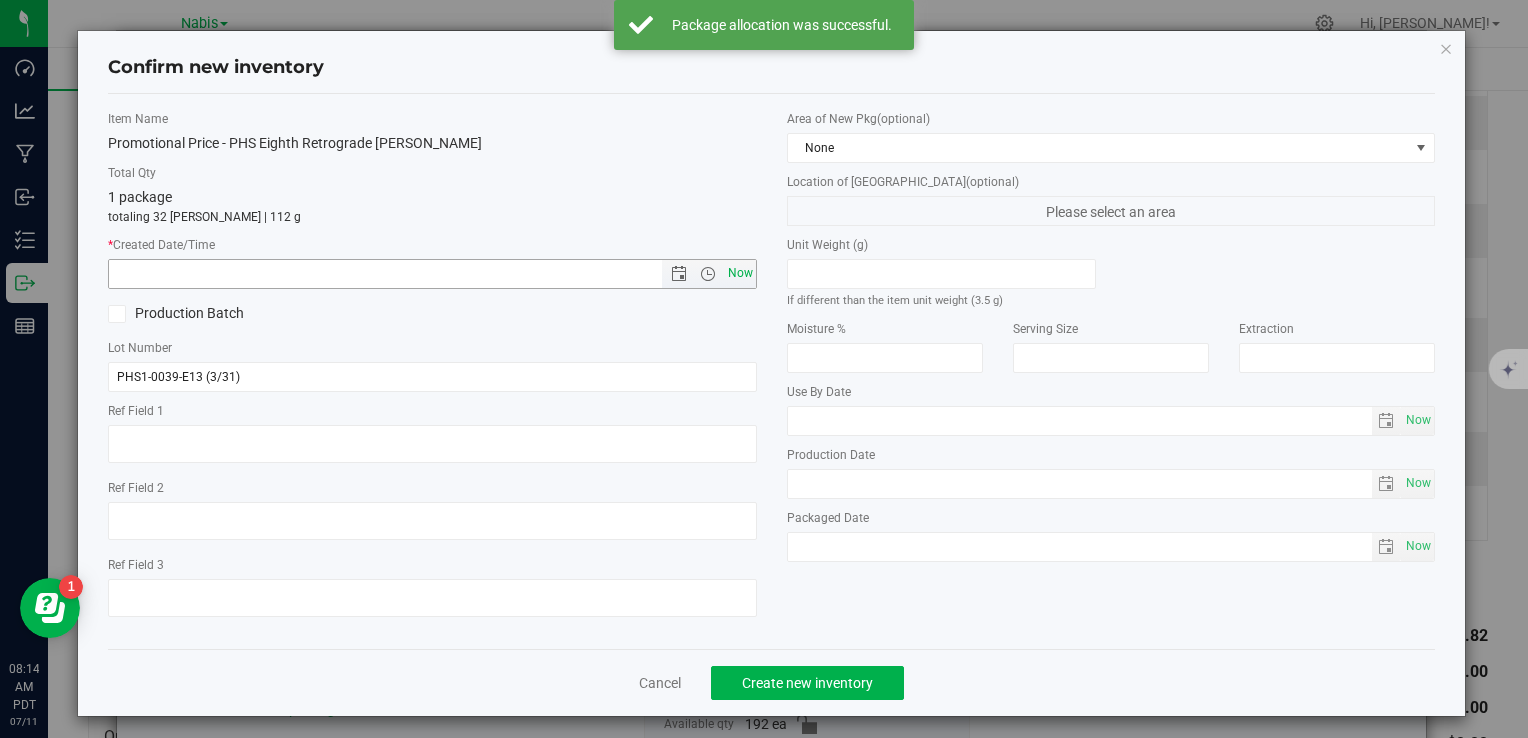 click on "Now" at bounding box center [740, 273] 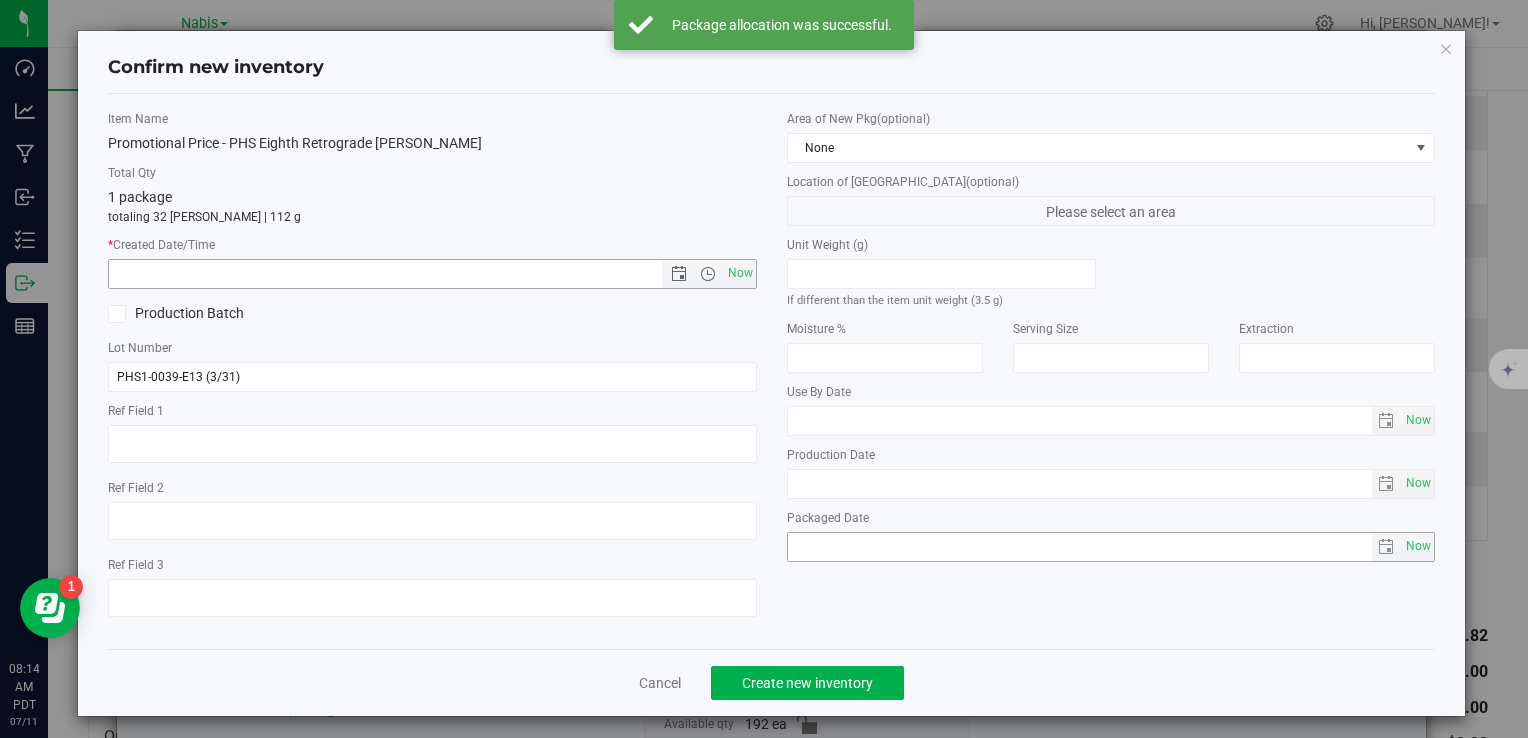 type on "[DATE] 8:14 AM" 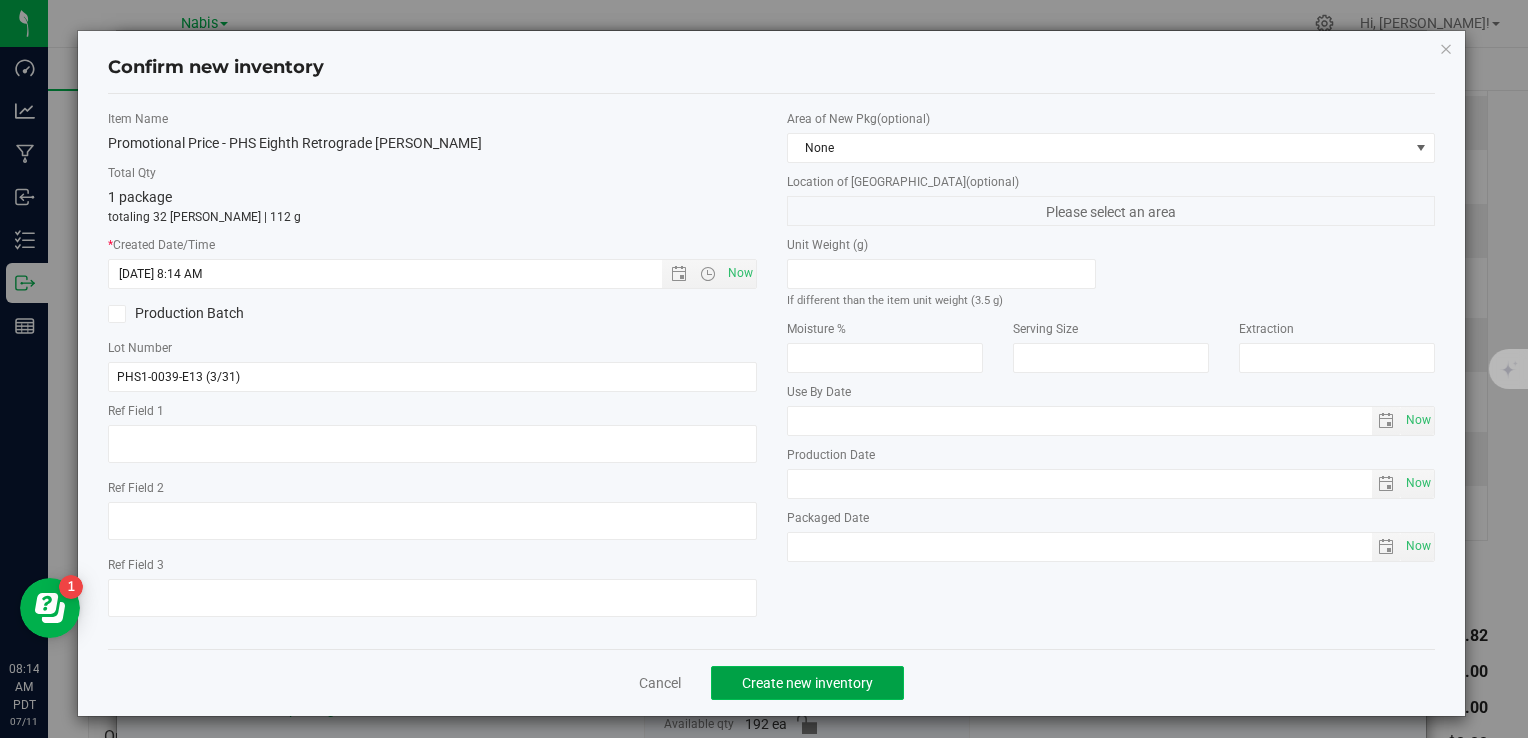 click on "Create new inventory" 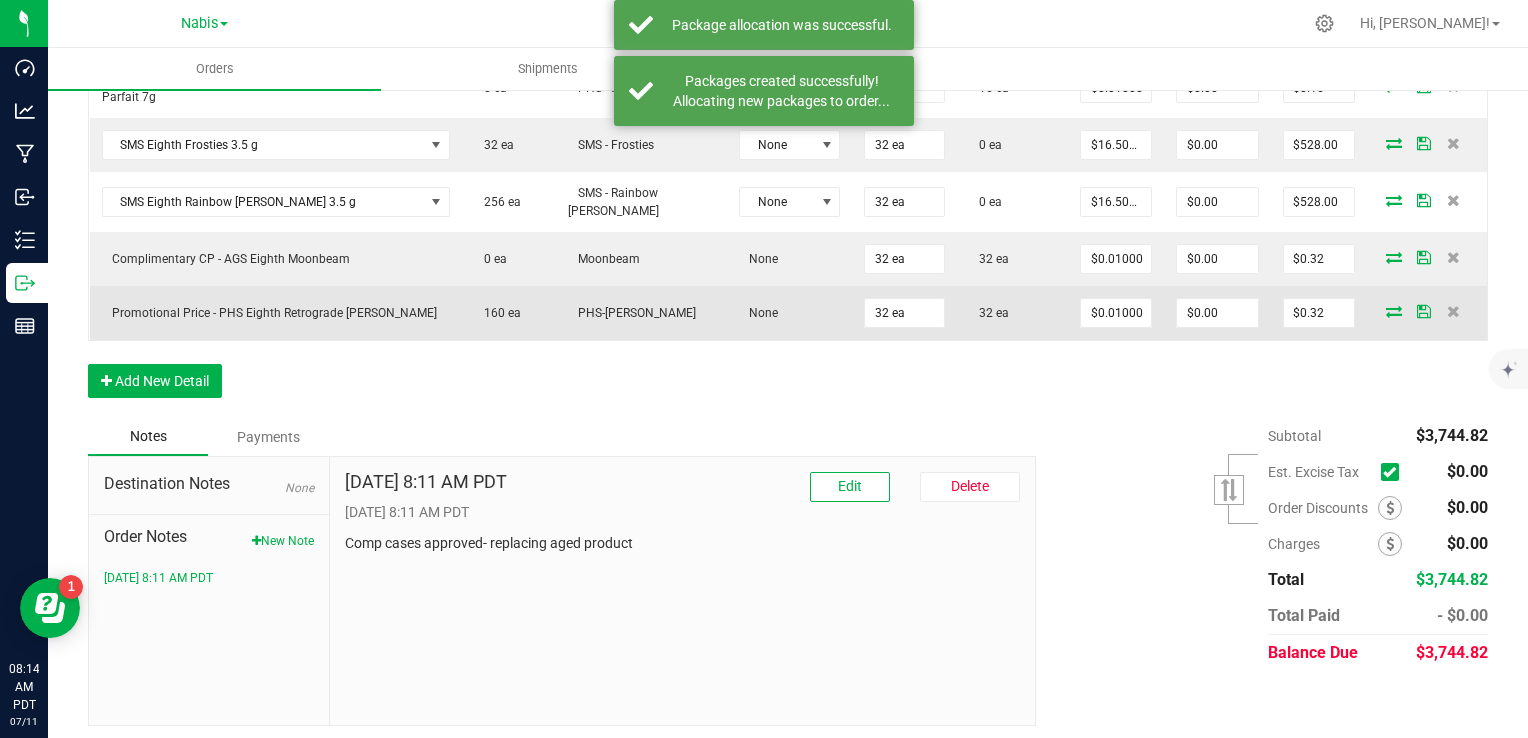 scroll, scrollTop: 0, scrollLeft: 0, axis: both 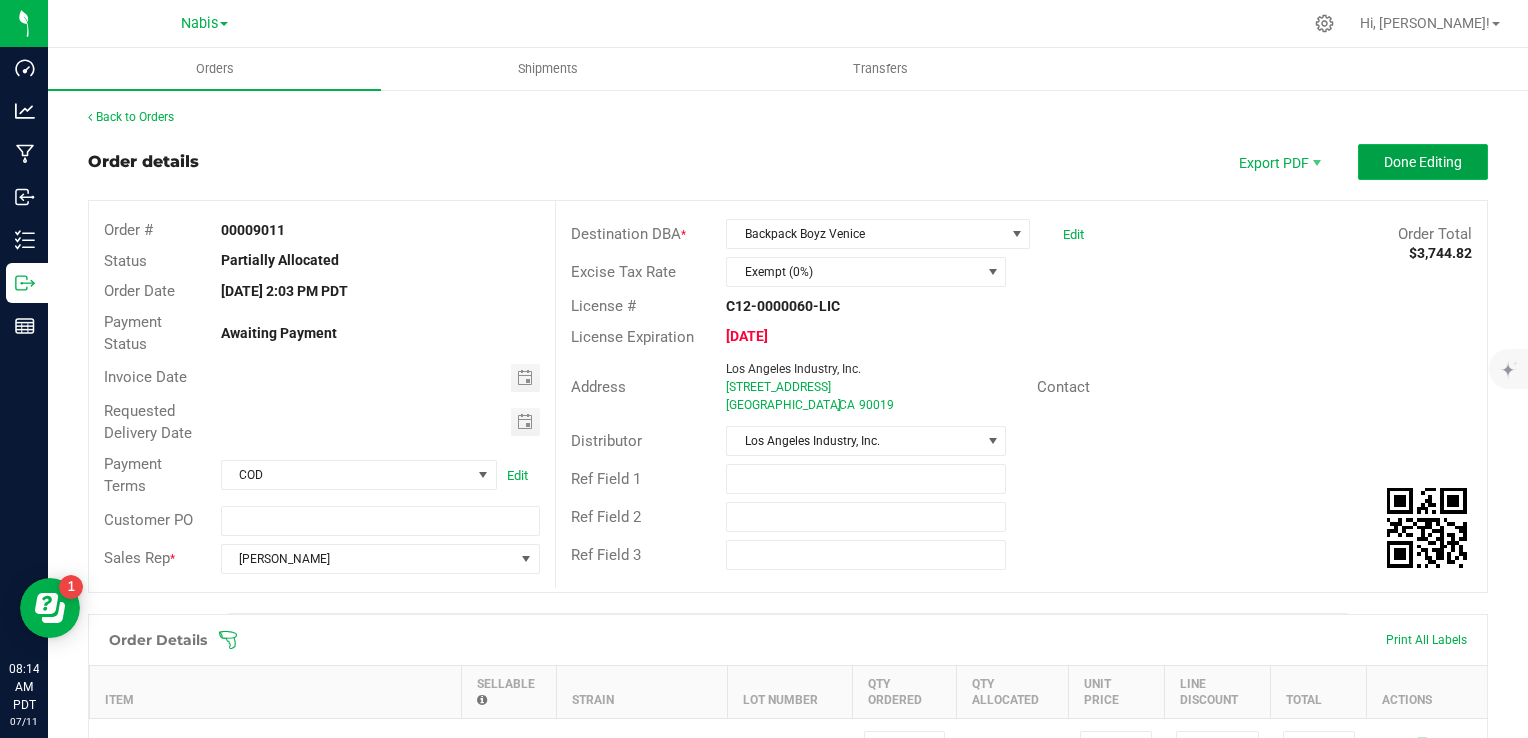 click on "Done Editing" at bounding box center [1423, 162] 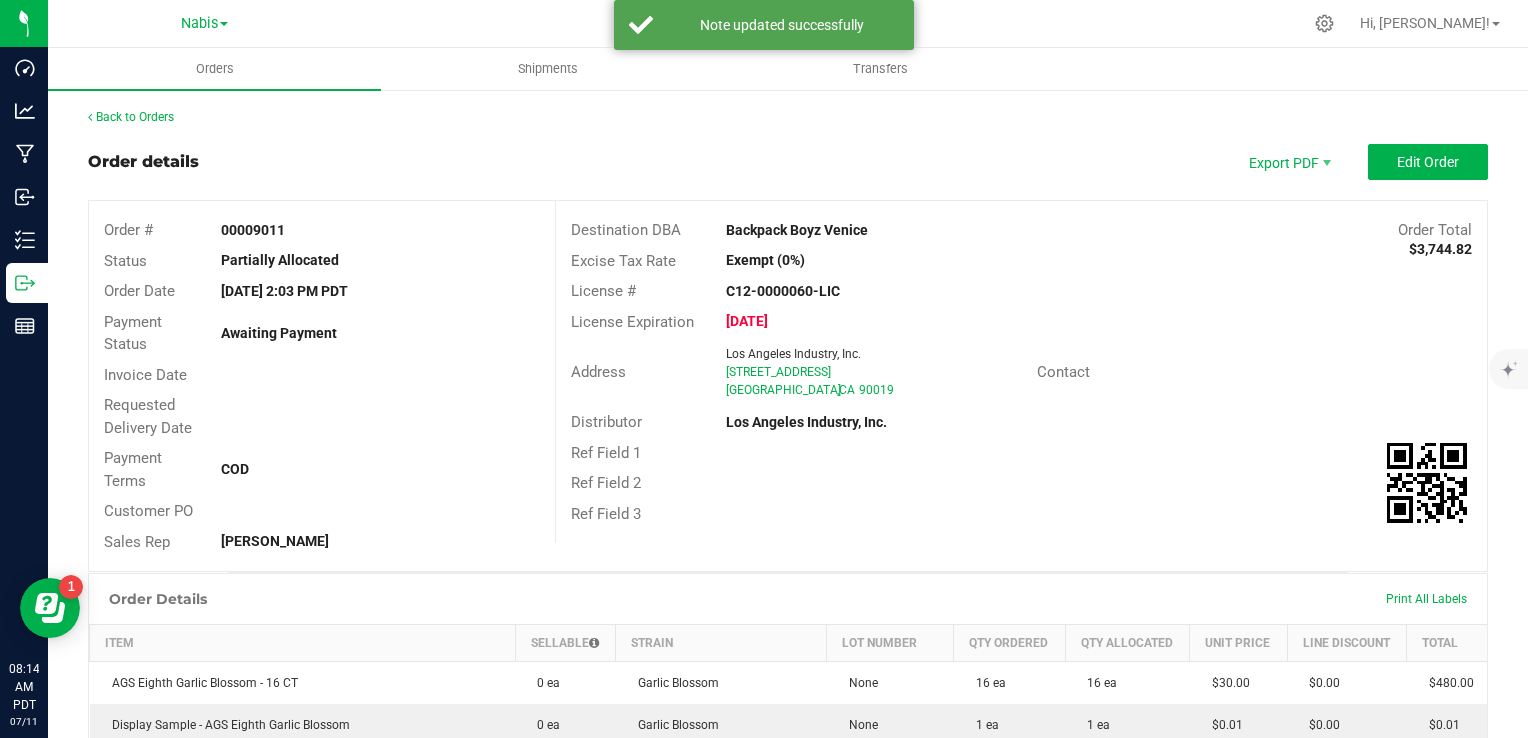 click on "Export PDF" at bounding box center (1288, 162) 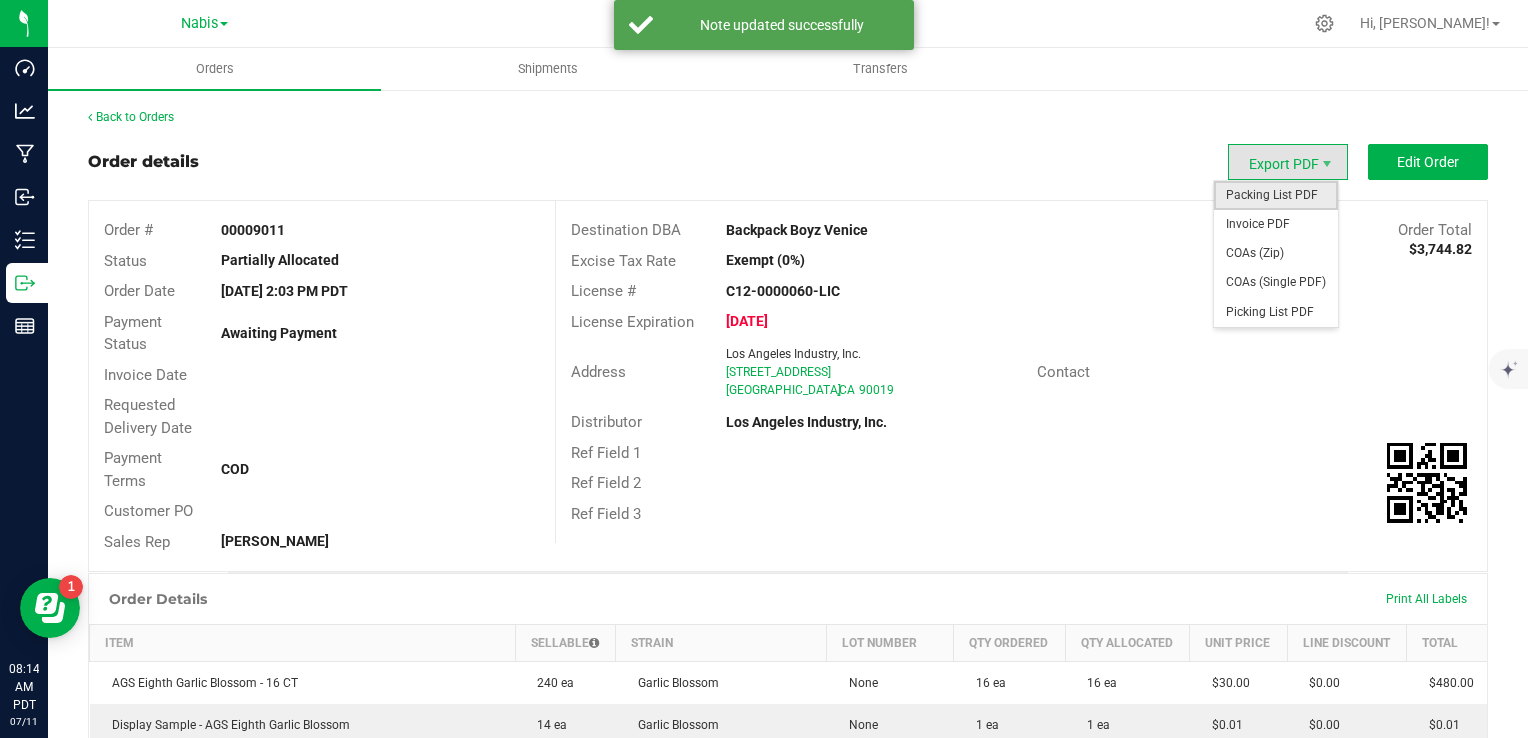 click on "Packing List PDF" at bounding box center (1276, 195) 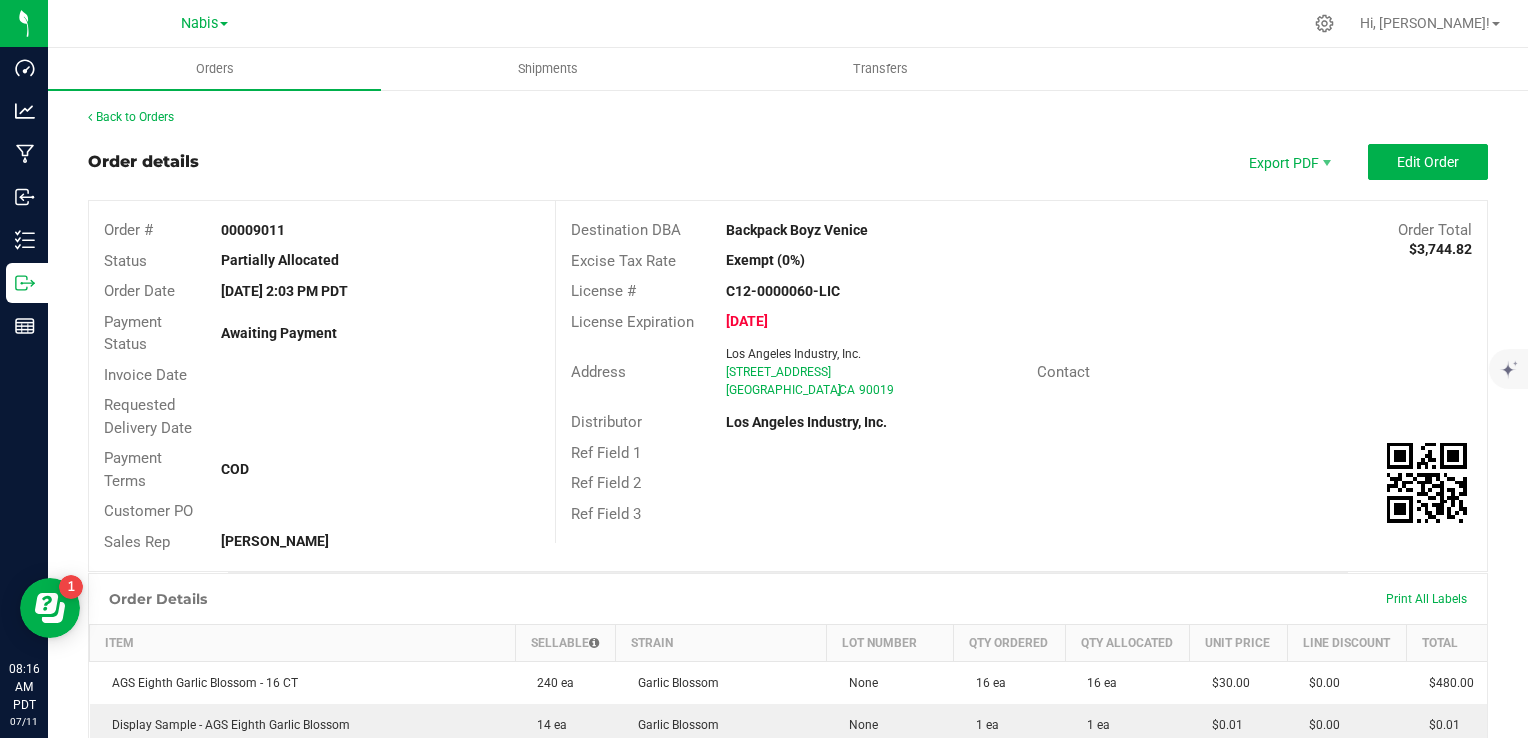 drag, startPoint x: 714, startPoint y: 220, endPoint x: 864, endPoint y: 235, distance: 150.74814 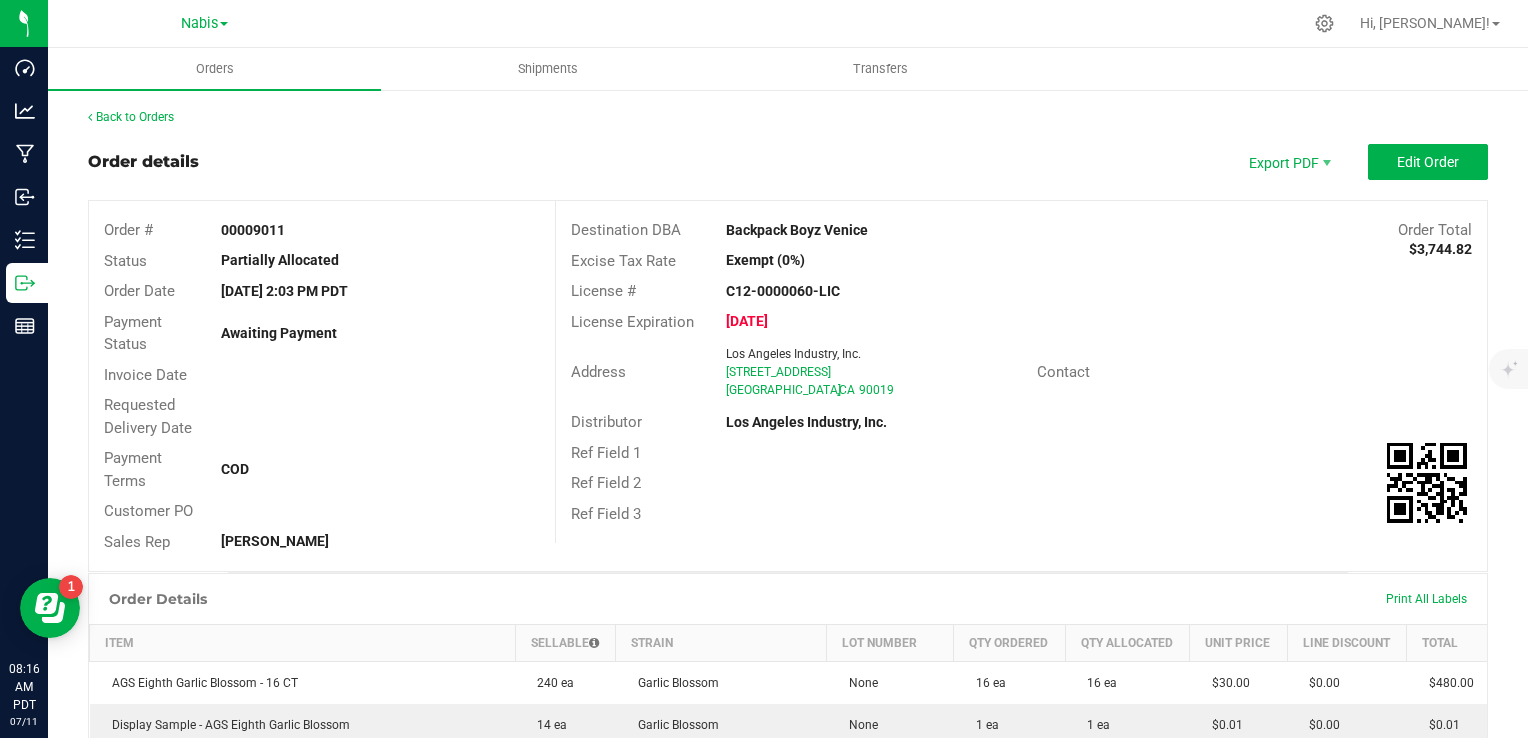 click on "Backpack Boyz Venice" at bounding box center [905, 230] 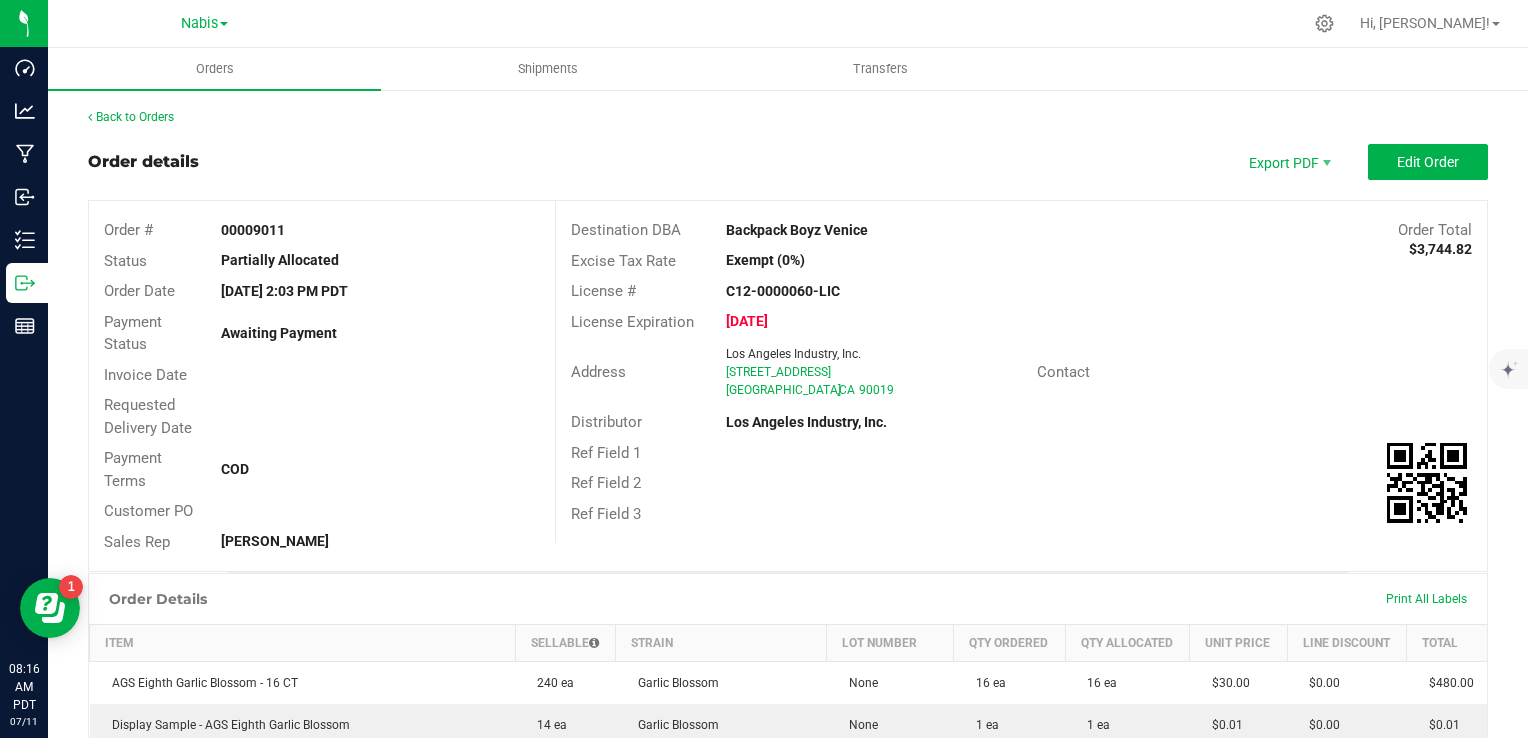 copy on "Backpack Boyz Venice" 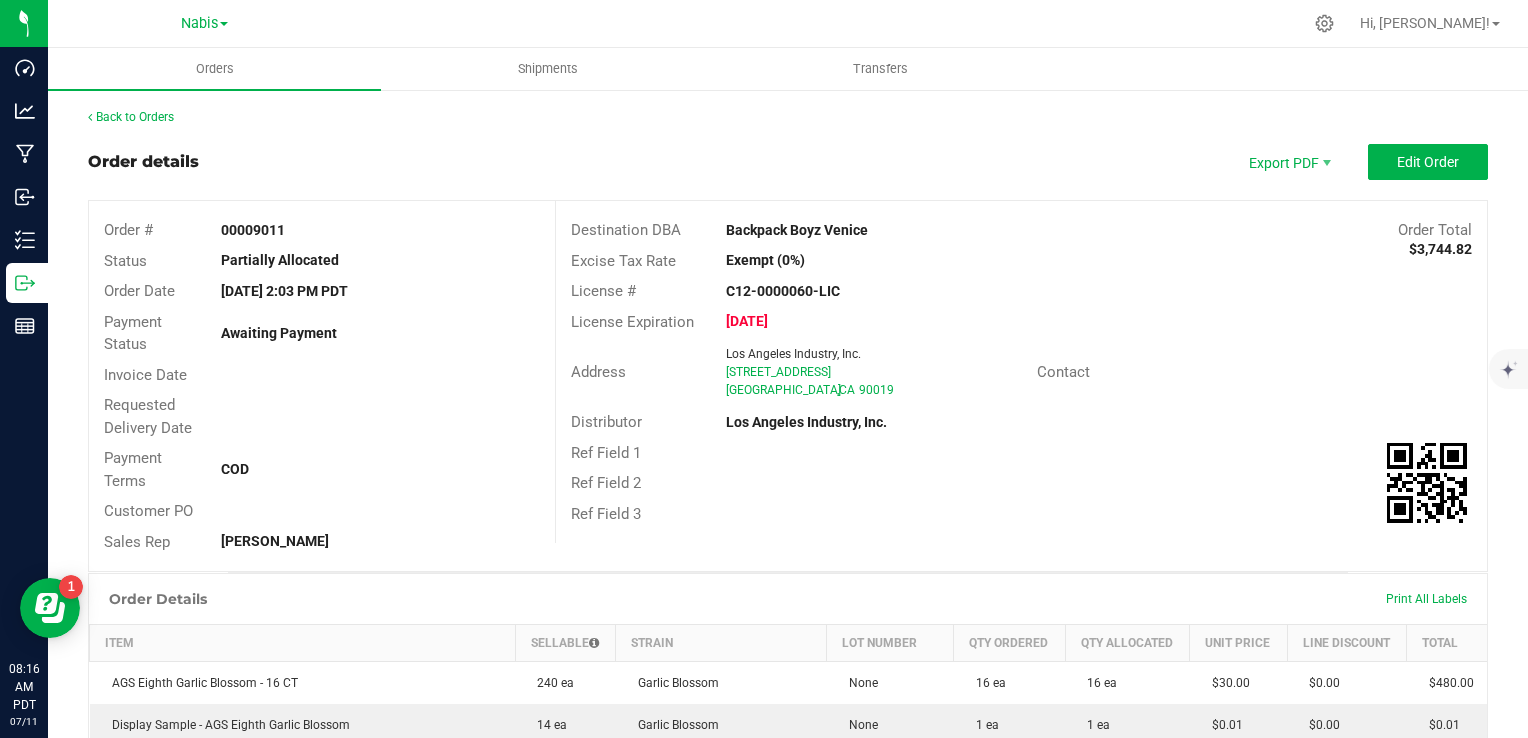 drag, startPoint x: 708, startPoint y: 378, endPoint x: 831, endPoint y: 375, distance: 123.03658 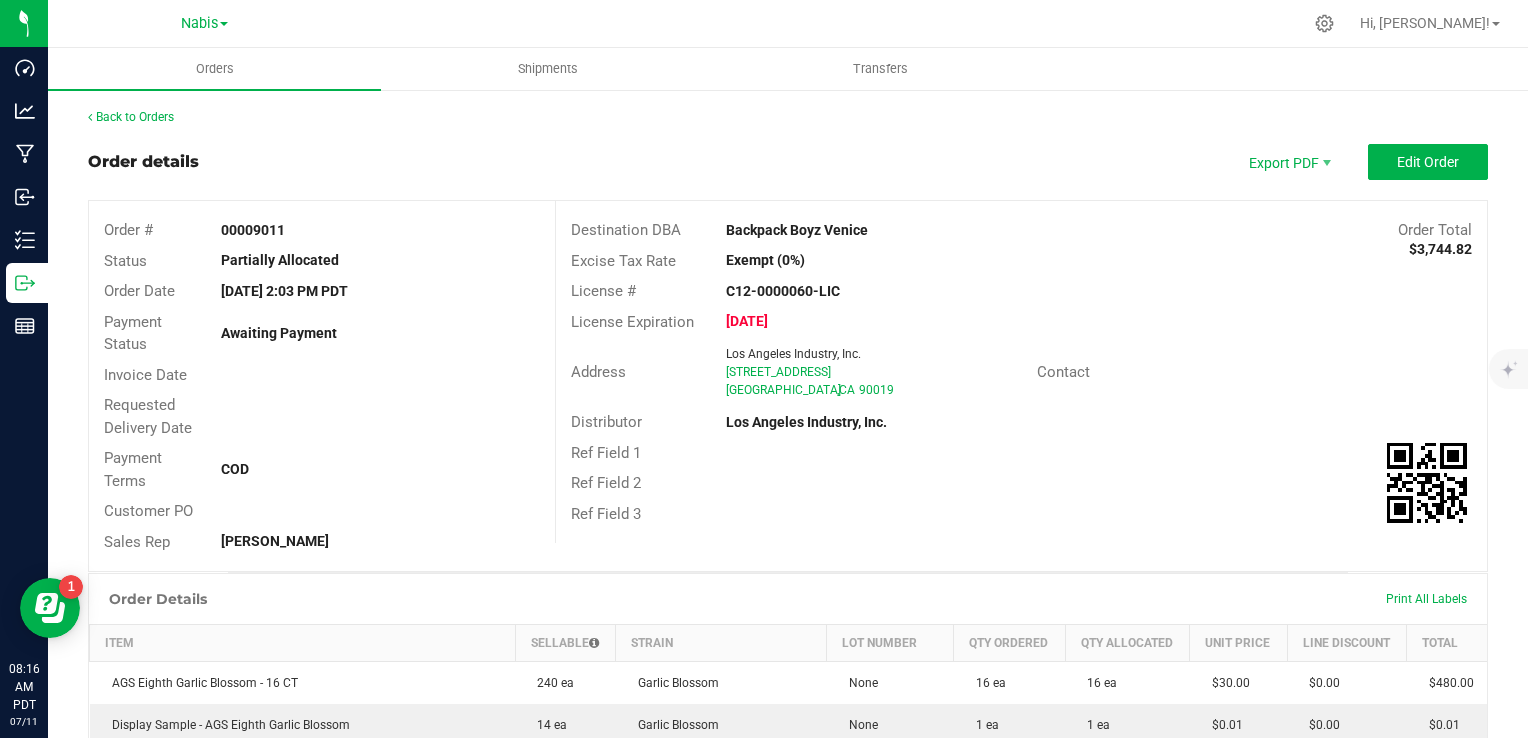 click on "Address  Los Angeles Industry, Inc. [STREET_ADDRESS]" at bounding box center (796, 372) 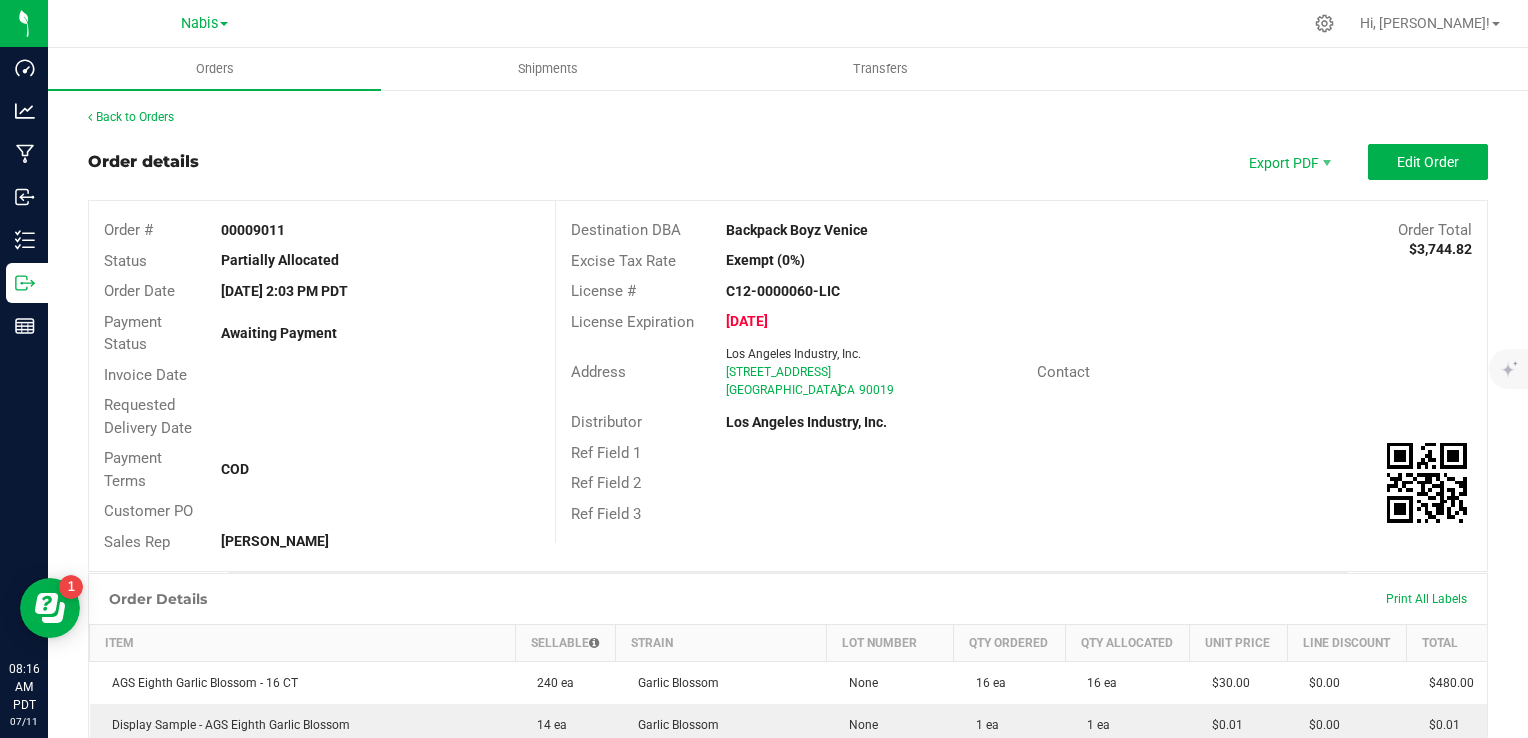drag, startPoint x: 831, startPoint y: 375, endPoint x: 705, endPoint y: 380, distance: 126.09917 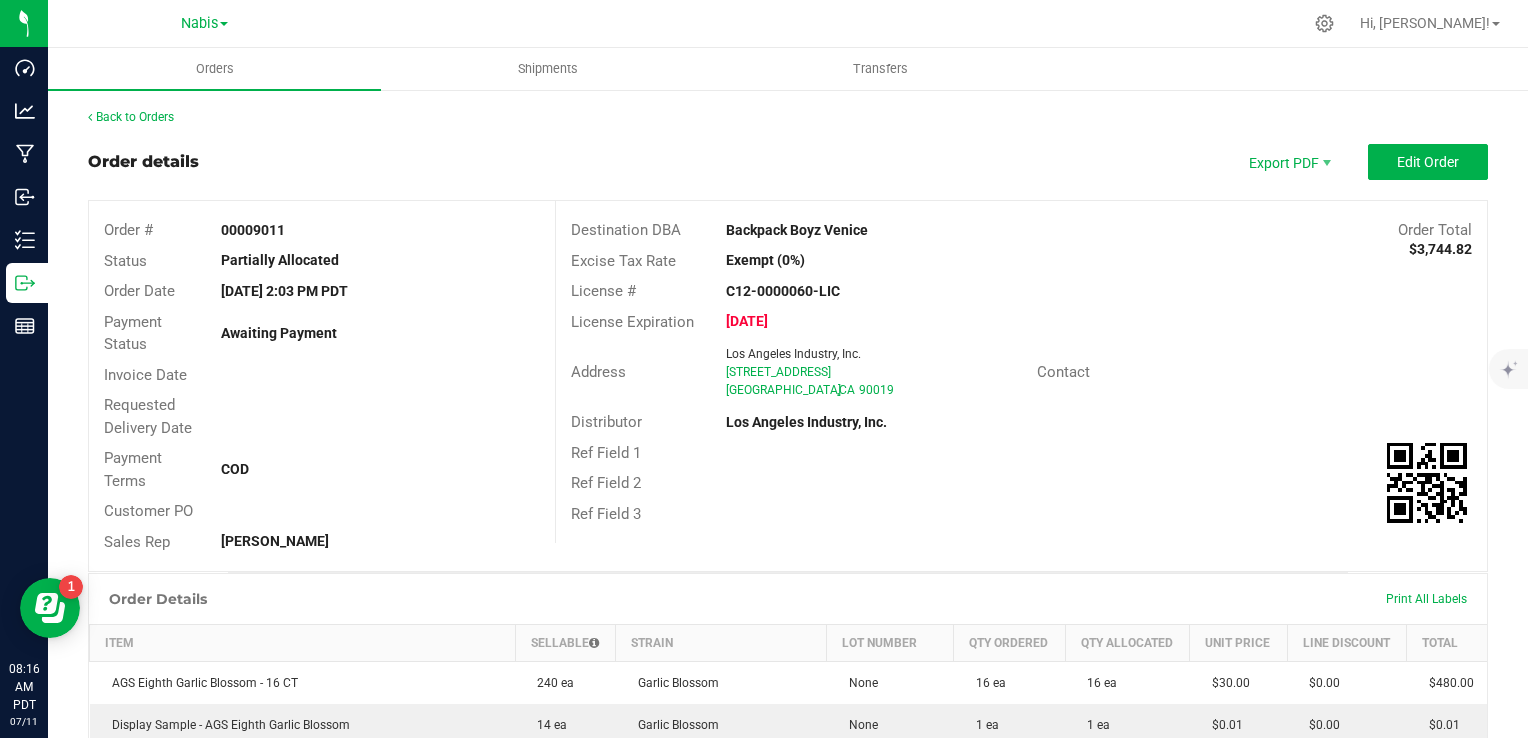 click on "Address" at bounding box center (636, 372) 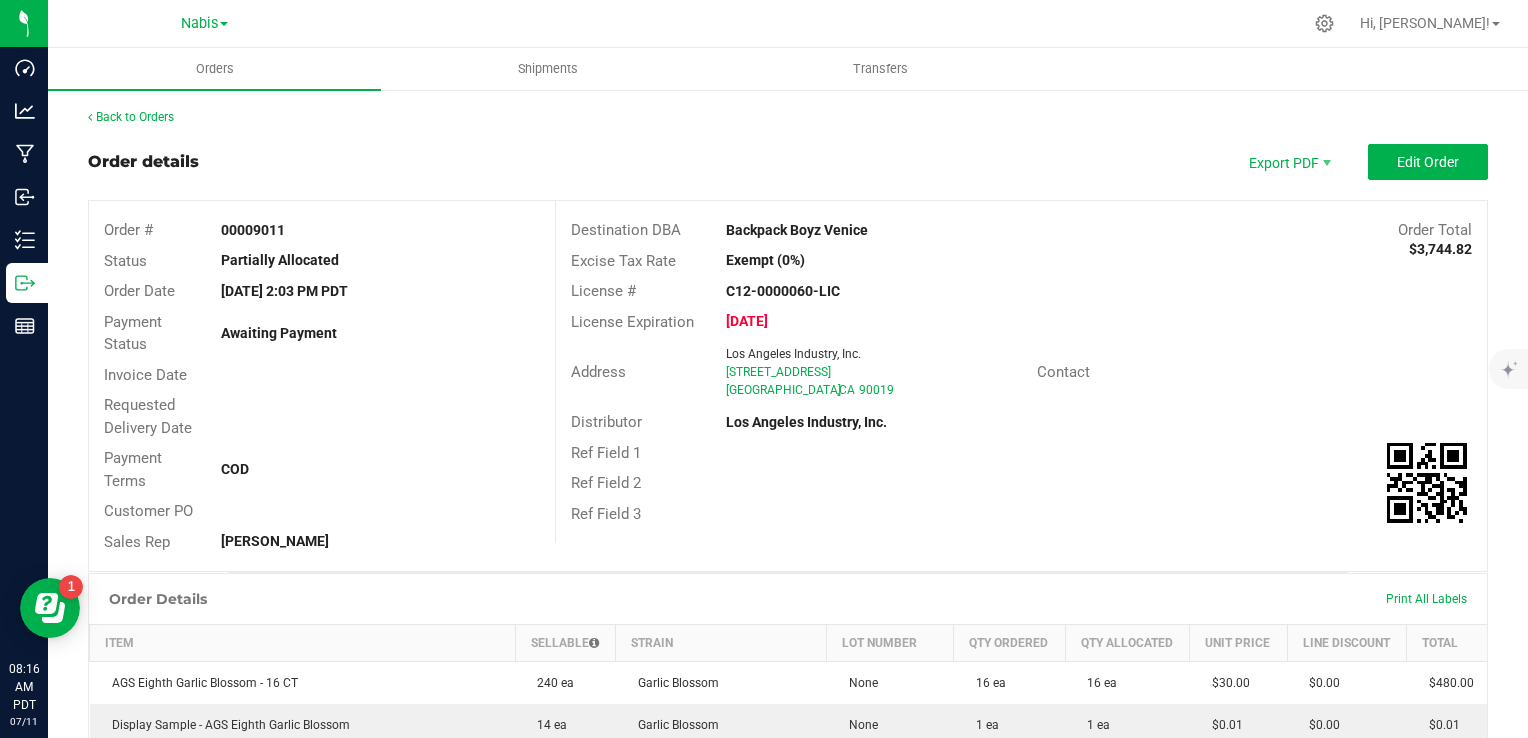 click on "Address" at bounding box center [636, 372] 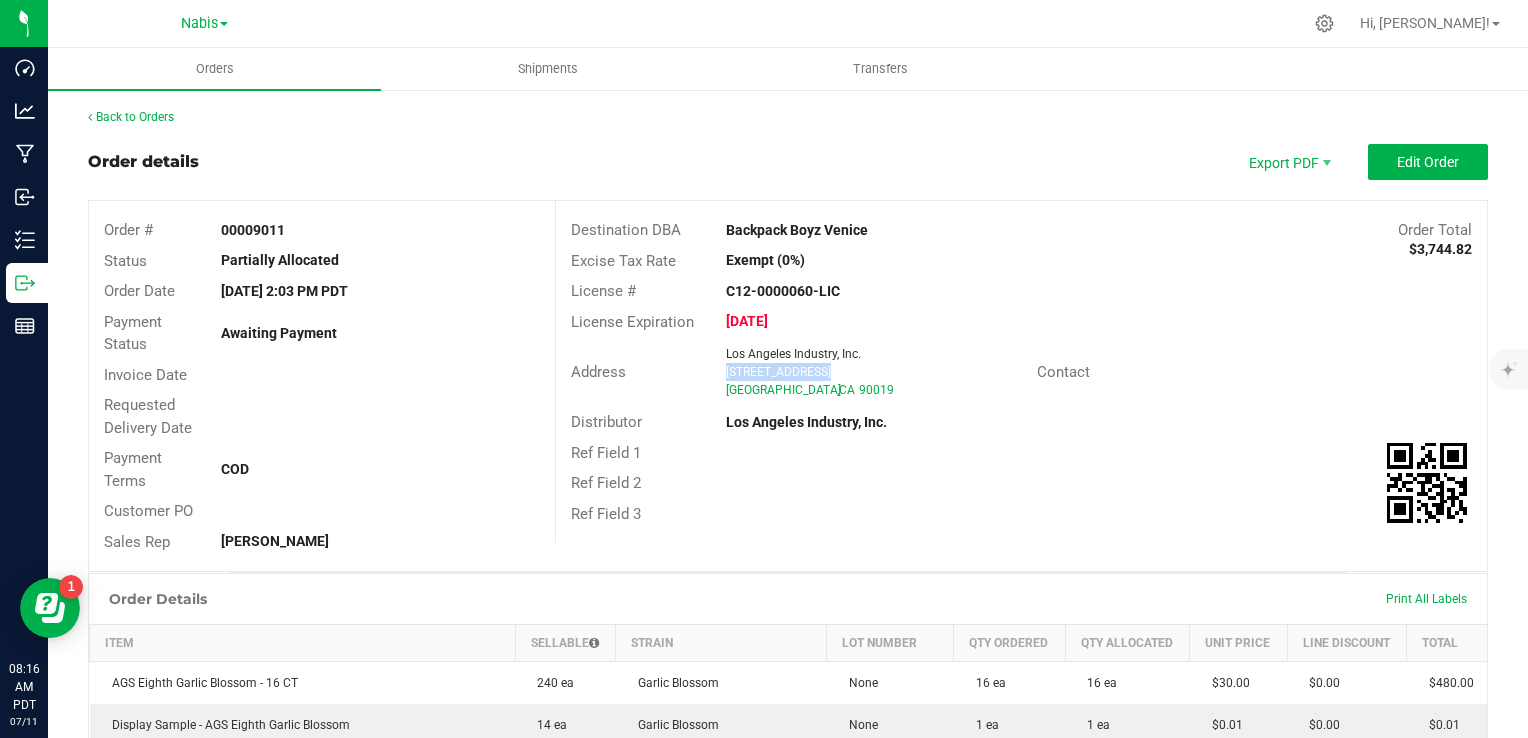 drag, startPoint x: 712, startPoint y: 374, endPoint x: 834, endPoint y: 374, distance: 122 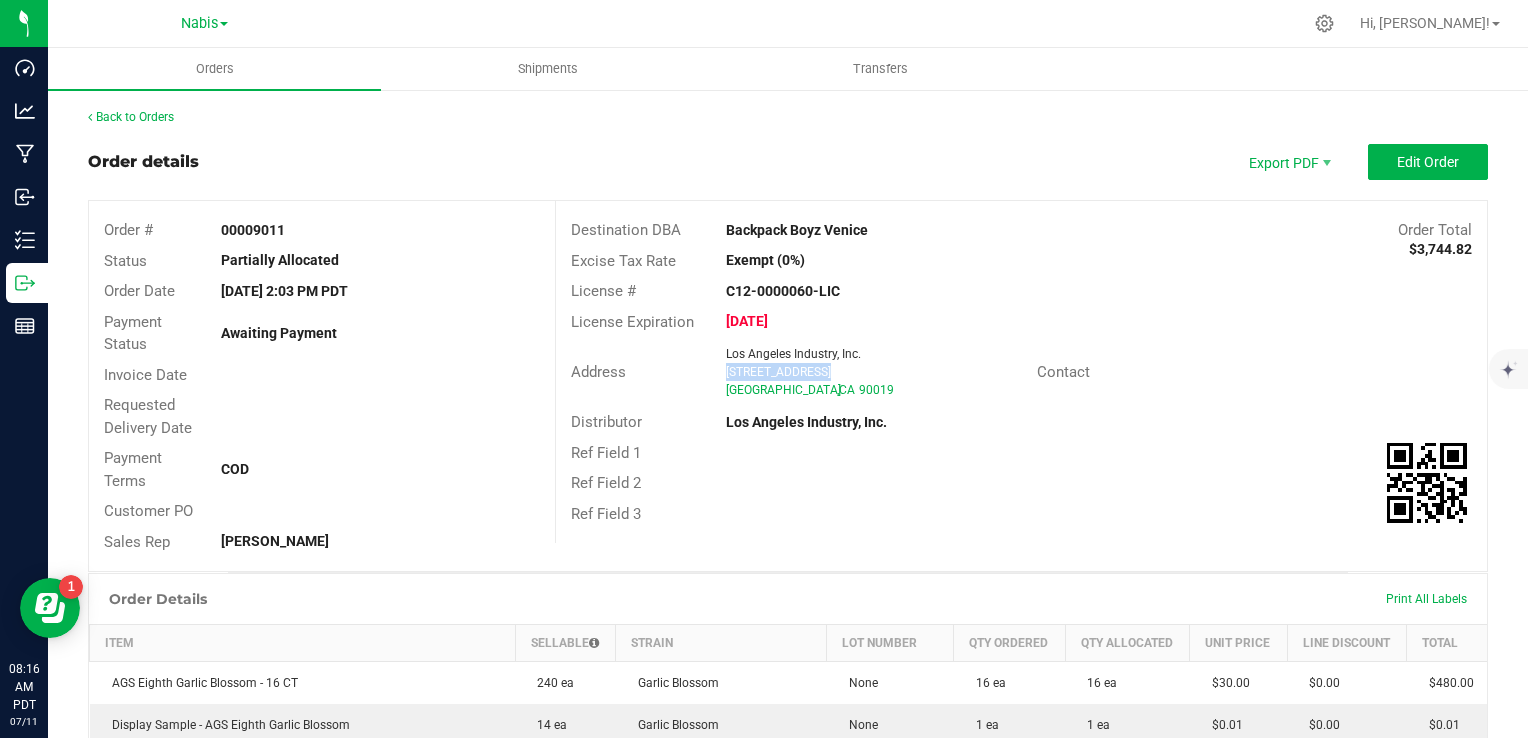 click on "Los Angeles Industry, Inc. [STREET_ADDRESS]" at bounding box center (876, 372) 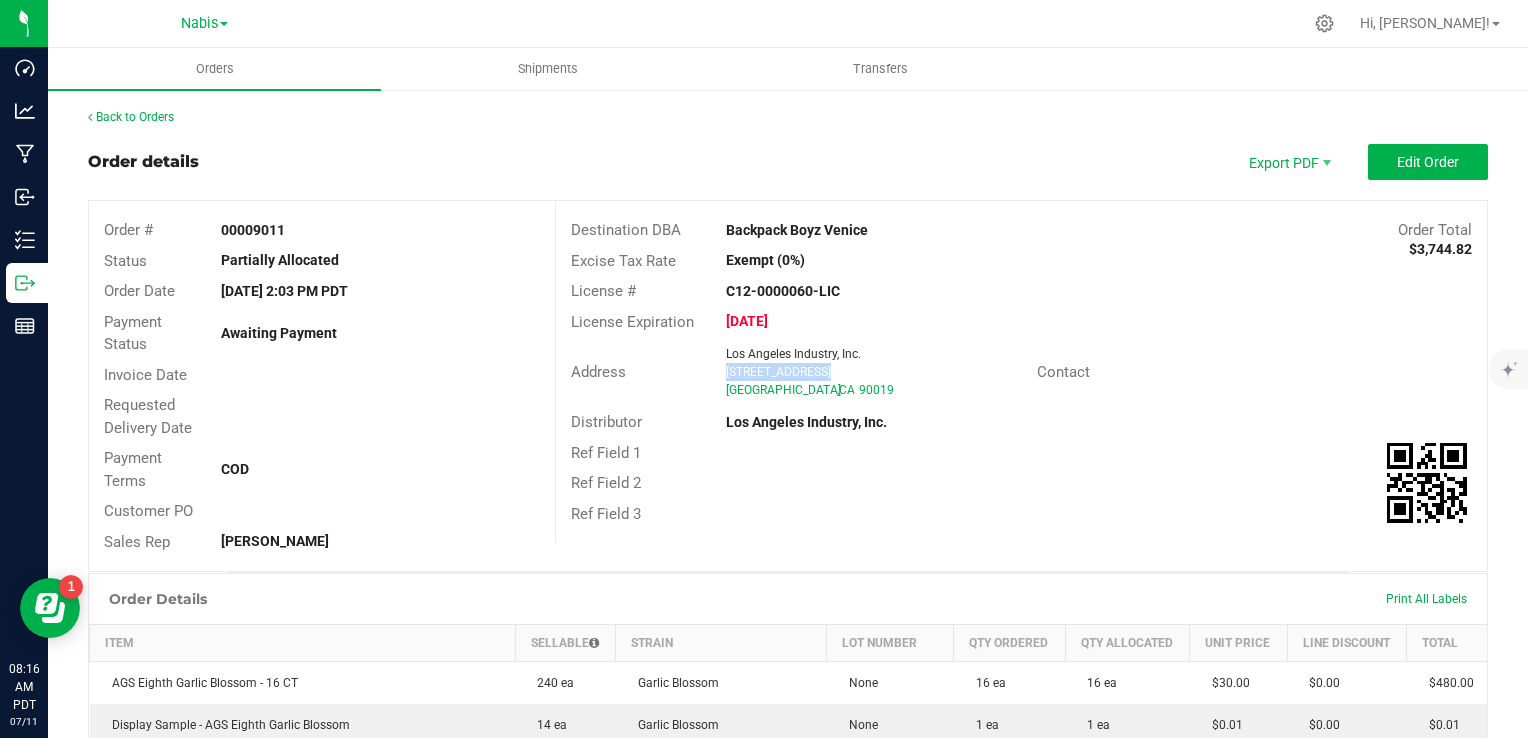 copy on "[STREET_ADDRESS]" 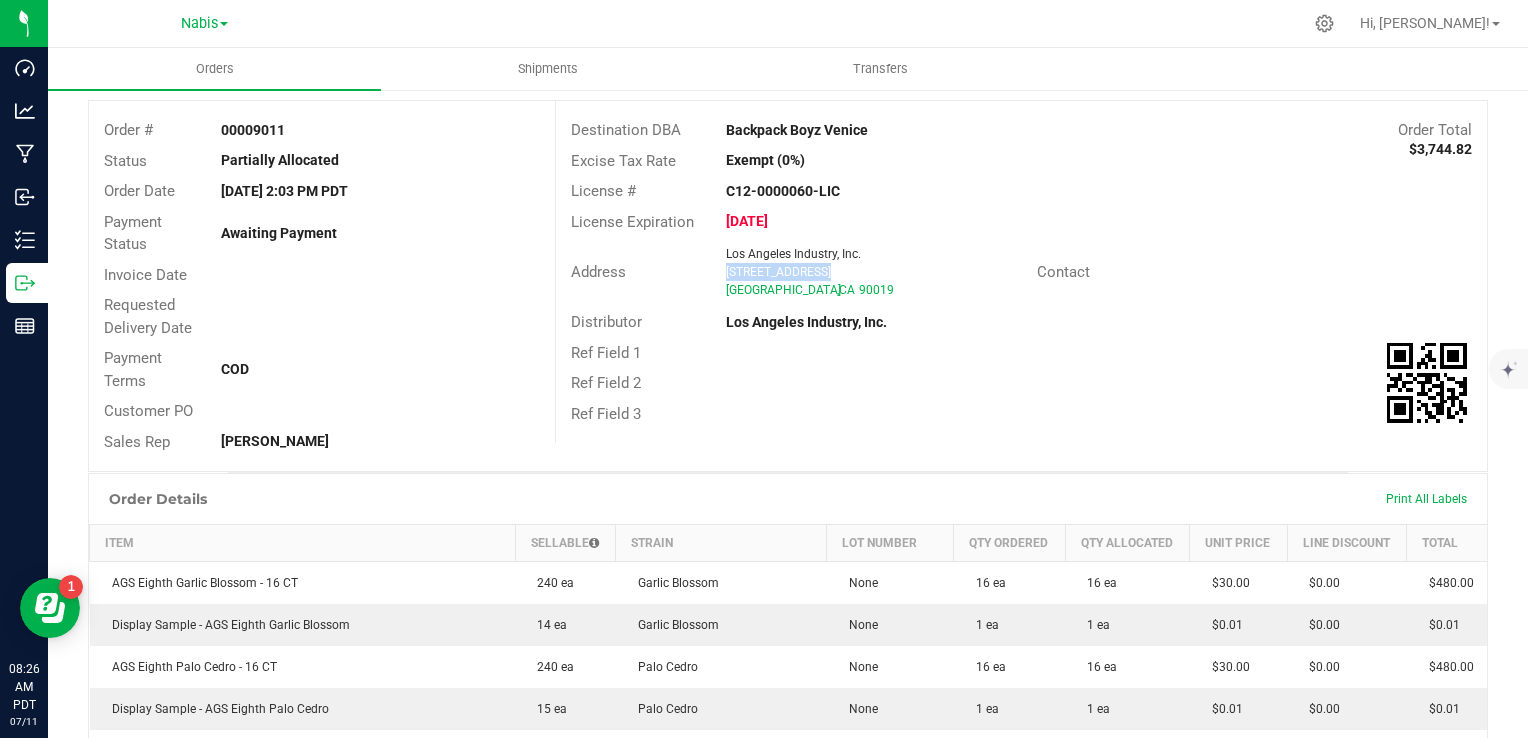 scroll, scrollTop: 0, scrollLeft: 0, axis: both 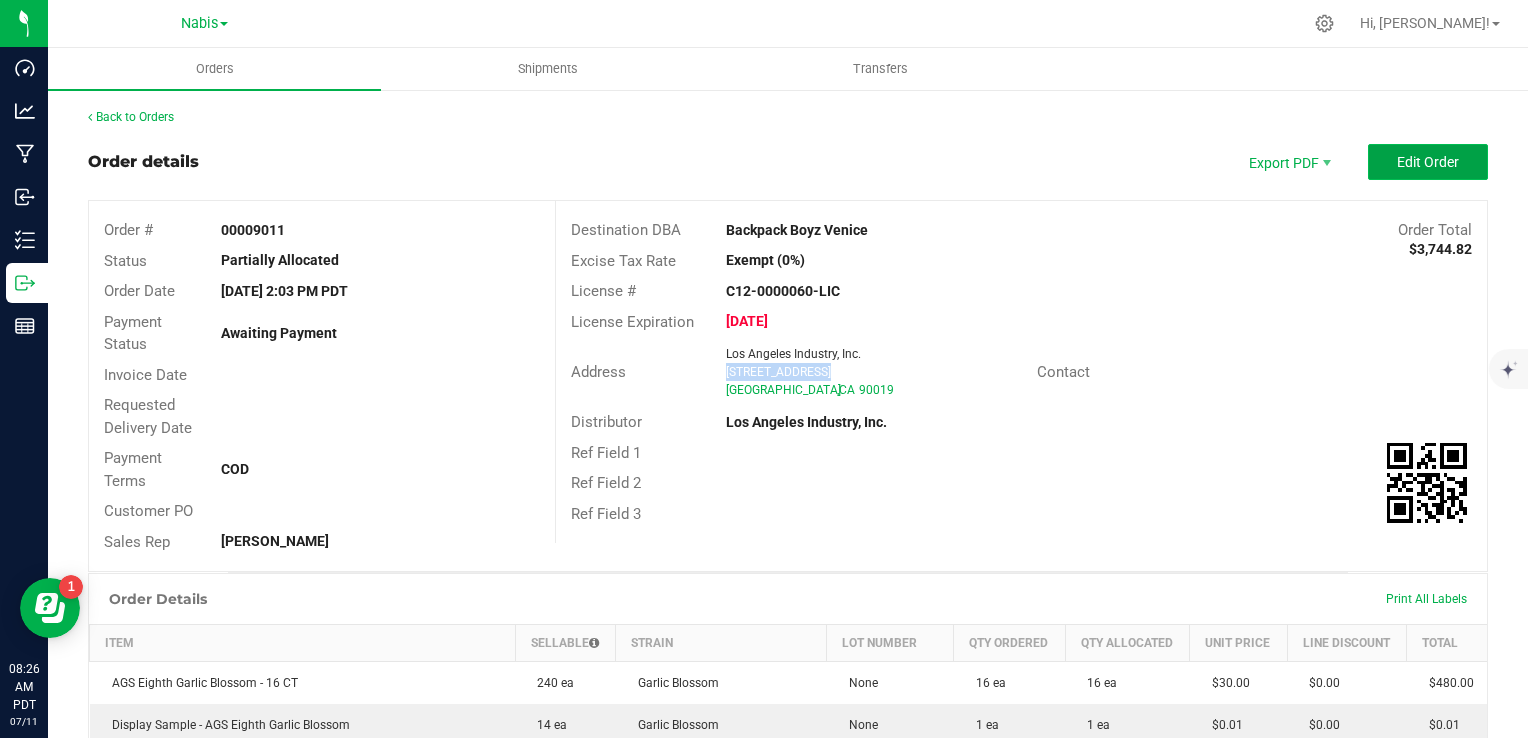 click on "Edit Order" at bounding box center [1428, 162] 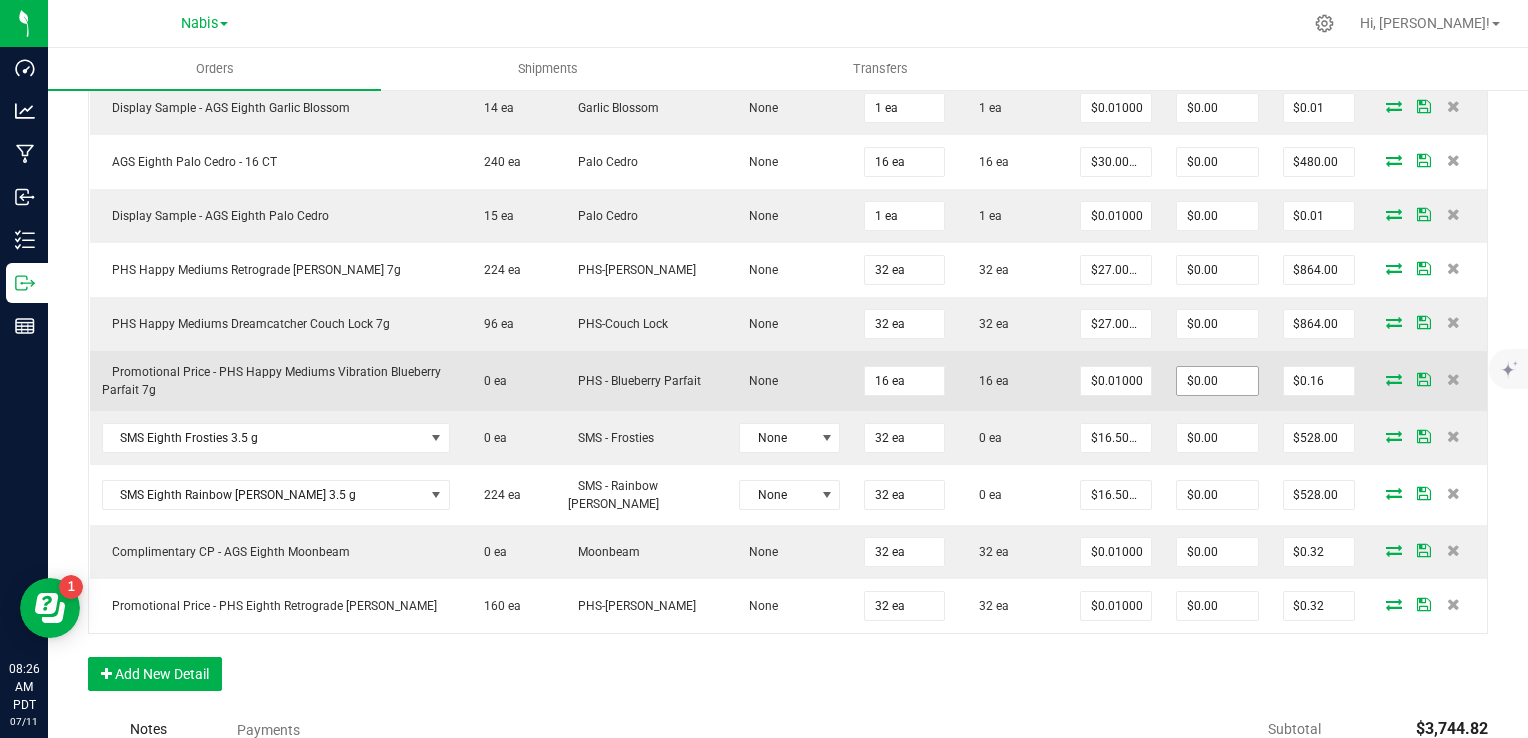 scroll, scrollTop: 800, scrollLeft: 0, axis: vertical 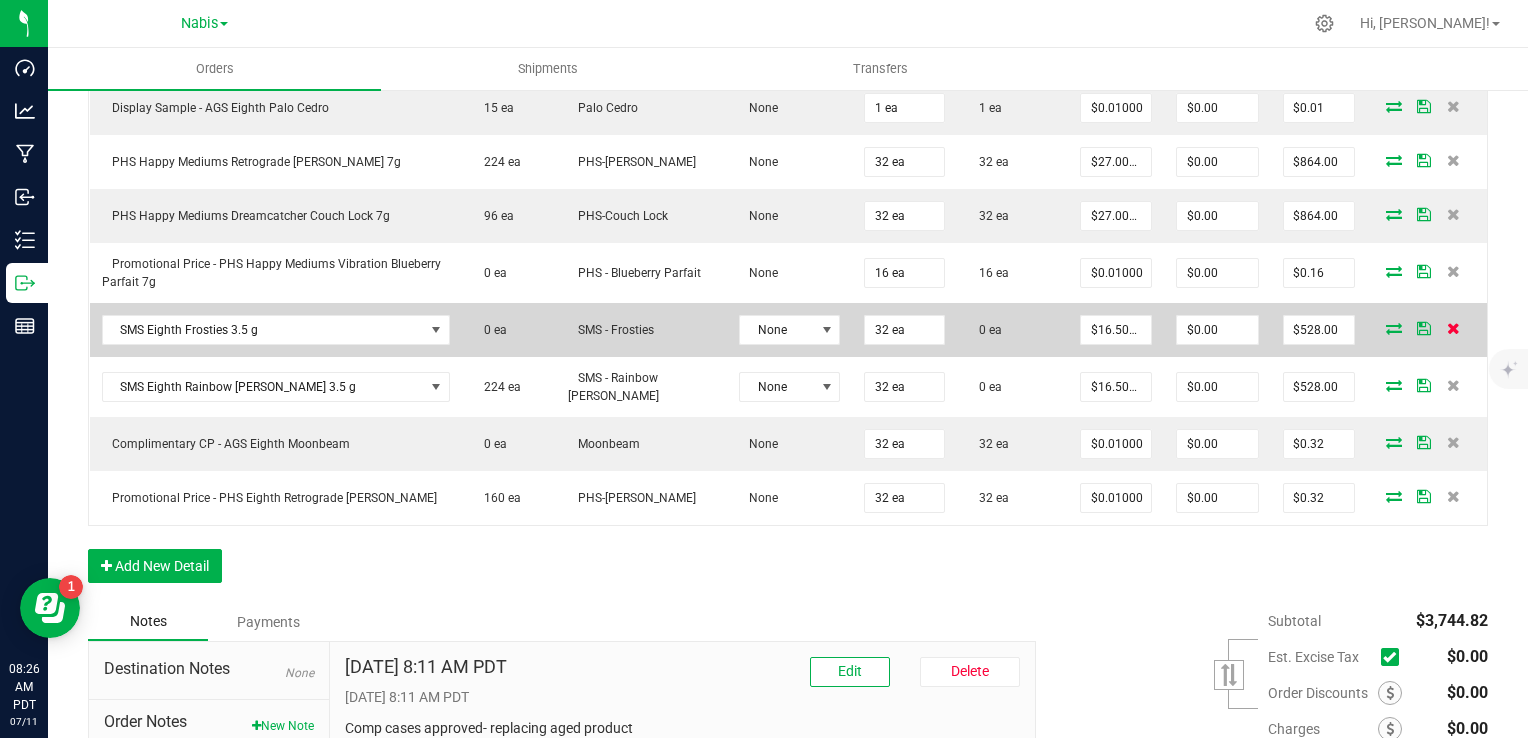 click at bounding box center (1453, 328) 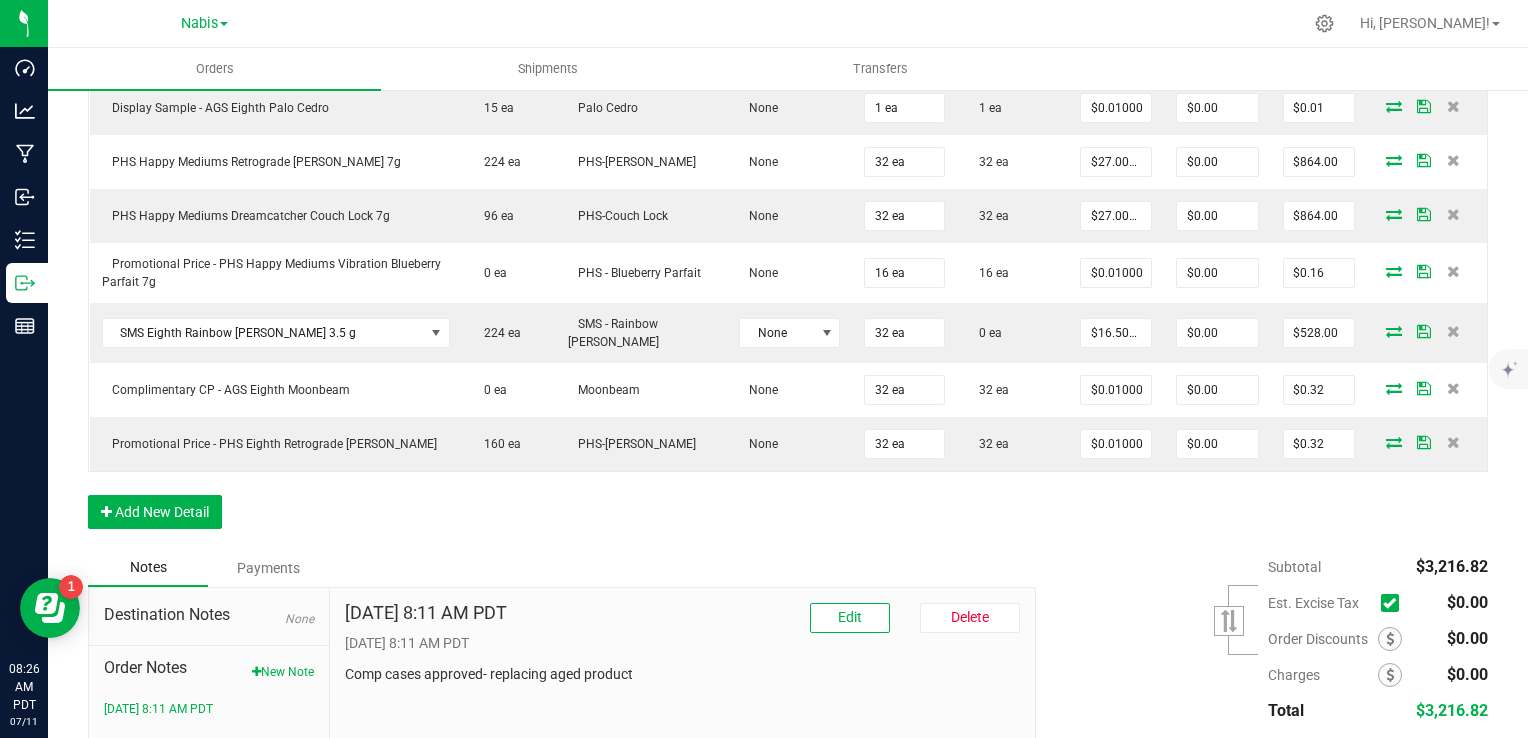 click at bounding box center [1453, 331] 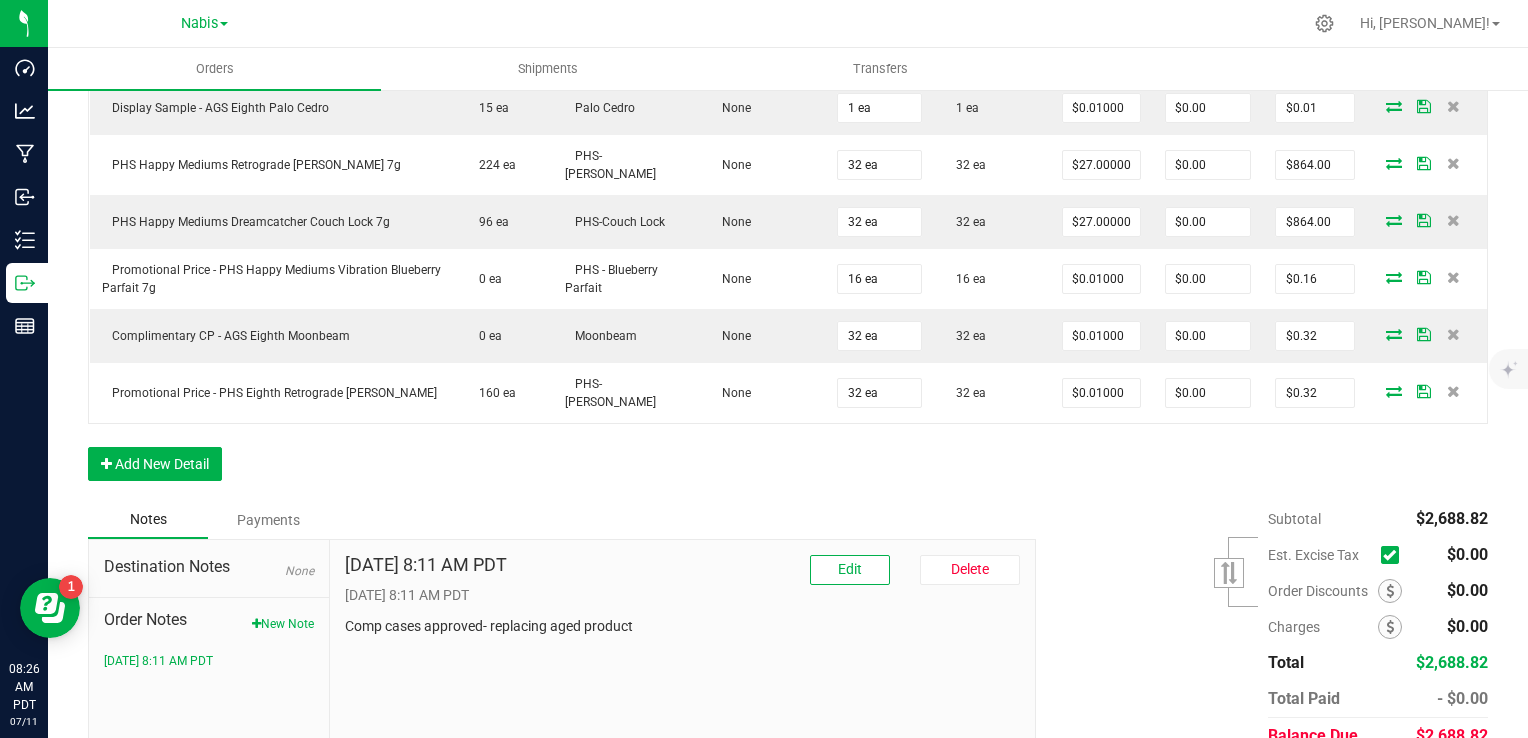 click on "Subtotal
$2,688.82
Est. Excise Tax" at bounding box center (1254, 627) 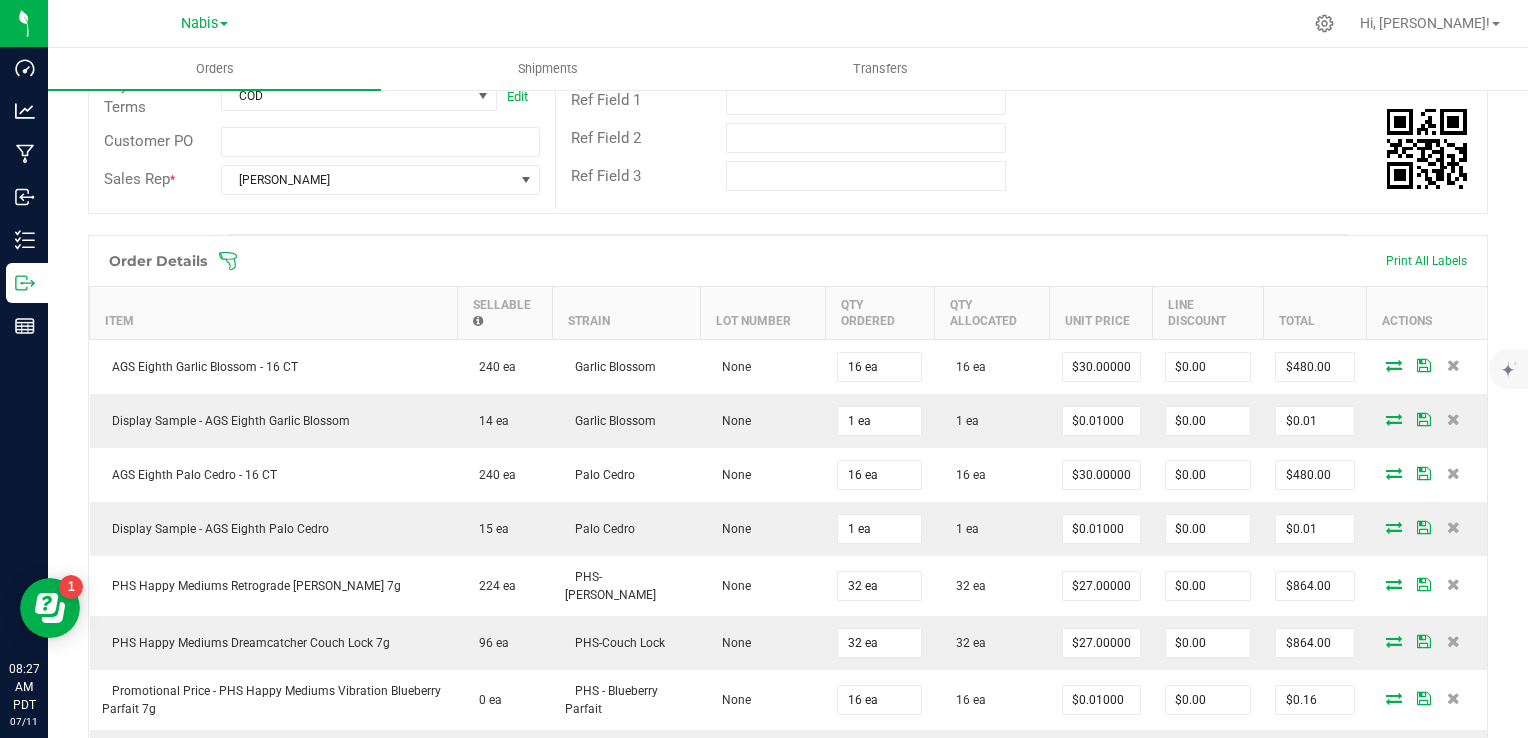 scroll, scrollTop: 0, scrollLeft: 0, axis: both 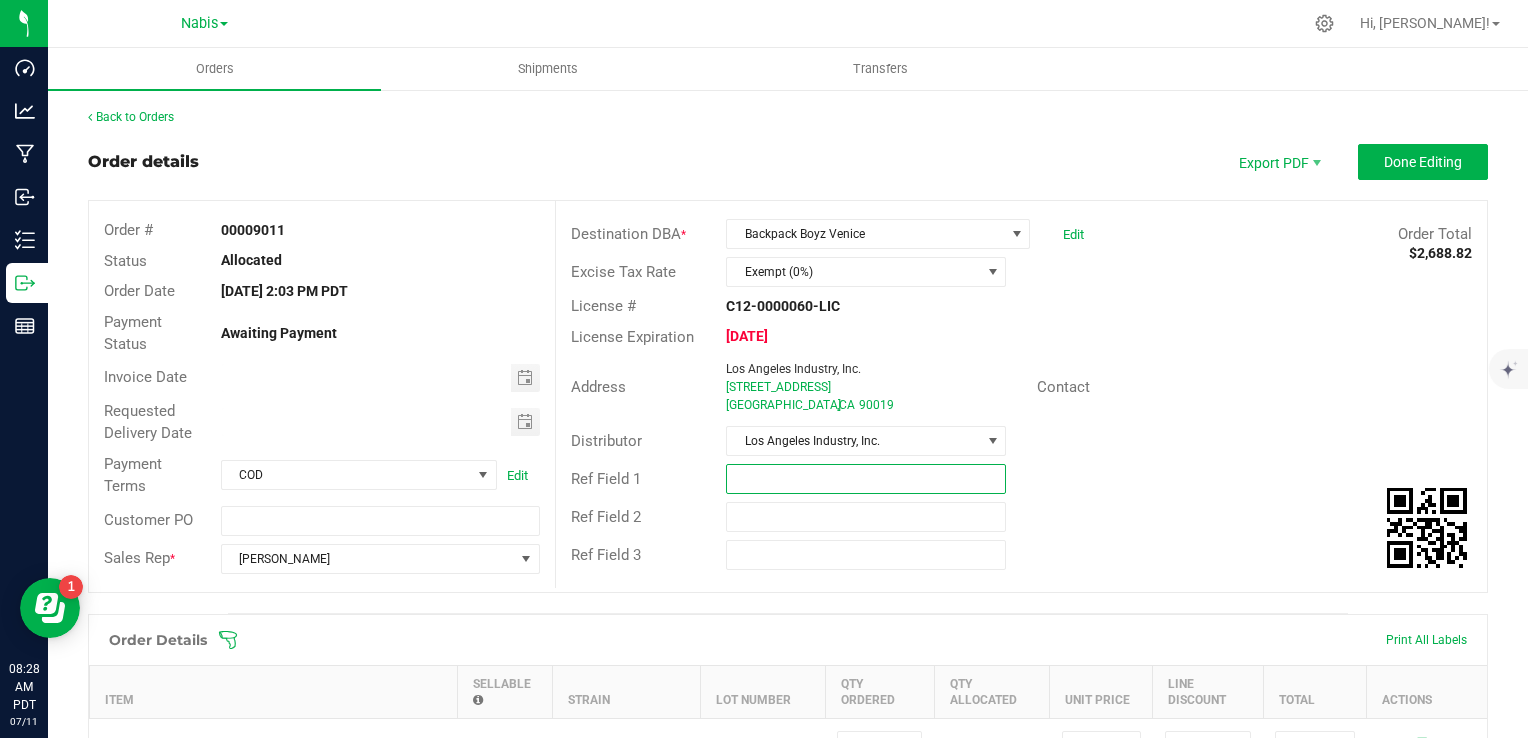 click at bounding box center (866, 479) 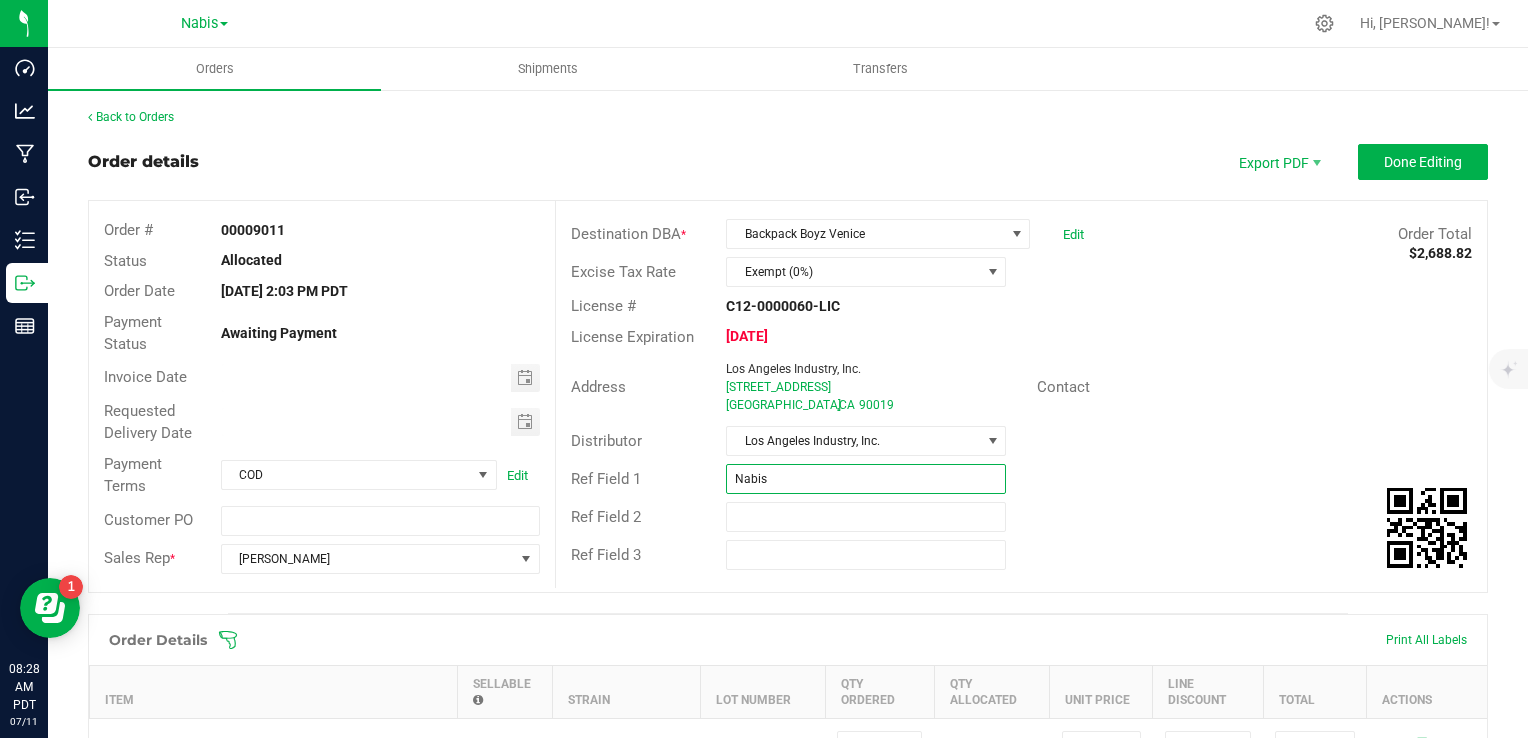 paste on "712907" 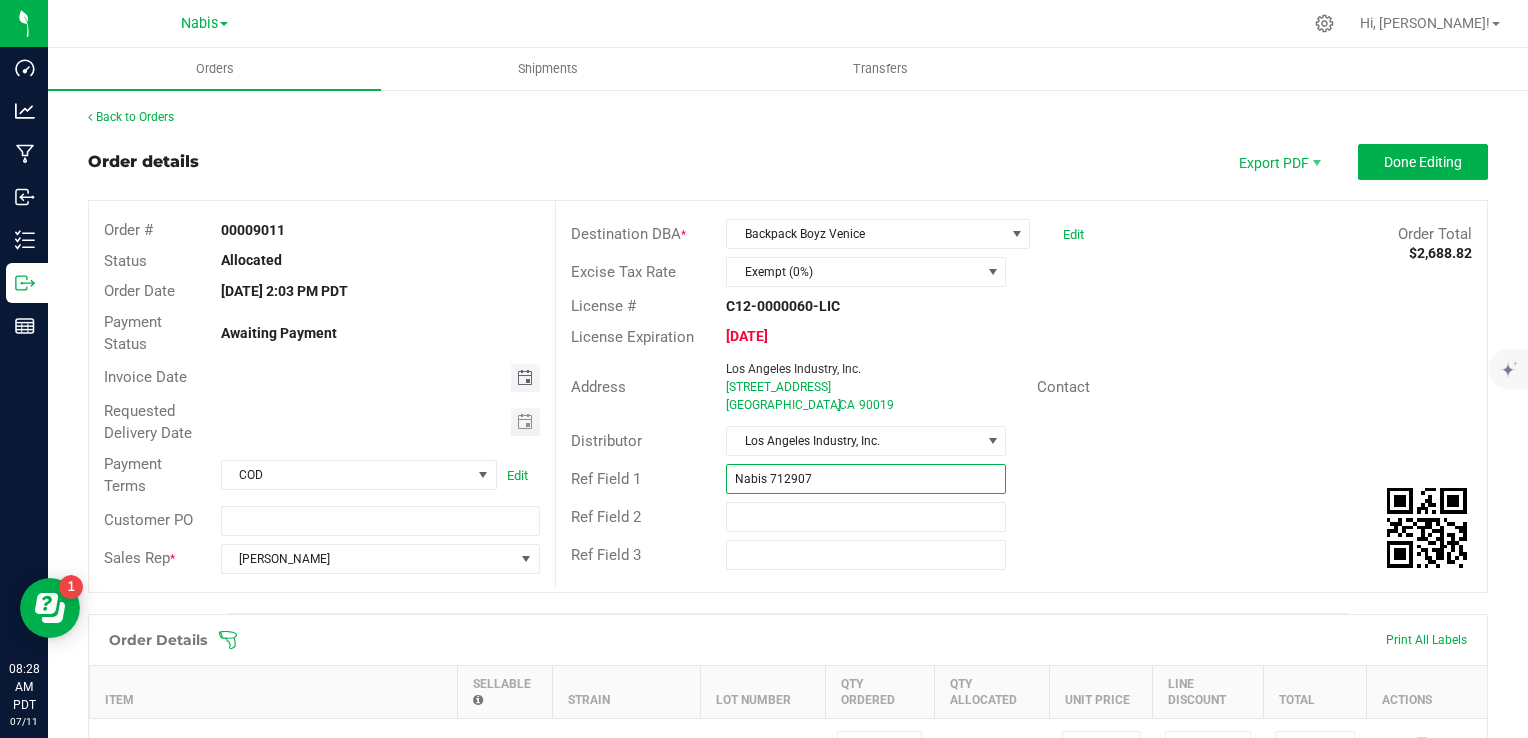 click at bounding box center [525, 378] 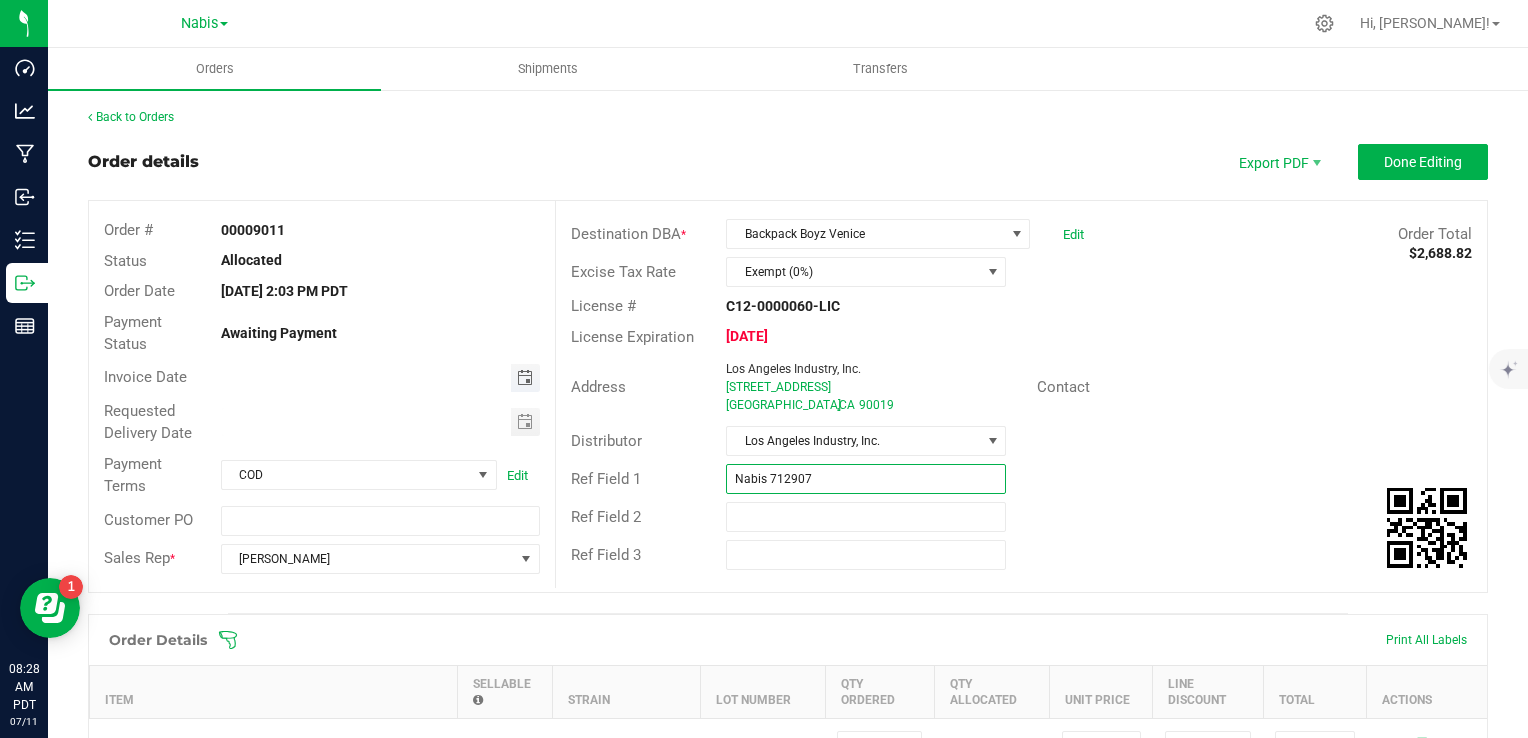 type on "Nabis 712907" 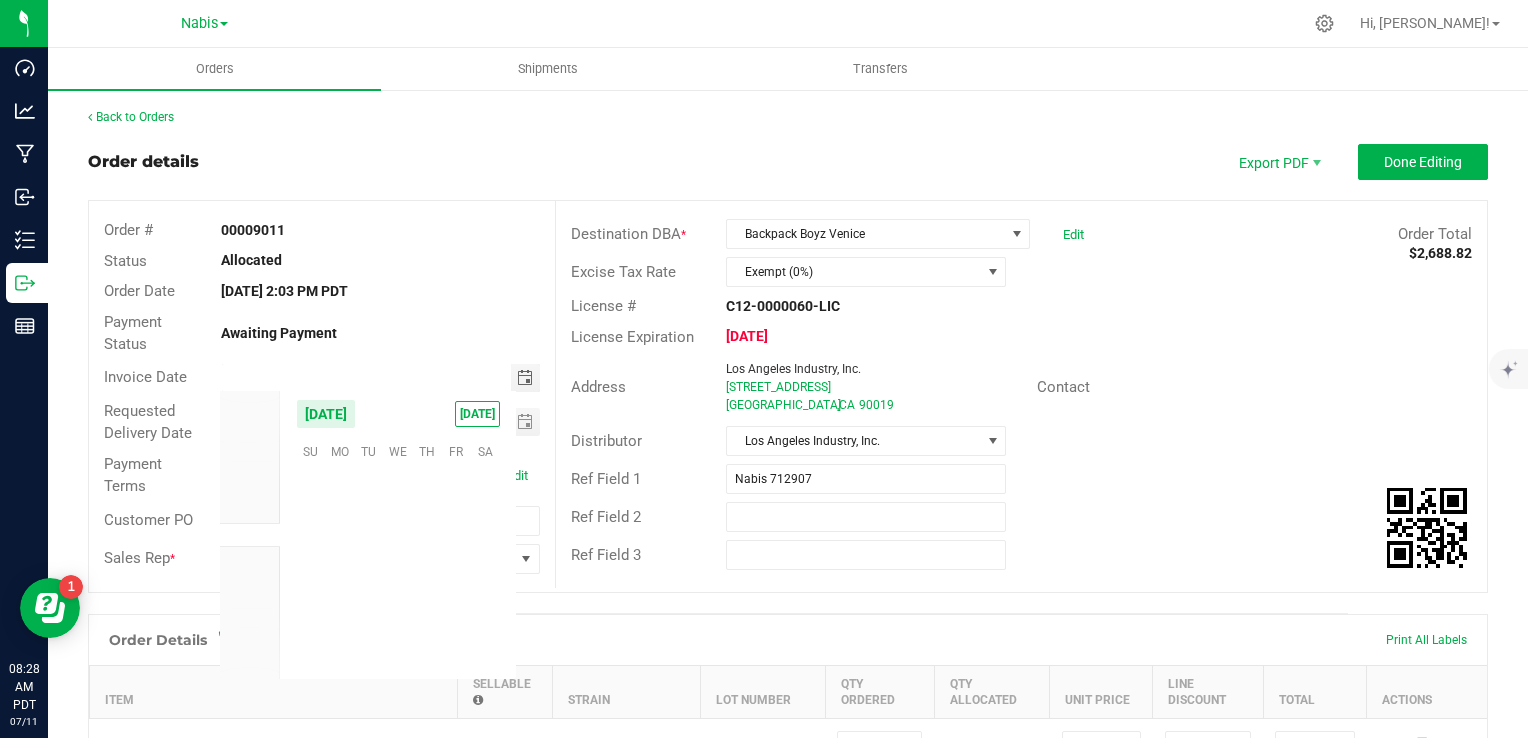 scroll, scrollTop: 36144, scrollLeft: 0, axis: vertical 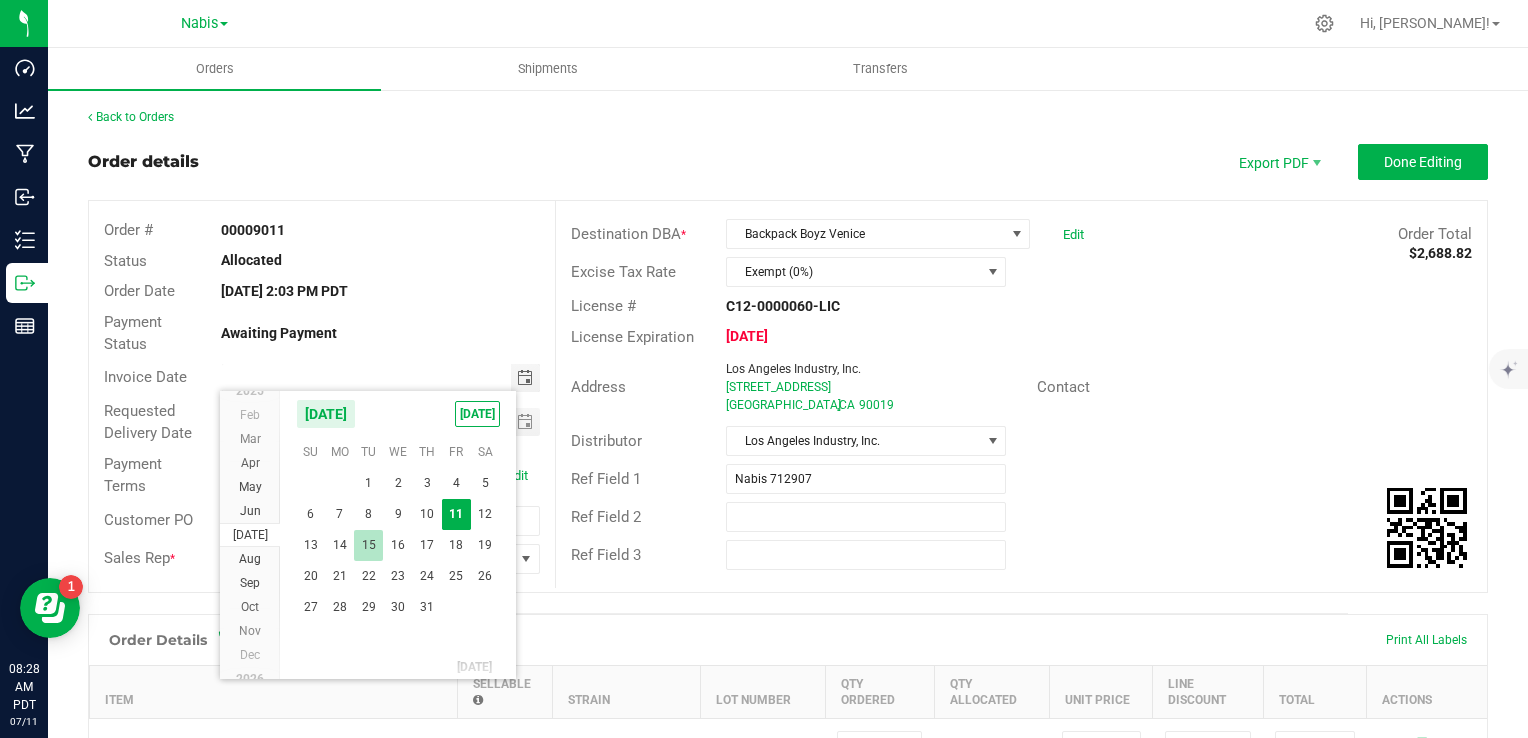 click on "15" at bounding box center (368, 545) 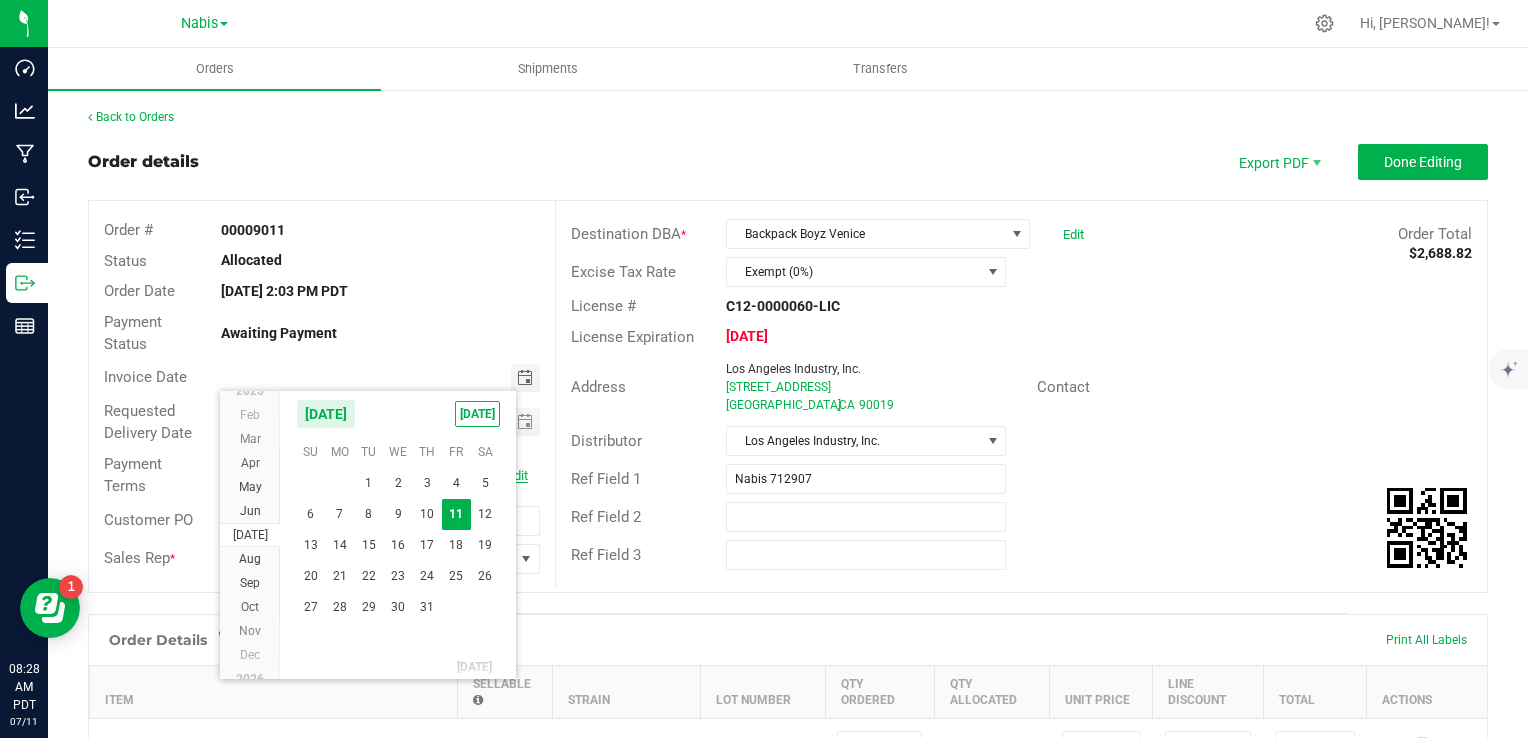 type on "[DATE]" 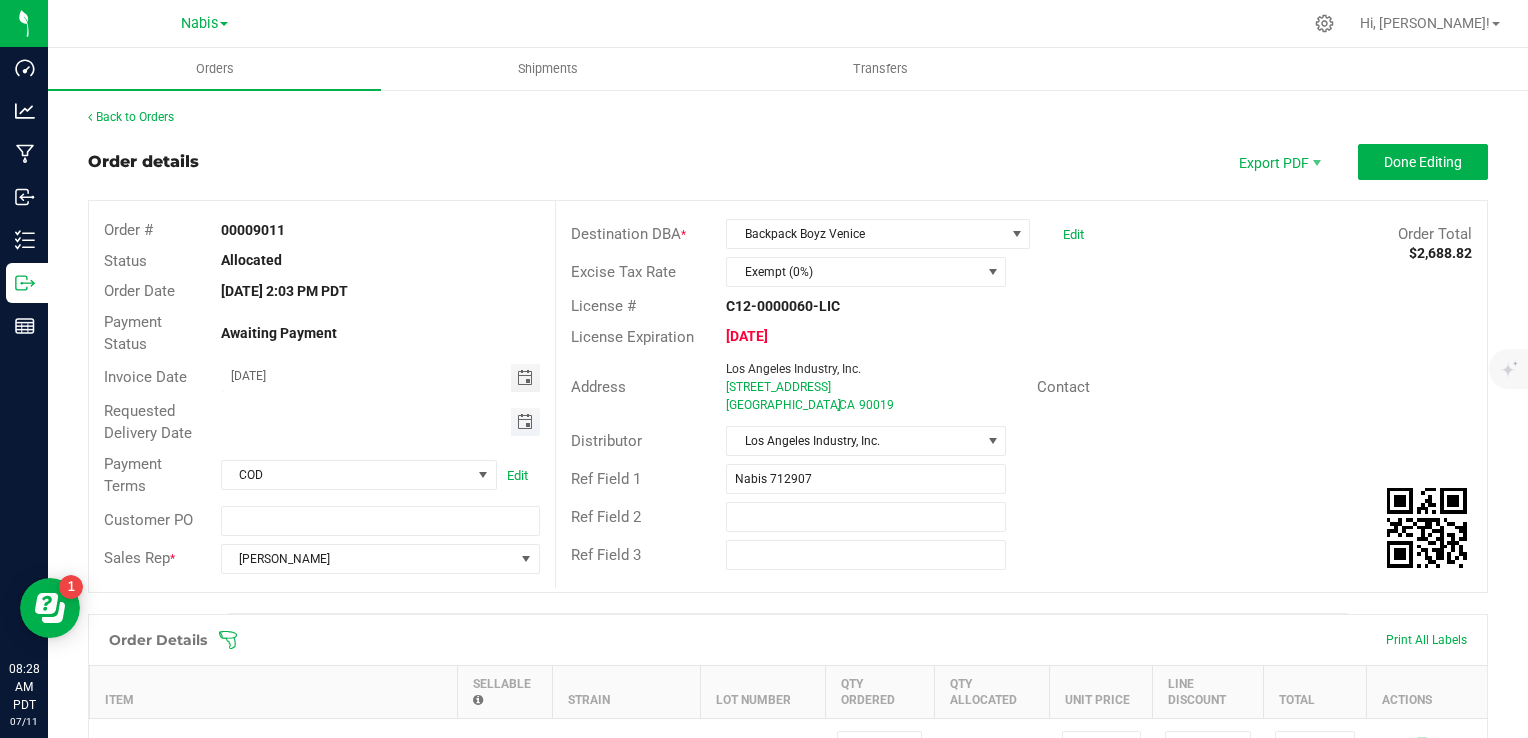 click at bounding box center (525, 422) 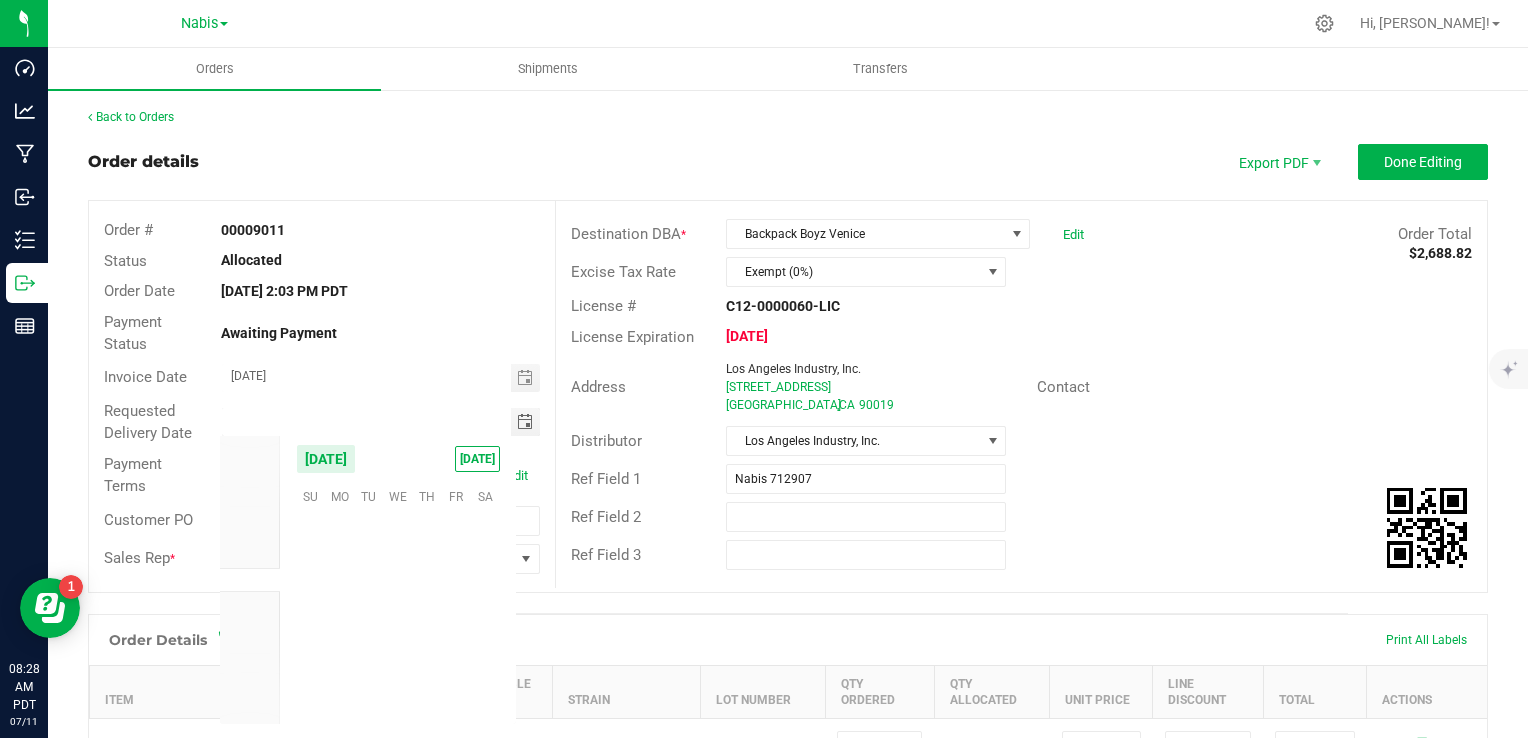scroll, scrollTop: 36144, scrollLeft: 0, axis: vertical 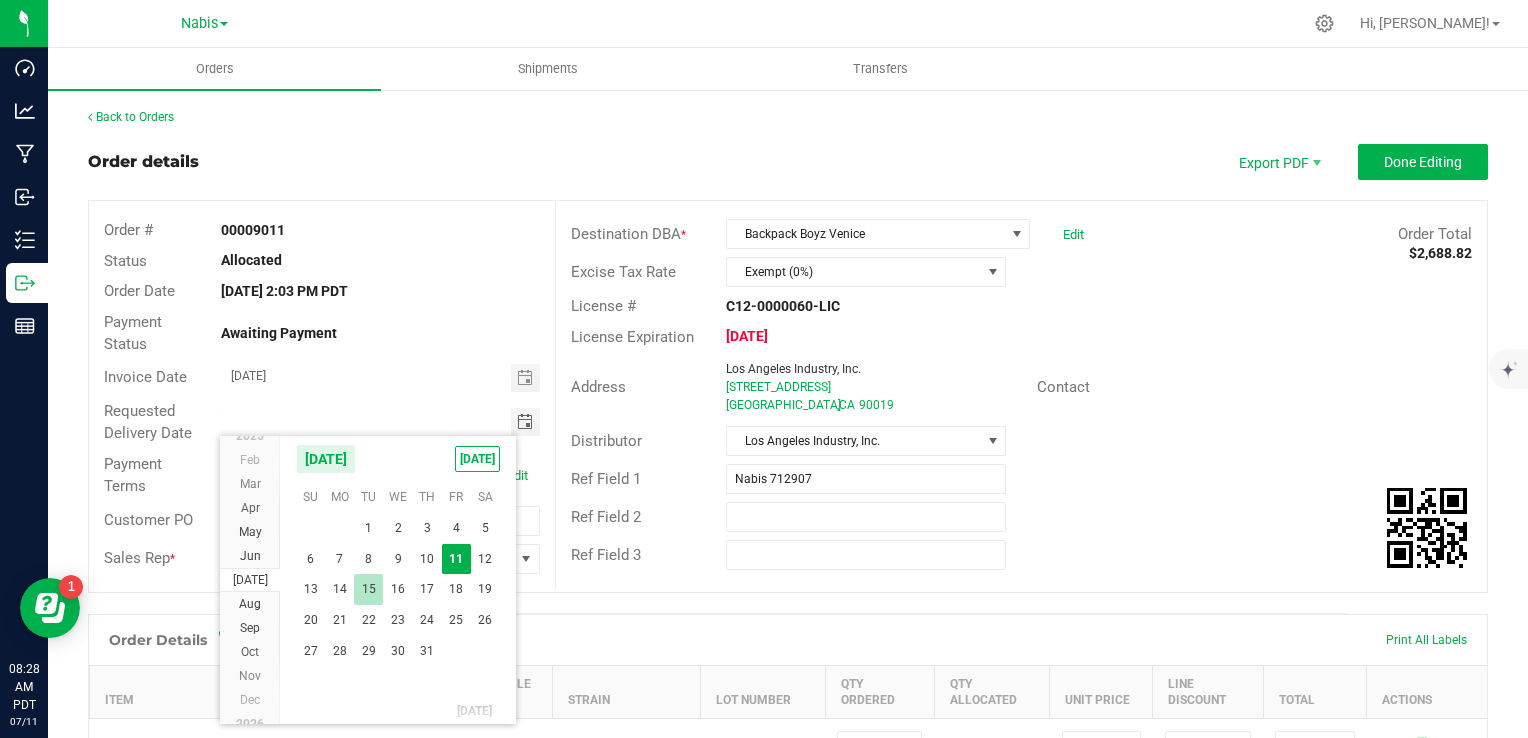 click on "15" at bounding box center (368, 589) 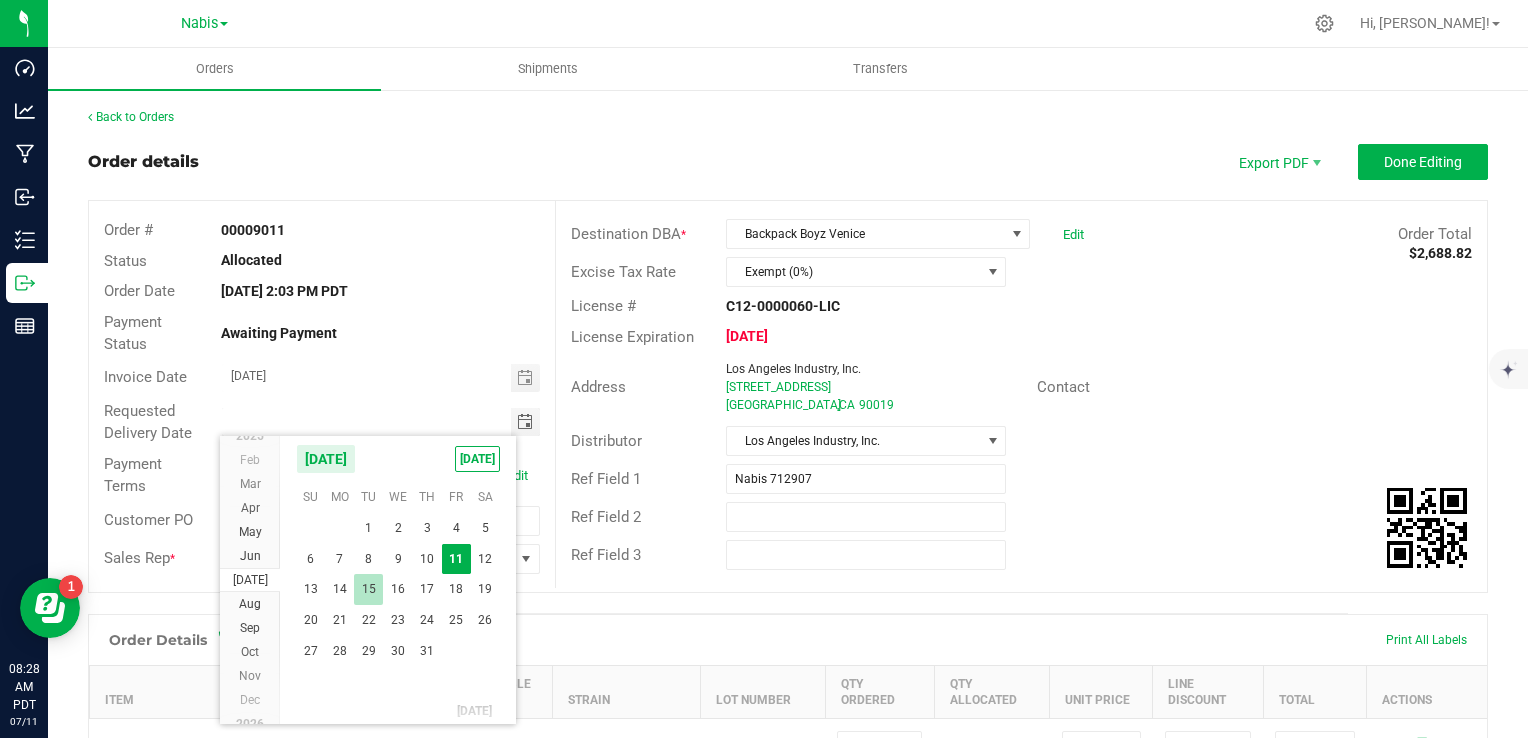 type on "[DATE]" 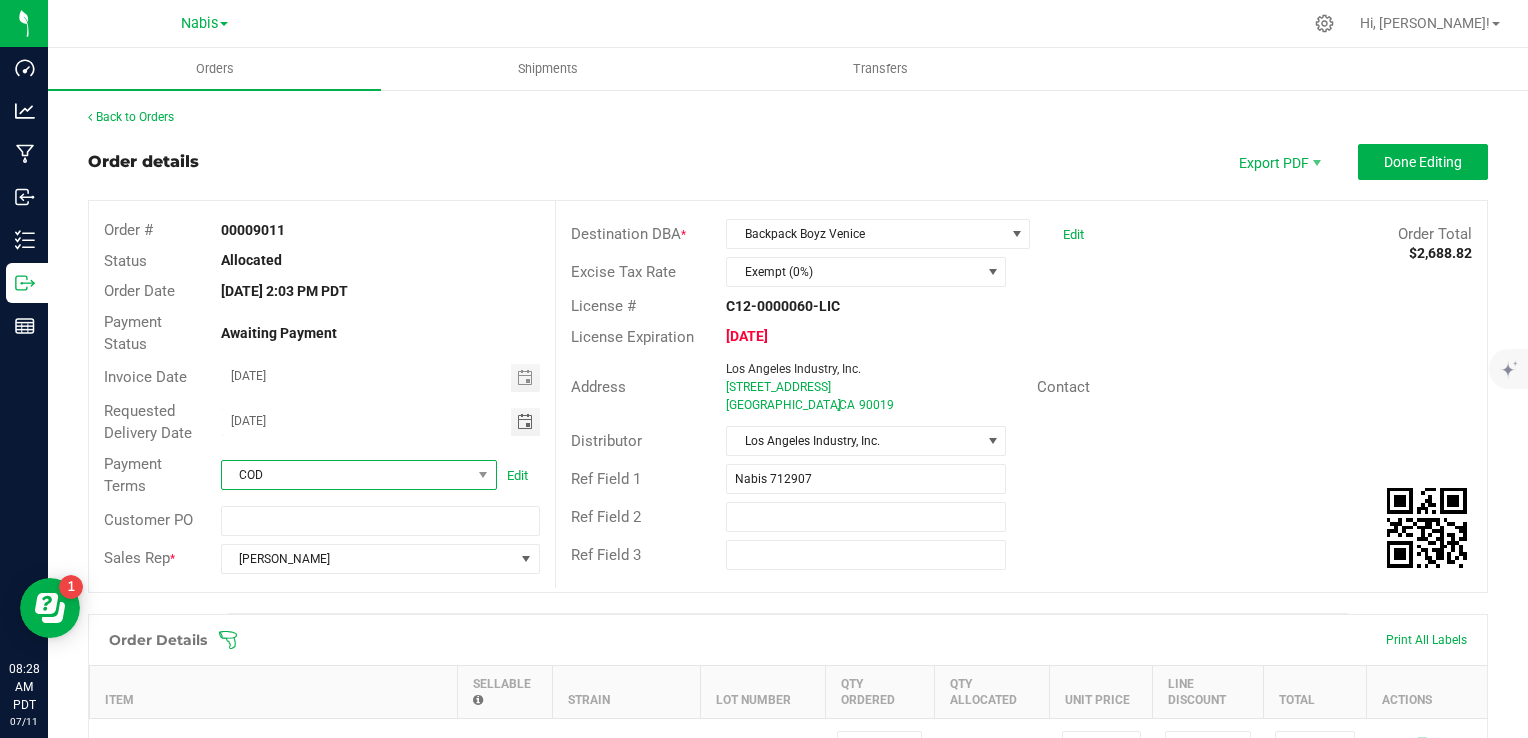 click on "COD" at bounding box center (346, 475) 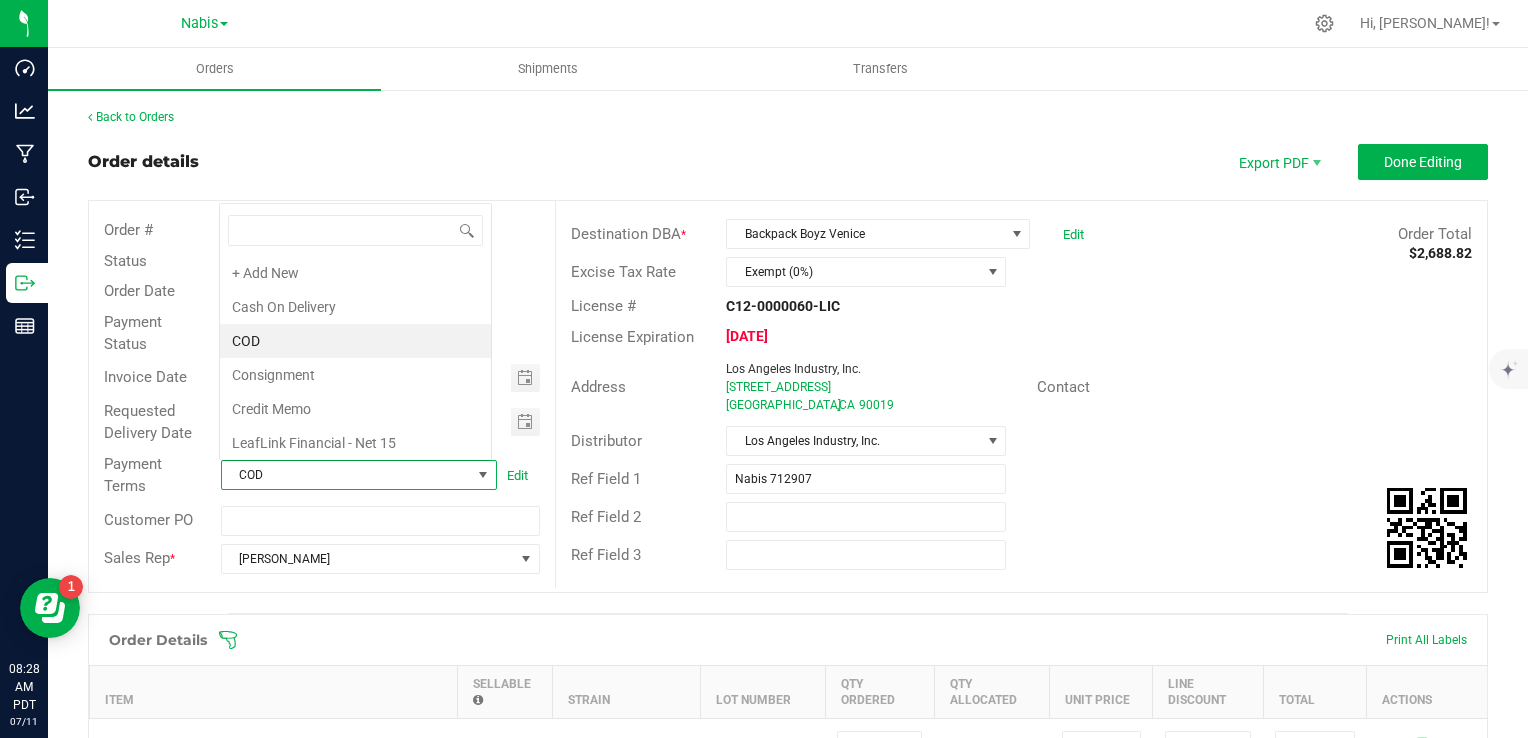 scroll, scrollTop: 0, scrollLeft: 0, axis: both 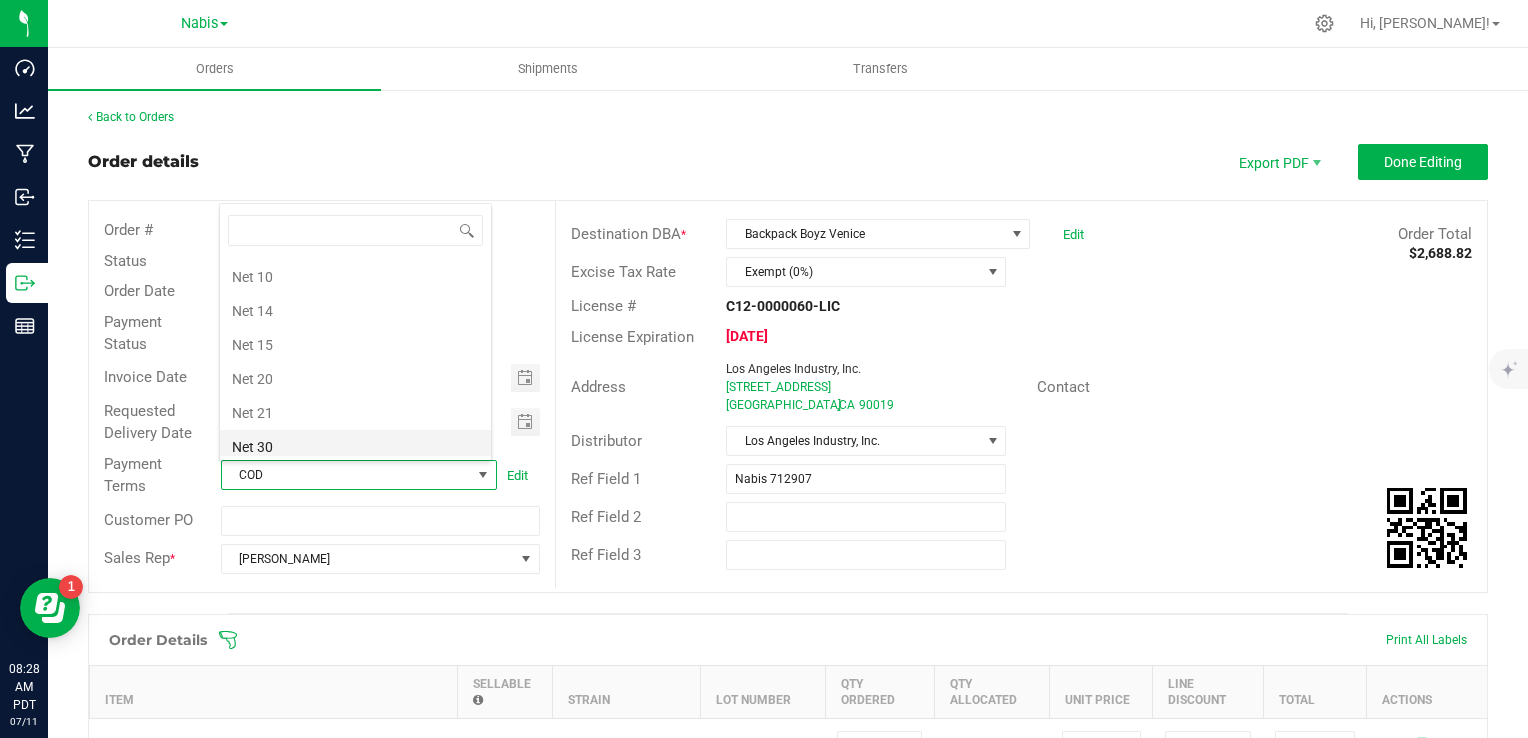 click on "Net 30" at bounding box center (355, 447) 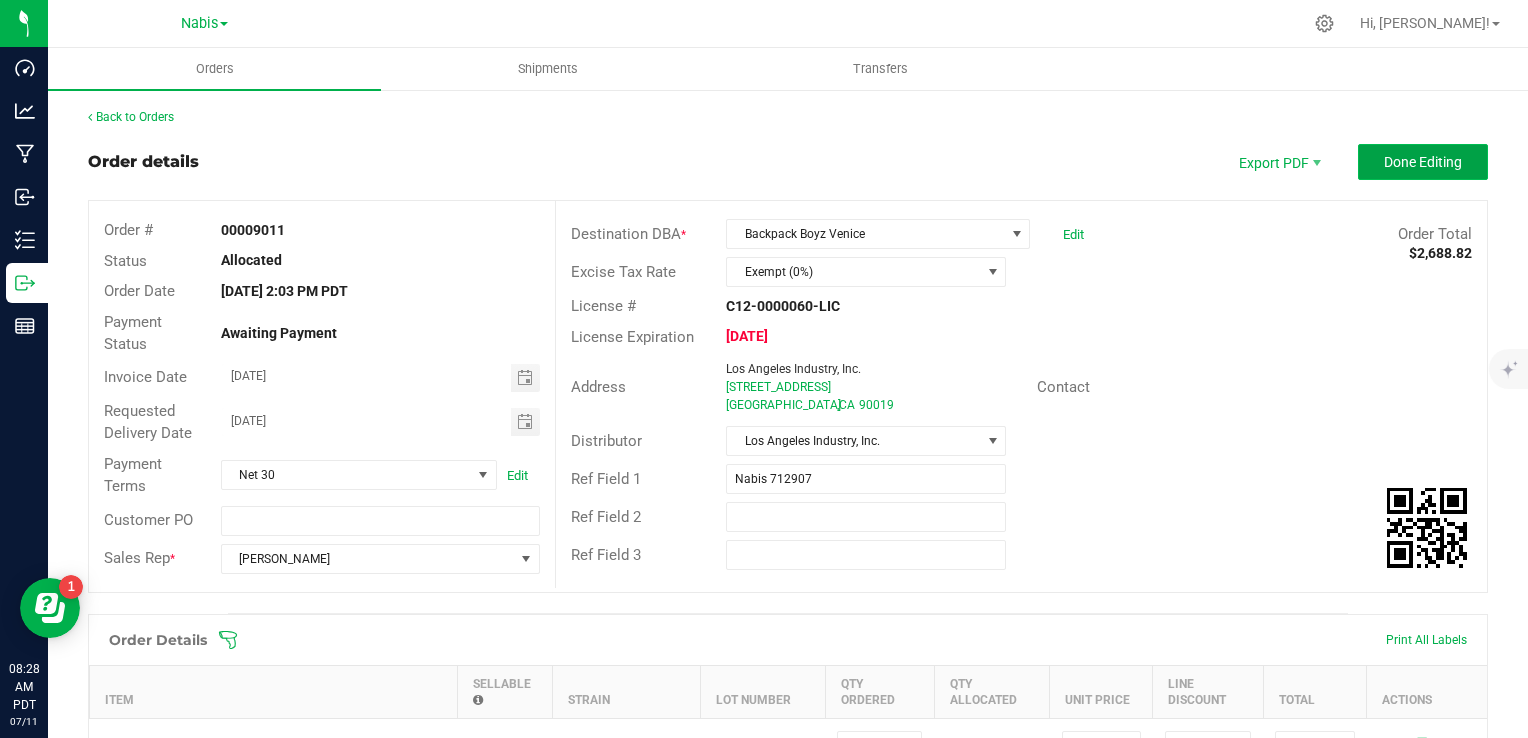 click on "Done Editing" at bounding box center [1423, 162] 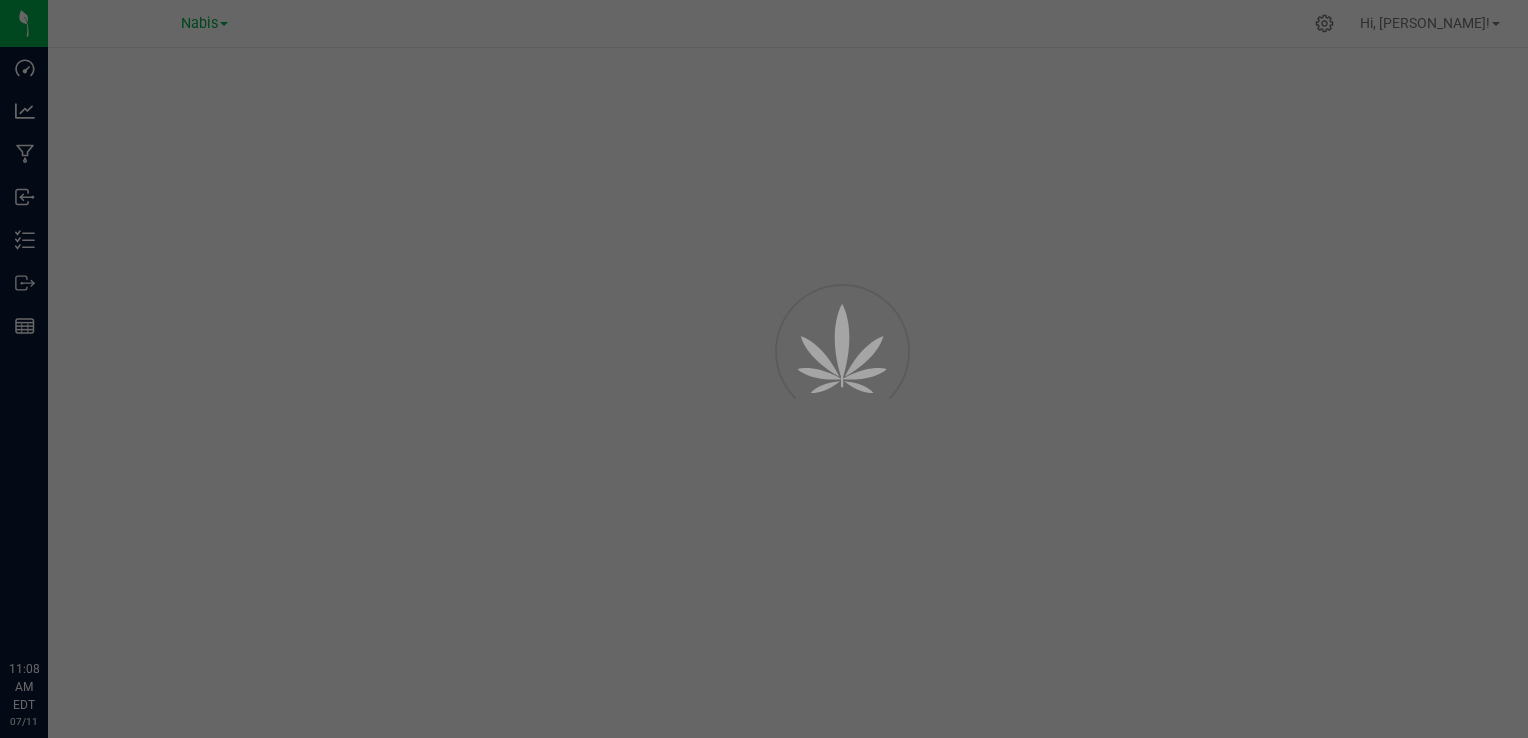 scroll, scrollTop: 0, scrollLeft: 0, axis: both 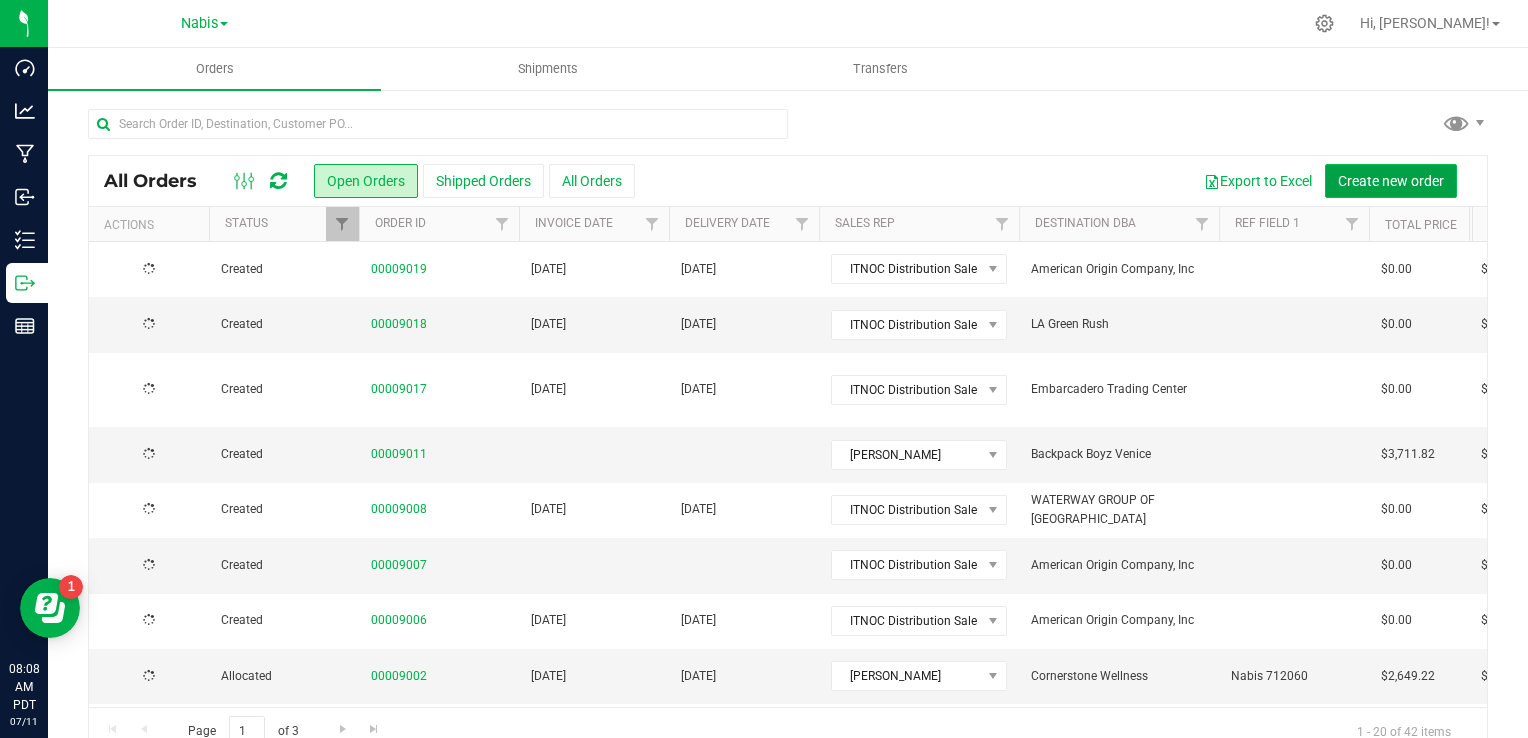 click on "Create new order" at bounding box center [1391, 181] 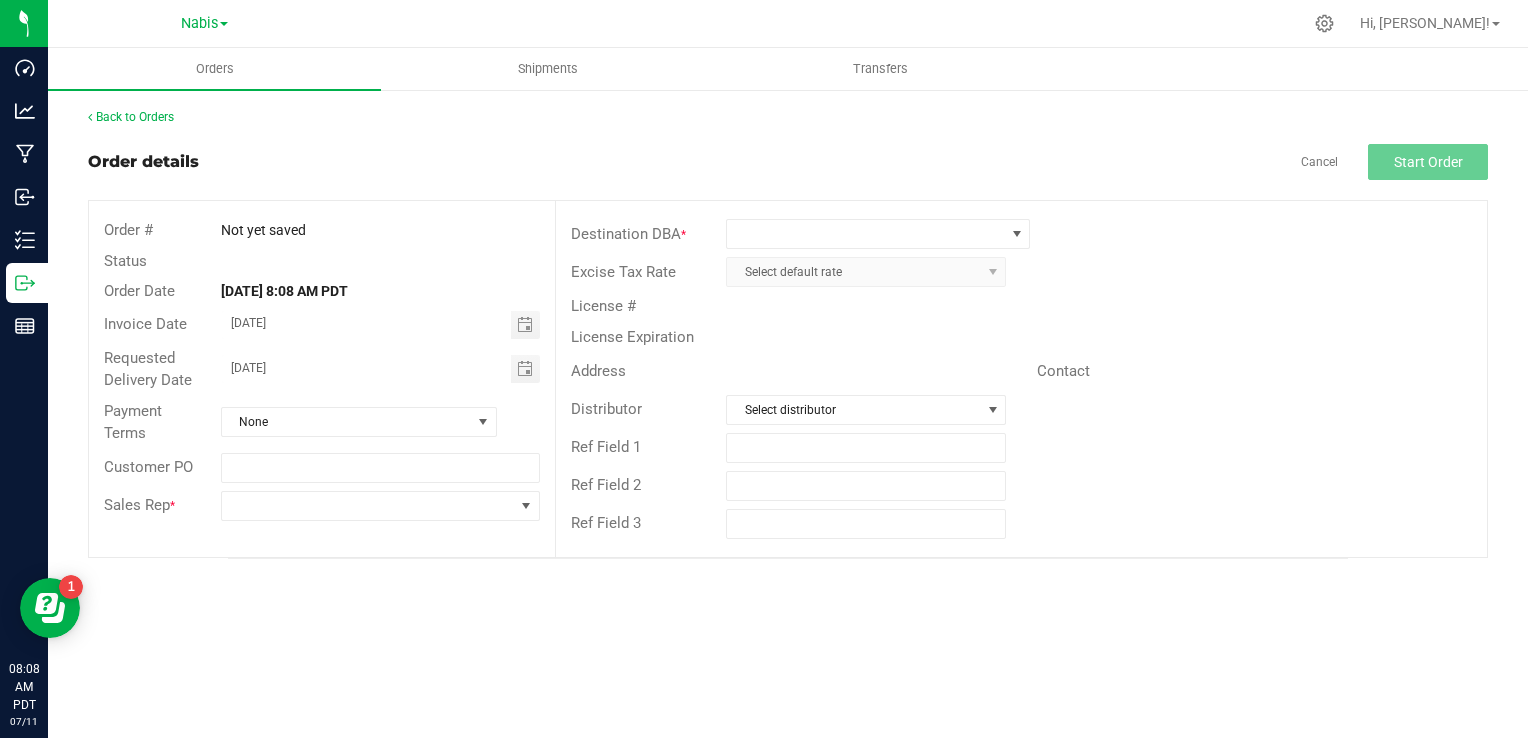 scroll, scrollTop: 0, scrollLeft: 0, axis: both 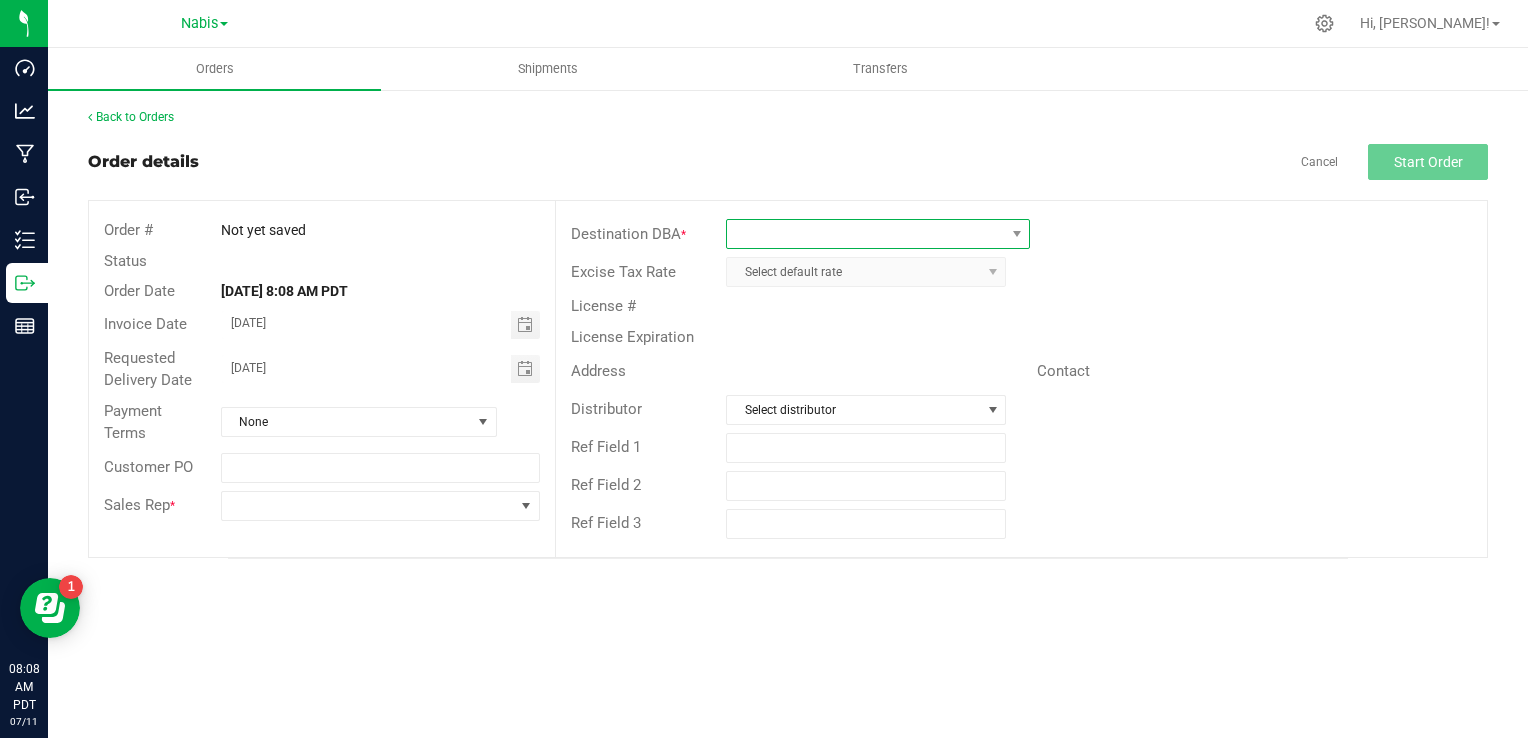 click at bounding box center [865, 234] 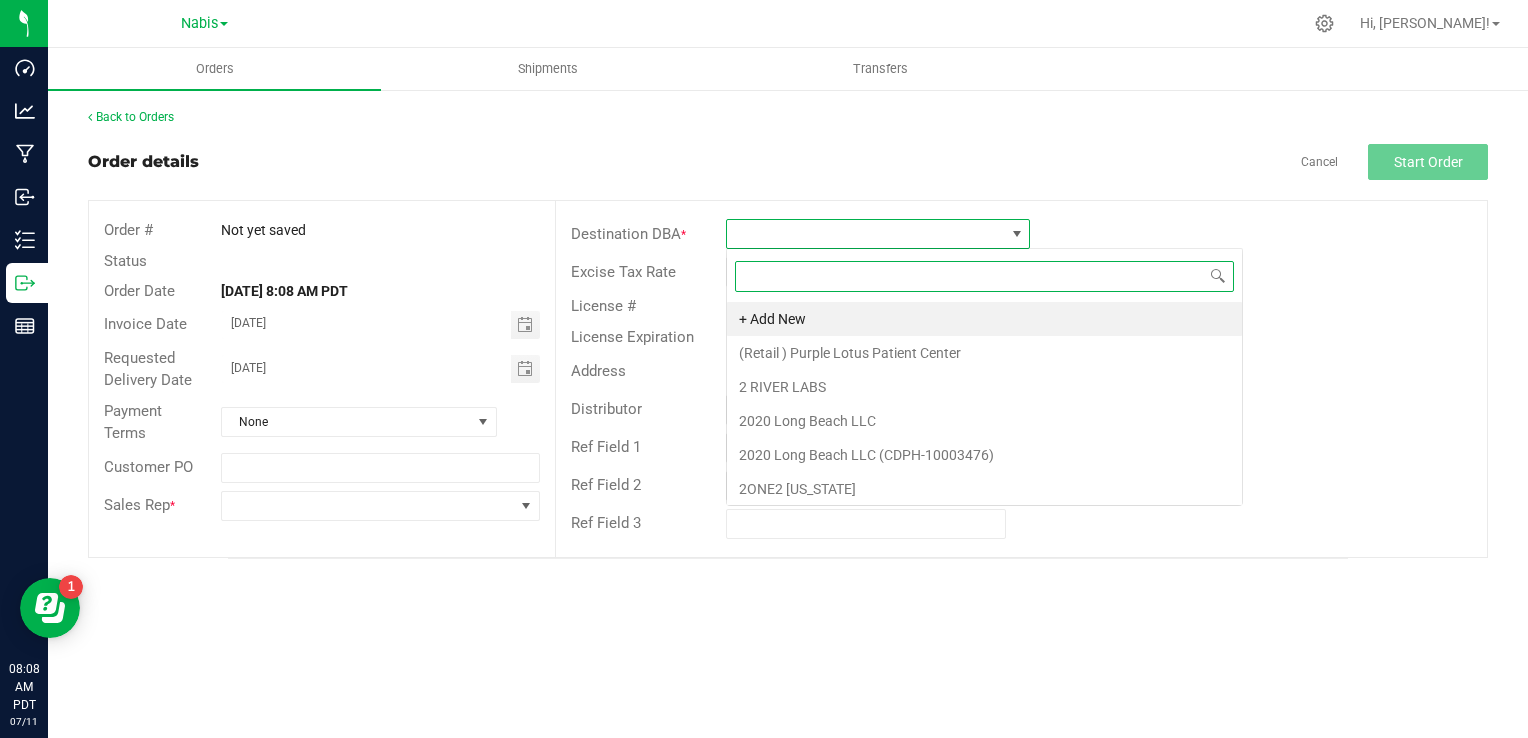 scroll, scrollTop: 99970, scrollLeft: 99696, axis: both 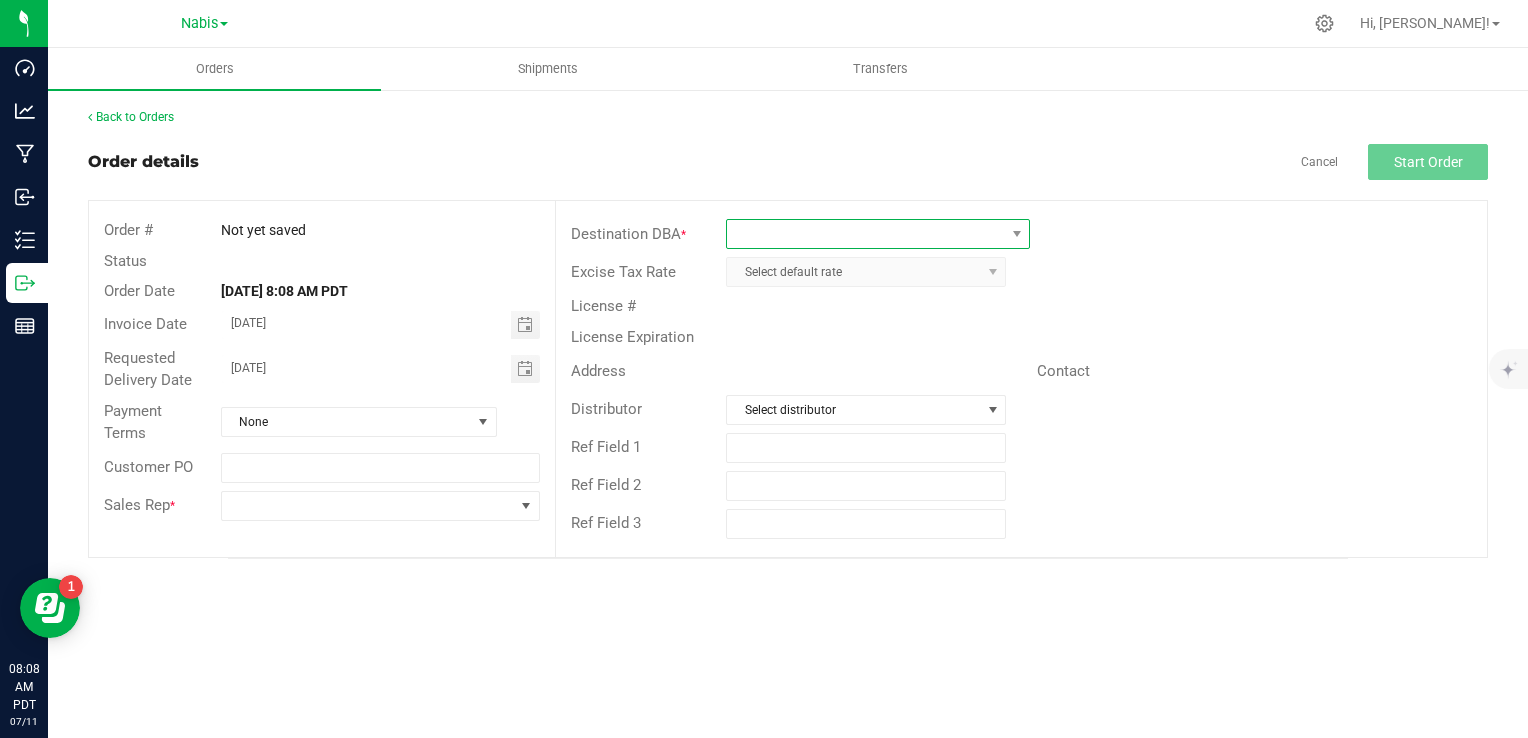 click at bounding box center (865, 234) 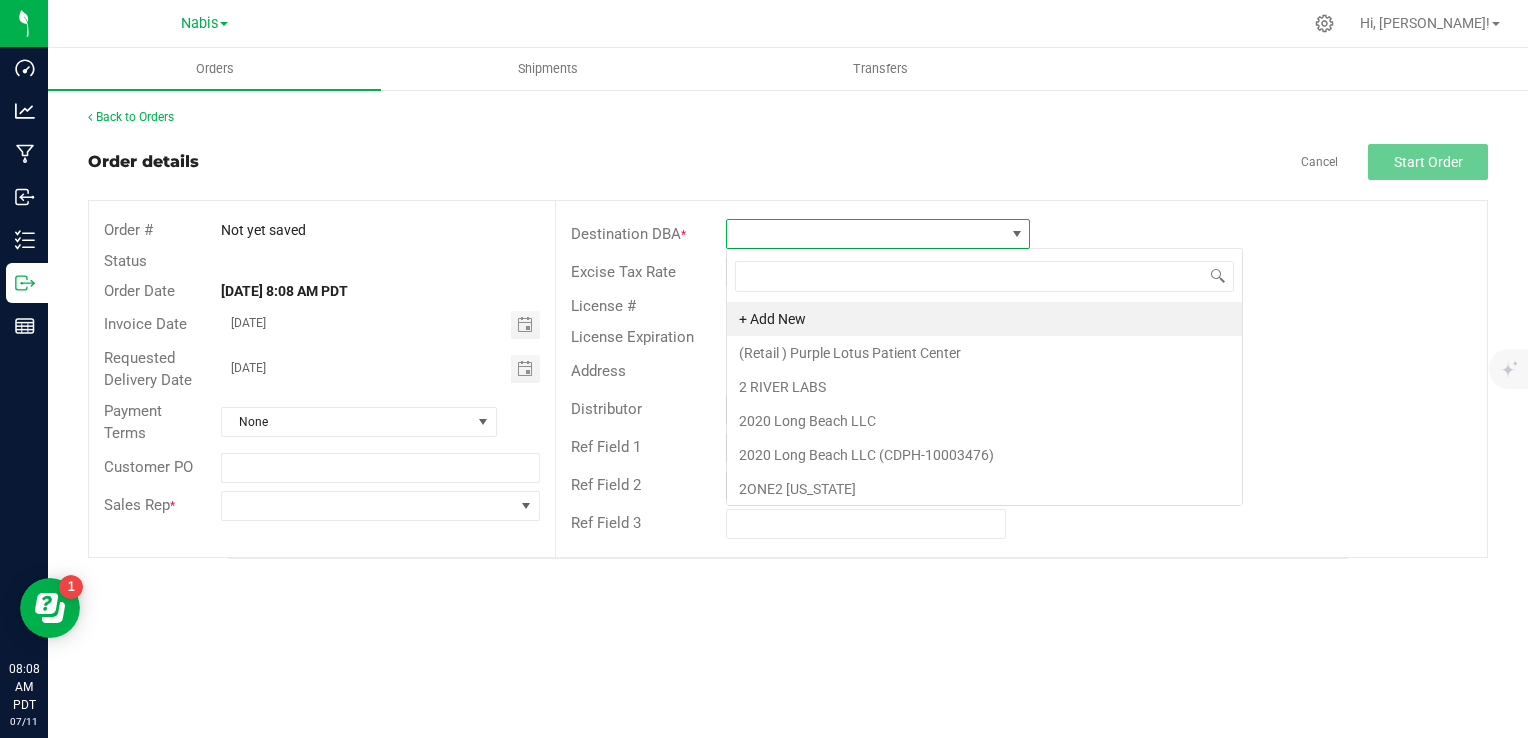 scroll, scrollTop: 99970, scrollLeft: 99696, axis: both 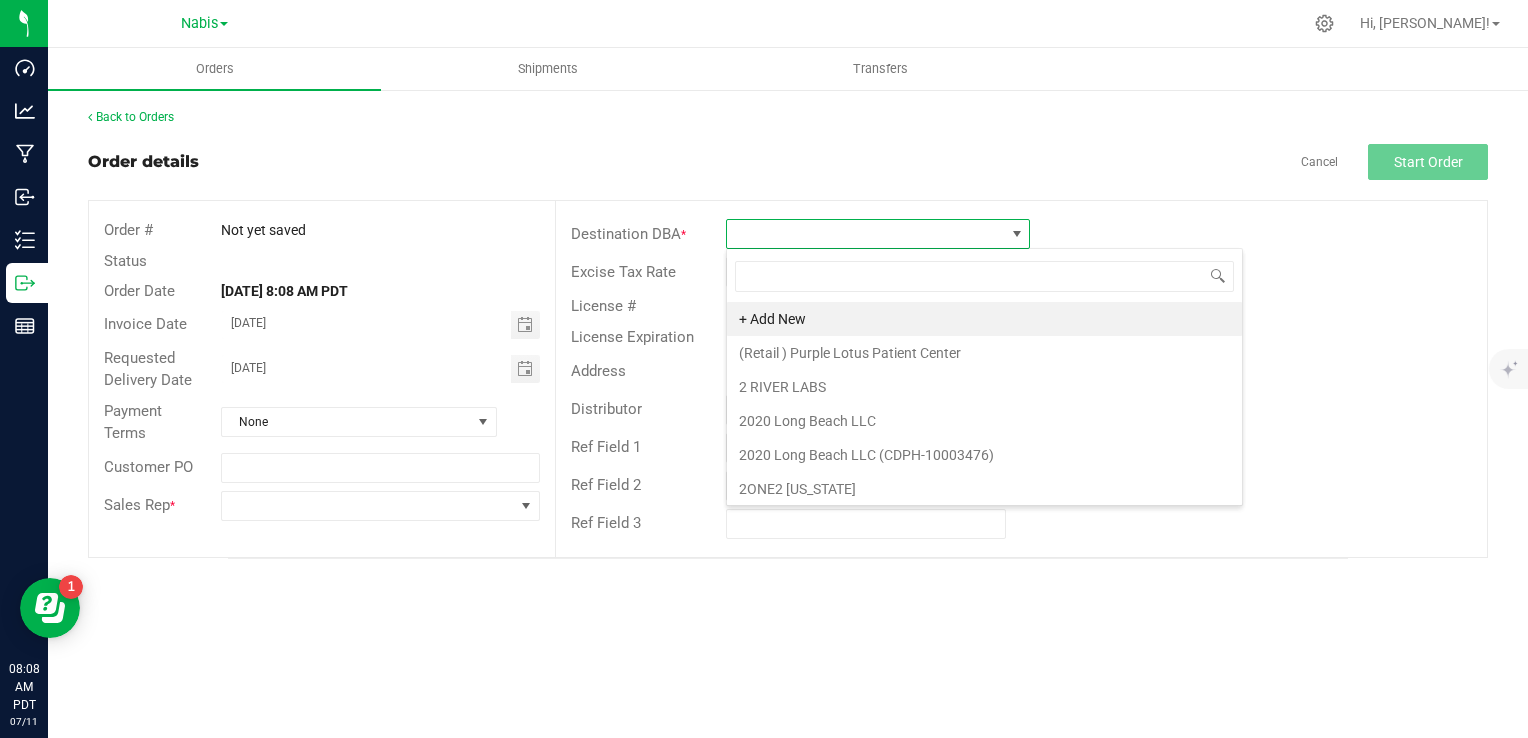 click at bounding box center [865, 234] 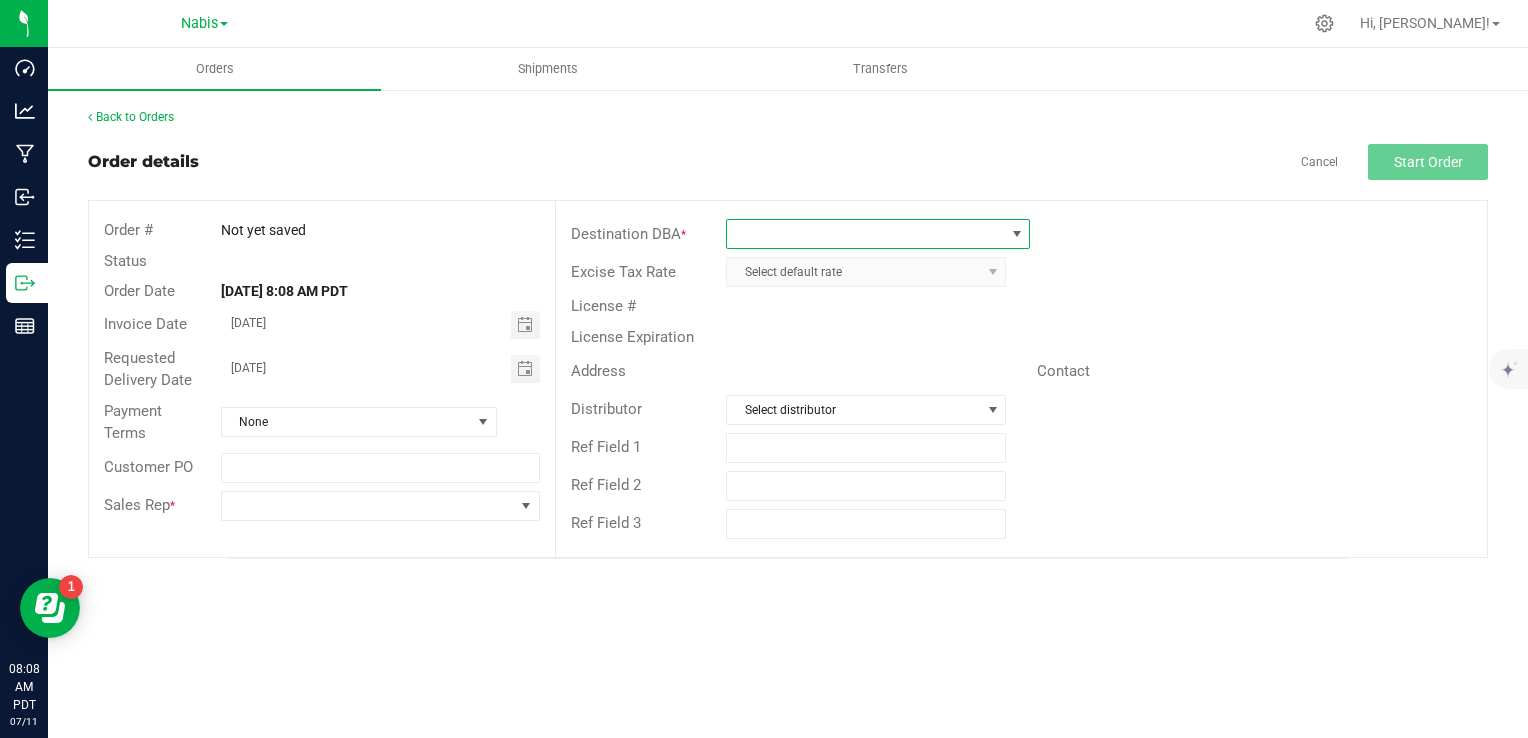 click at bounding box center (865, 234) 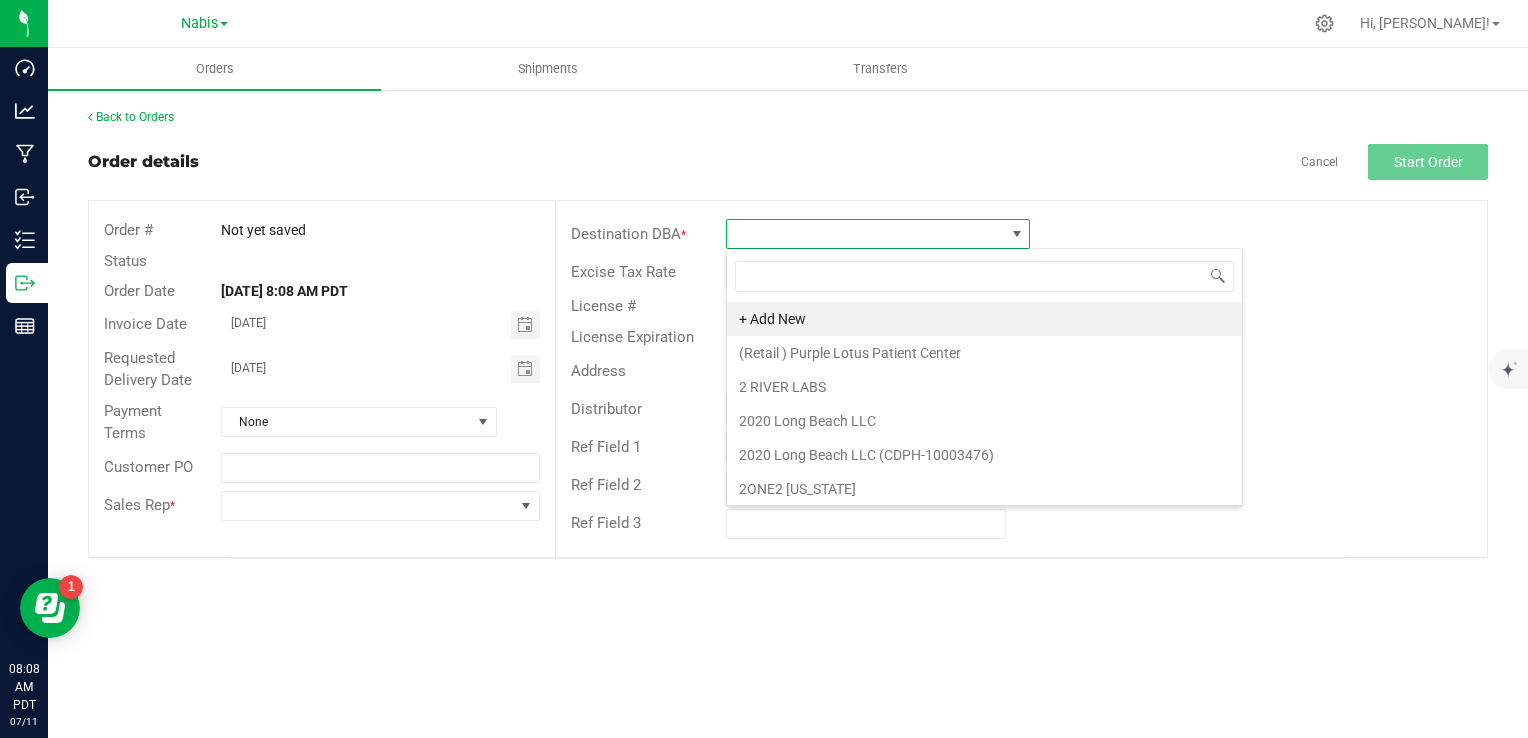 scroll, scrollTop: 99970, scrollLeft: 99696, axis: both 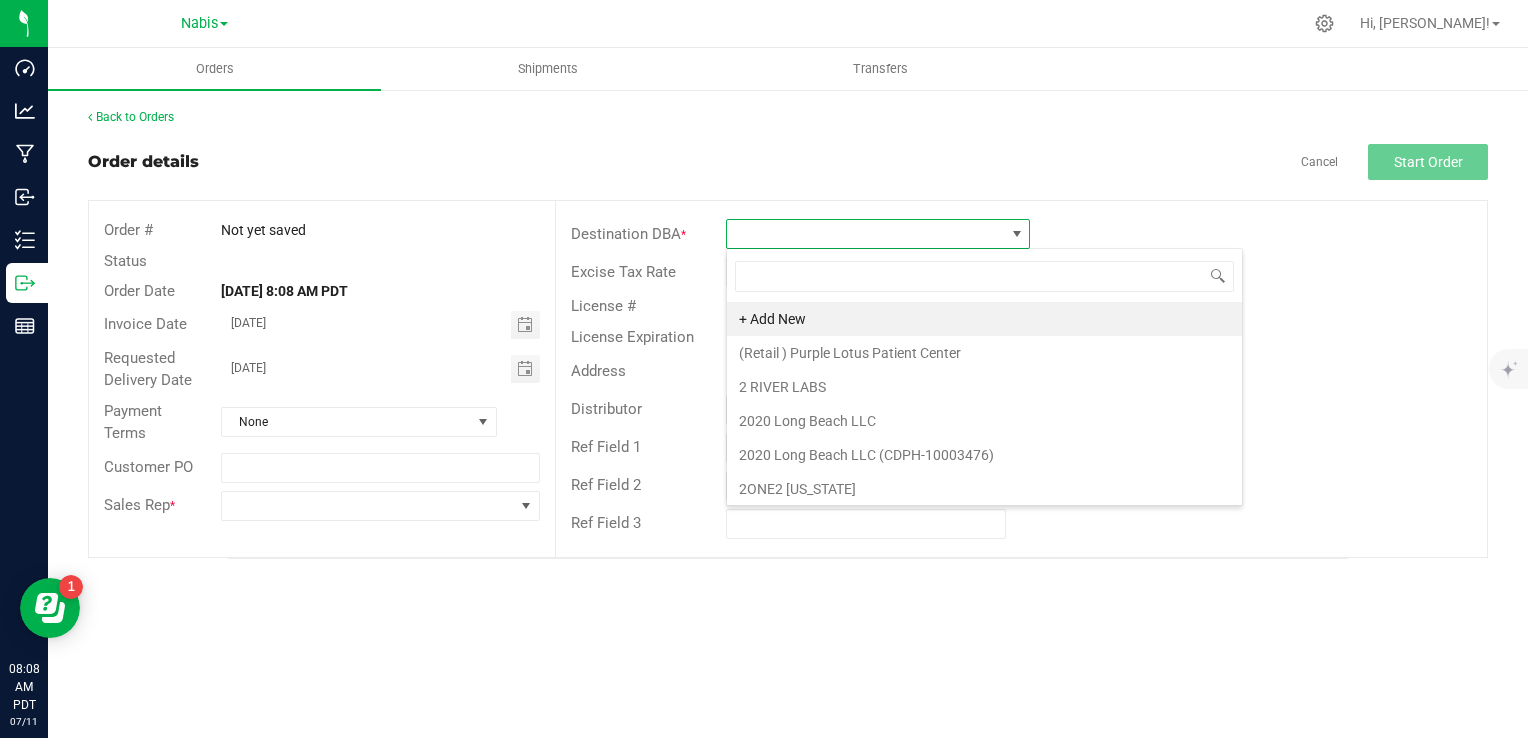 type on "Backpack Boyz Venice" 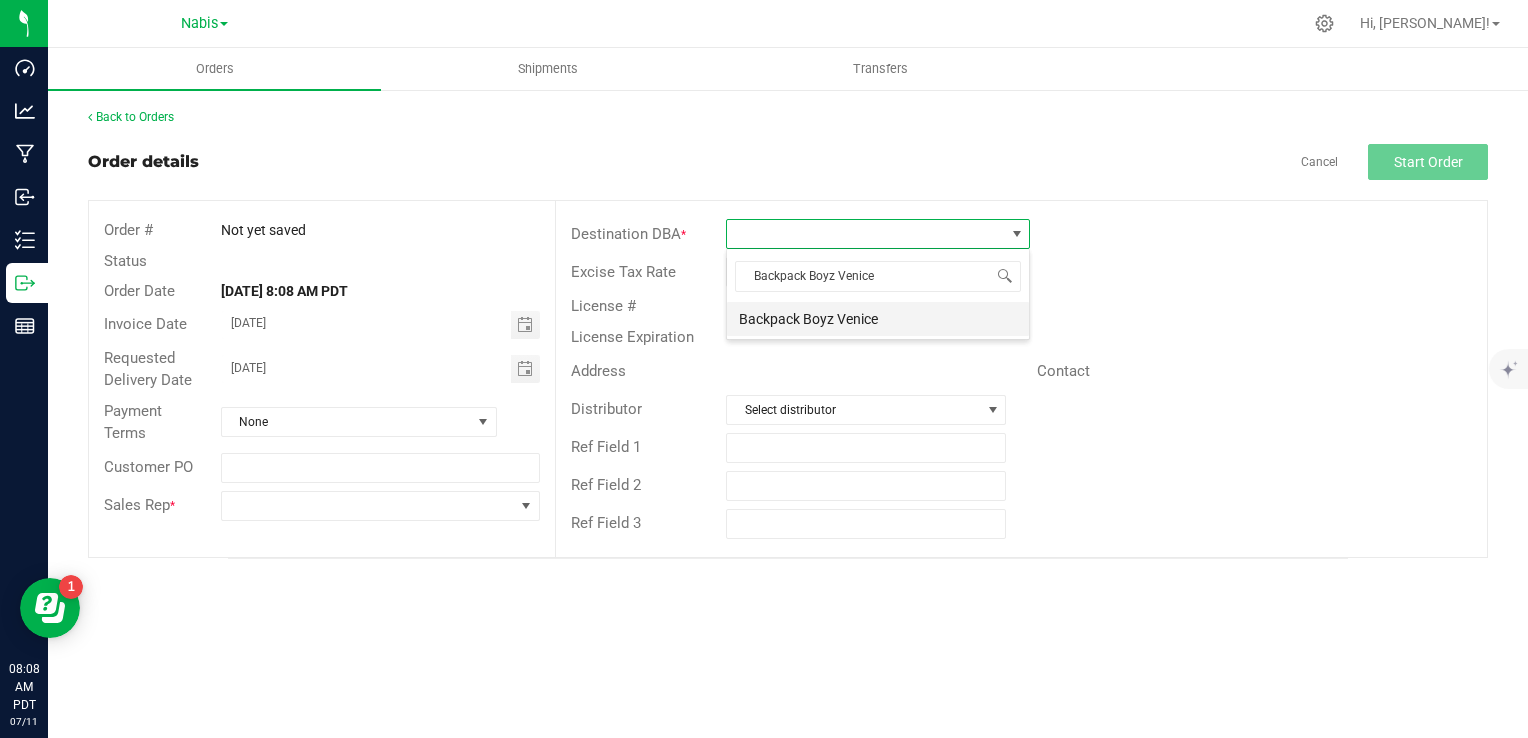 click on "Backpack Boyz Venice" at bounding box center [878, 319] 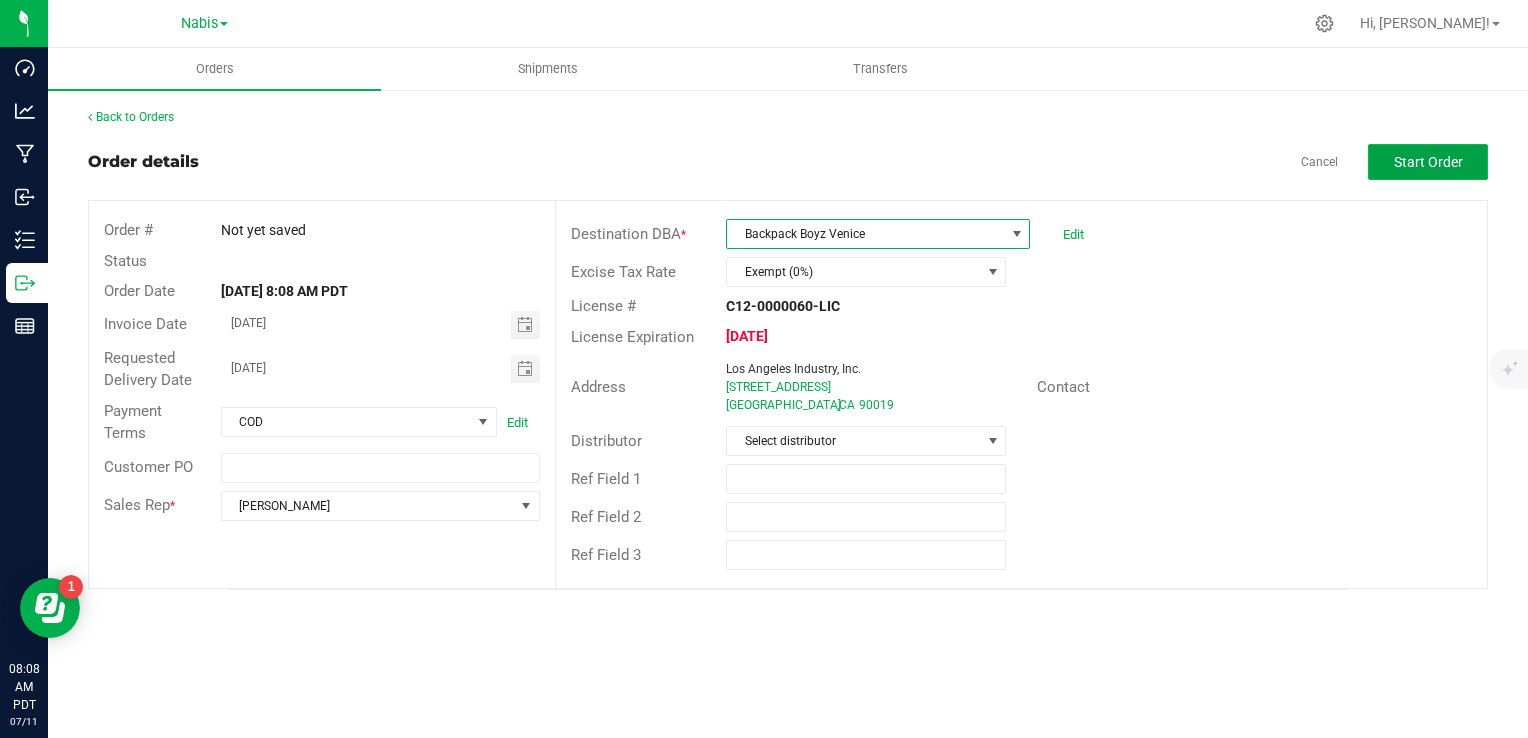 click on "Start Order" at bounding box center [1428, 162] 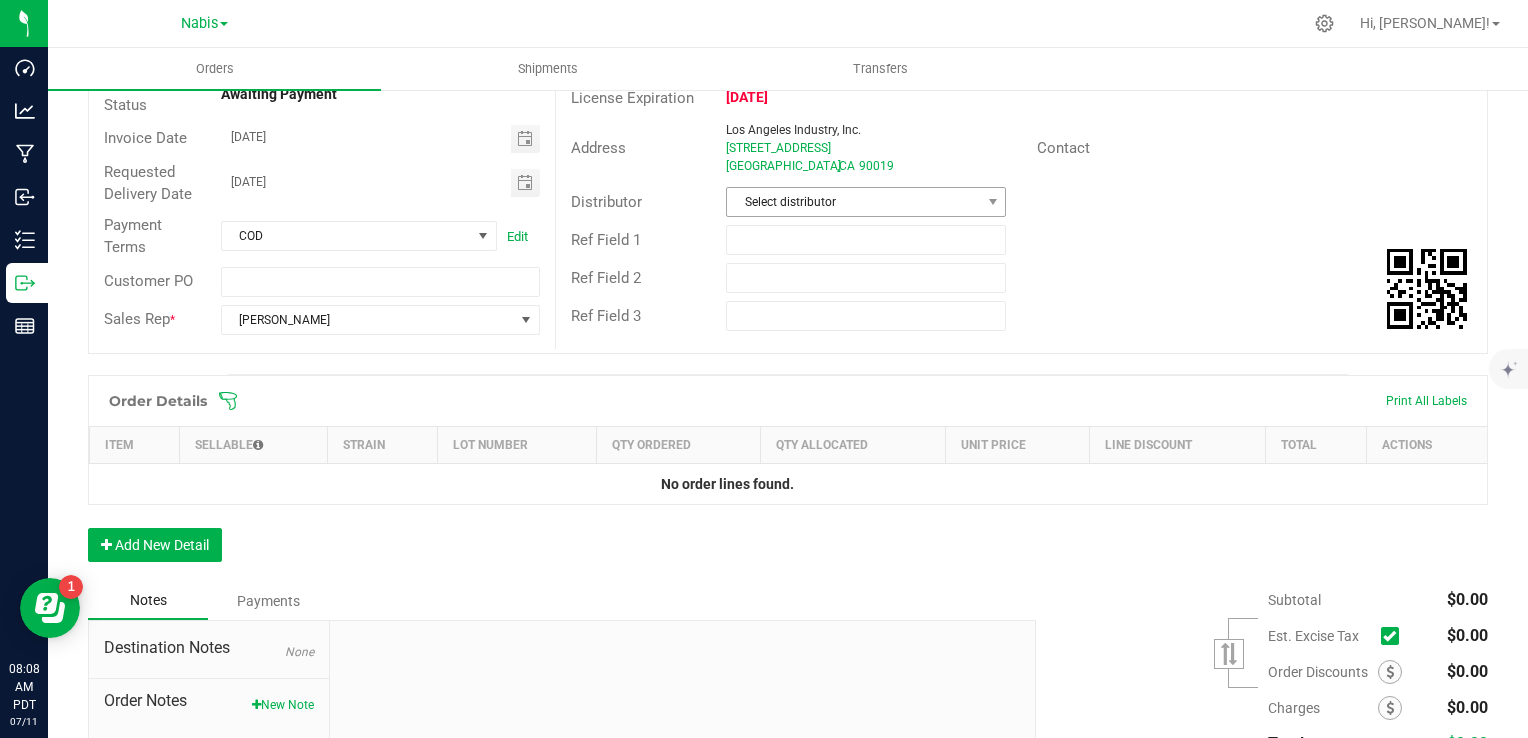 scroll, scrollTop: 300, scrollLeft: 0, axis: vertical 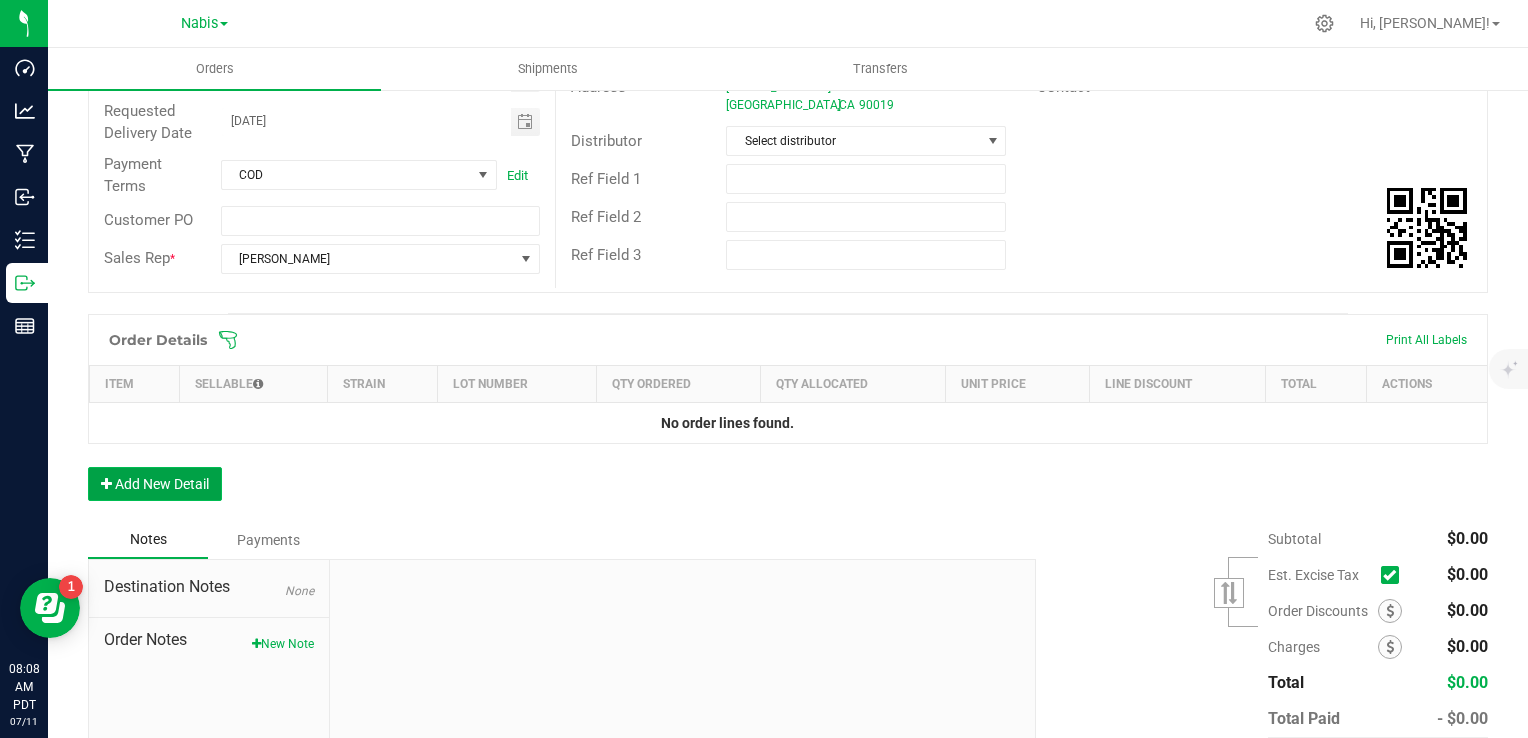 click on "Add New Detail" at bounding box center (155, 484) 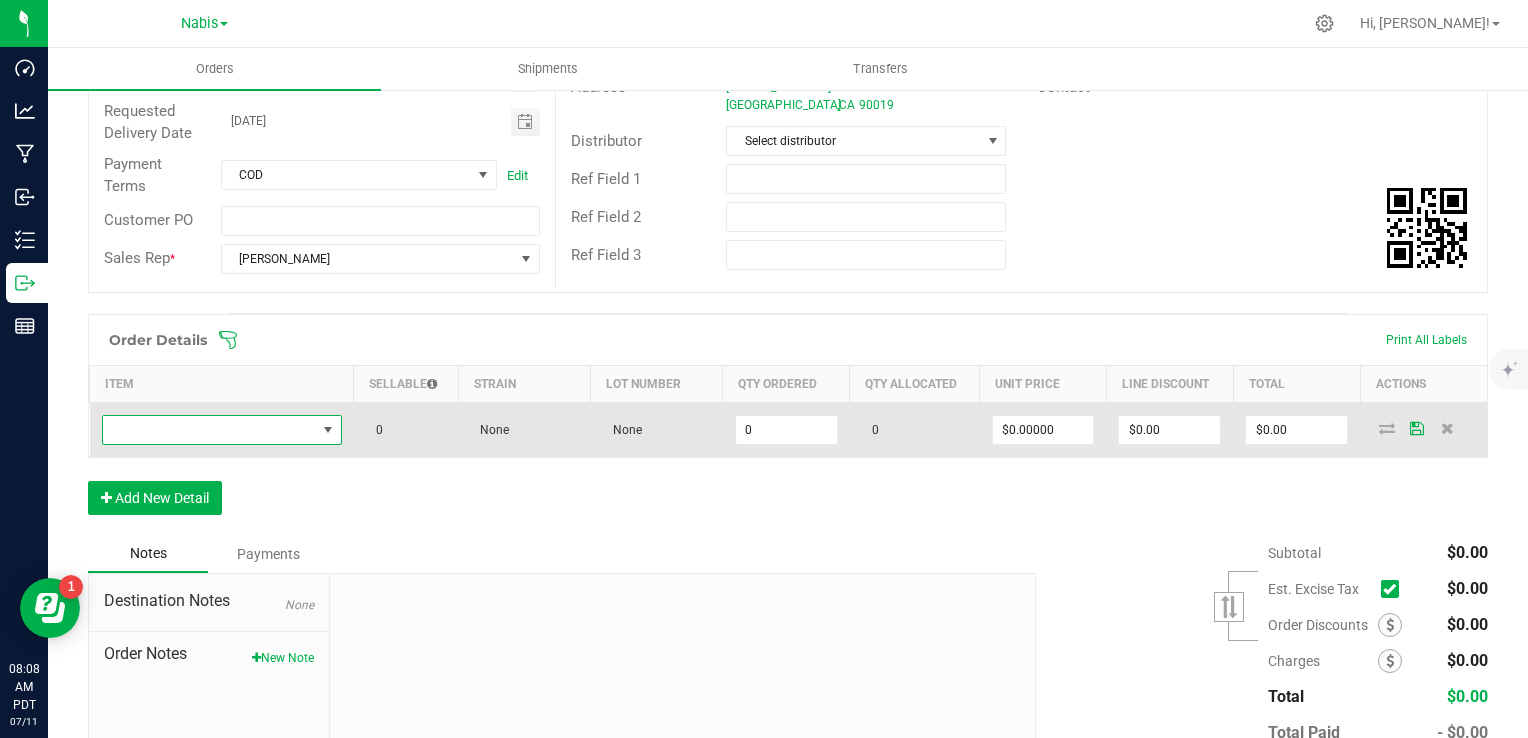 click at bounding box center (209, 430) 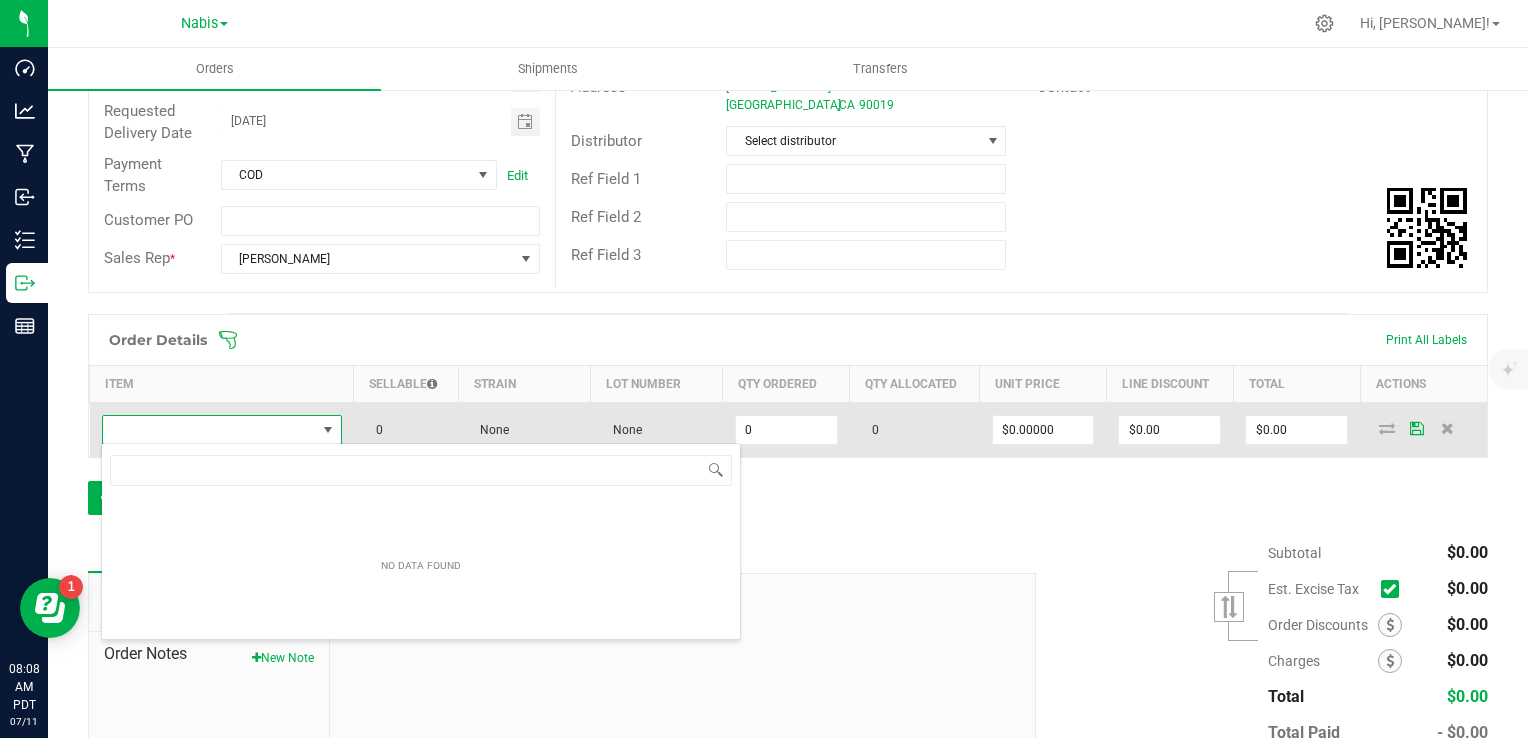 scroll, scrollTop: 99970, scrollLeft: 99762, axis: both 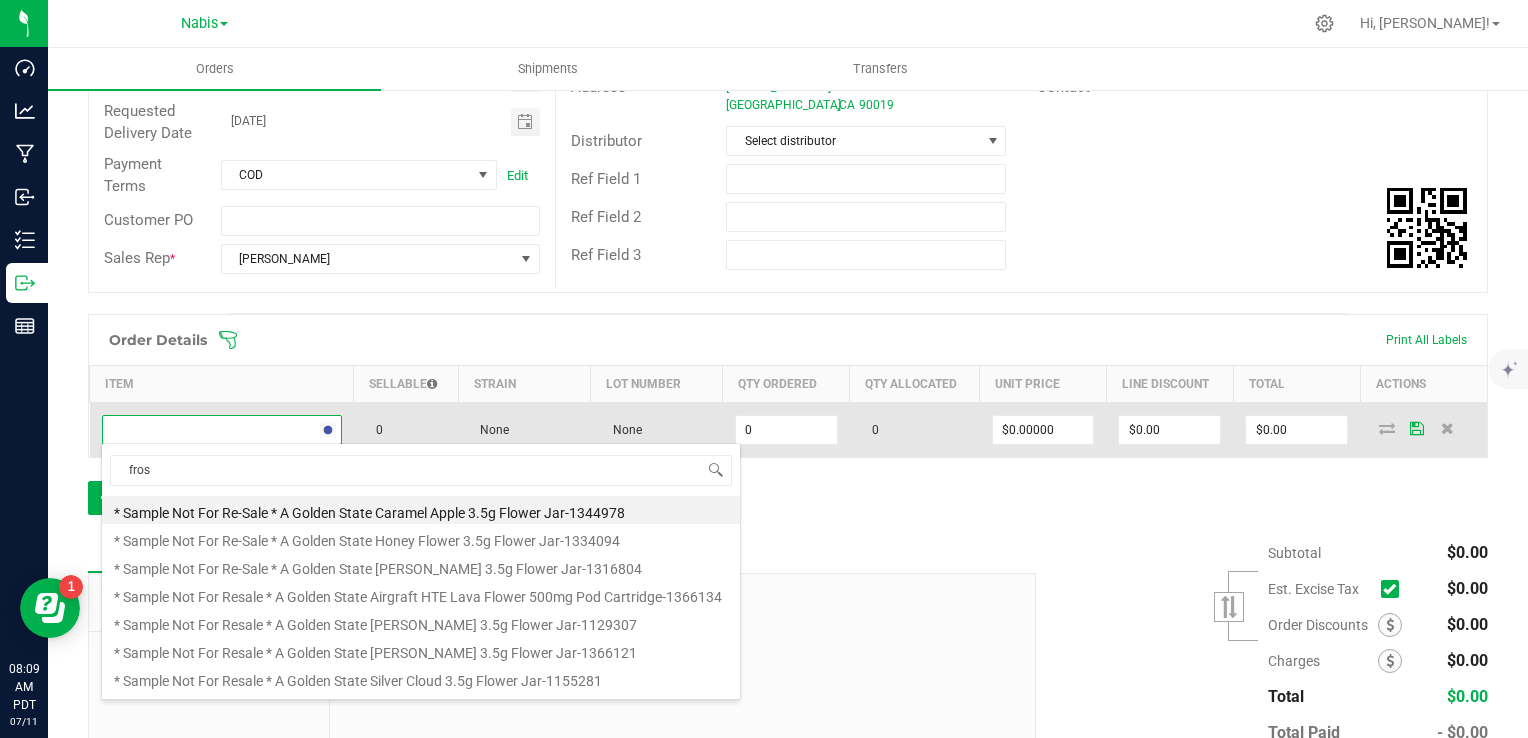 type on "frost" 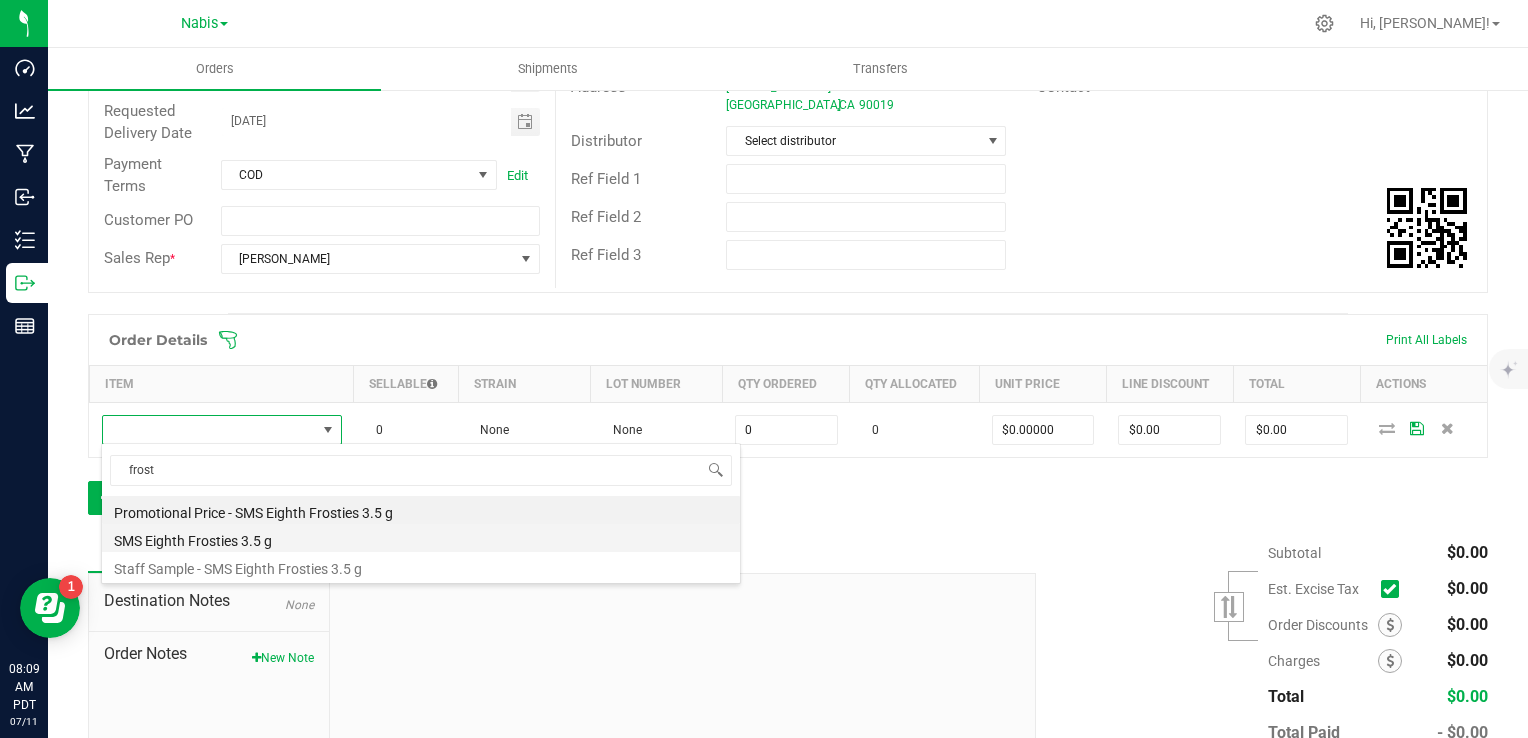 click on "SMS Eighth Frosties 3.5 g" at bounding box center (421, 538) 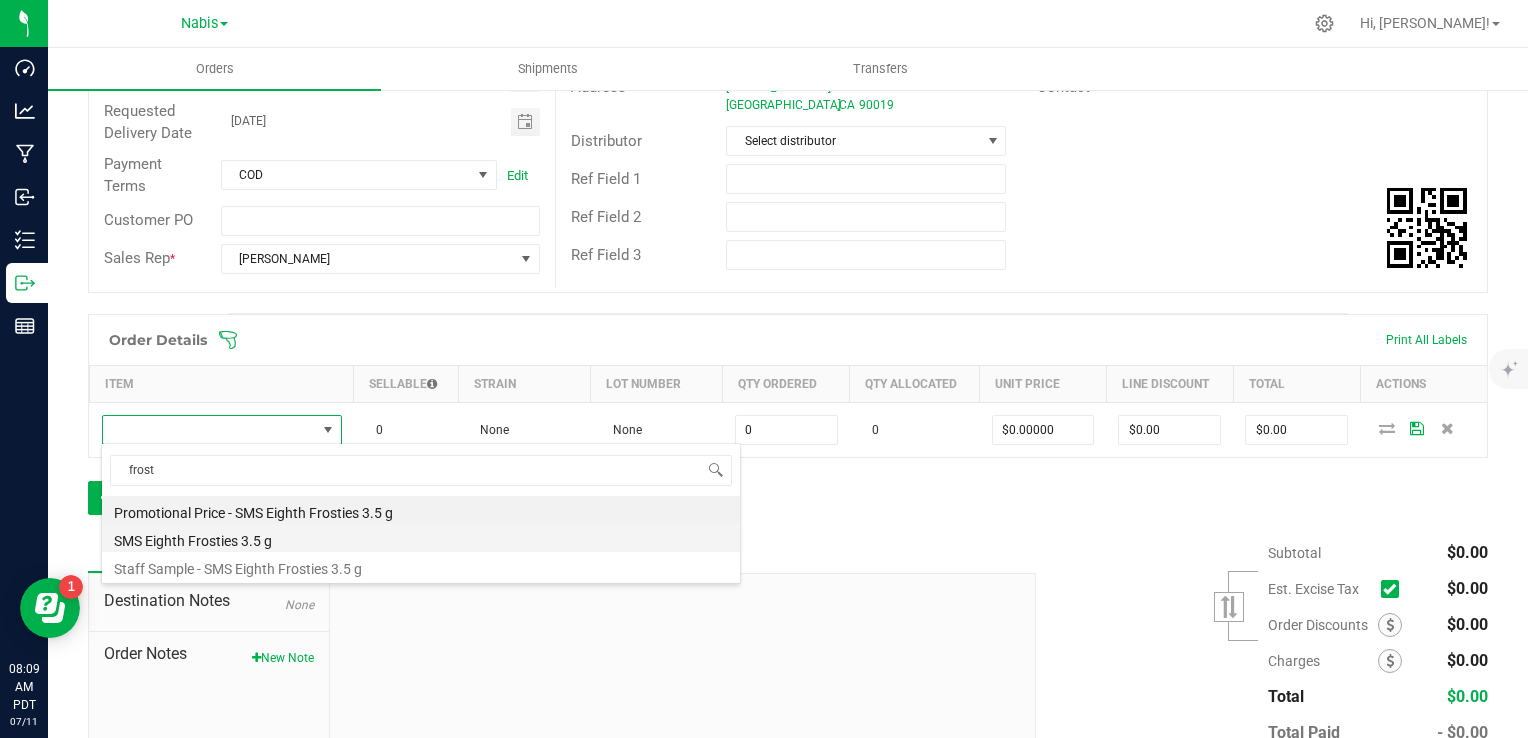 type on "0 ea" 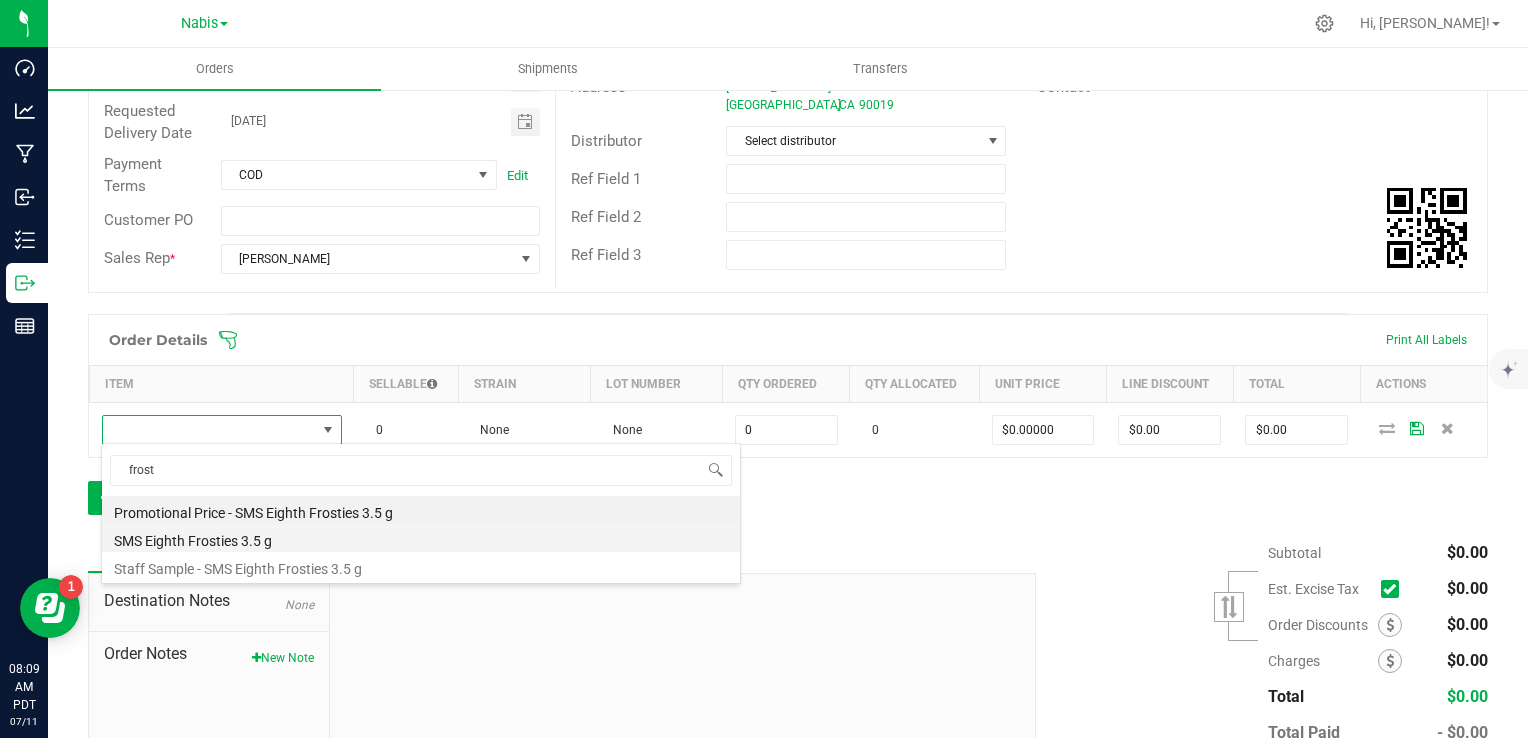 type on "$16.50000" 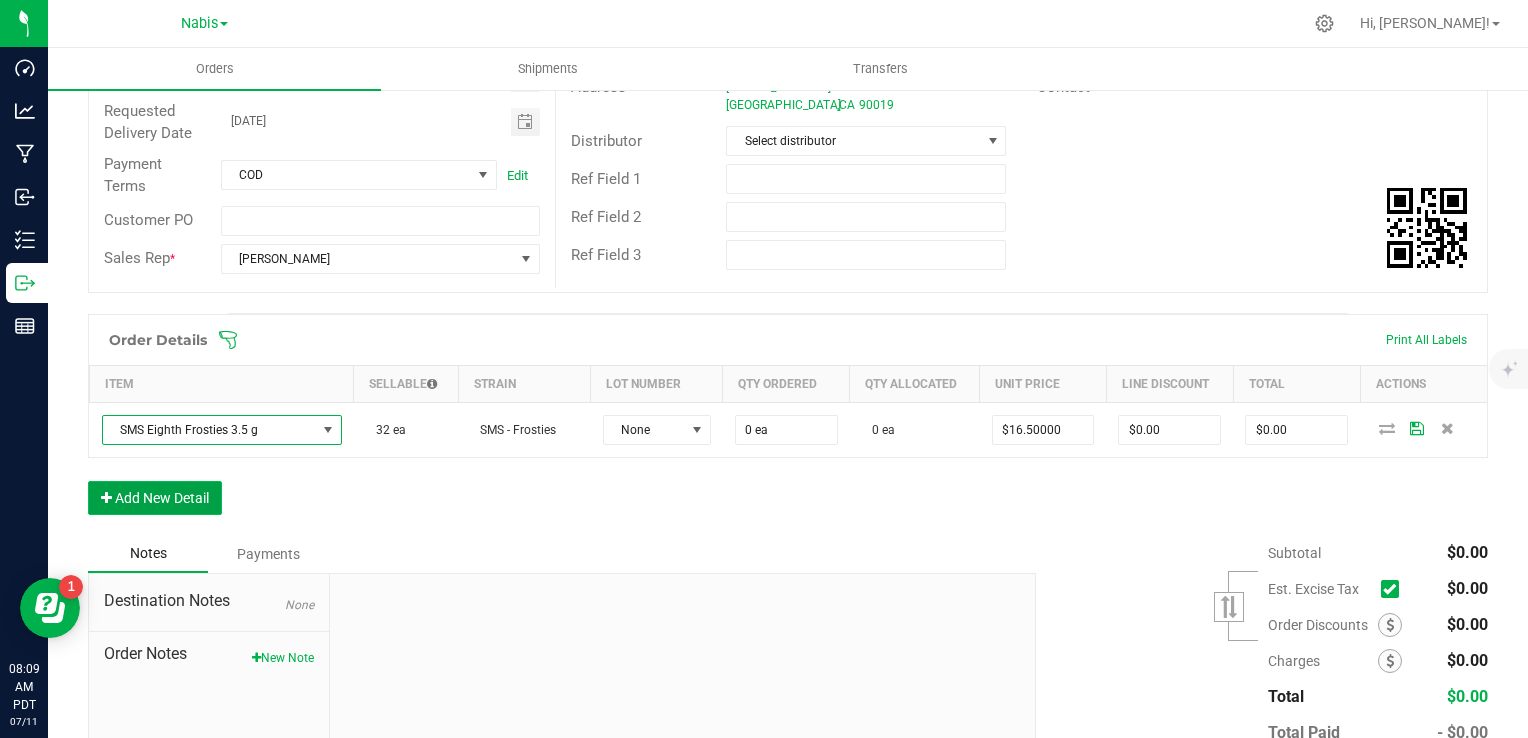 click on "Add New Detail" at bounding box center (155, 498) 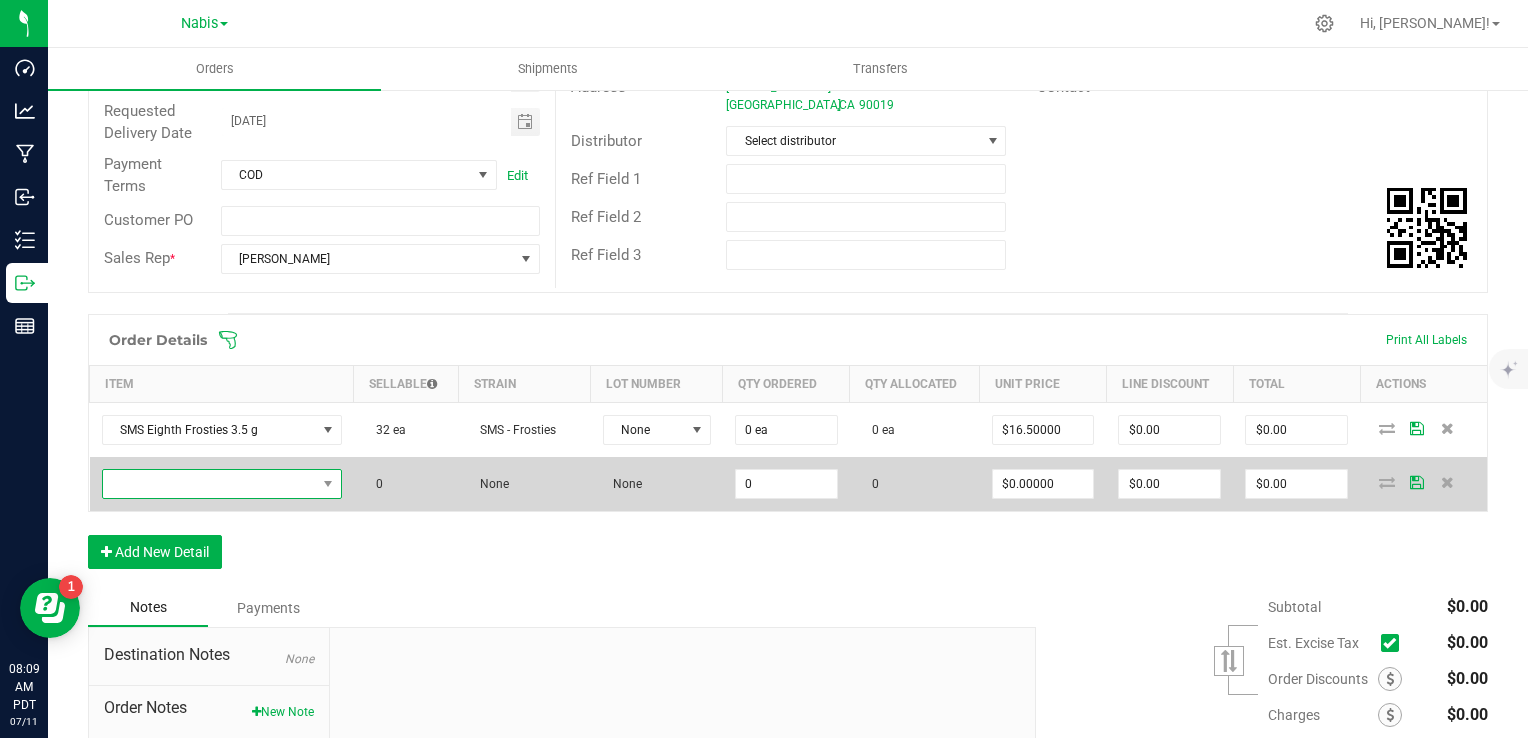 click at bounding box center (209, 484) 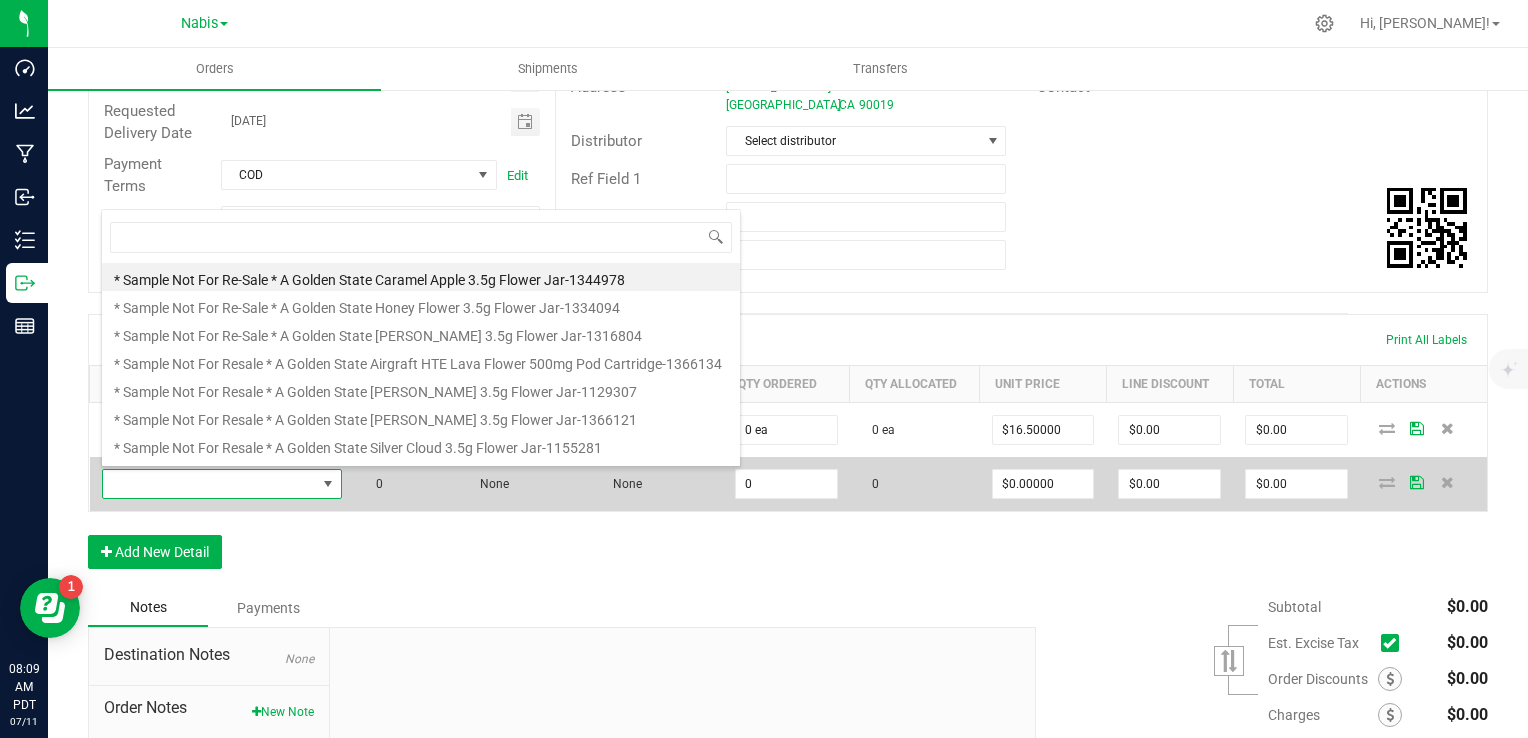 scroll, scrollTop: 99970, scrollLeft: 99762, axis: both 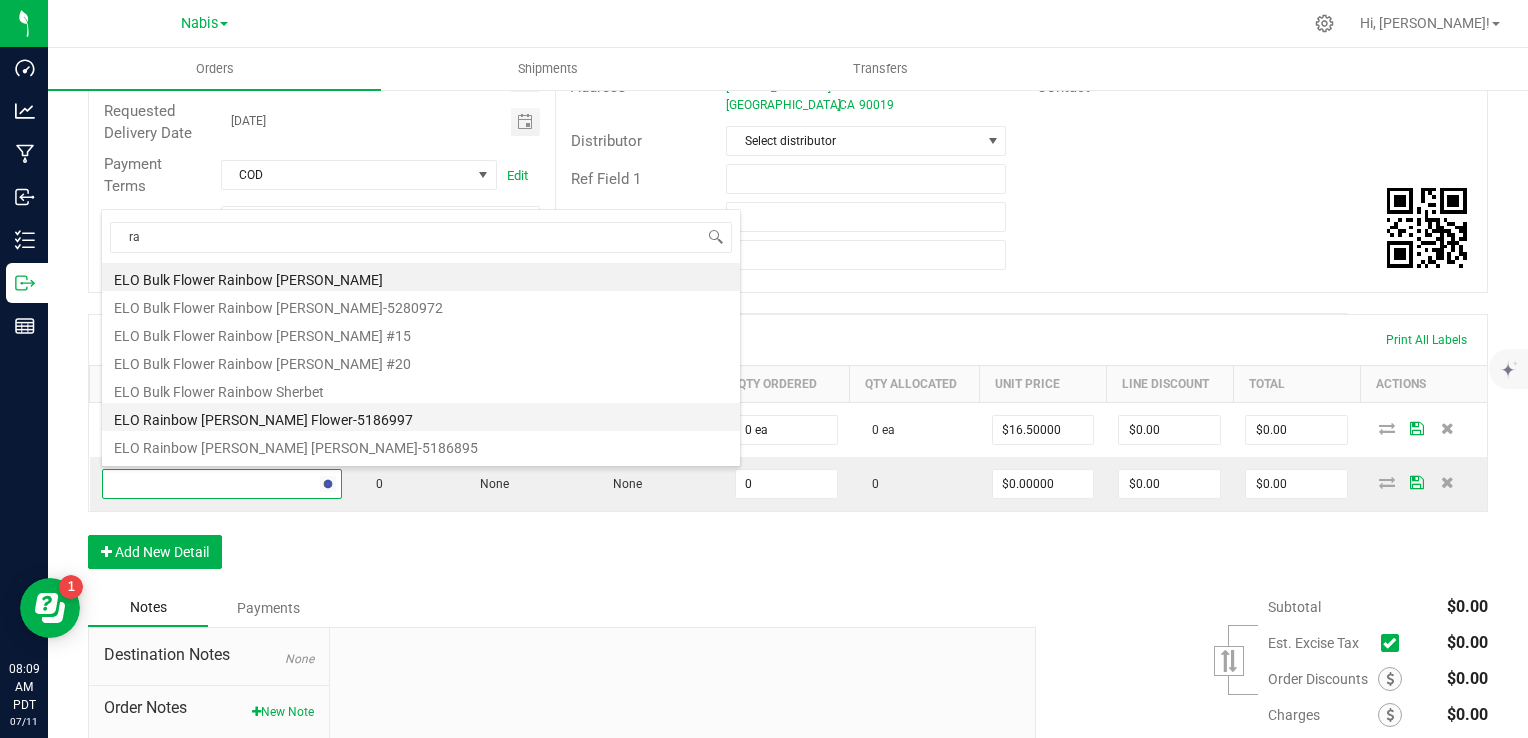 type on "r" 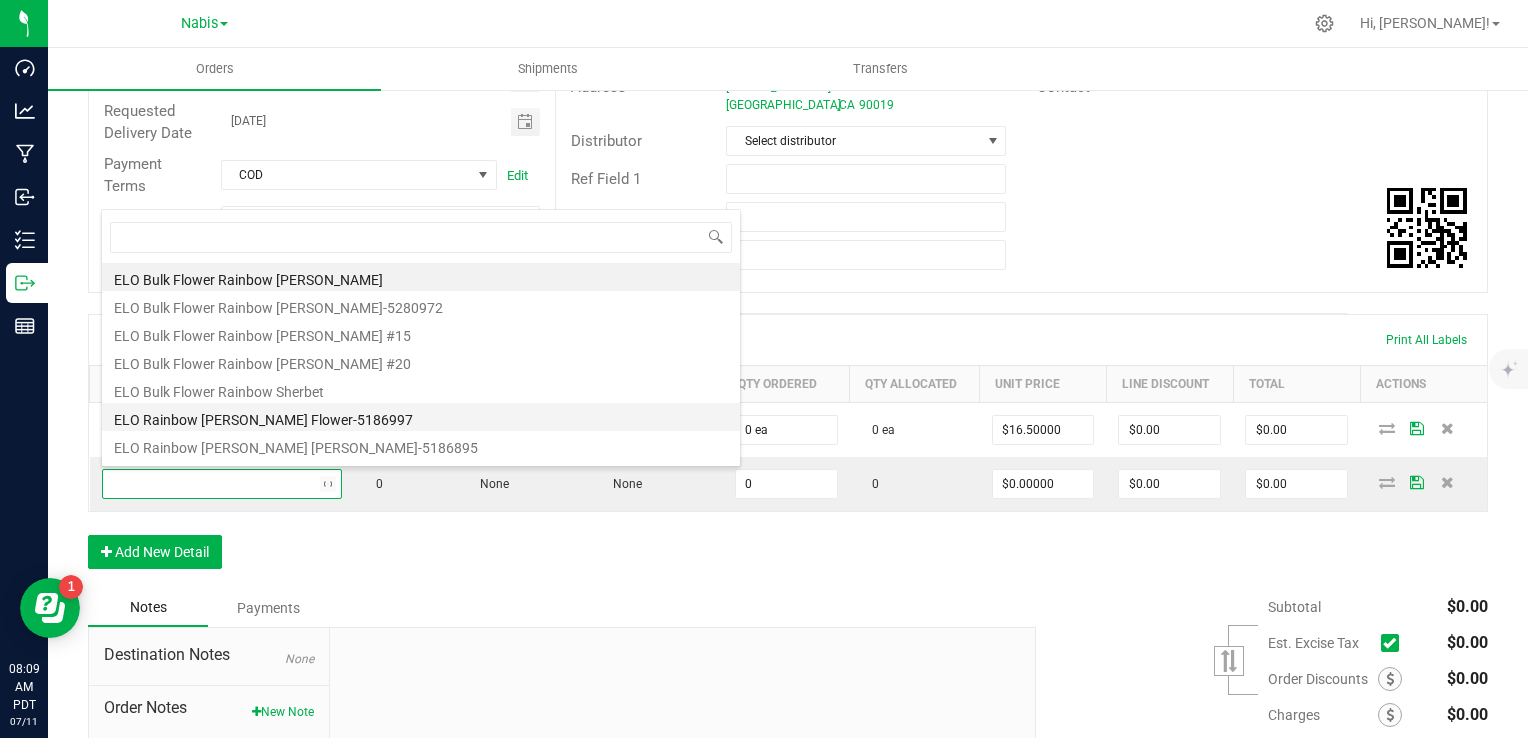 type on "c" 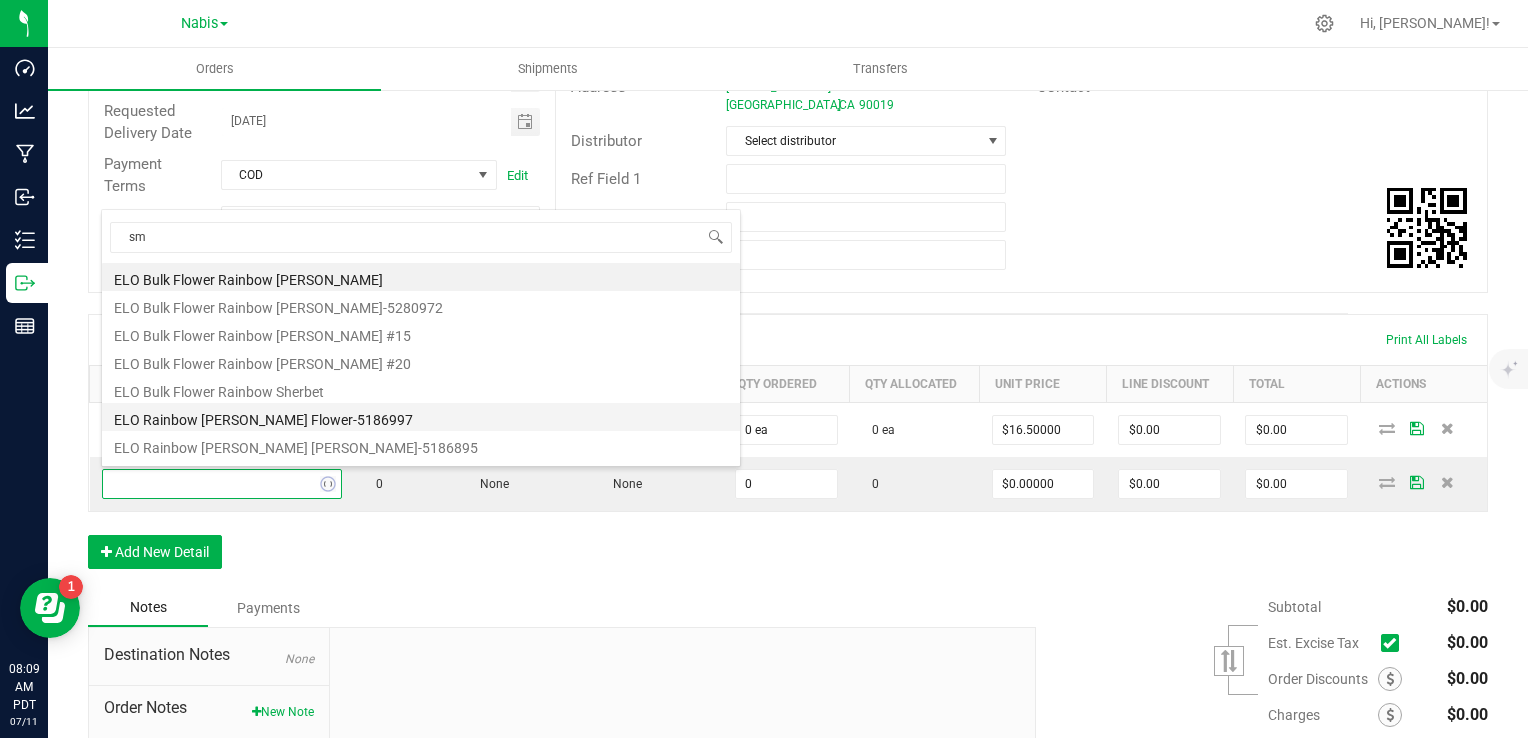 type on "sms" 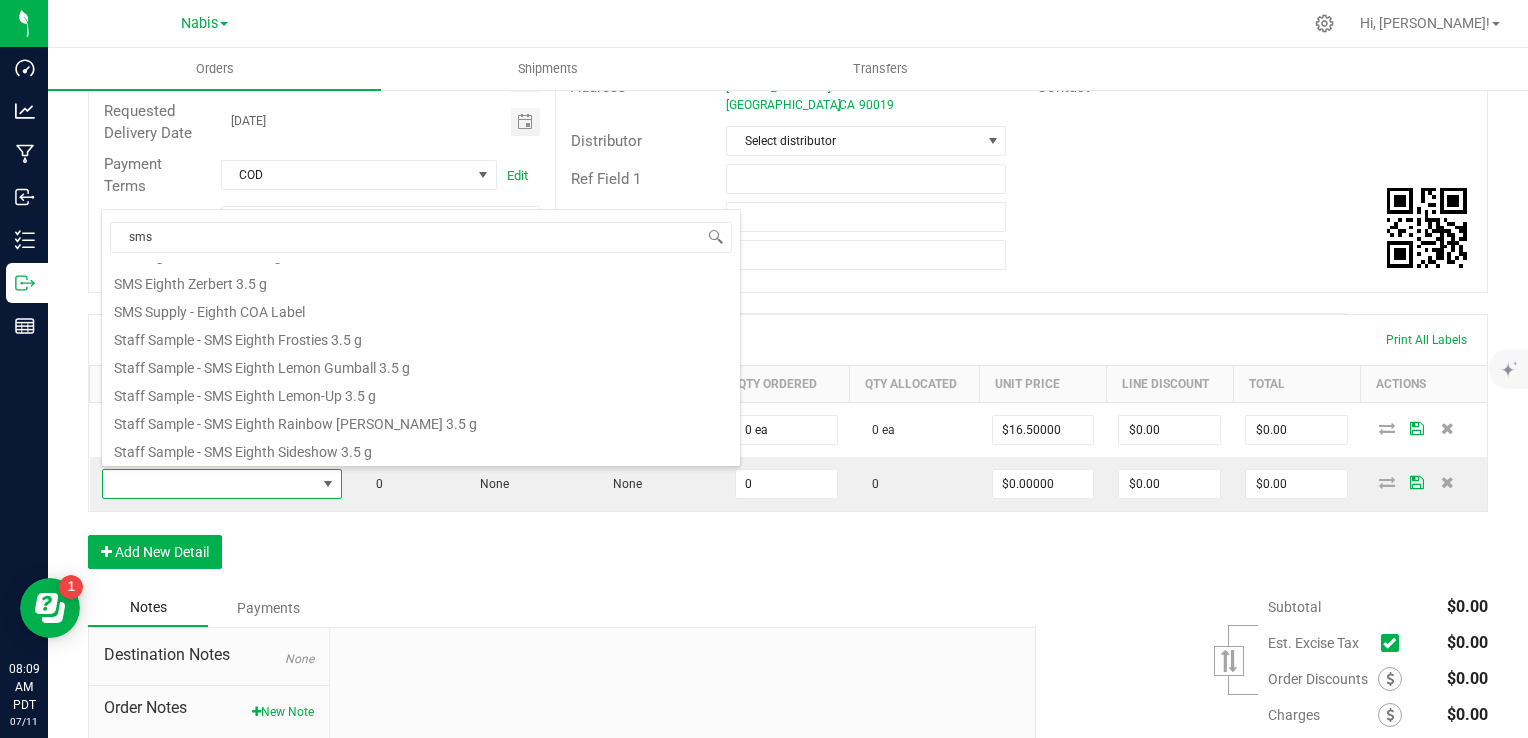 scroll, scrollTop: 260, scrollLeft: 0, axis: vertical 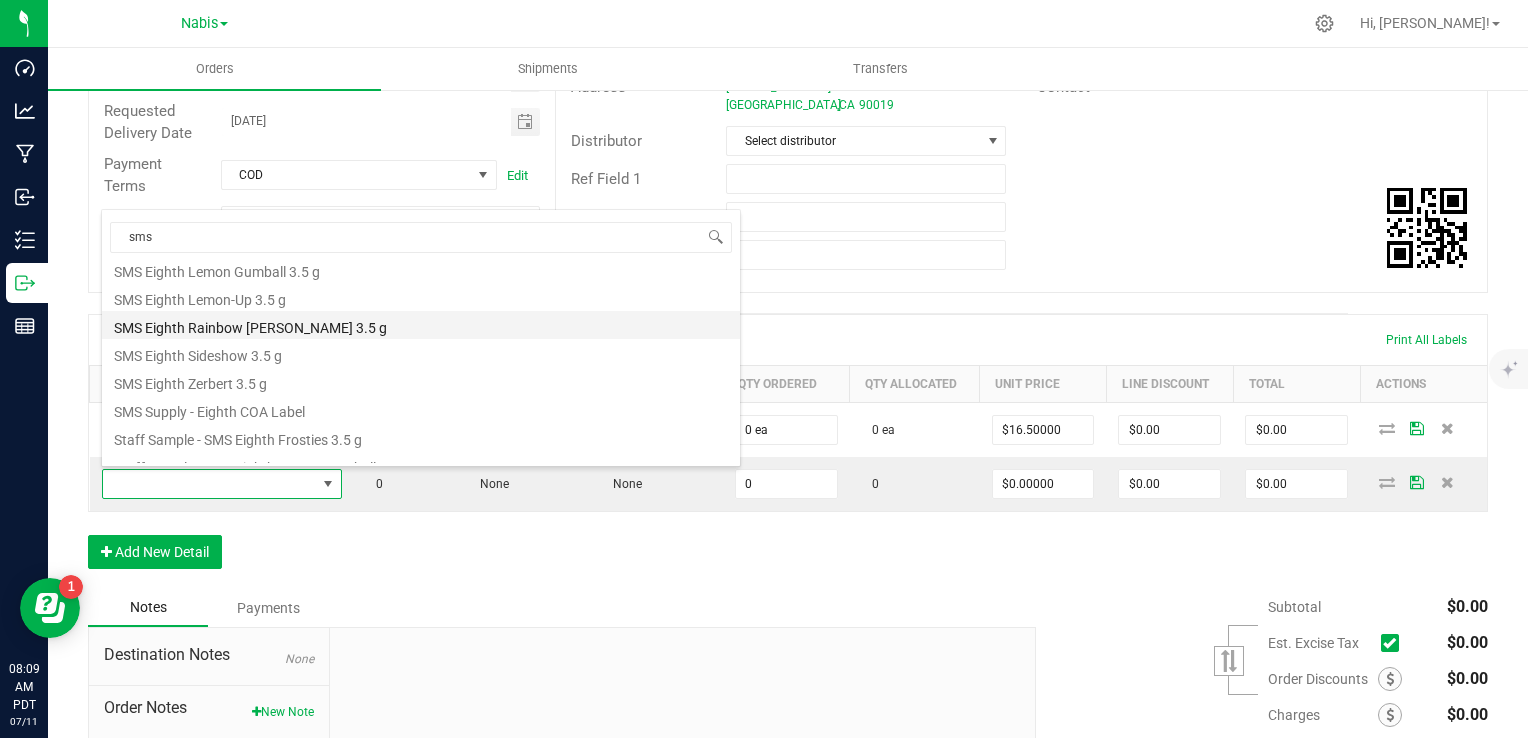 click on "SMS Eighth Rainbow [PERSON_NAME] 3.5 g" at bounding box center [421, 325] 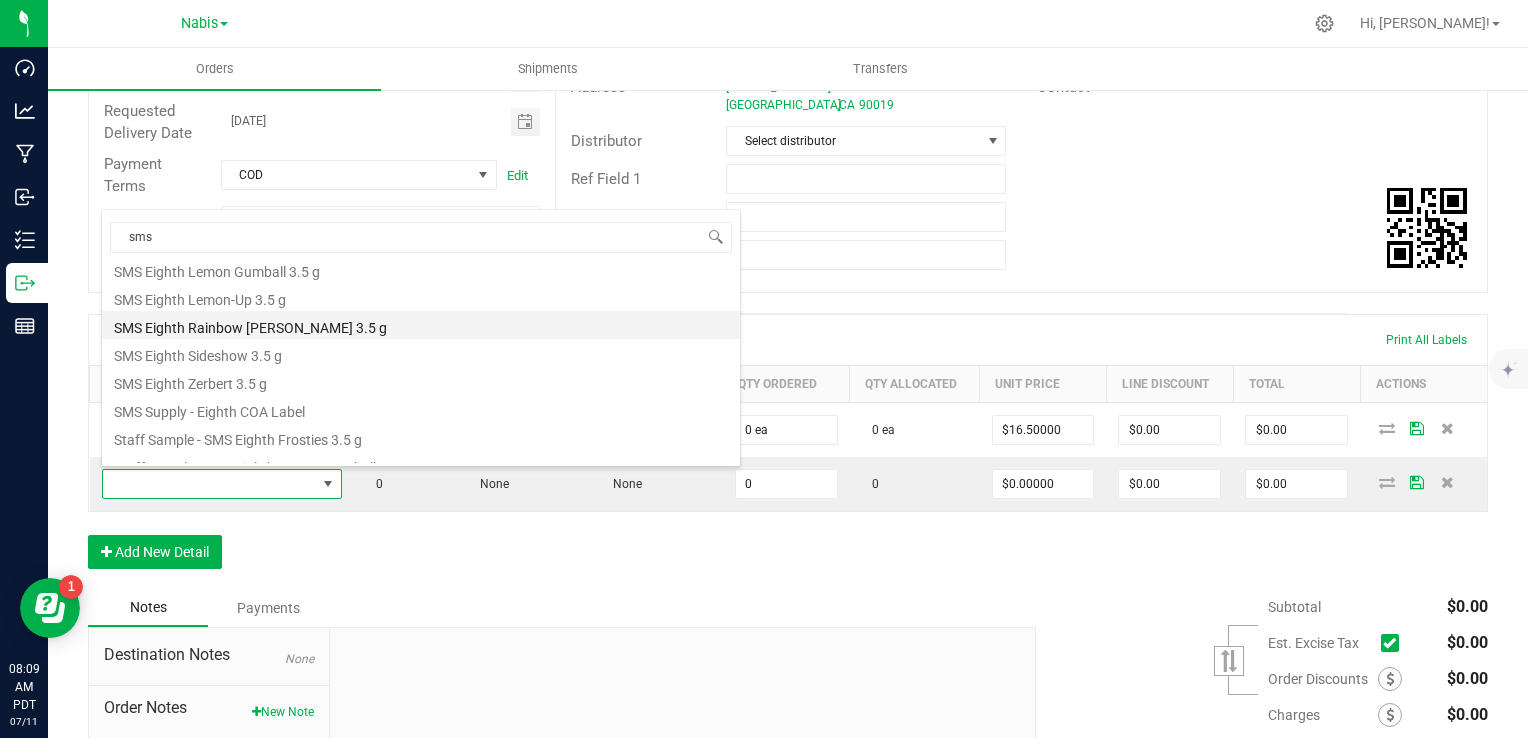 type on "0 ea" 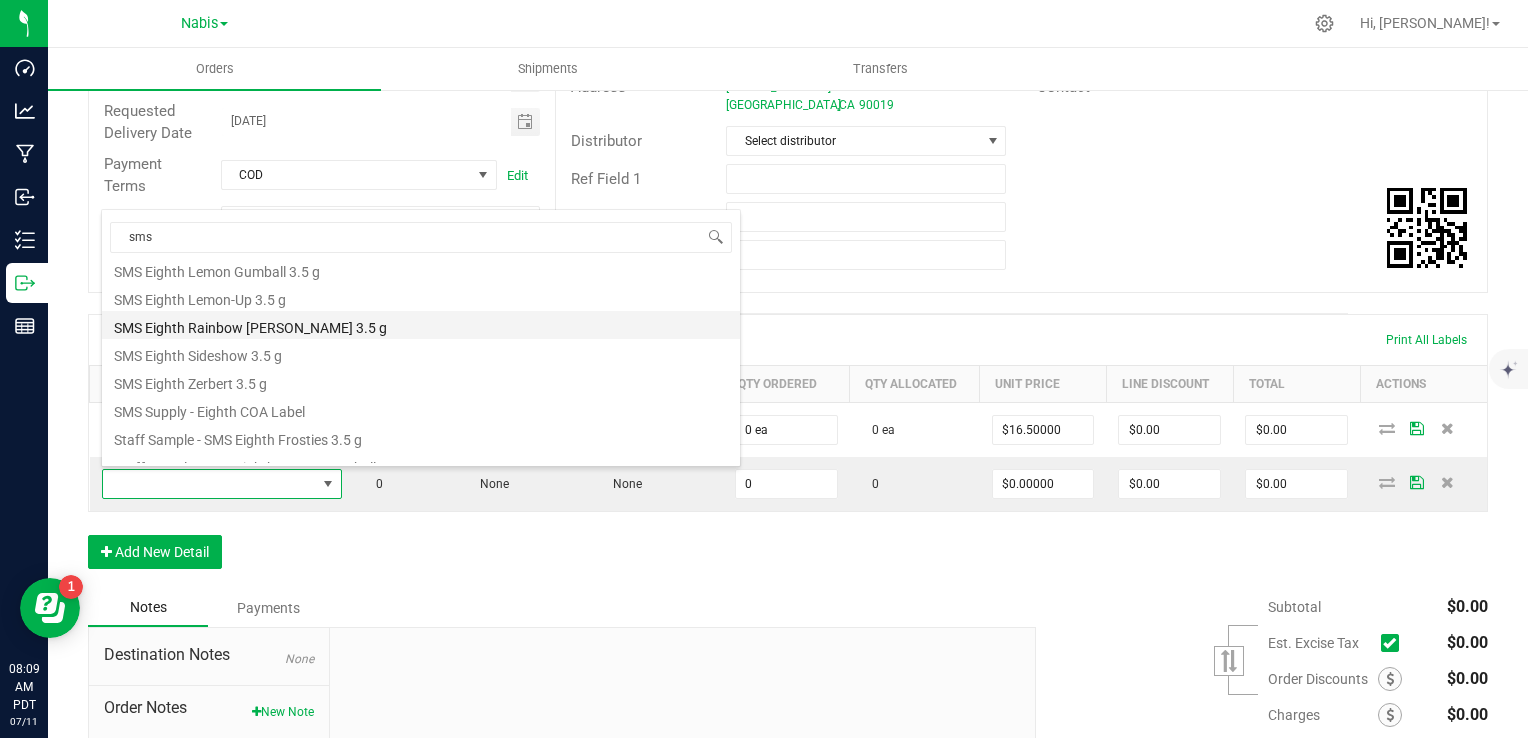 type on "$16.50000" 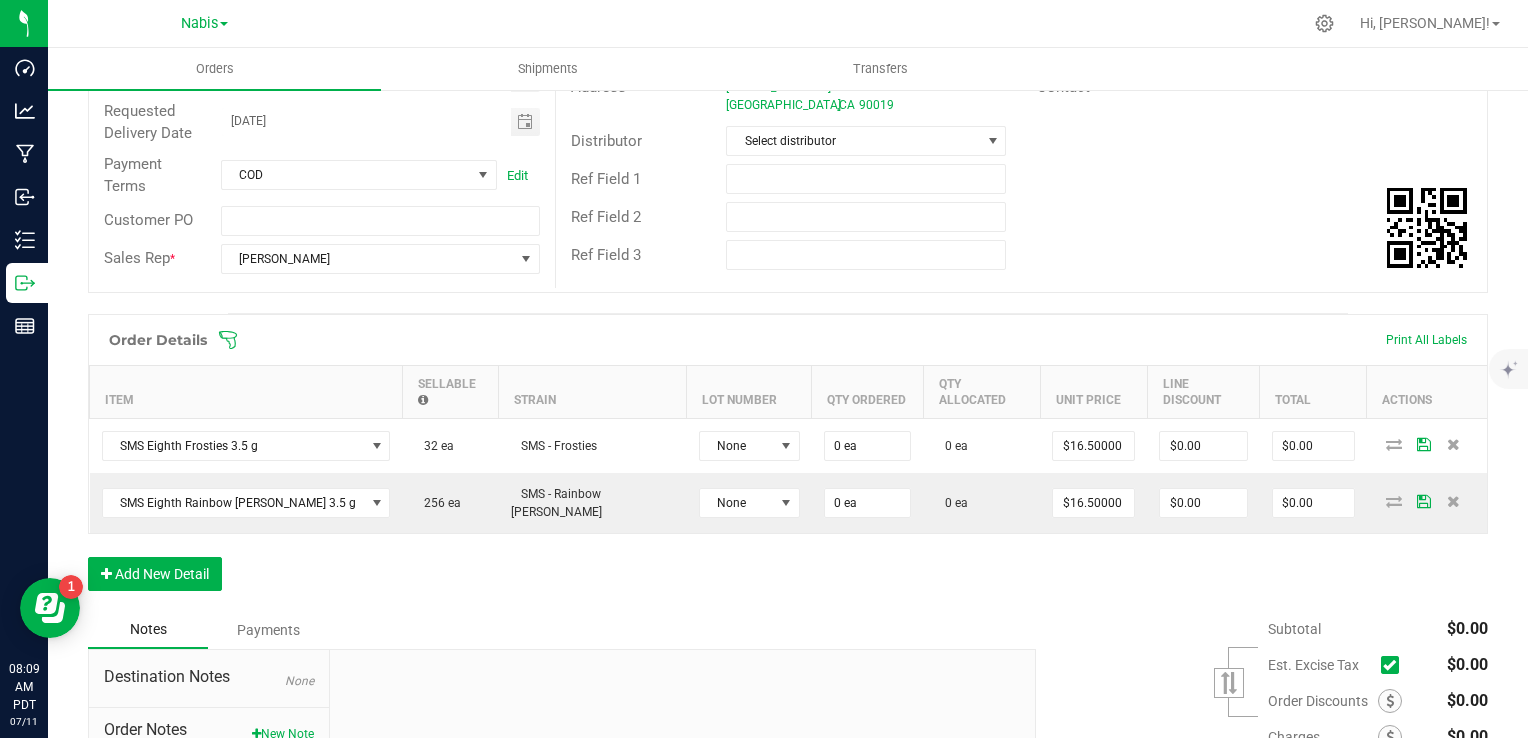 click on "Order Details Print All Labels Item  Sellable  Strain  Lot Number  Qty Ordered Qty Allocated Unit Price Line Discount Total Actions SMS Eighth Frosties 3.5 g  32 ea   SMS - Frosties  None 0 ea  0 ea  $16.50000 $0.00 $0.00 SMS Eighth Rainbow Runtz 3.5 g  256 ea   SMS - Rainbow Runtz  None 0 ea  0 ea  $16.50000 $0.00 $0.00
Add New Detail" at bounding box center [788, 462] 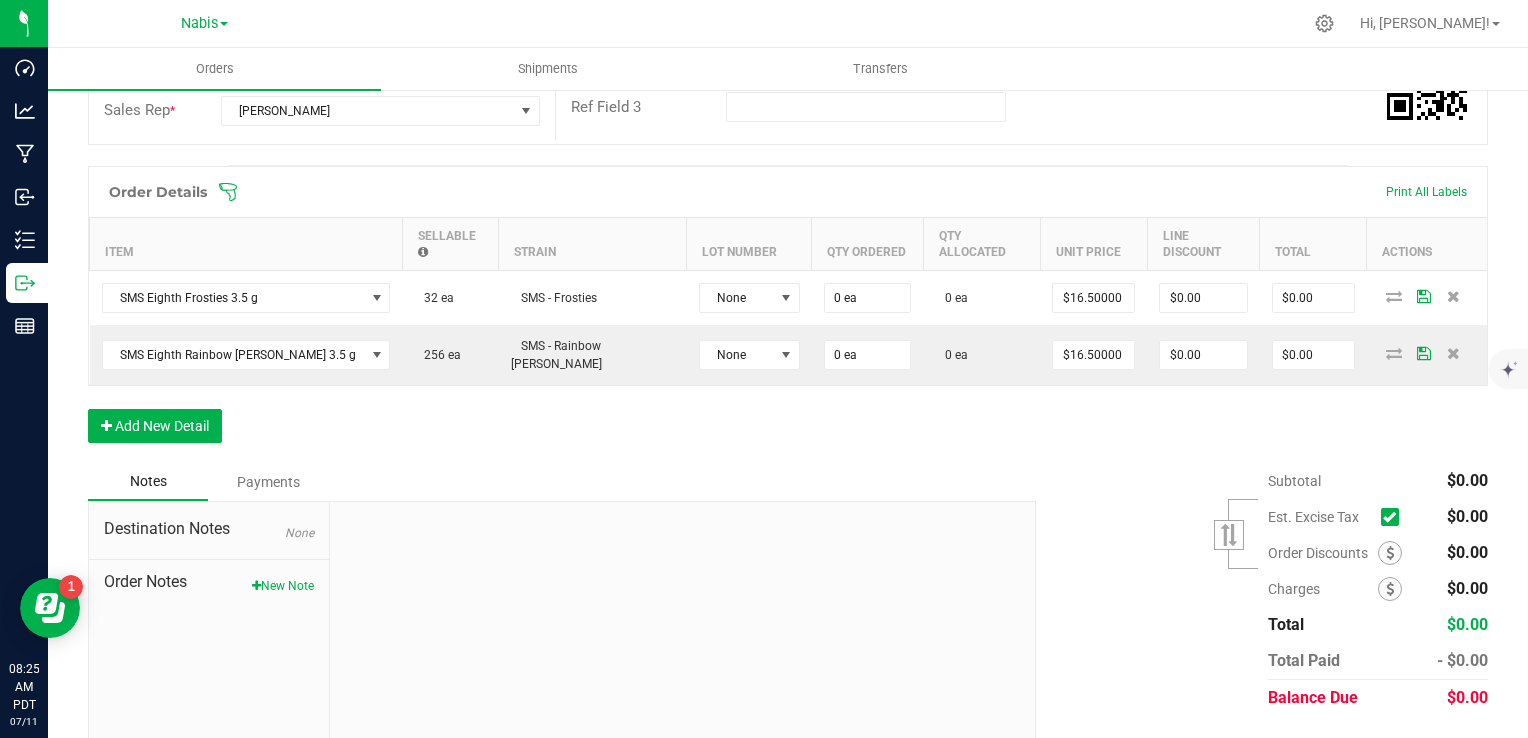 scroll, scrollTop: 474, scrollLeft: 0, axis: vertical 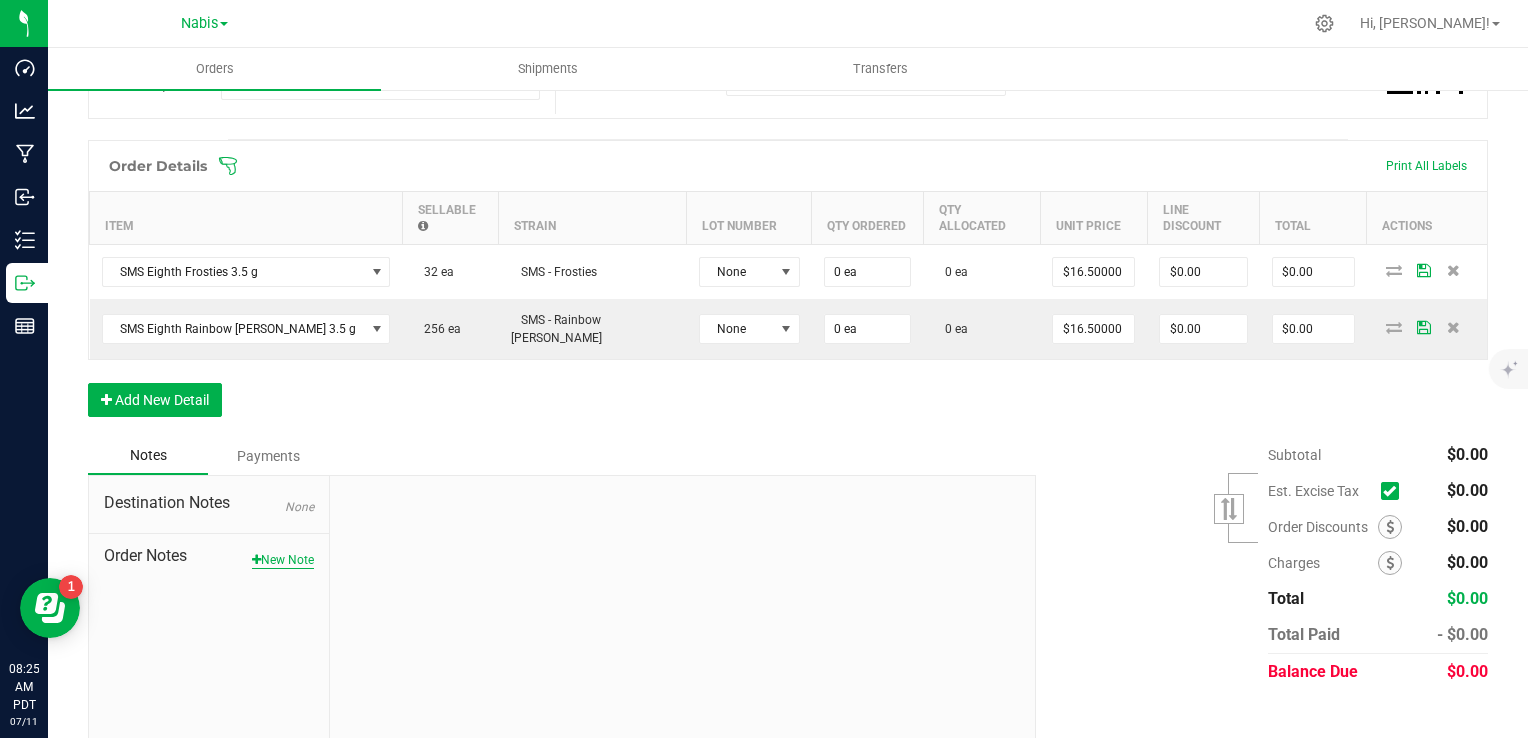 click on "New Note" at bounding box center [283, 560] 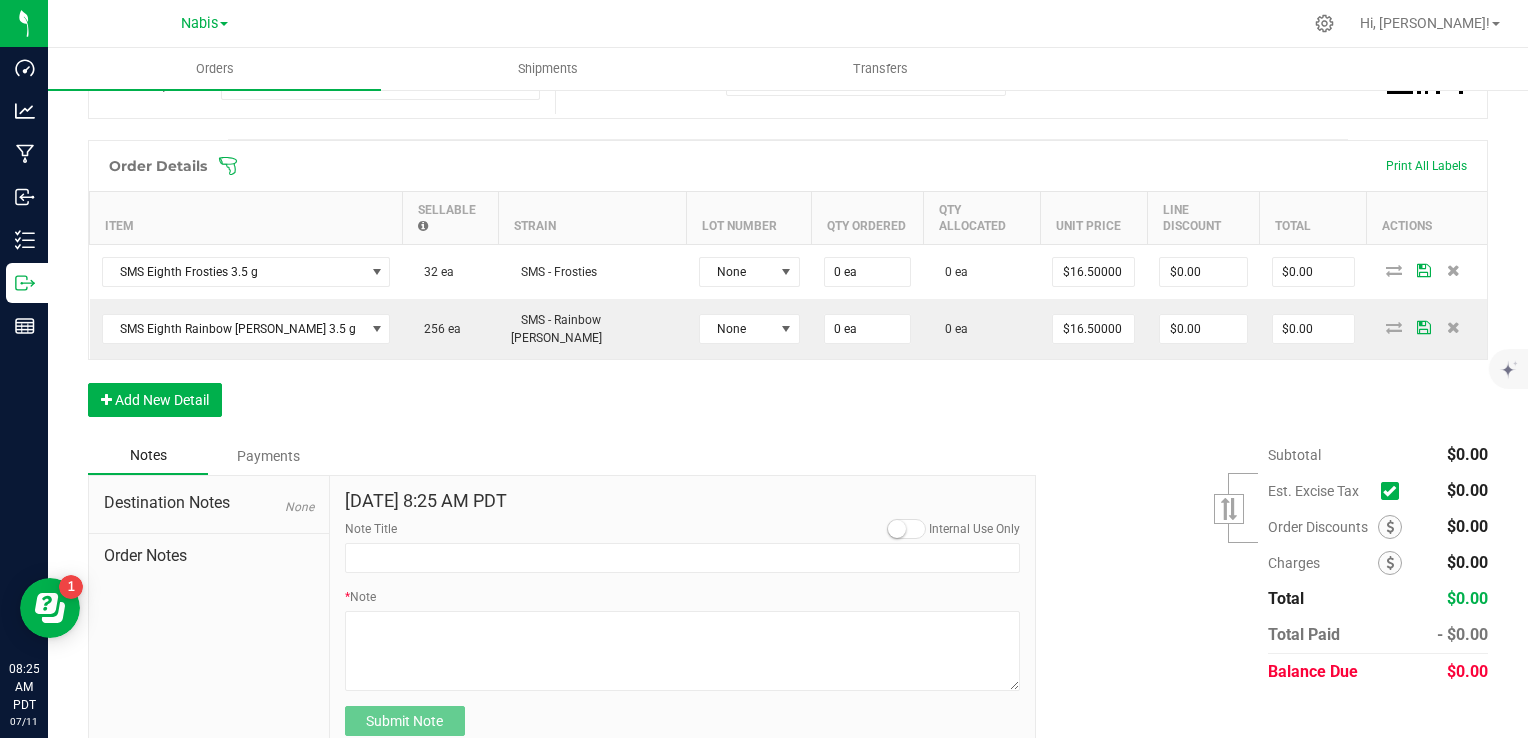 scroll, scrollTop: 484, scrollLeft: 0, axis: vertical 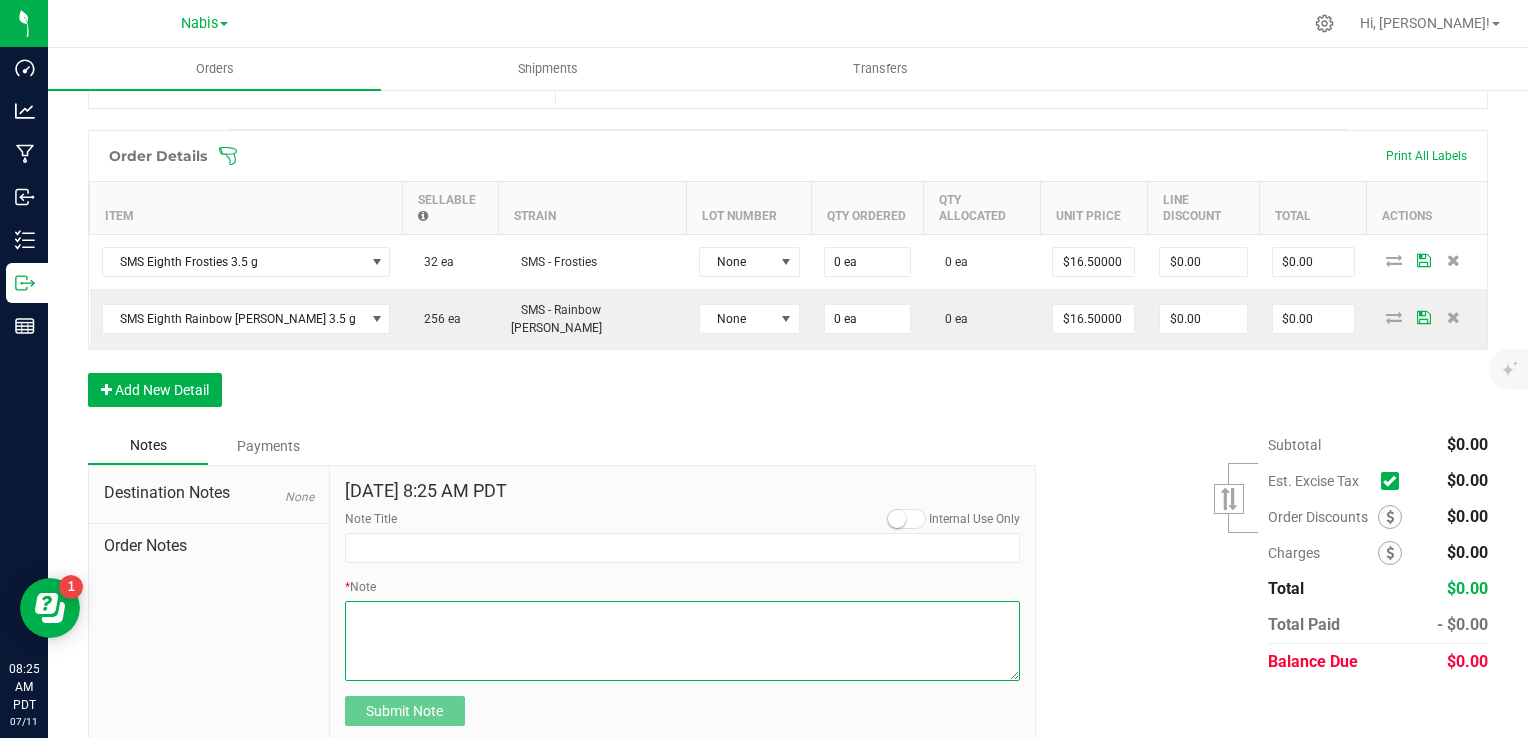 click on "*
Note" at bounding box center (683, 641) 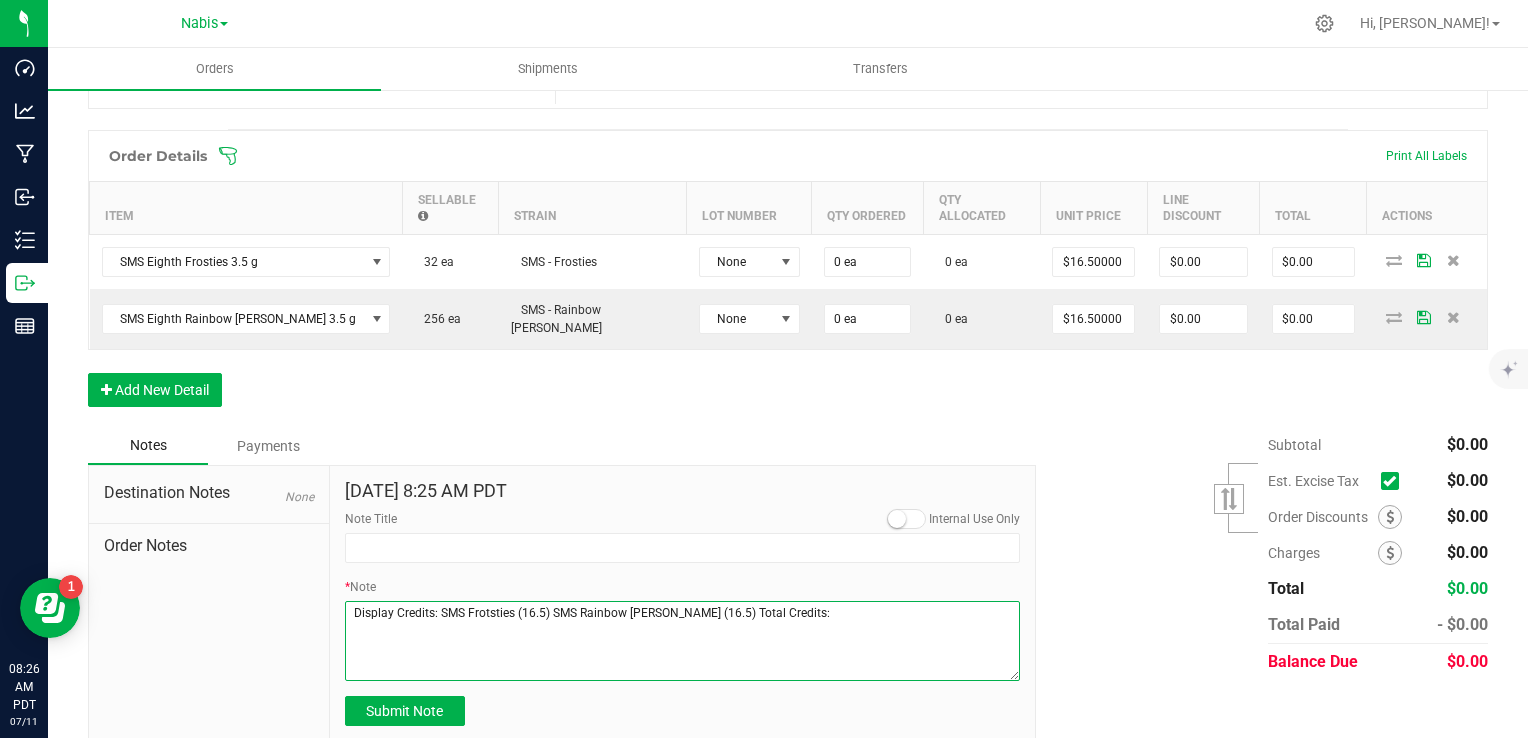 click on "*
Note" at bounding box center [683, 641] 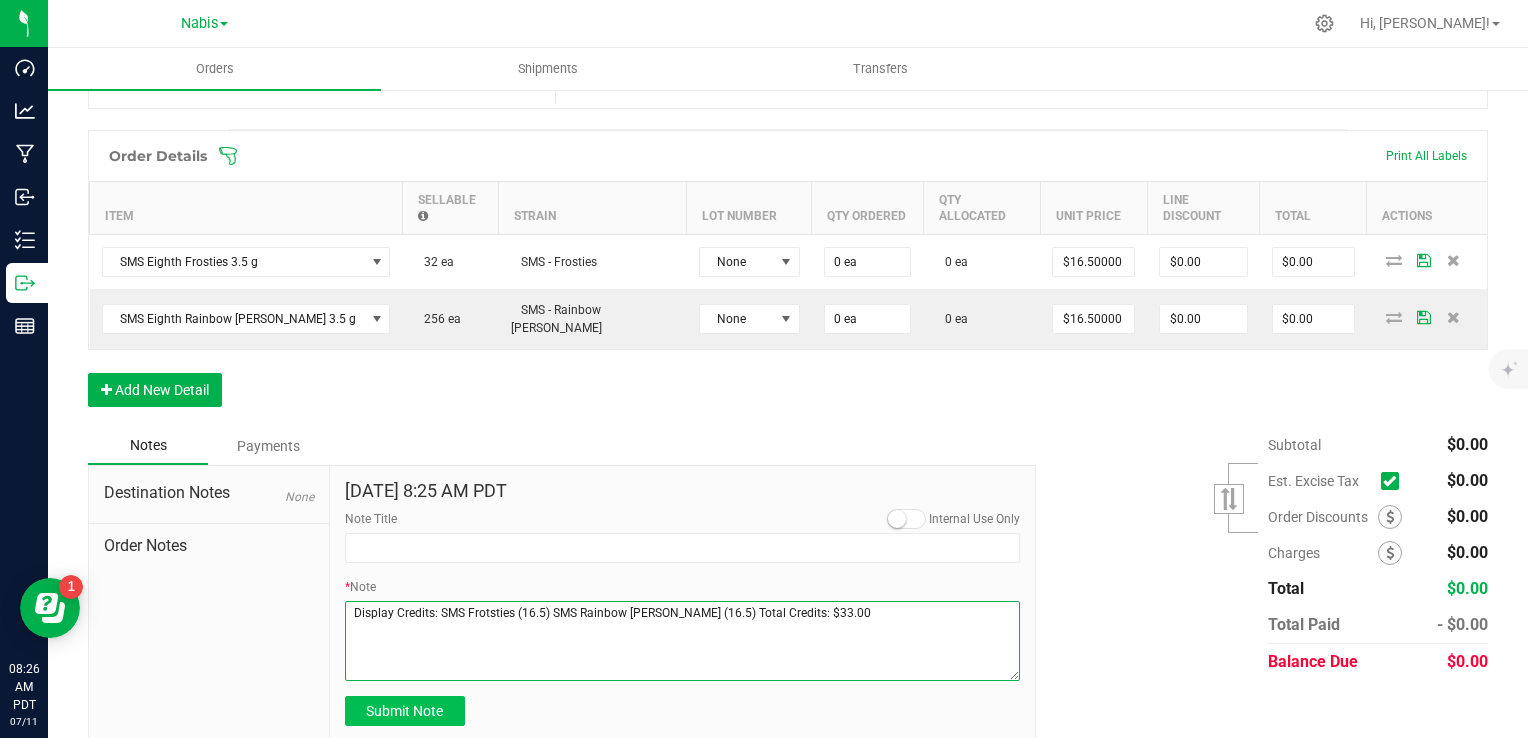 type on "Display Credits: SMS Frotsties (16.5) SMS Rainbow Runtz (16.5) Total Credits: $33.00" 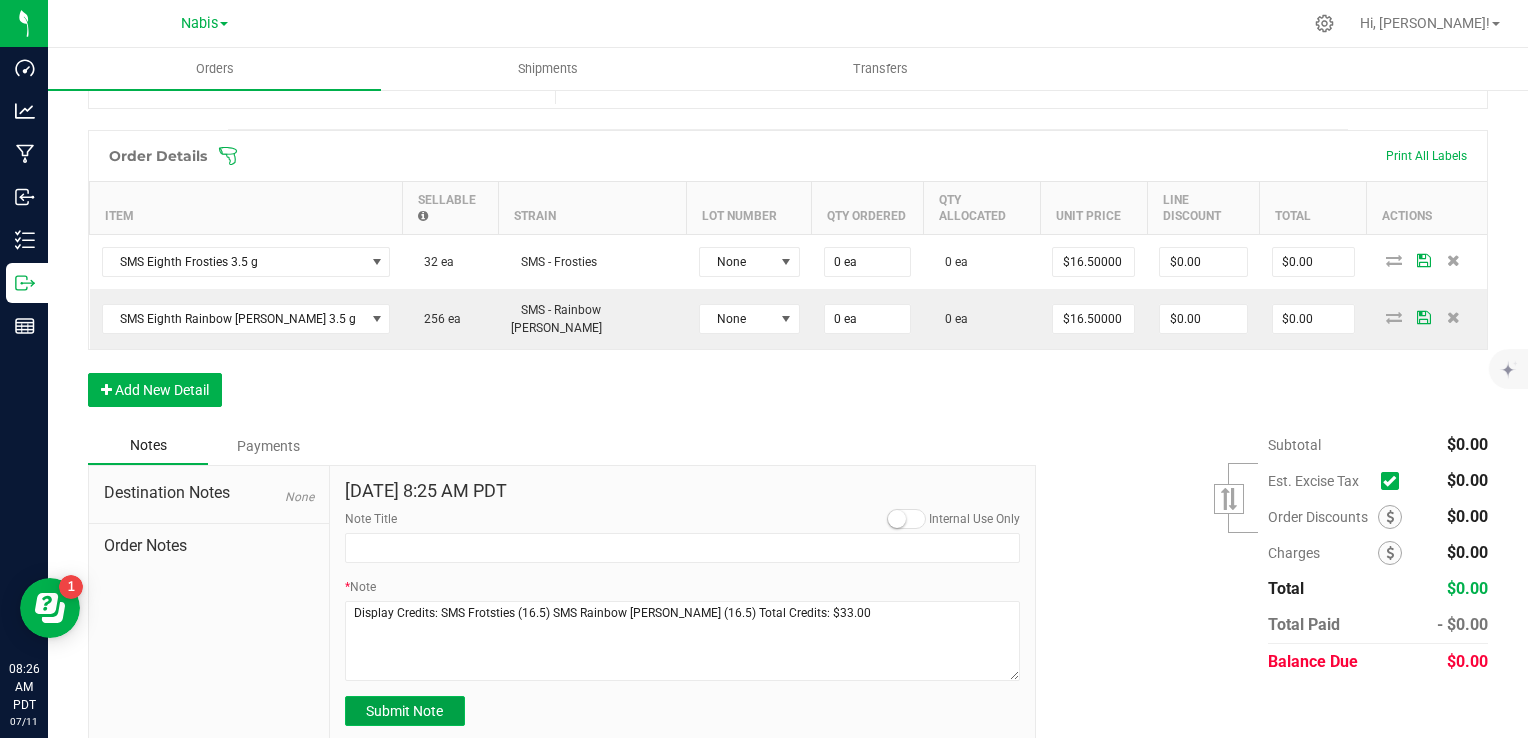 click on "Submit Note" at bounding box center (404, 711) 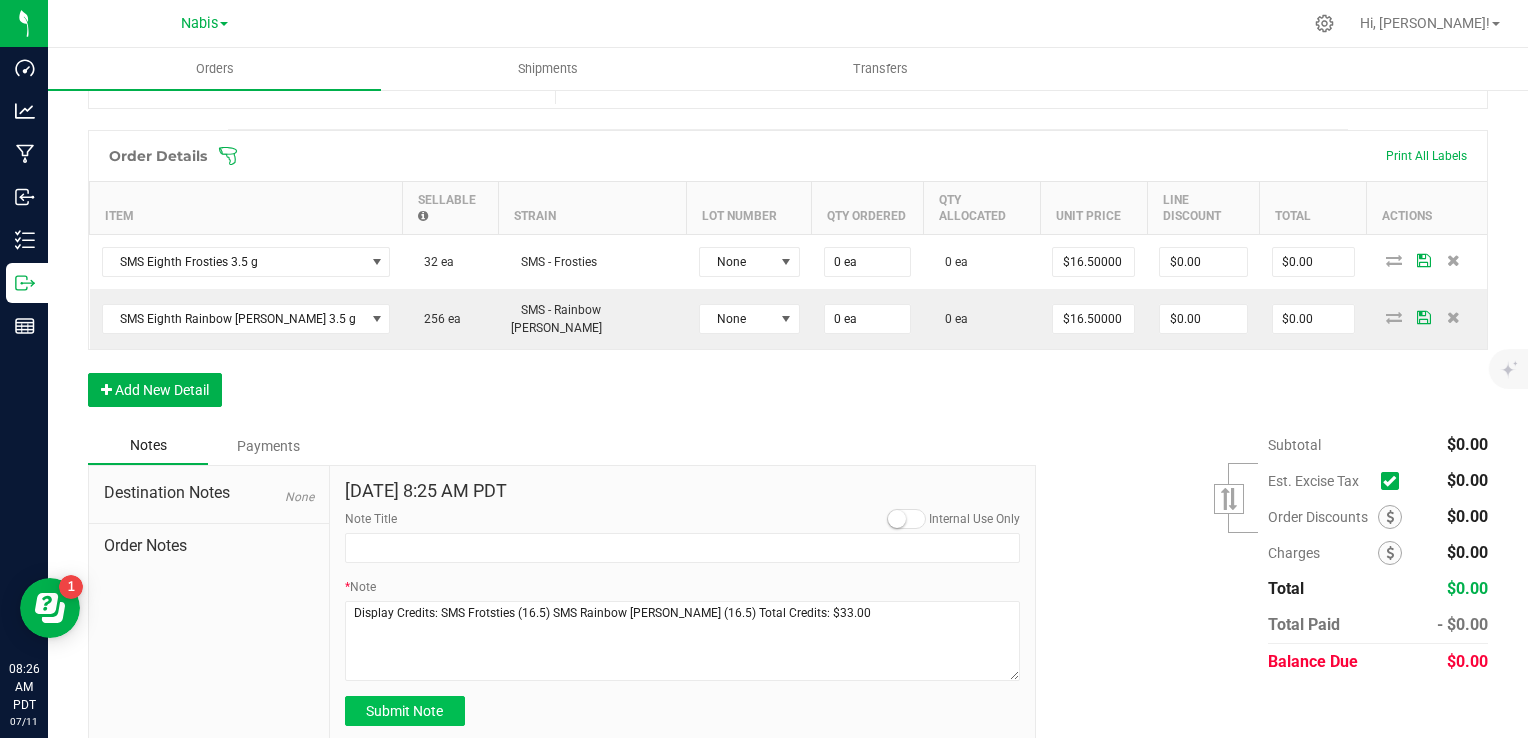 type on "7/11/2025 8:26 AM PDT" 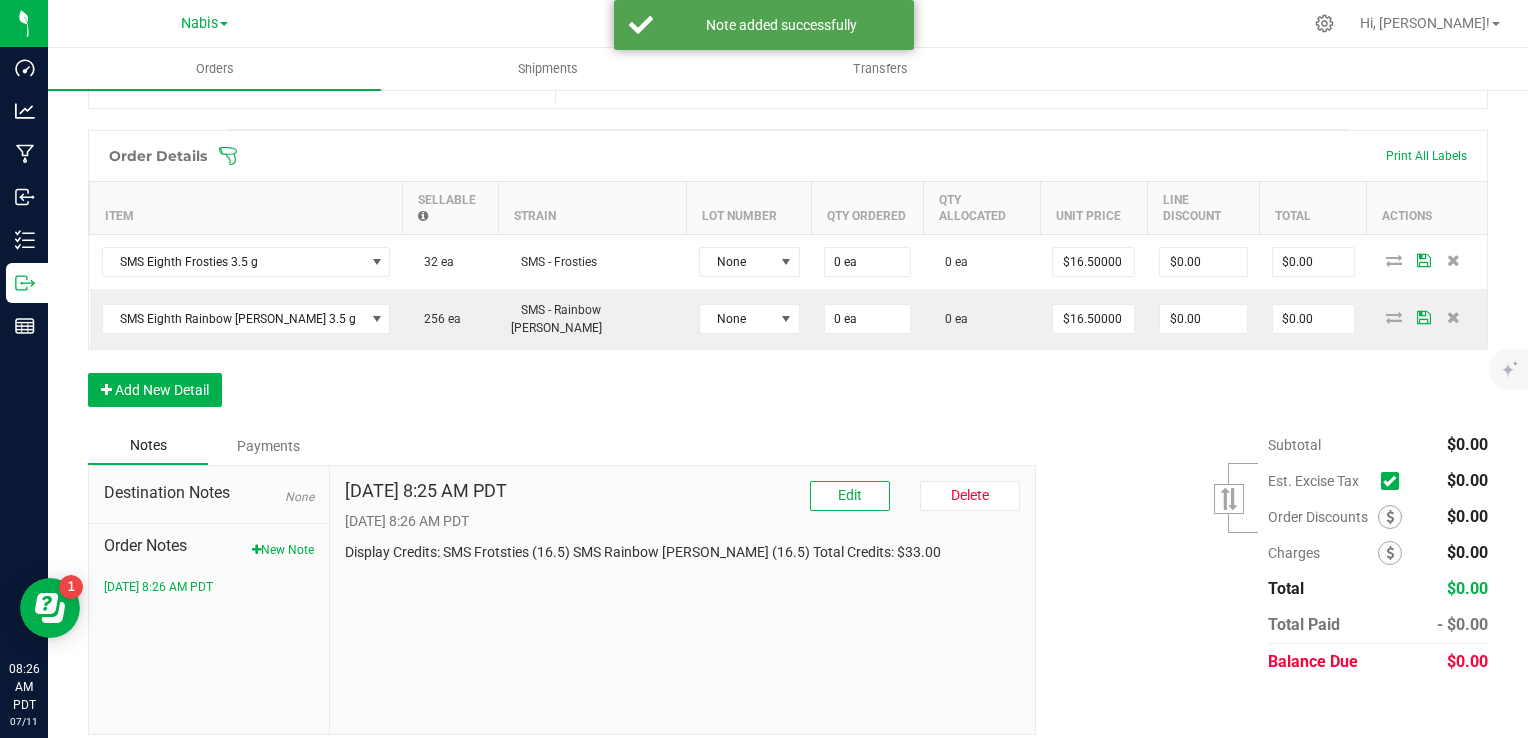 scroll, scrollTop: 474, scrollLeft: 0, axis: vertical 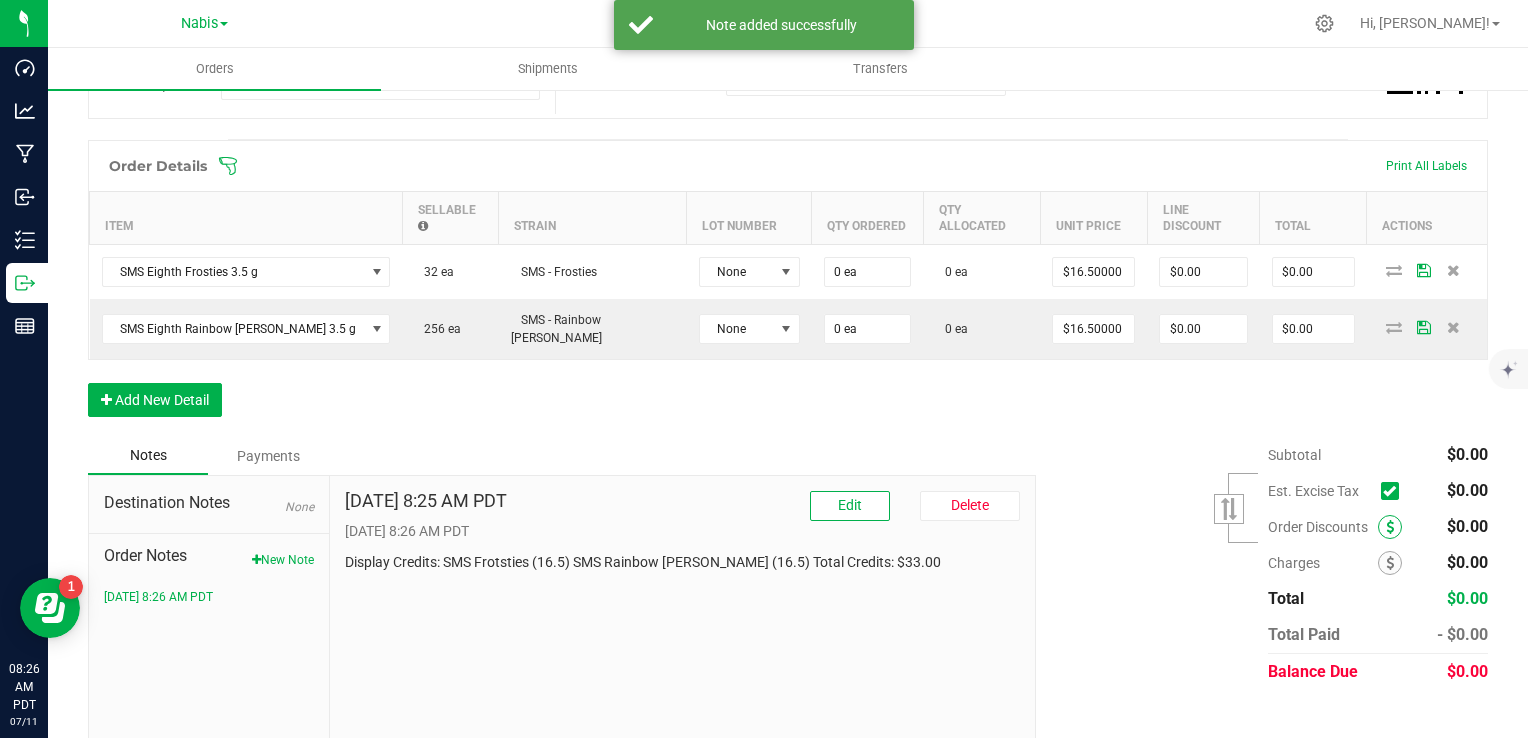 click at bounding box center [1390, 527] 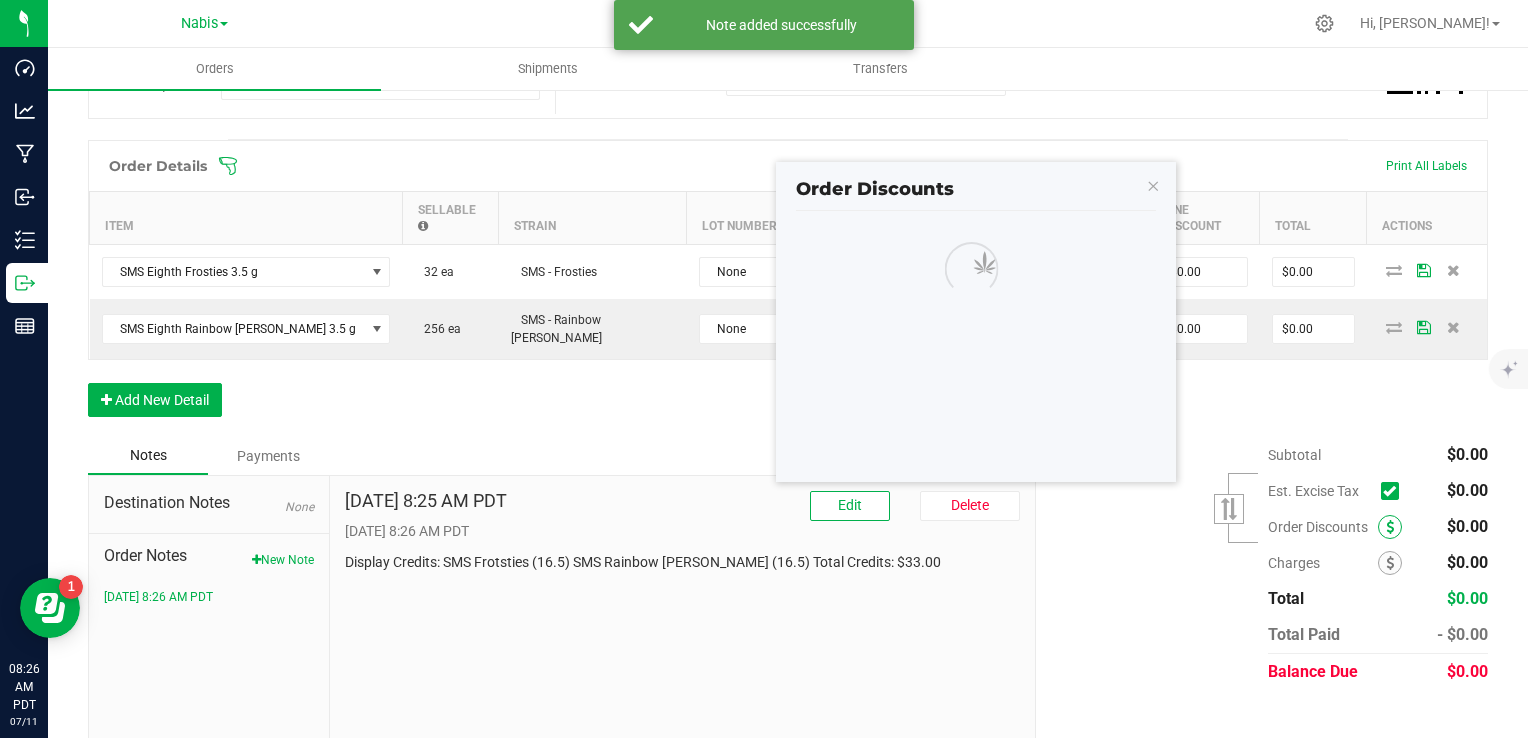 scroll, scrollTop: 474, scrollLeft: 0, axis: vertical 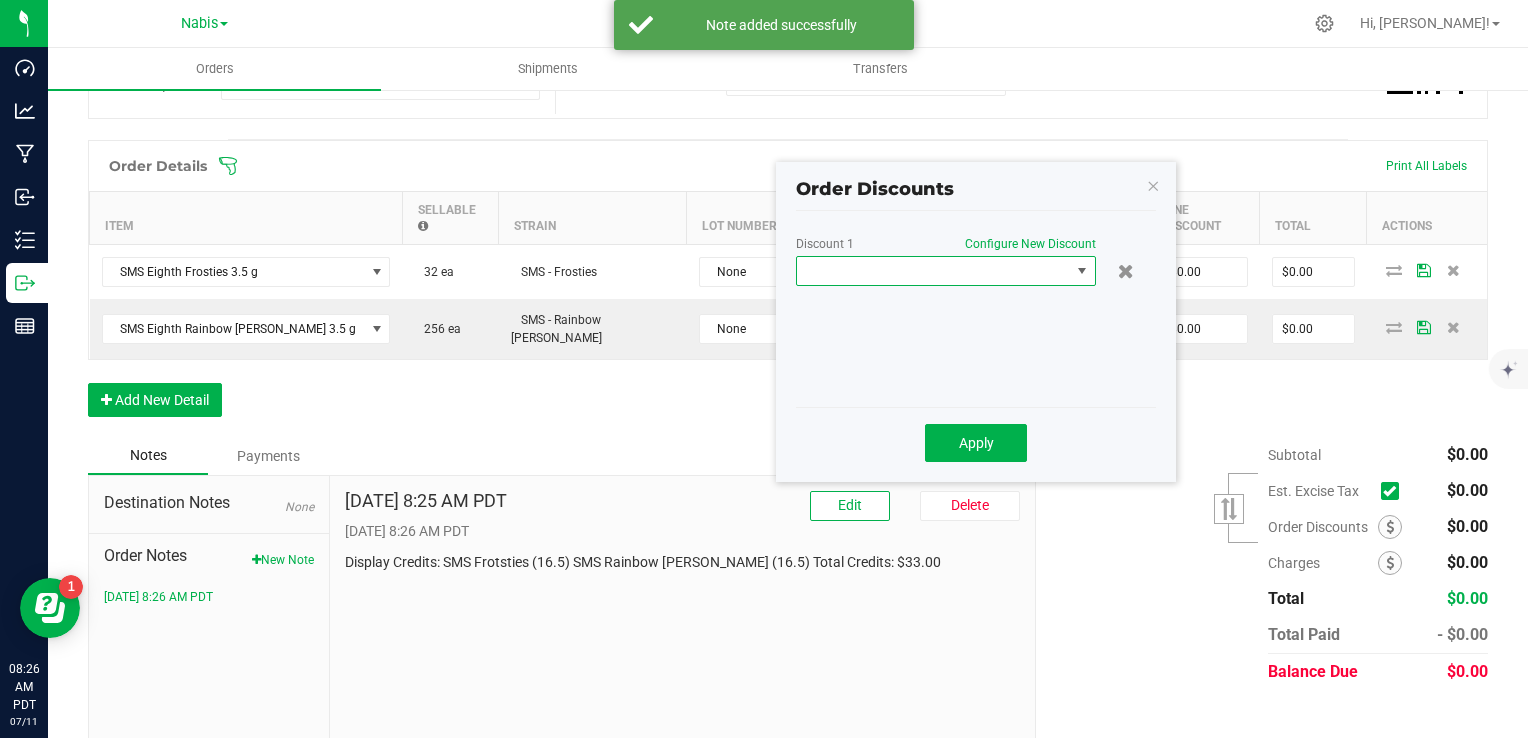 drag, startPoint x: 975, startPoint y: 266, endPoint x: 920, endPoint y: 274, distance: 55.578773 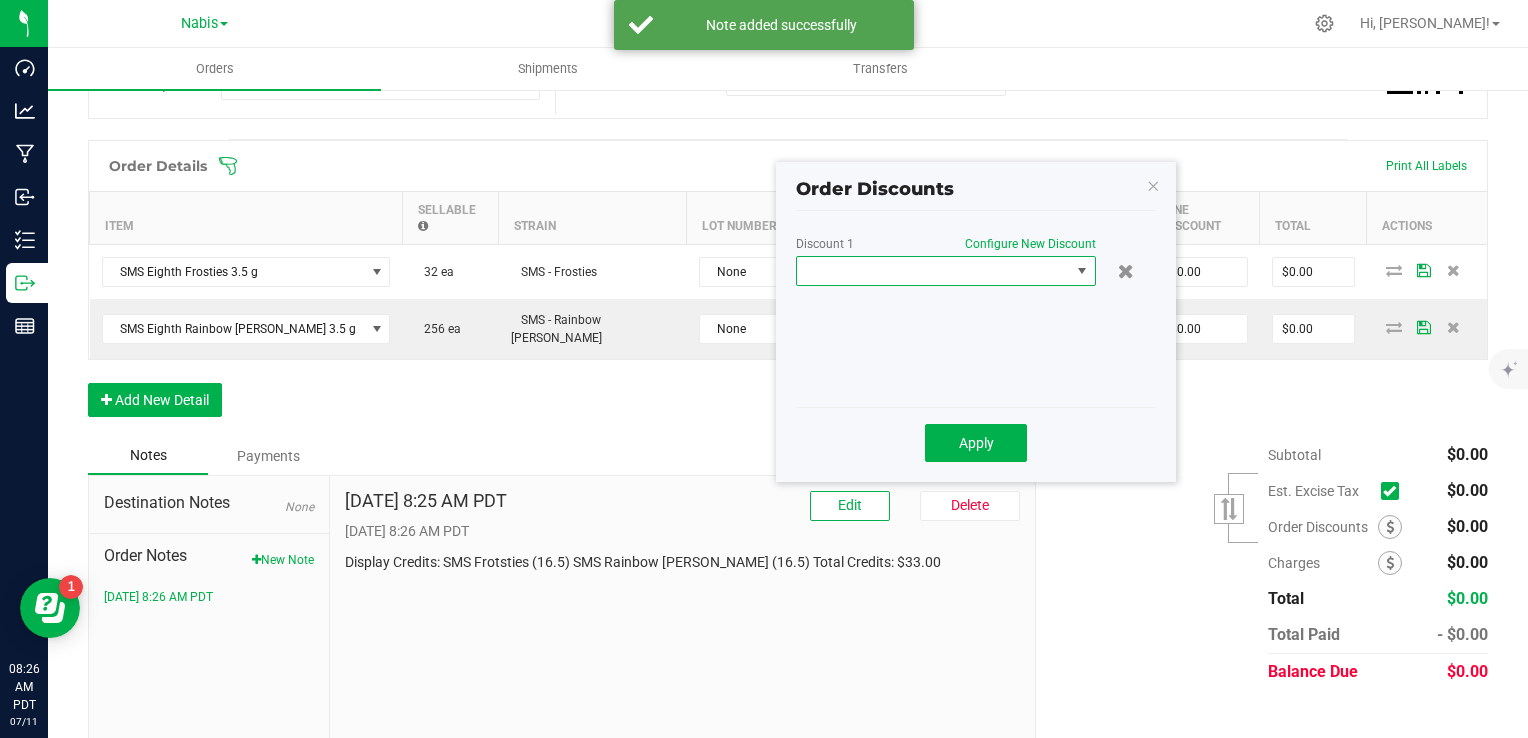 click at bounding box center (933, 271) 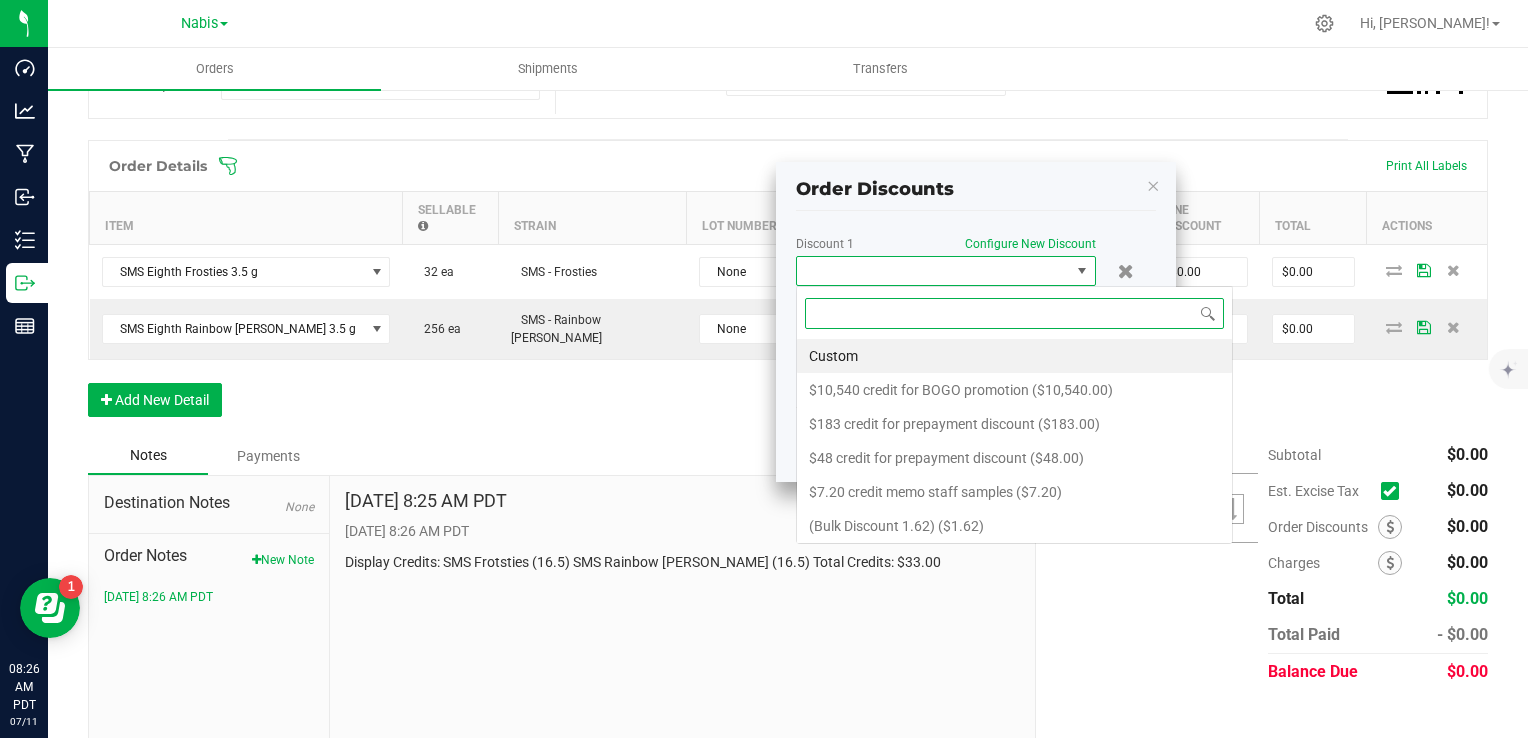 click at bounding box center (933, 271) 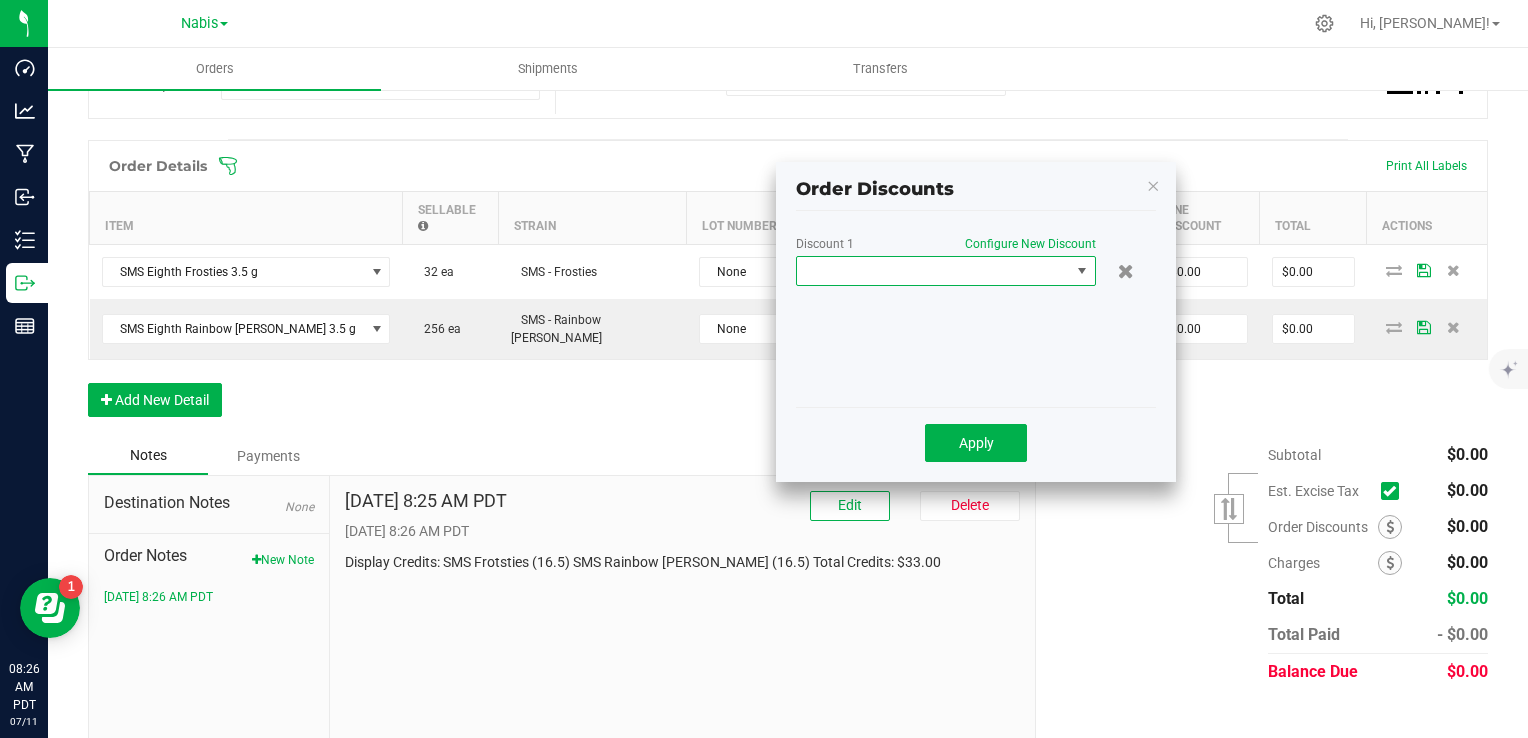 click at bounding box center (933, 271) 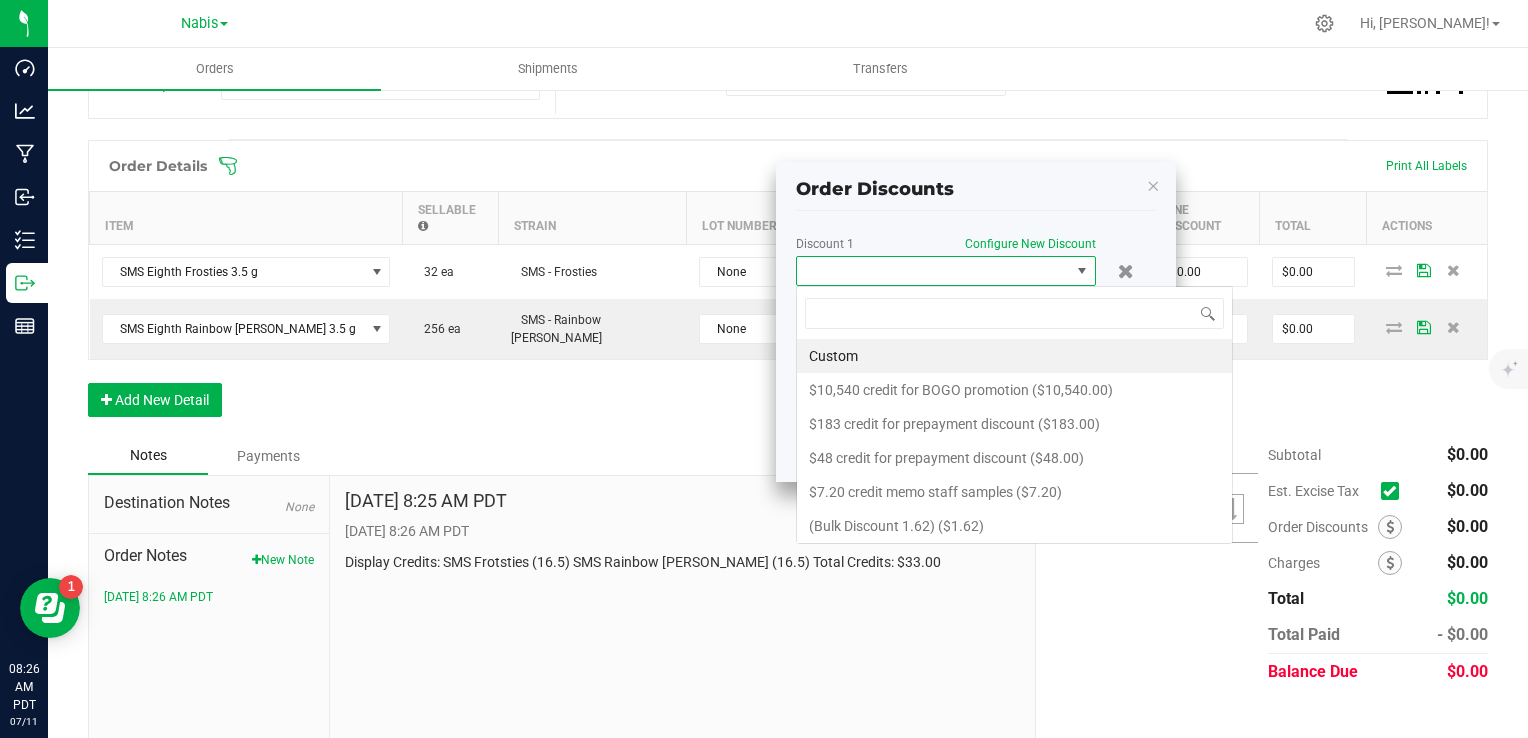 scroll, scrollTop: 99970, scrollLeft: 99700, axis: both 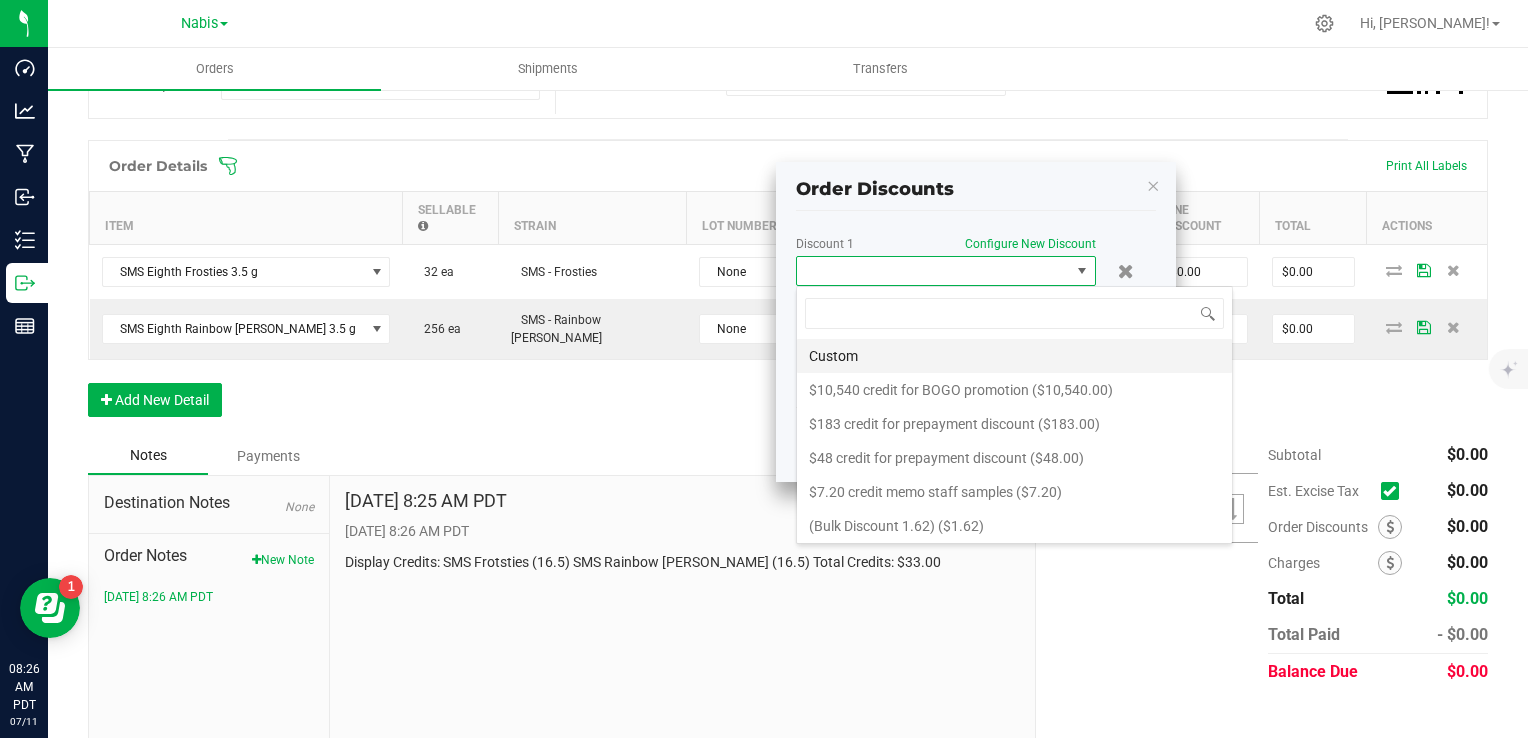 click on "Custom" at bounding box center (1014, 356) 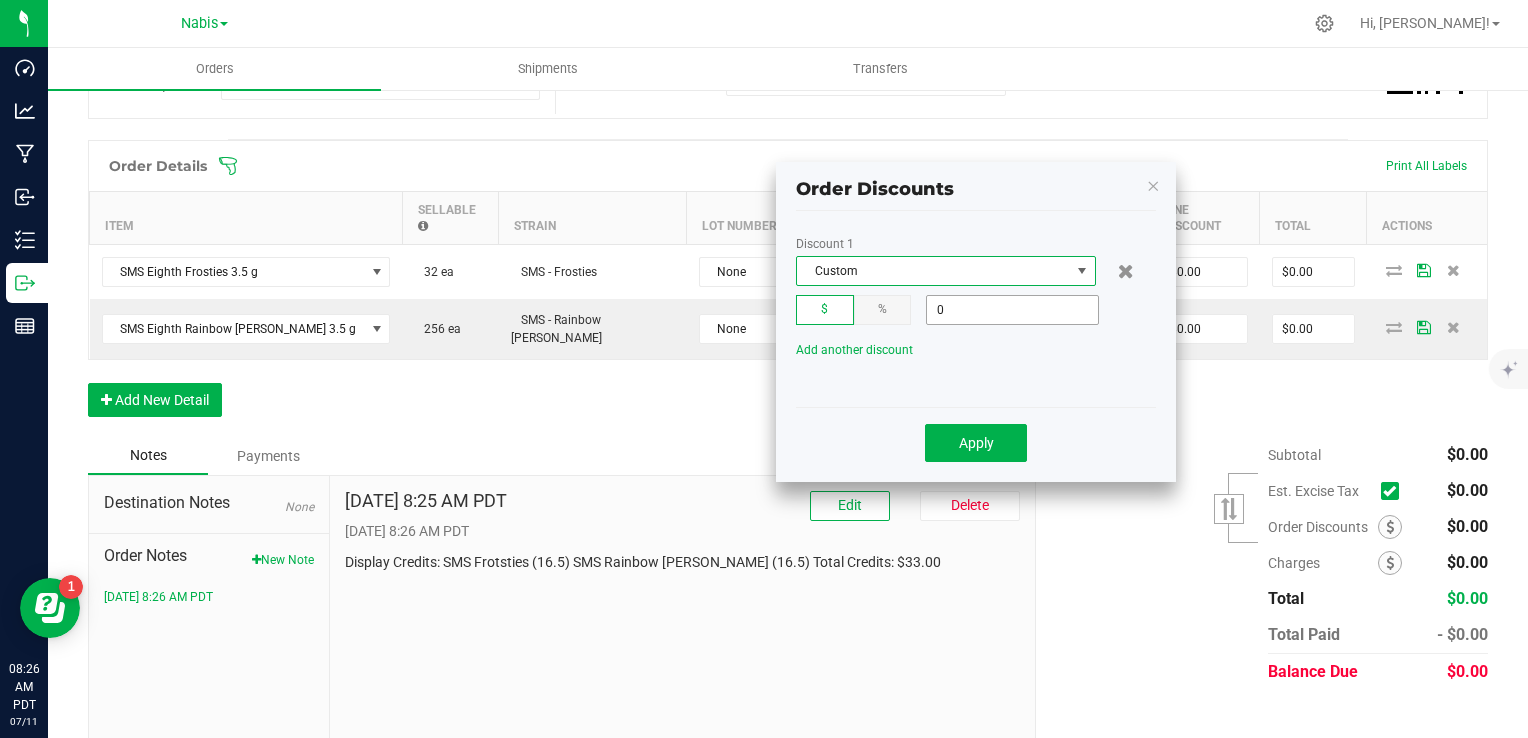 click on "0" at bounding box center [1012, 310] 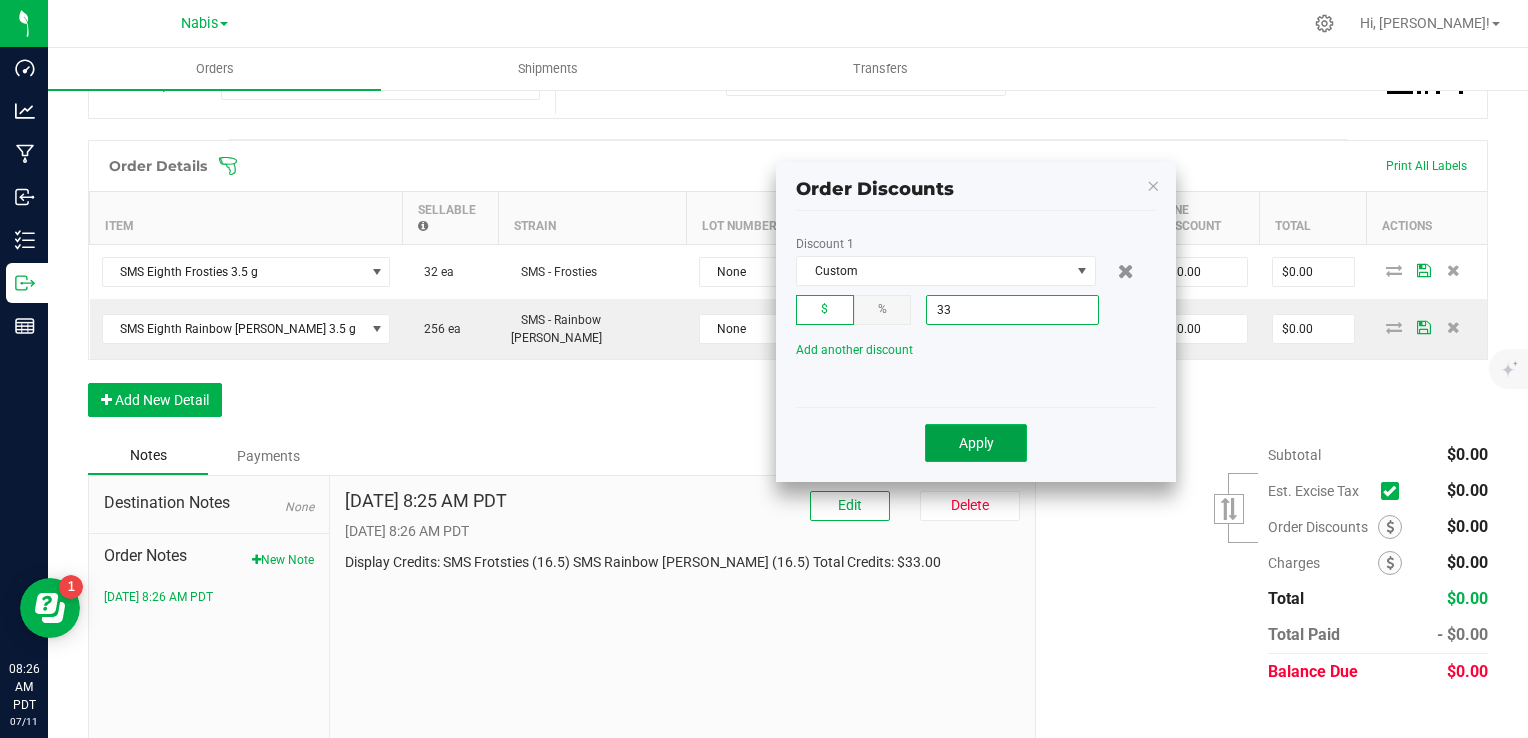 type on "$33.00" 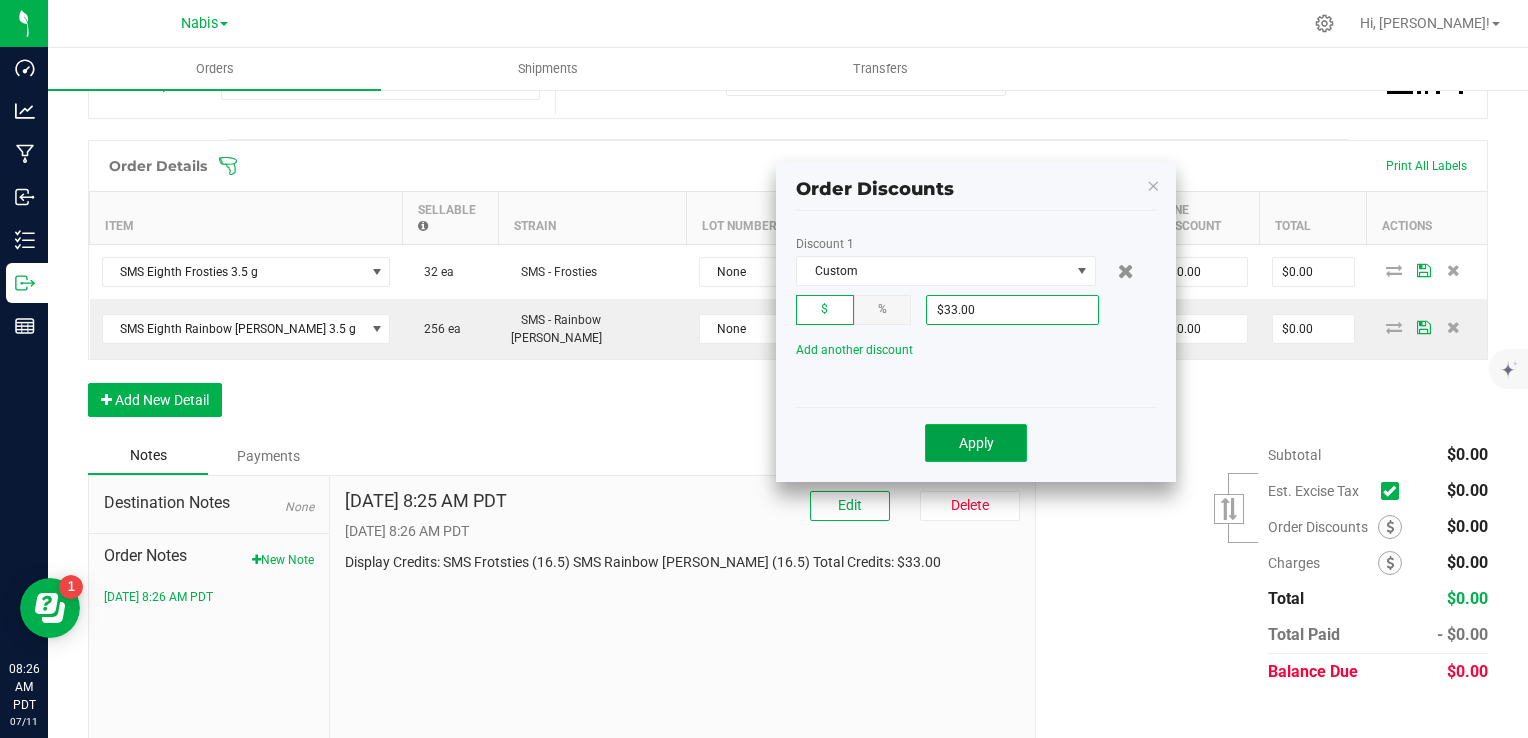 click on "Apply" at bounding box center [976, 443] 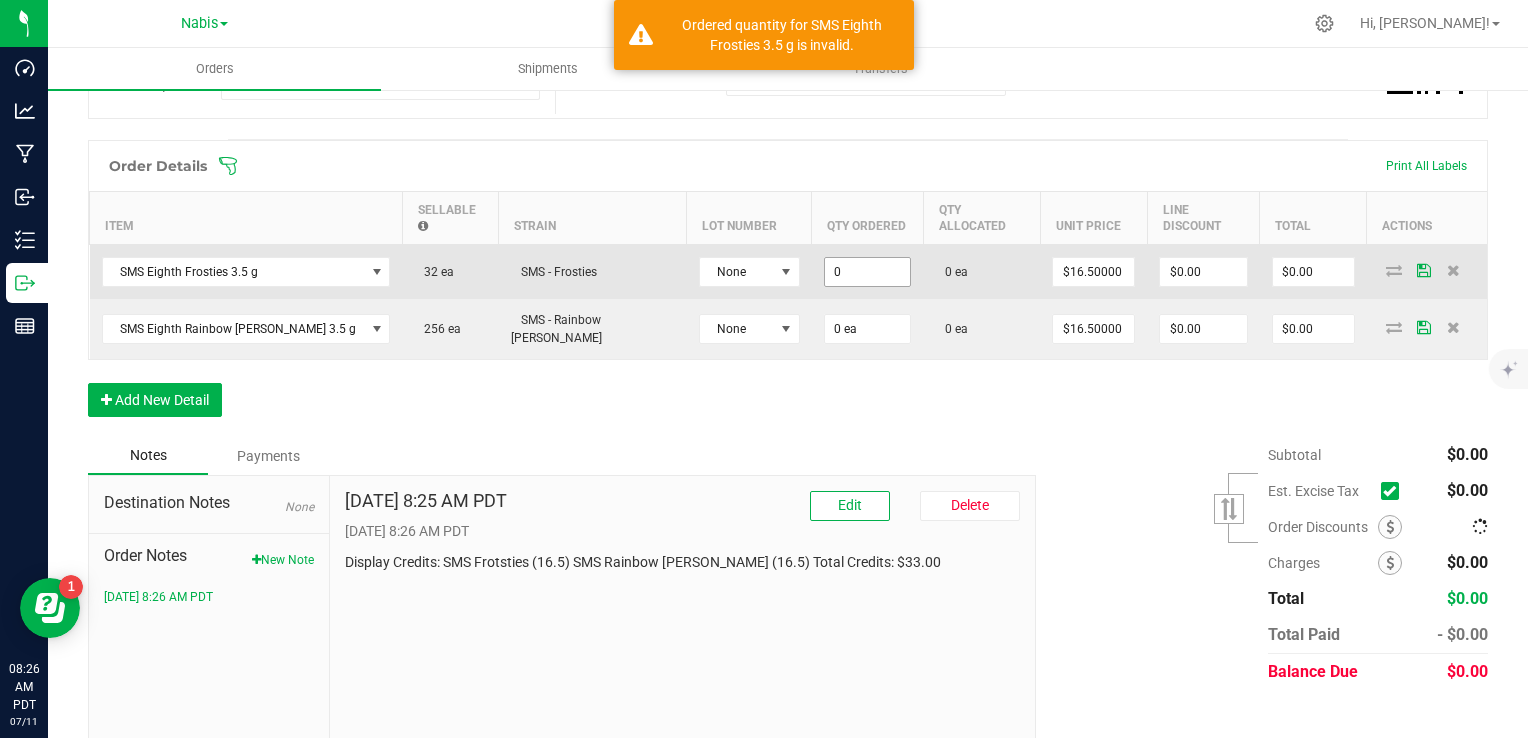 click on "0" at bounding box center (868, 272) 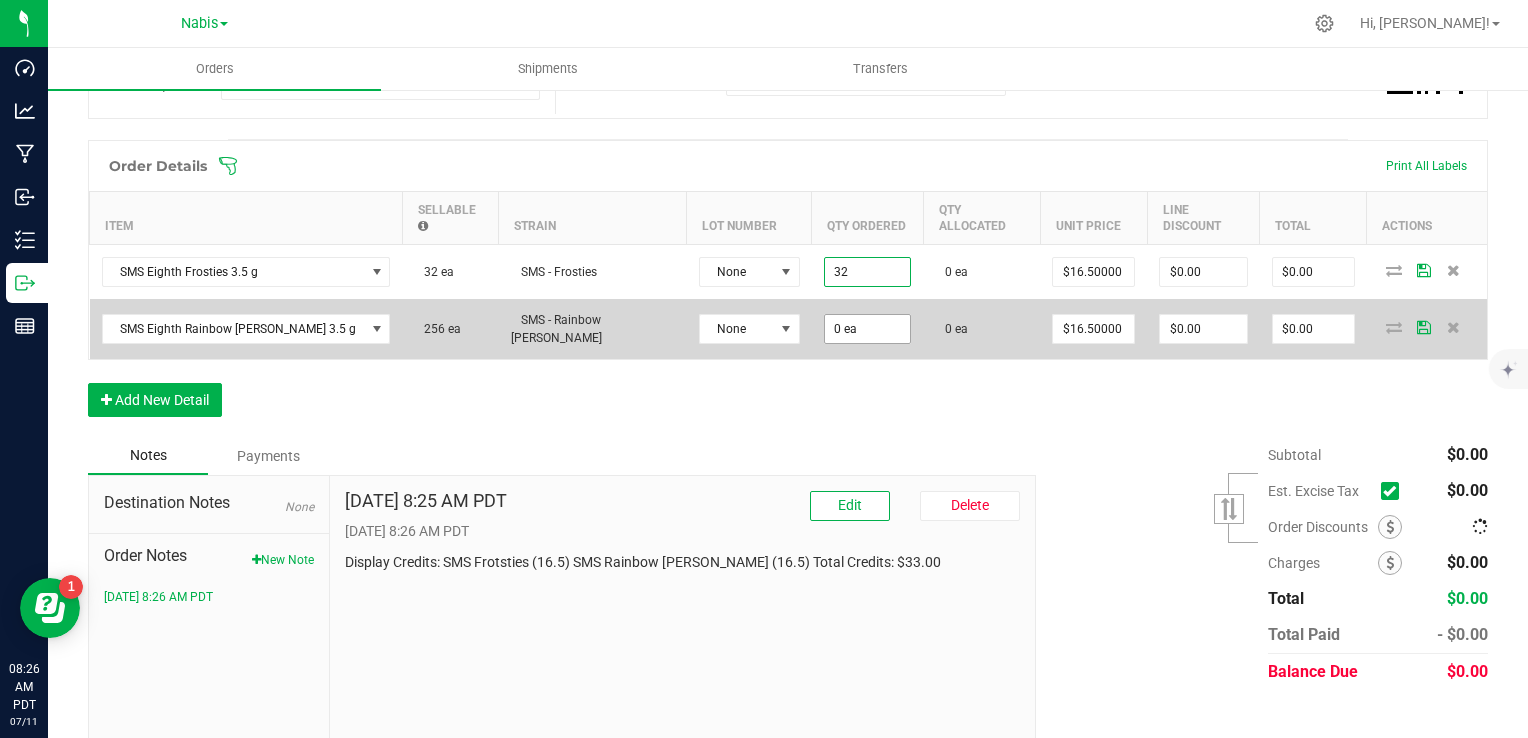 type on "32 ea" 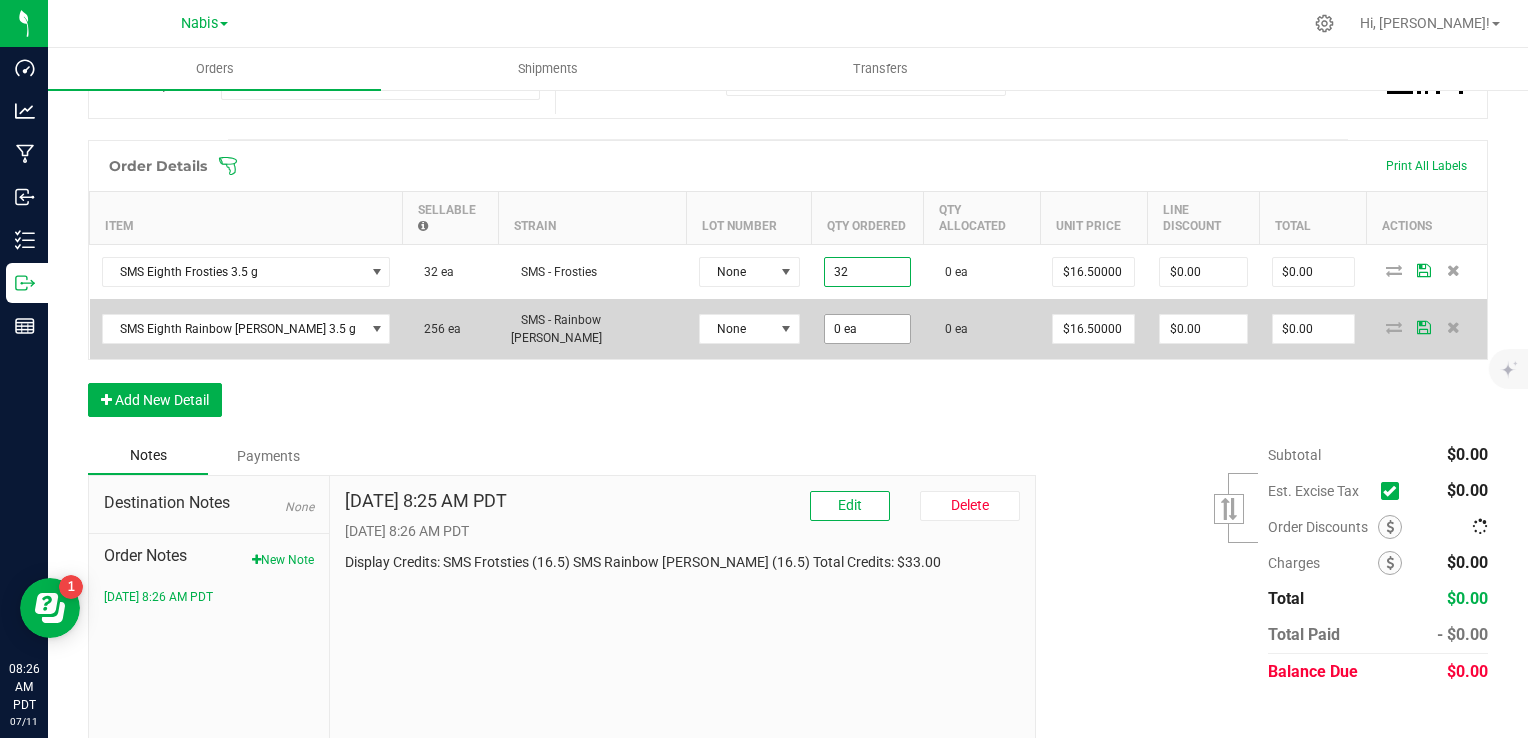 type on "$528.00" 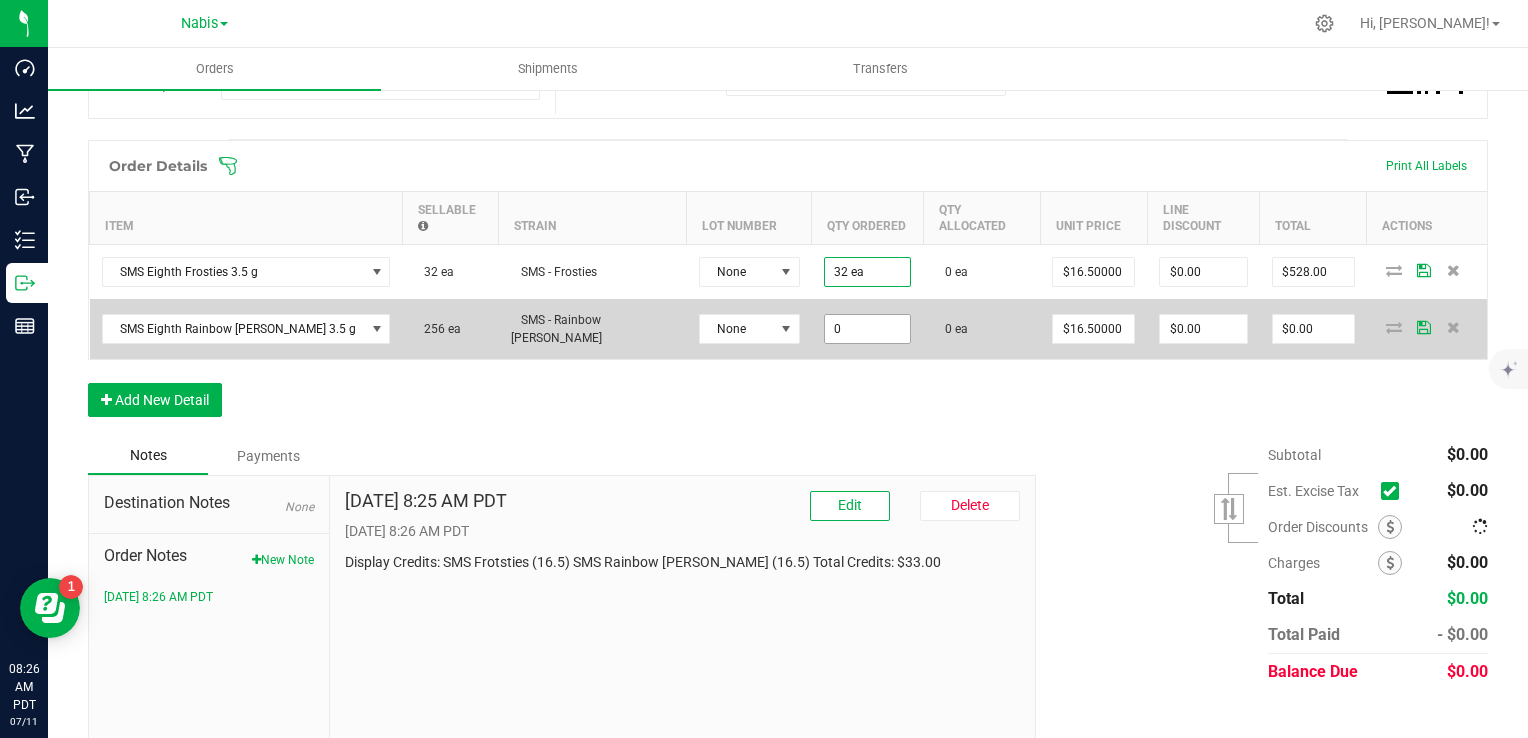 click on "0" at bounding box center [868, 329] 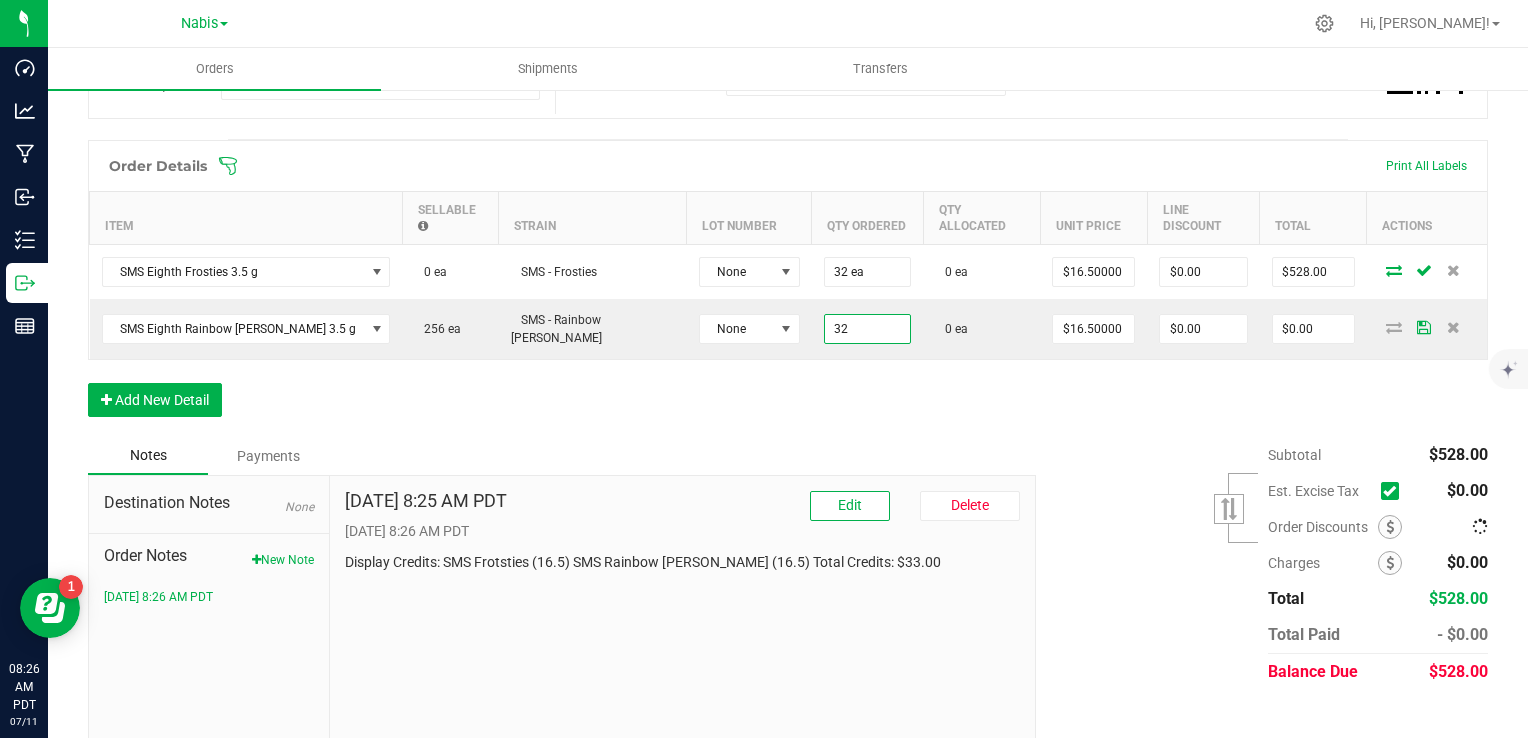 type on "32 ea" 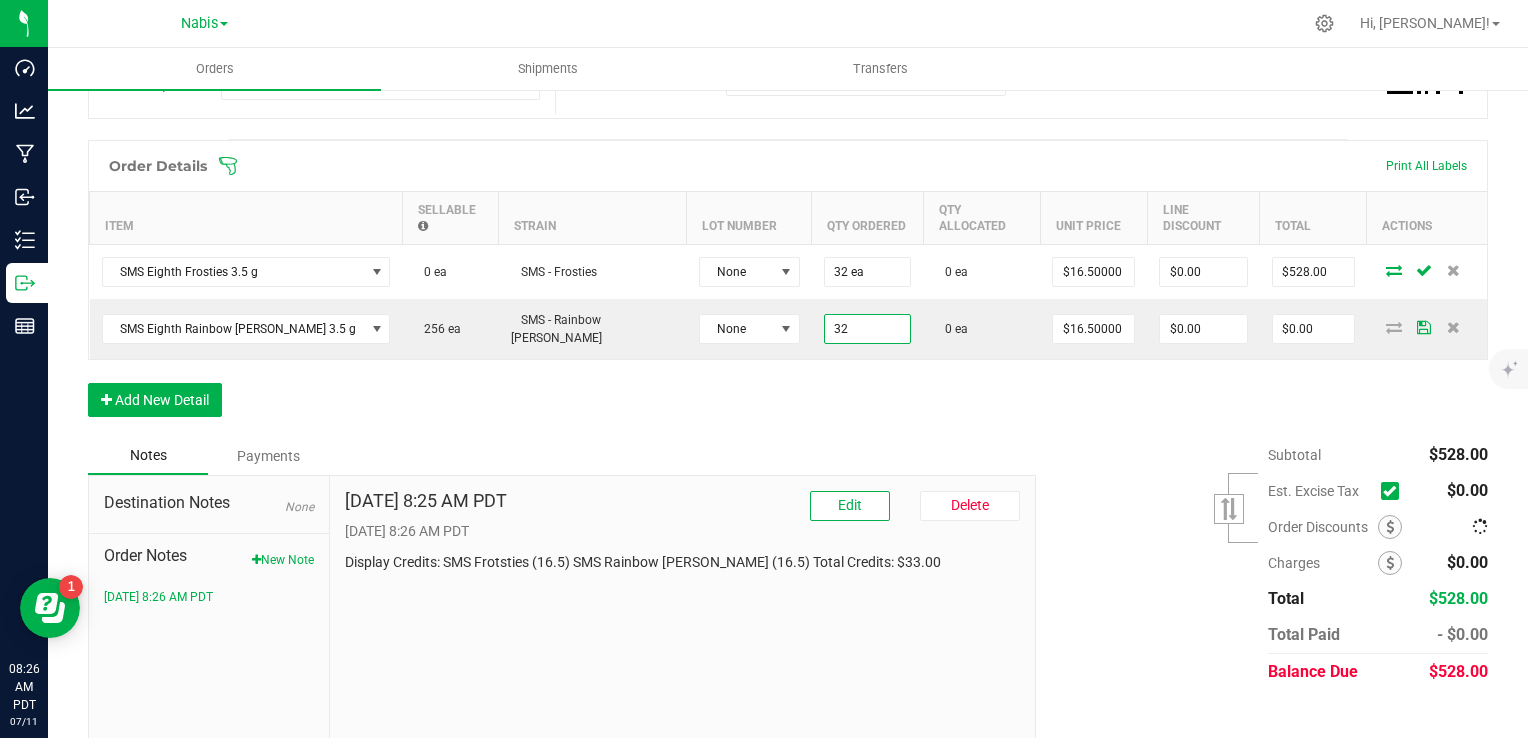 type on "$528.00" 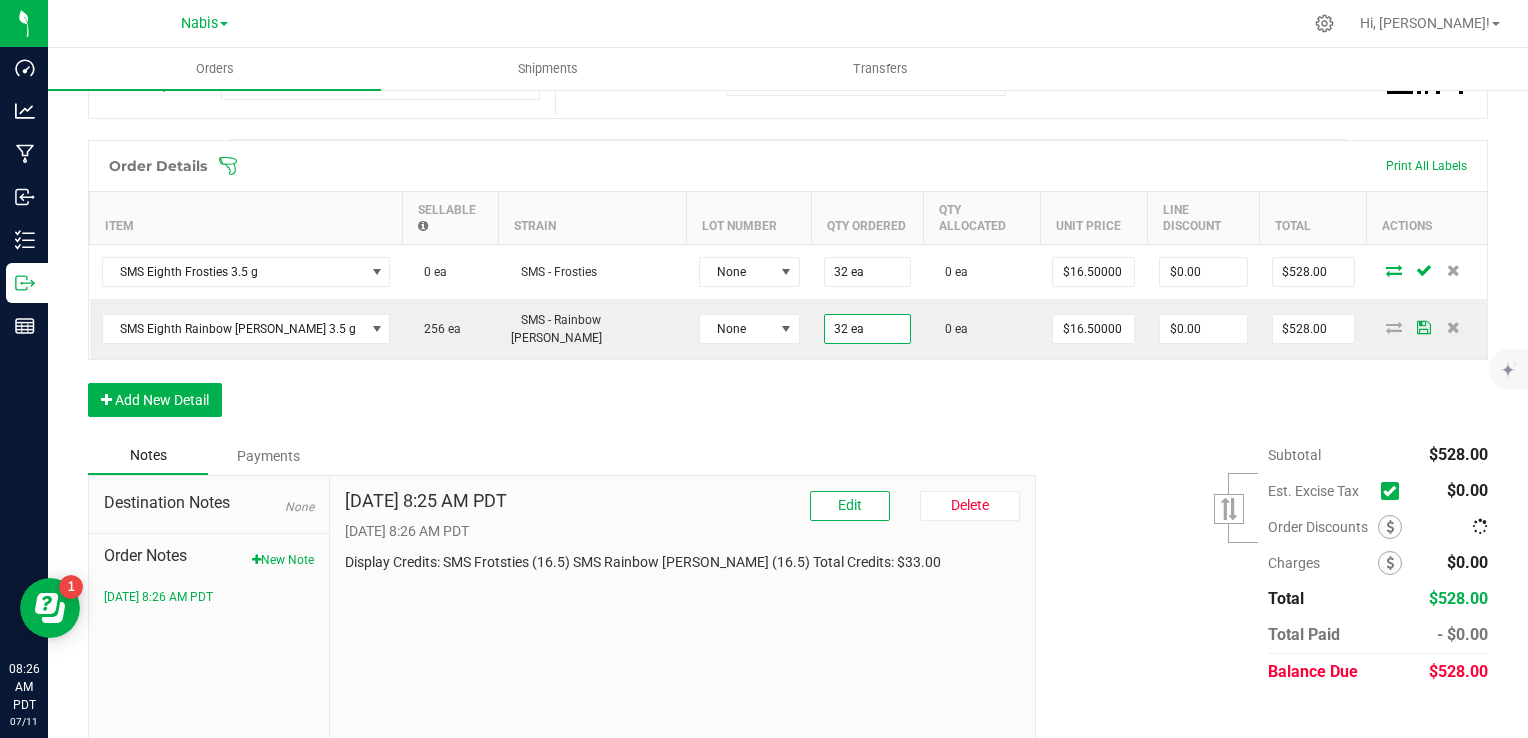 click on "Order Details Print All Labels Item  Sellable  Strain  Lot Number  Qty Ordered Qty Allocated Unit Price Line Discount Total Actions SMS Eighth Frosties 3.5 g  0 ea   SMS - Frosties  None 32 ea  0 ea  $16.50000 $0.00 $528.00 SMS Eighth Rainbow Runtz 3.5 g  256 ea   SMS - Rainbow Runtz  None 32 ea  0 ea  $16.50000 $0.00 $528.00
Add New Detail" at bounding box center [788, 288] 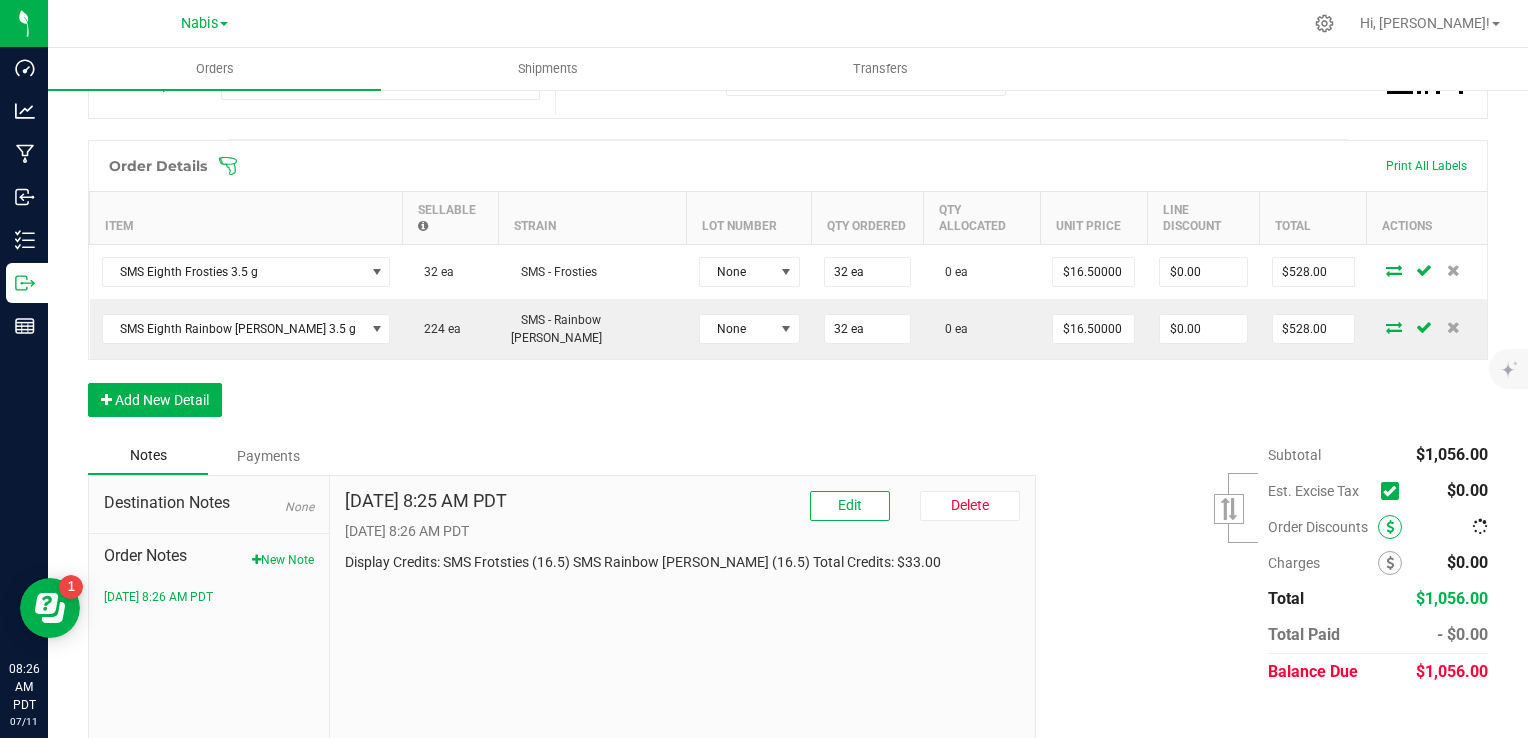 click at bounding box center [1390, 527] 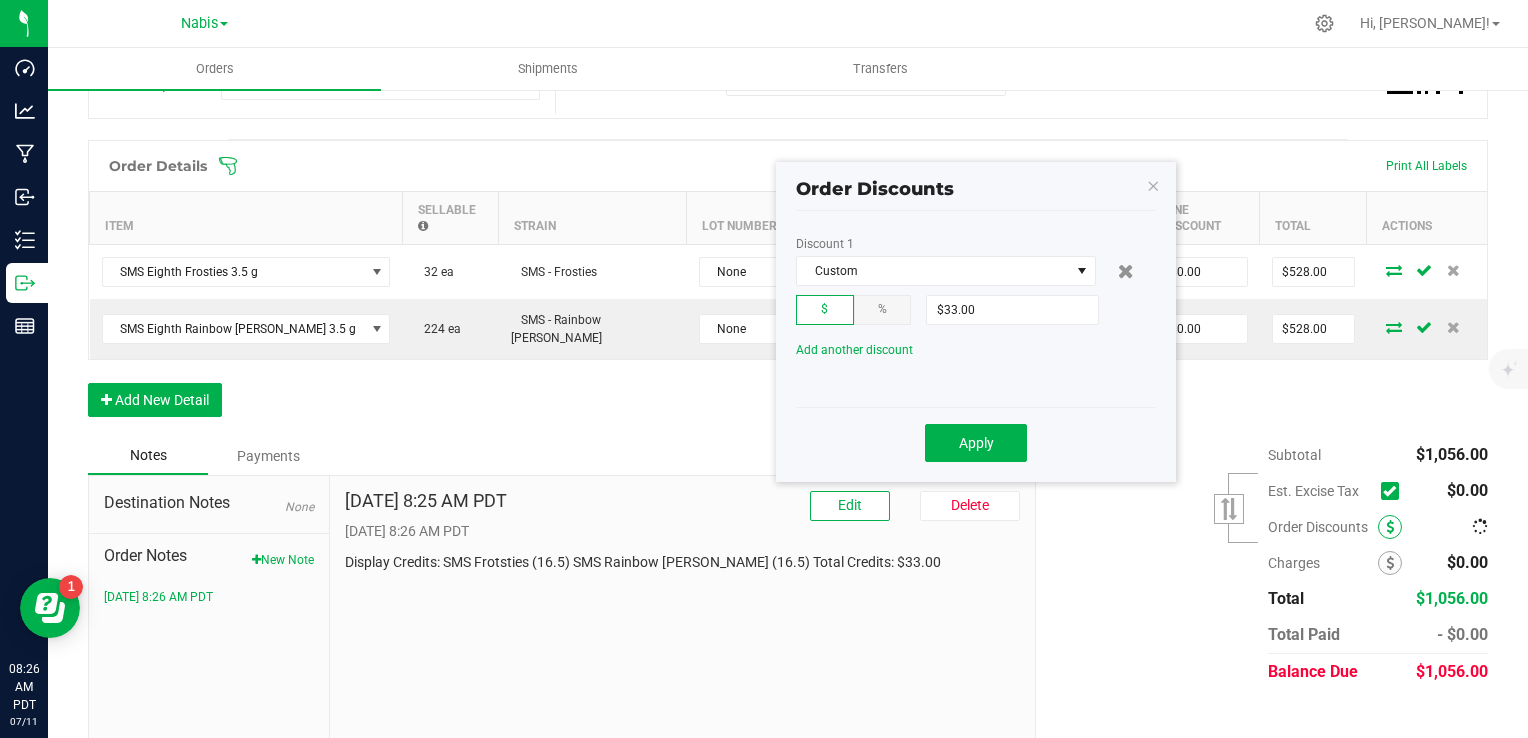 scroll, scrollTop: 474, scrollLeft: 0, axis: vertical 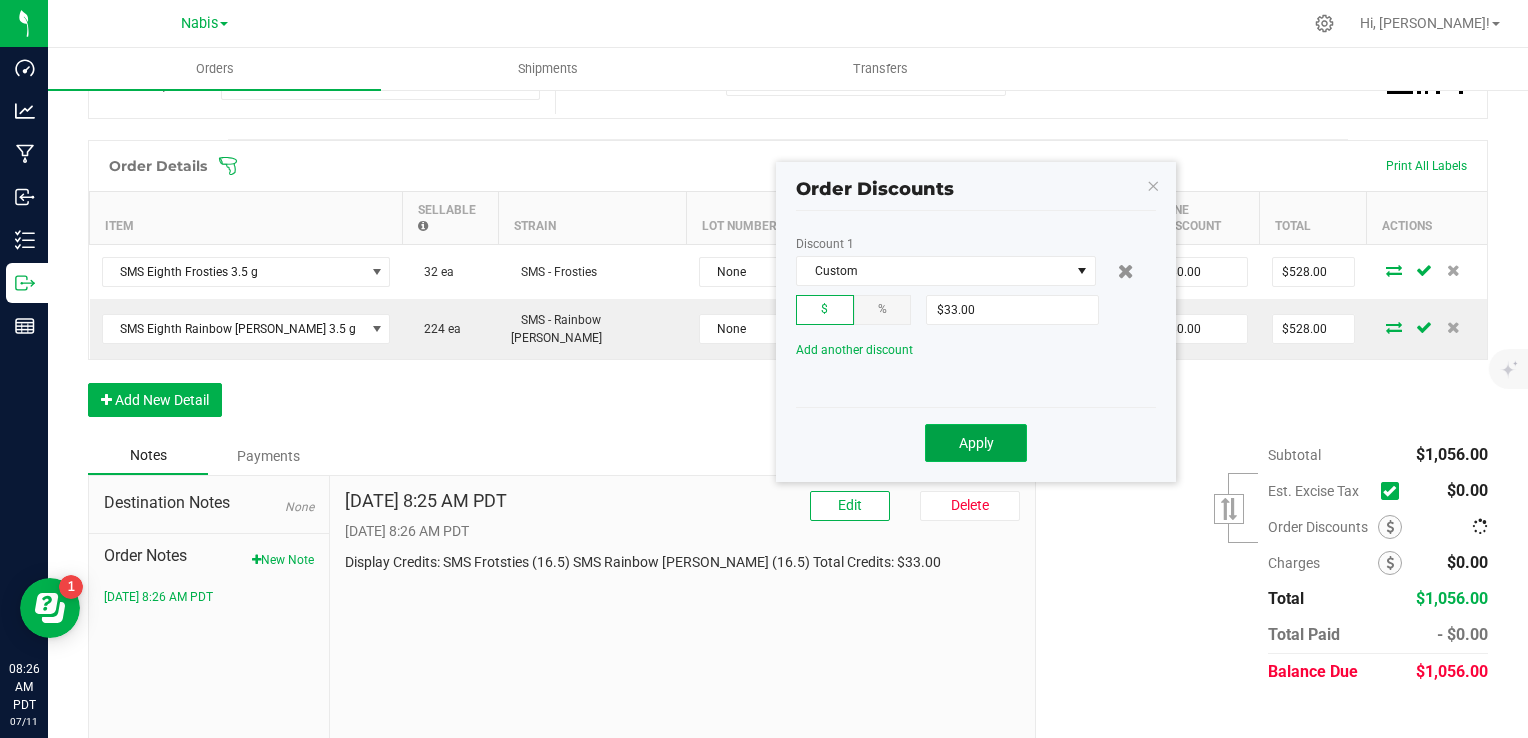 click on "Apply" at bounding box center (976, 443) 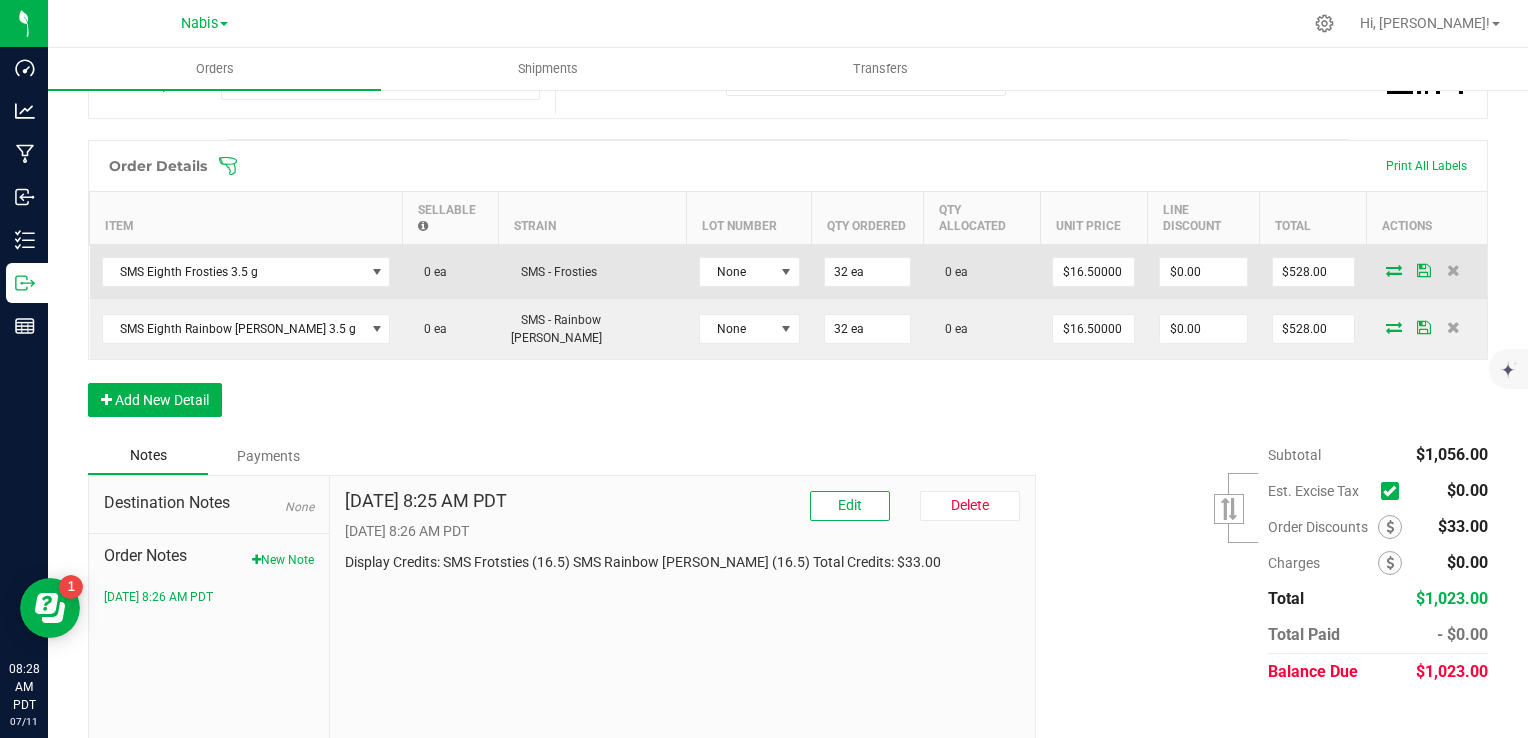 click at bounding box center (1394, 270) 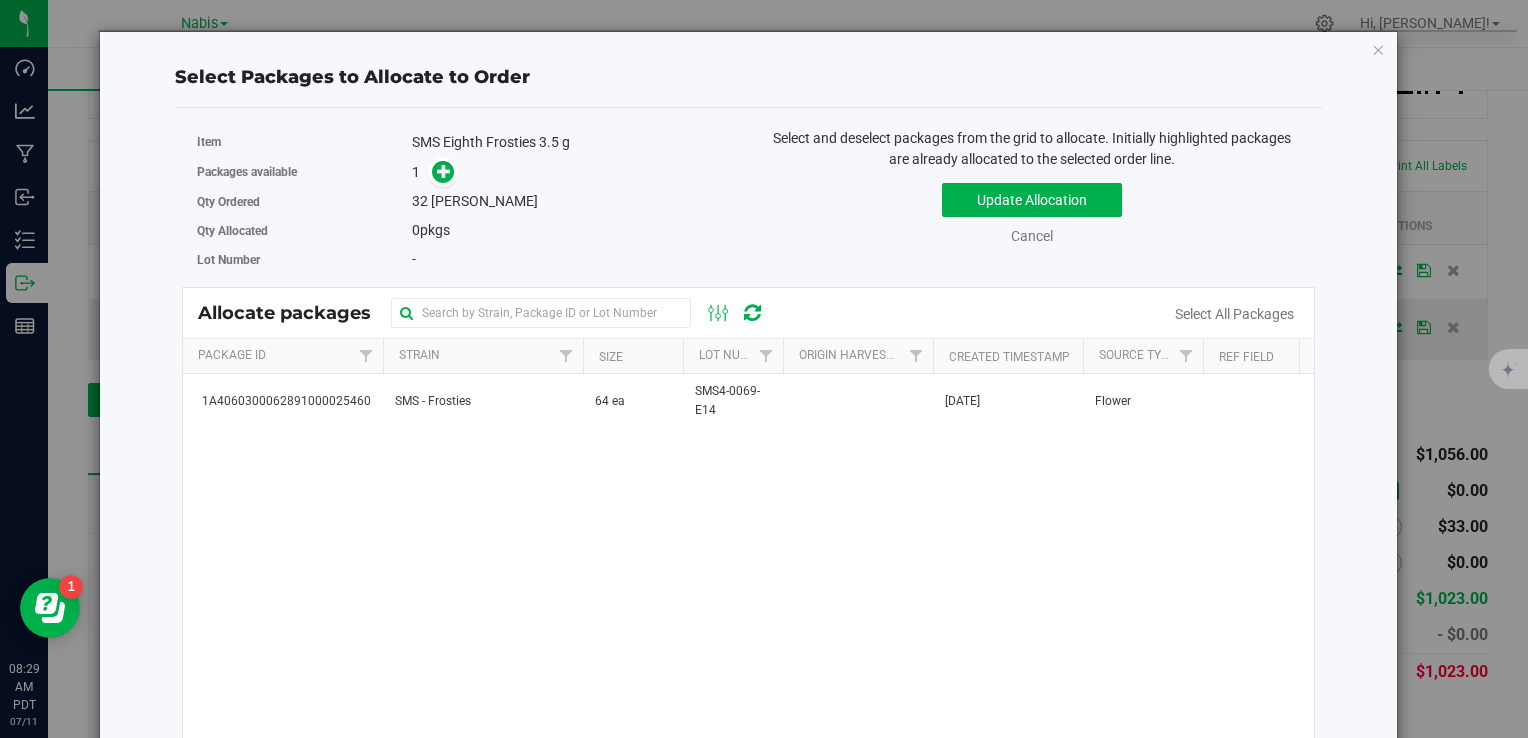 click on "1A4060300062891000025460  SMS - Frosties
64 ea
SMS4-0069-E14  Jun 19, 2025  Flower" at bounding box center (748, 624) 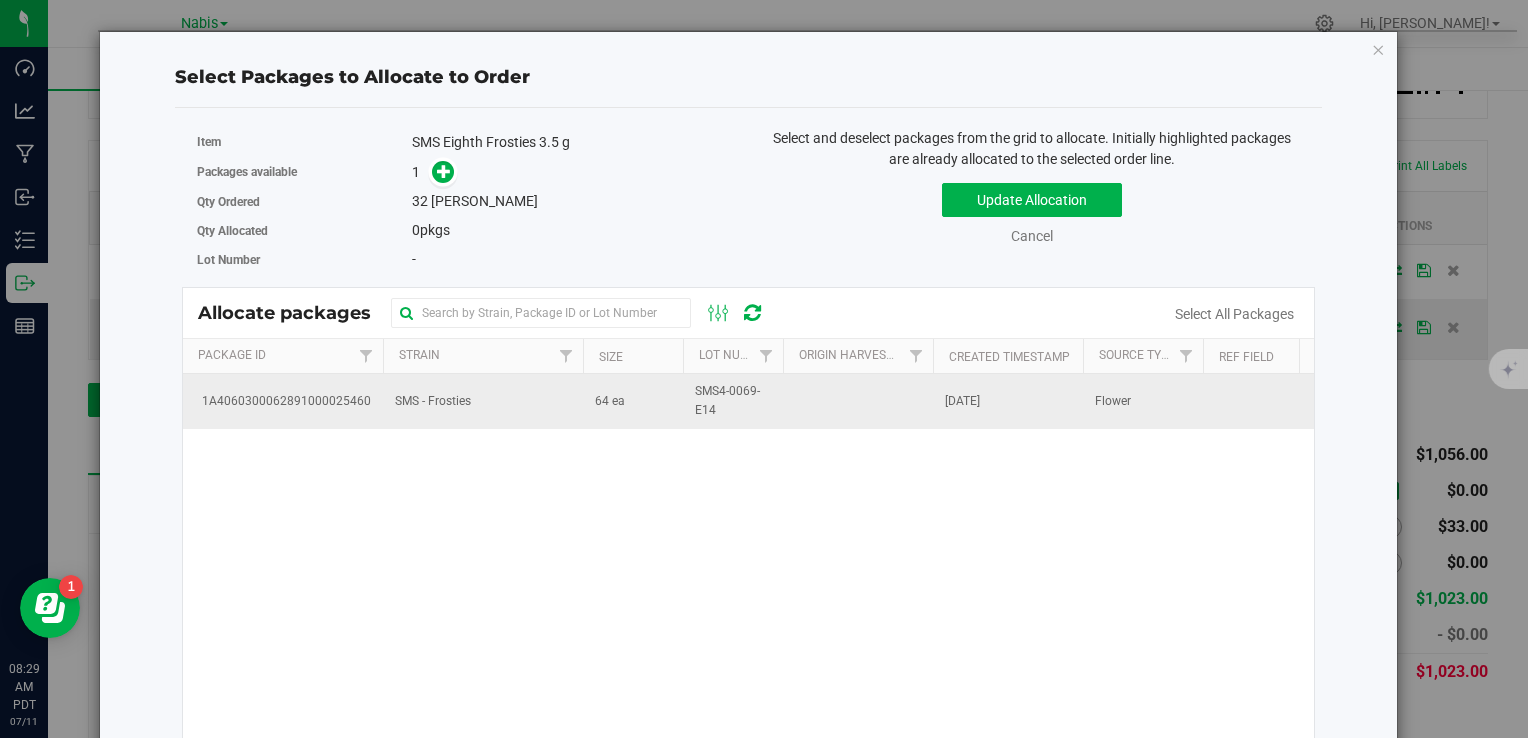 click on "SMS - Frosties" at bounding box center [483, 401] 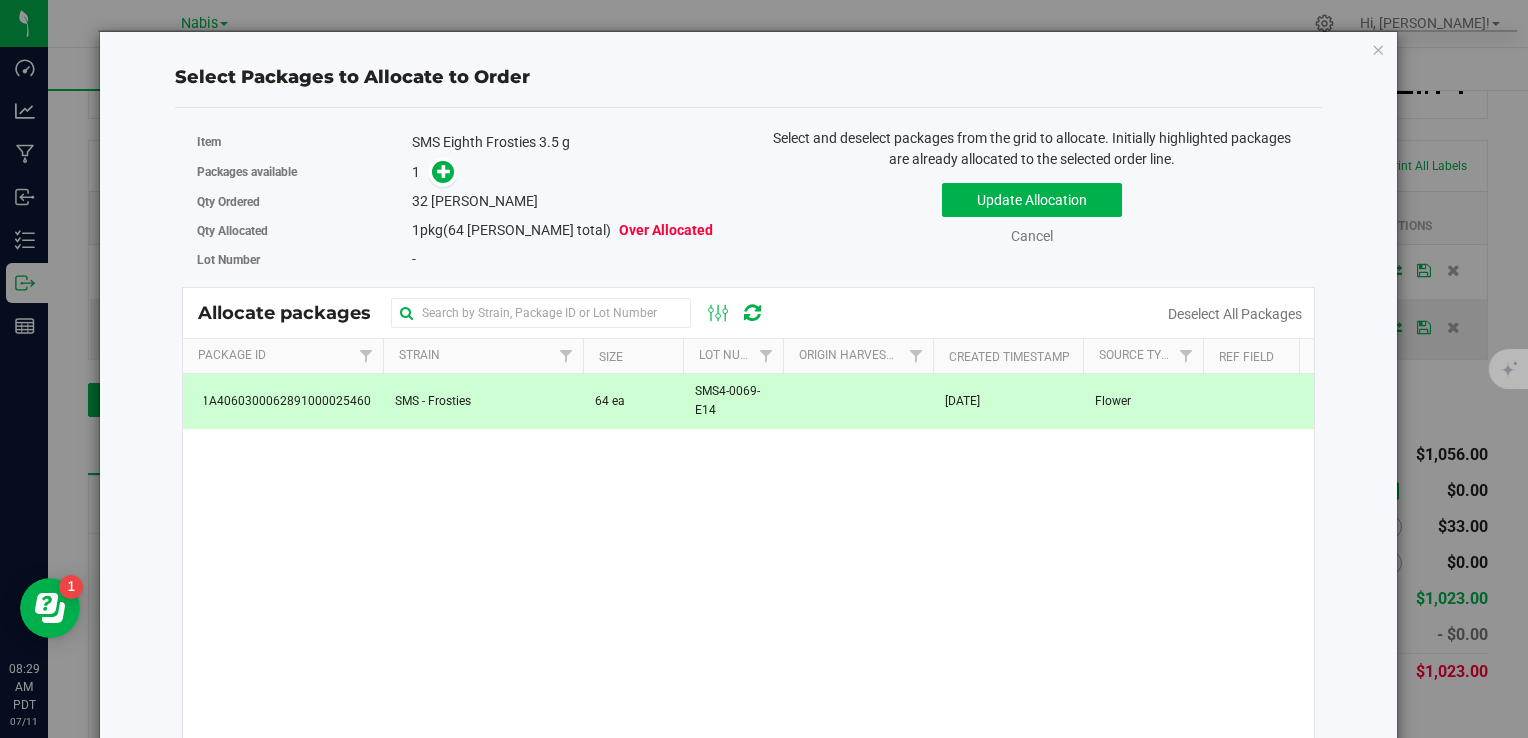 click at bounding box center [439, 172] 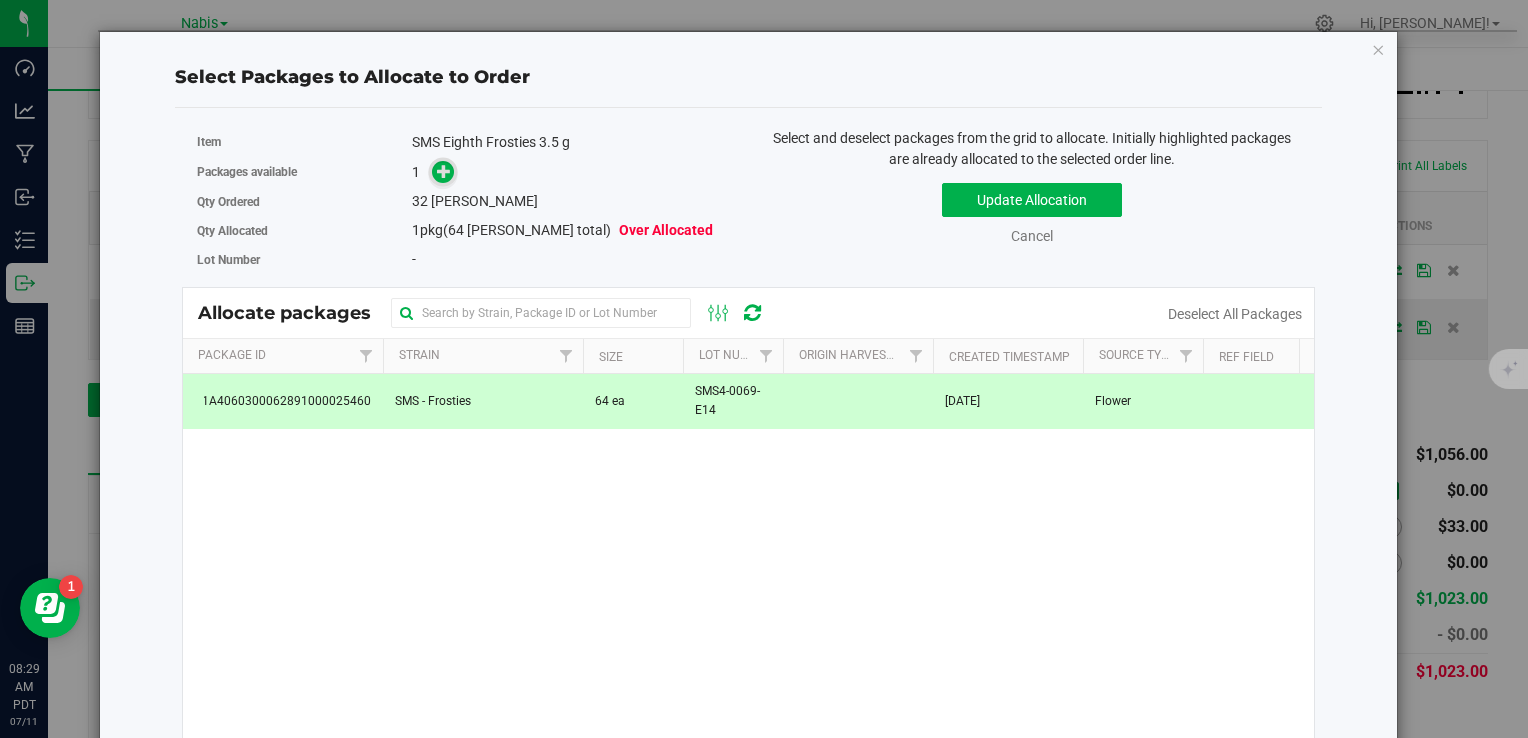 click at bounding box center (444, 171) 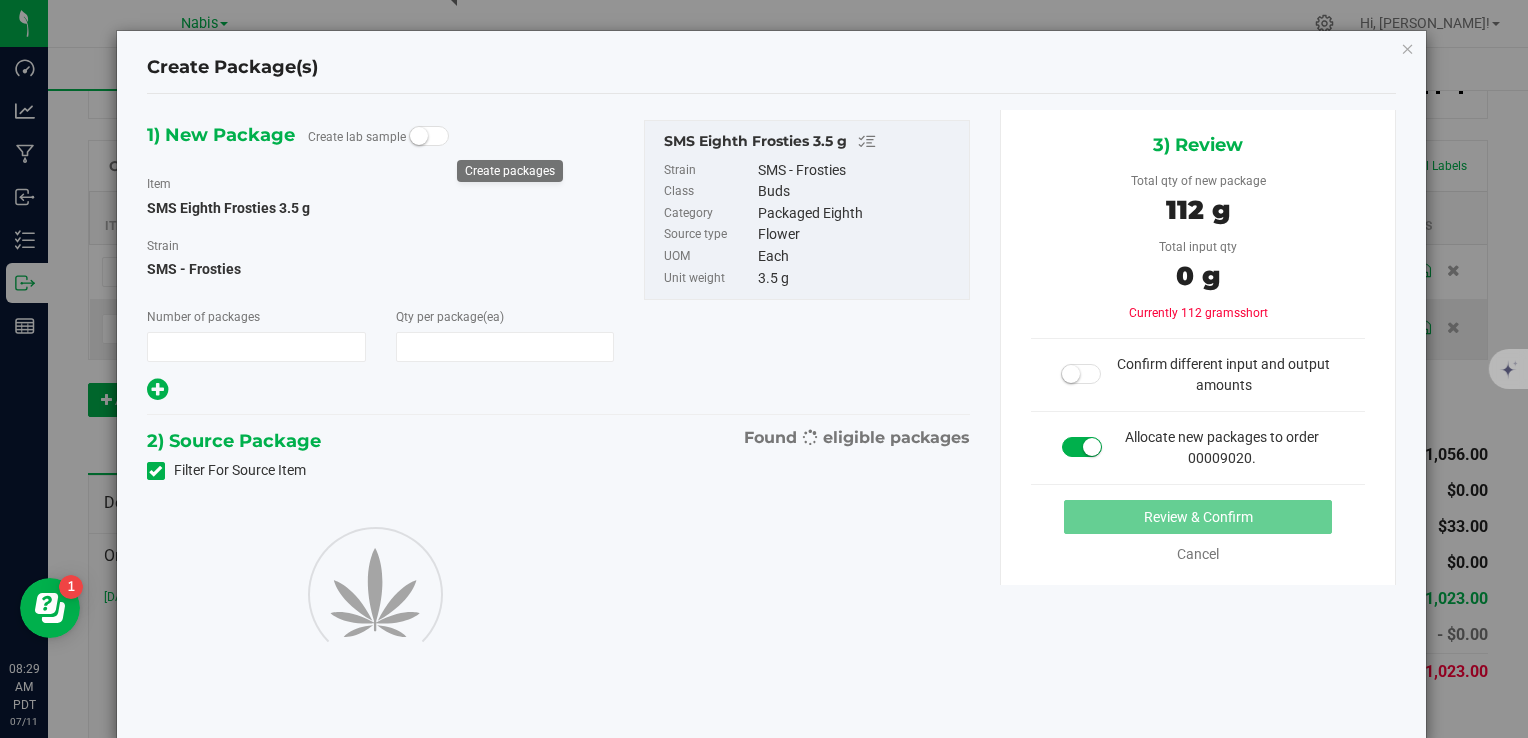 type on "1" 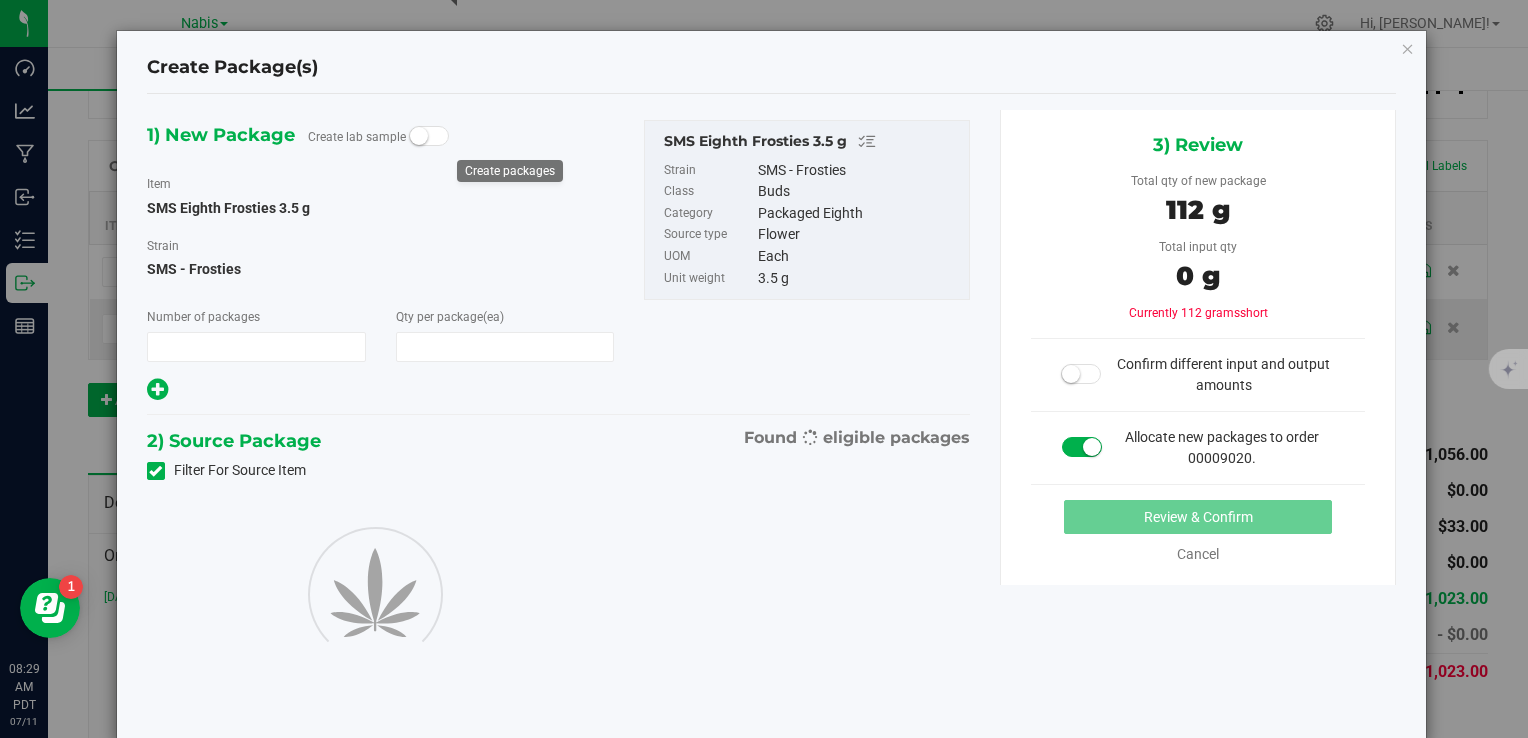 type on "32" 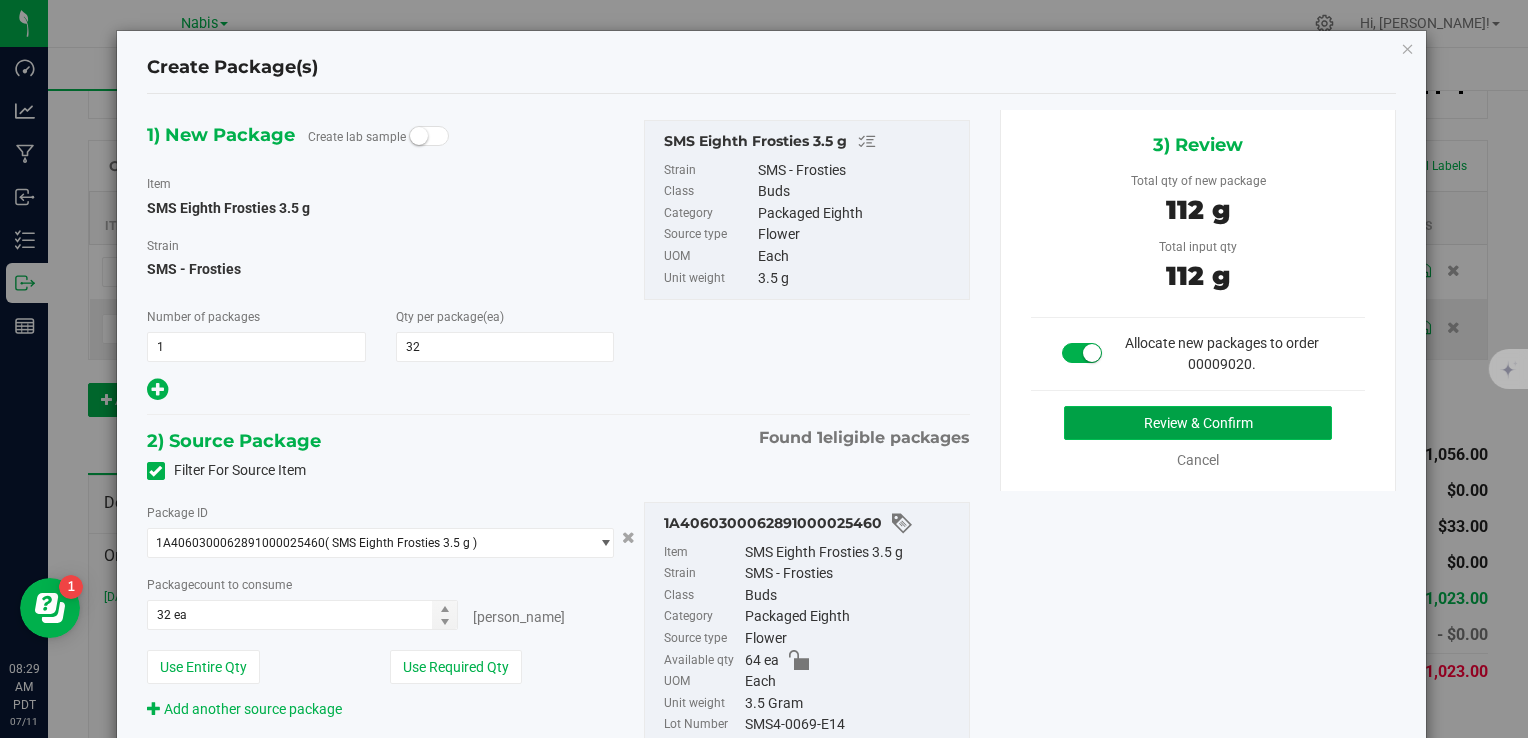 click on "Review & Confirm" at bounding box center [1198, 423] 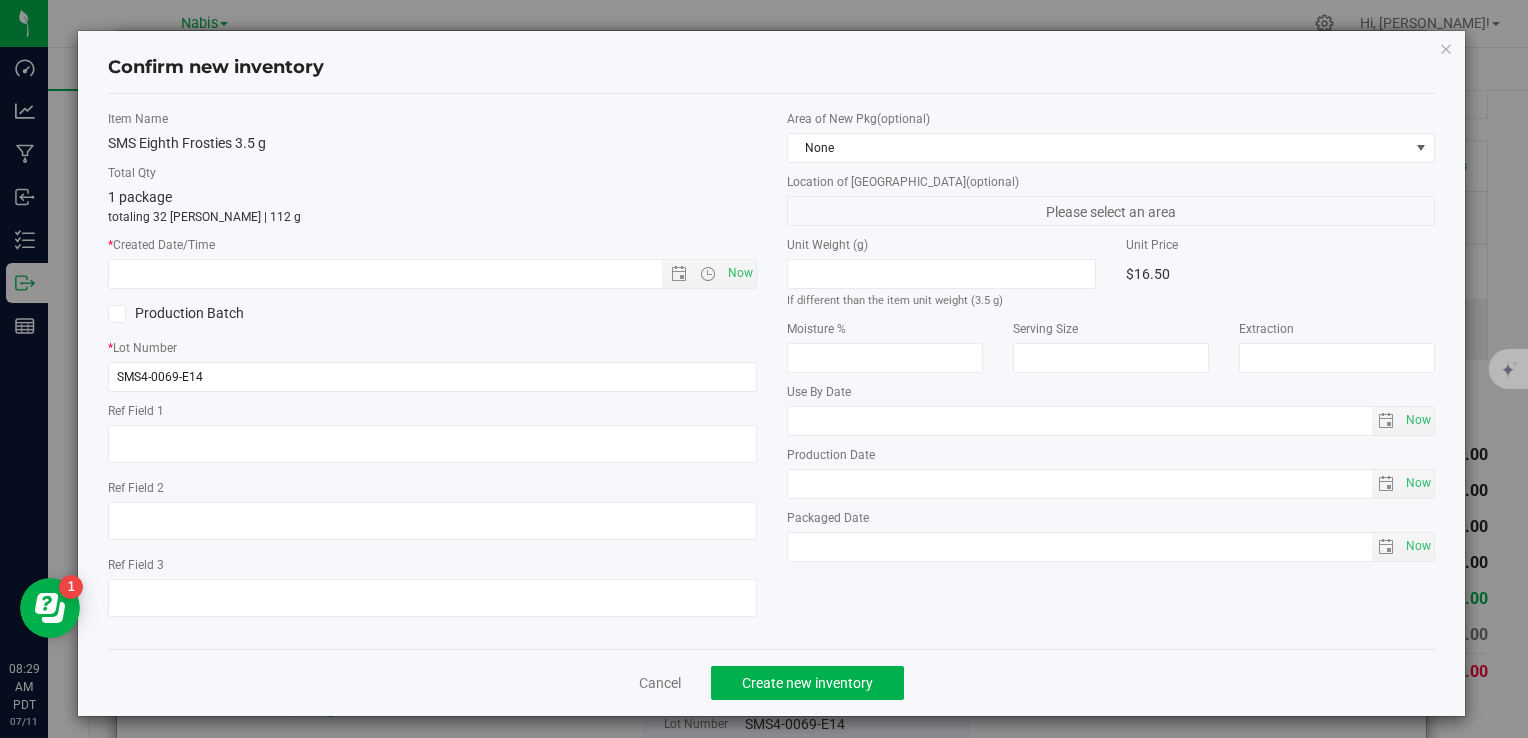 click on "Item Name
SMS Eighth Frosties 3.5 g
Total Qty
1 package  totaling 32 eaches | 112 g
*
Created Date/Time
Now
Production Batch
*
Lot Number
SMS4-0069-E14" at bounding box center [432, 371] 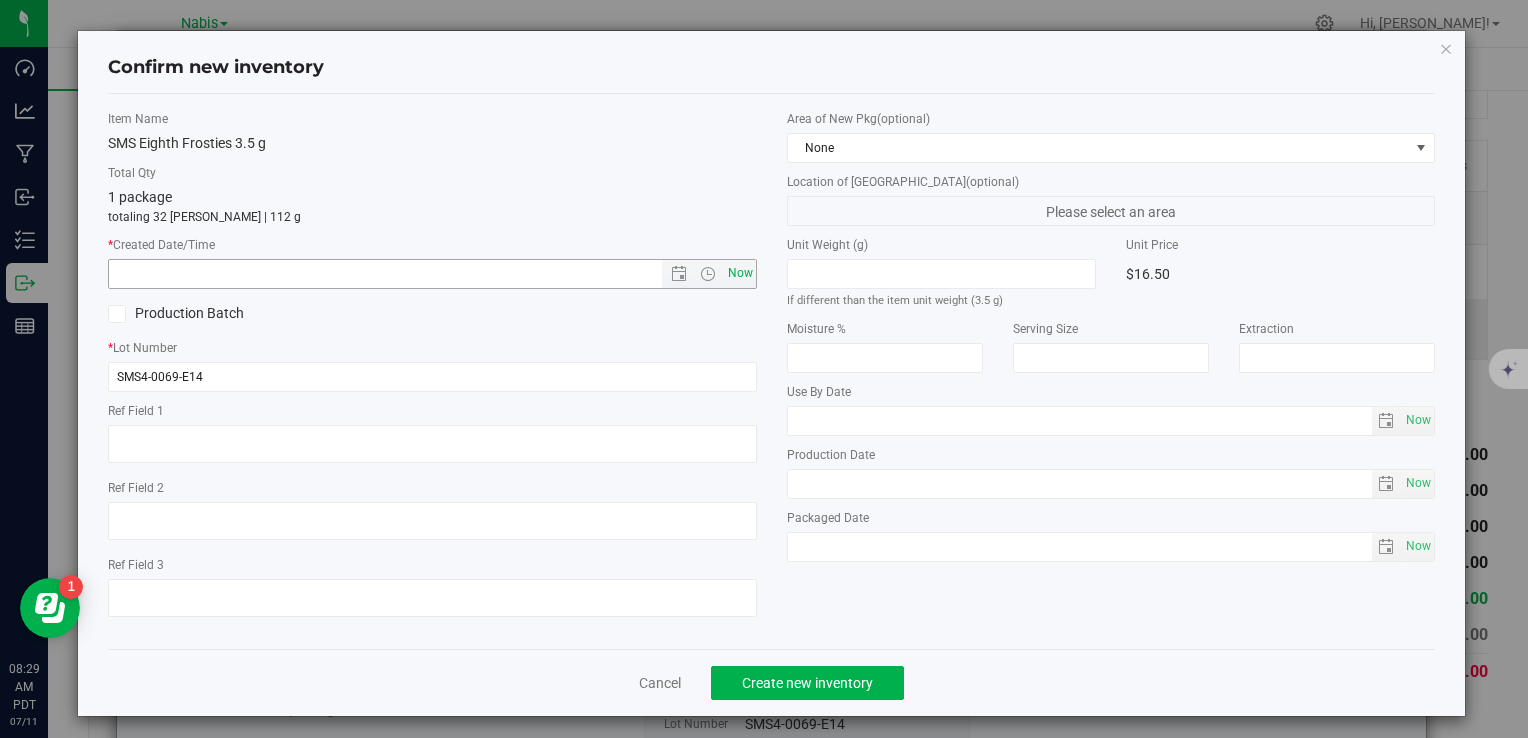 click on "Now" at bounding box center (740, 273) 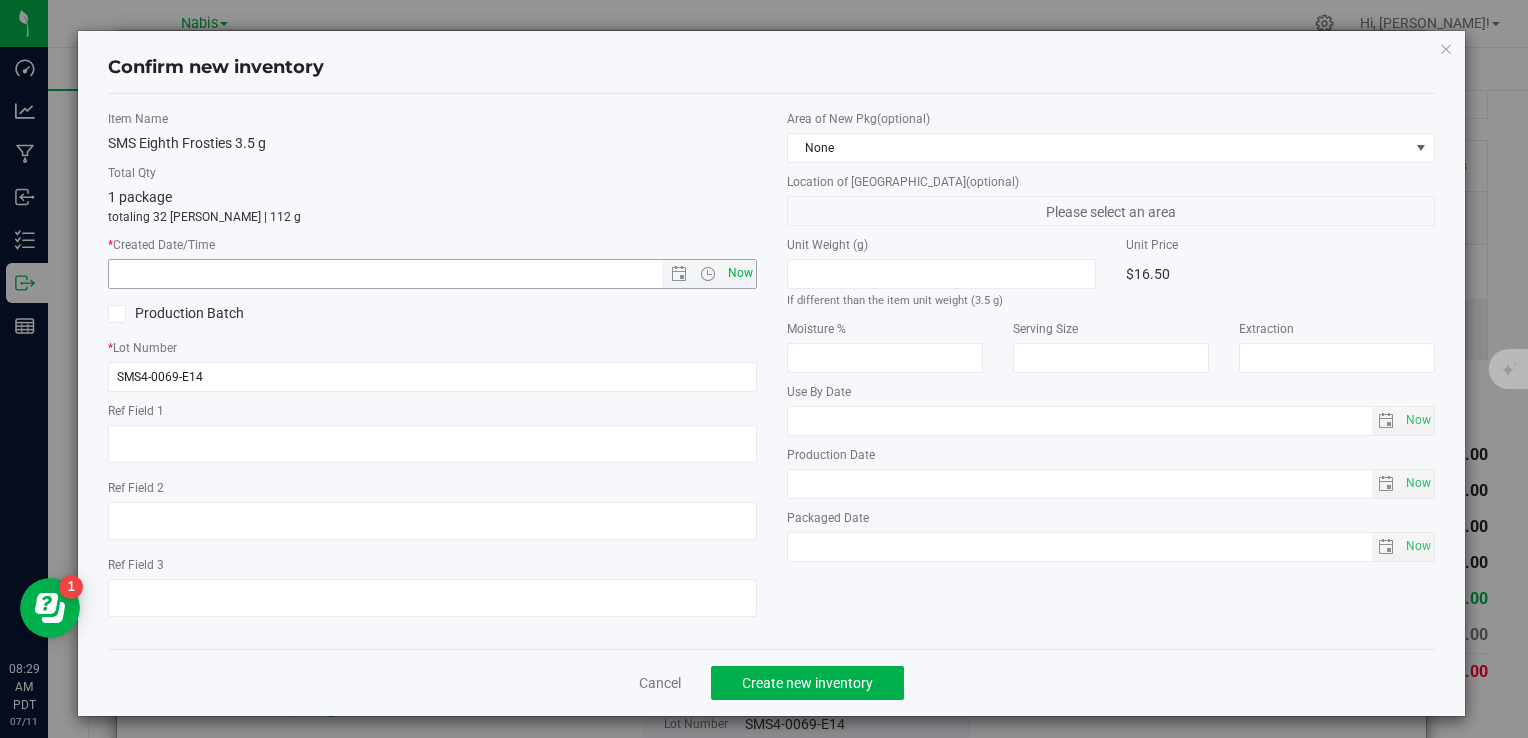type on "7/11/2025 8:29 AM" 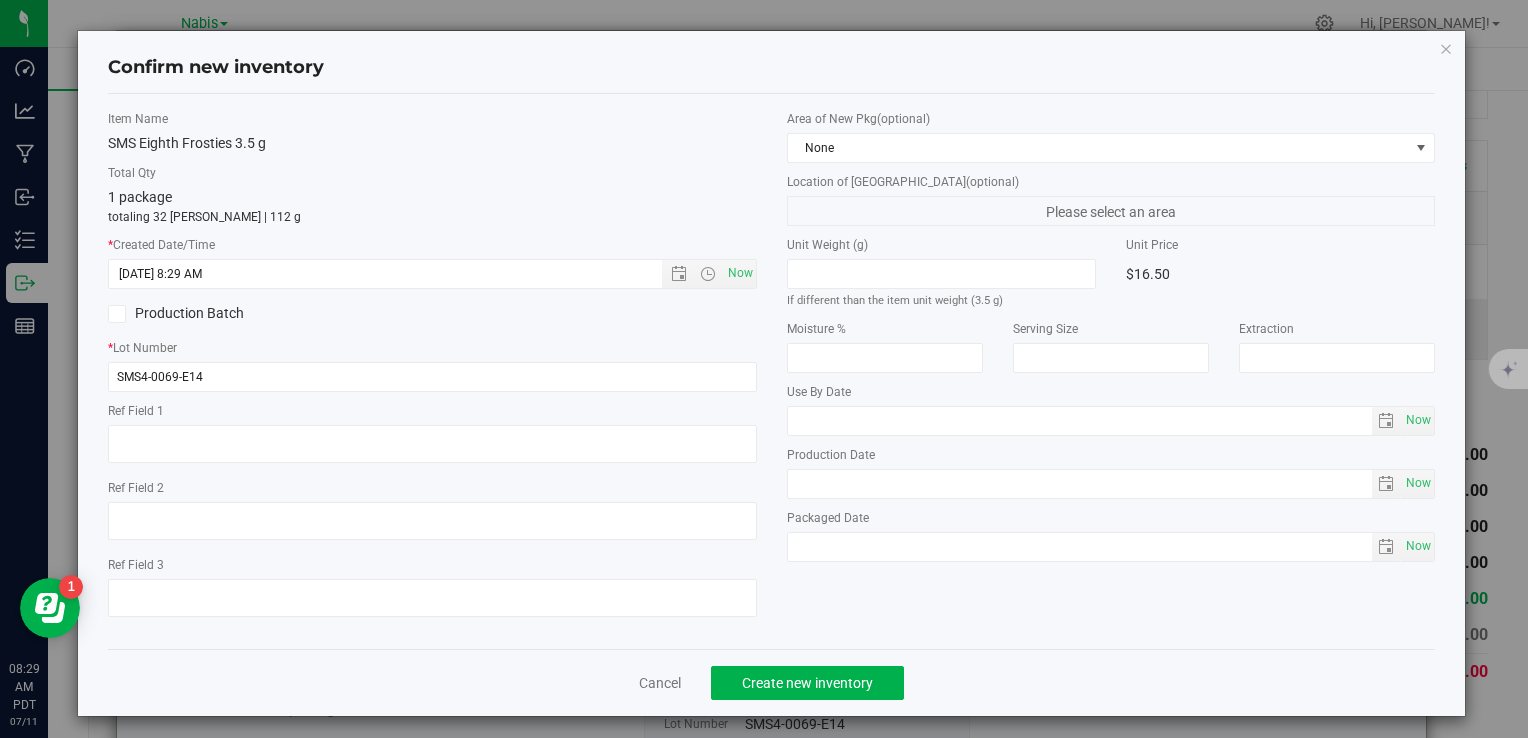 click on "Cancel
Create new inventory" at bounding box center (771, 682) 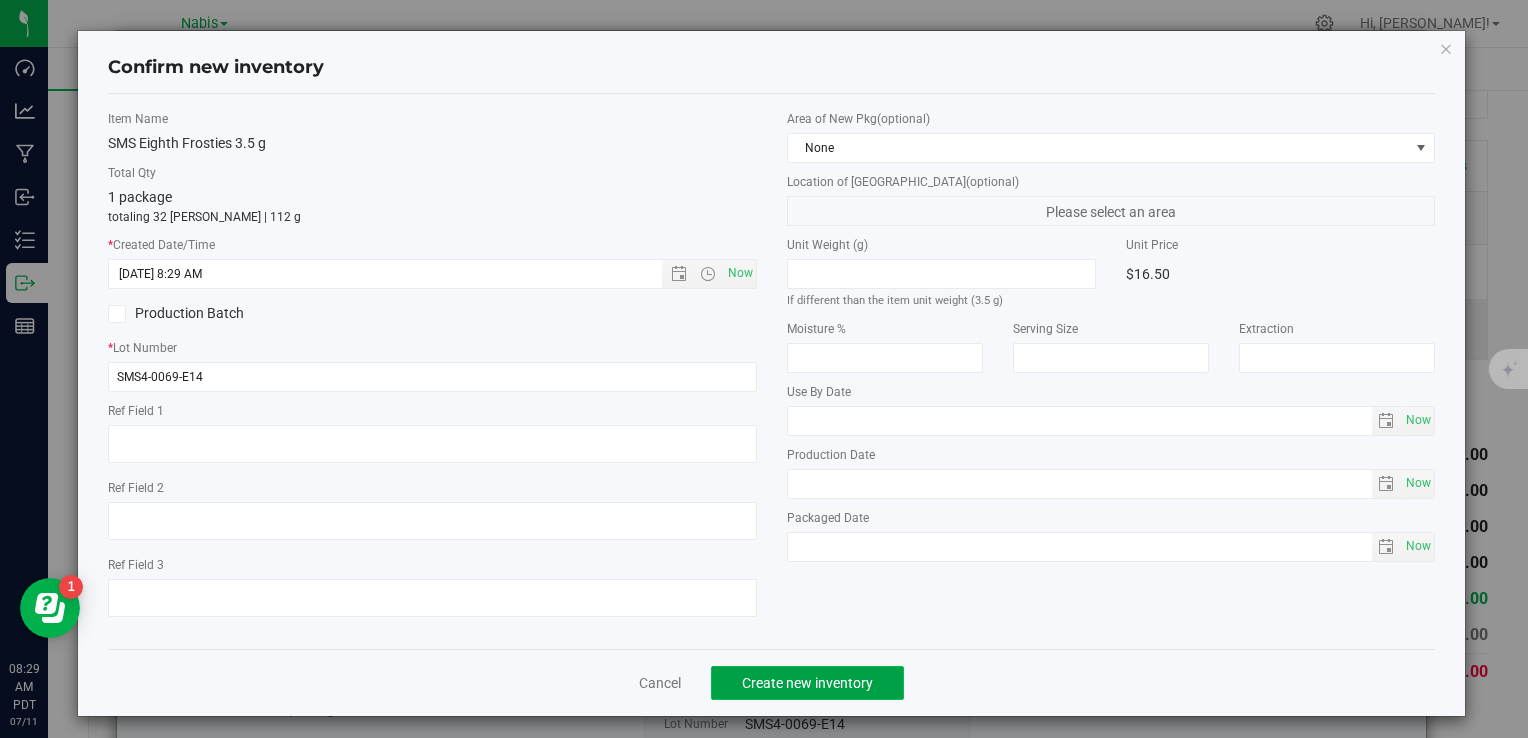 click on "Create new inventory" 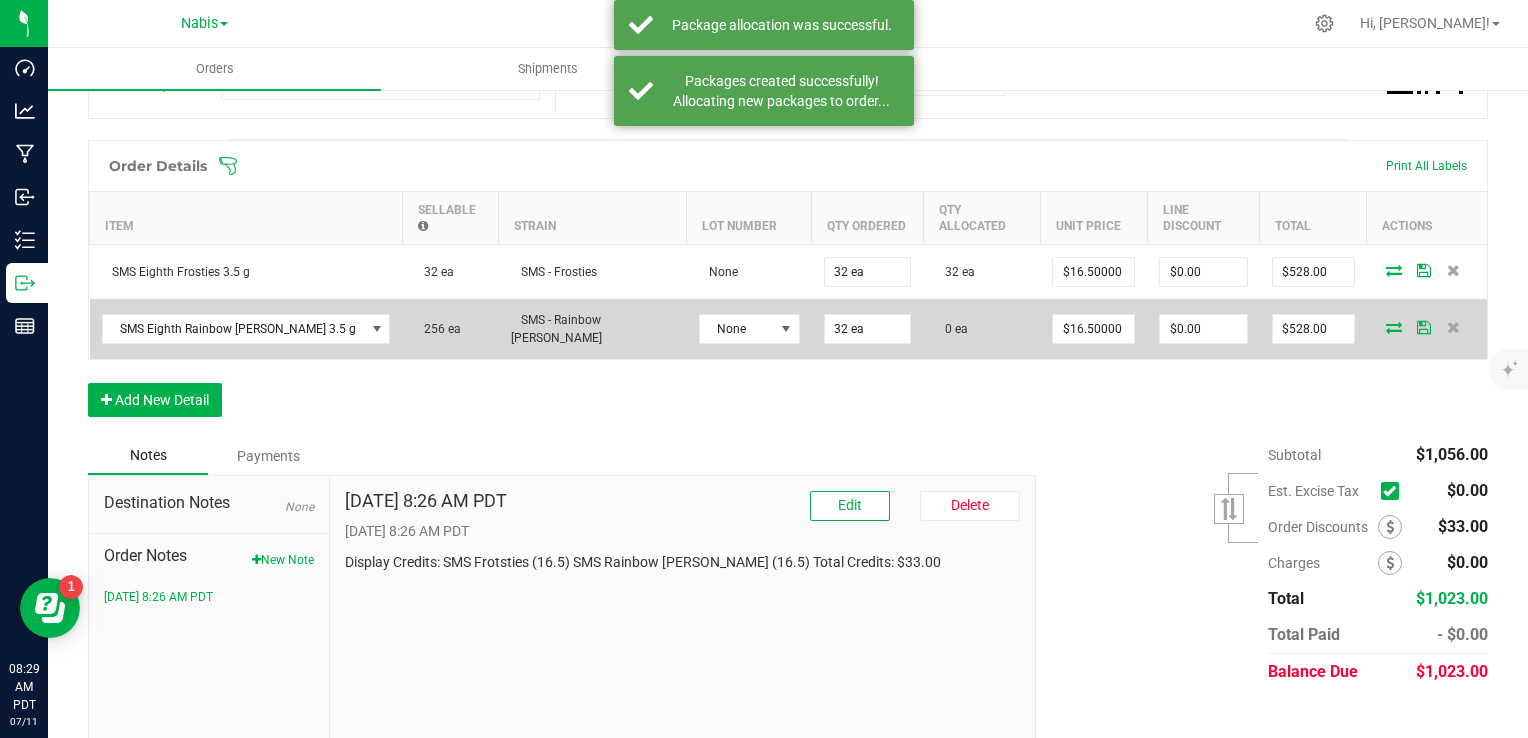 click at bounding box center [1394, 327] 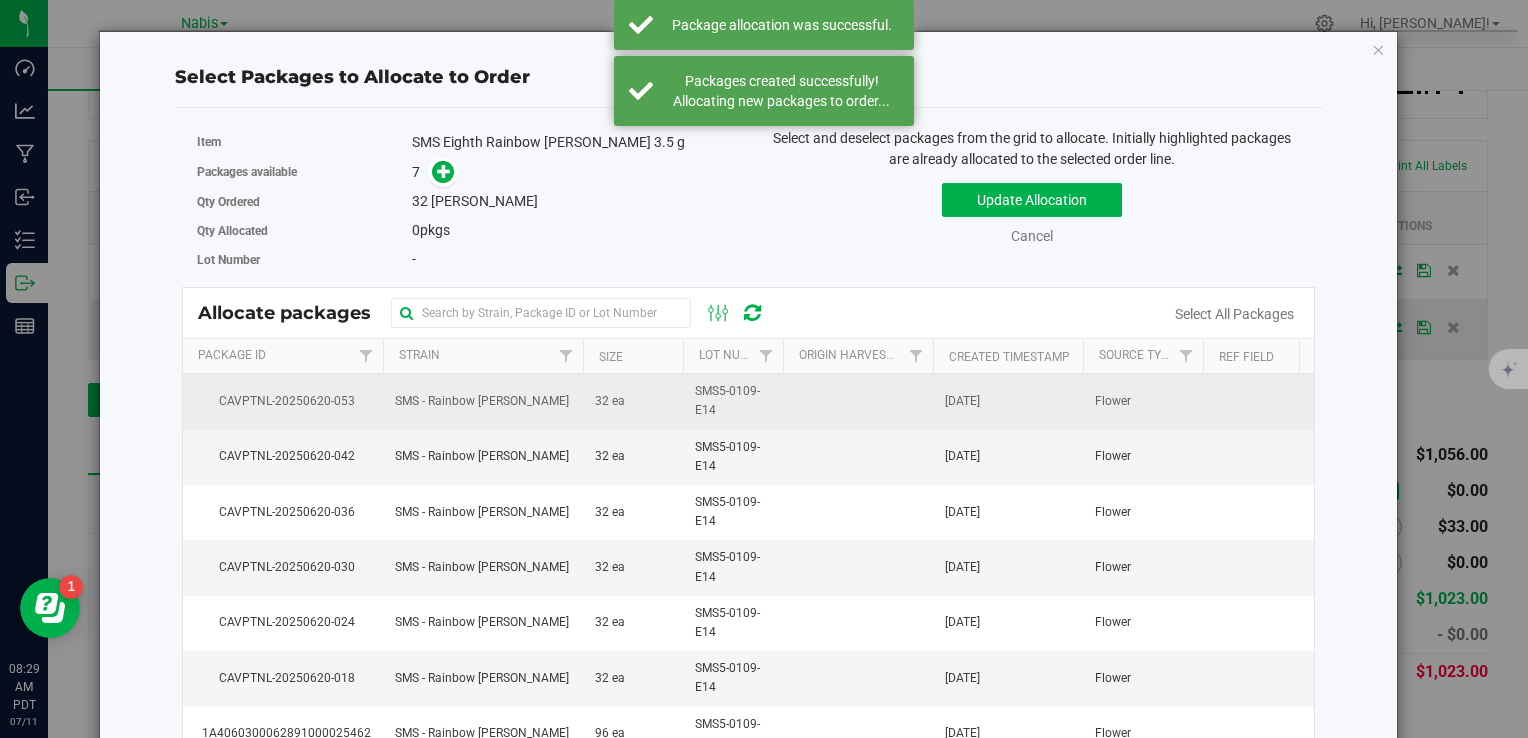scroll, scrollTop: 100, scrollLeft: 0, axis: vertical 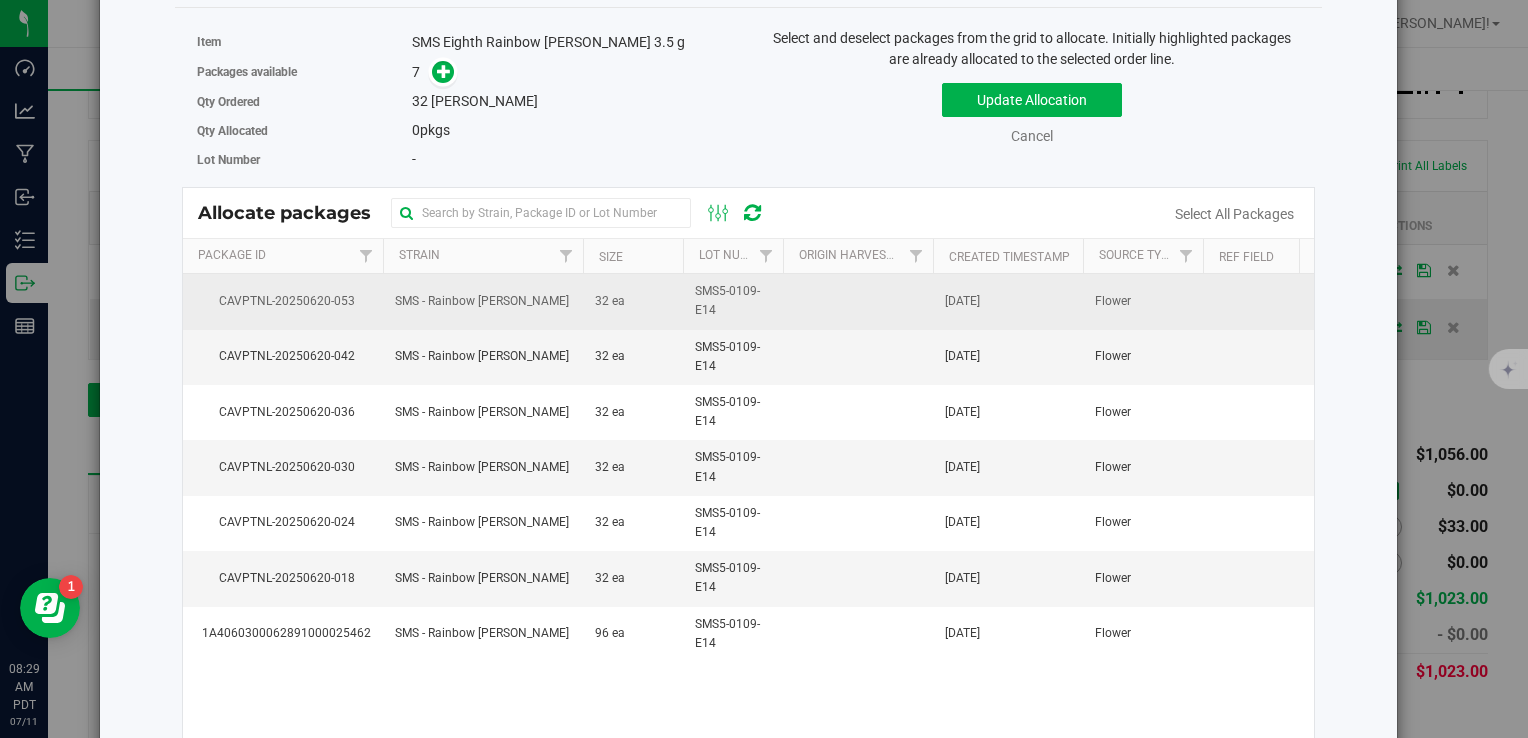 click on "SMS5-0109-E14" at bounding box center [733, 301] 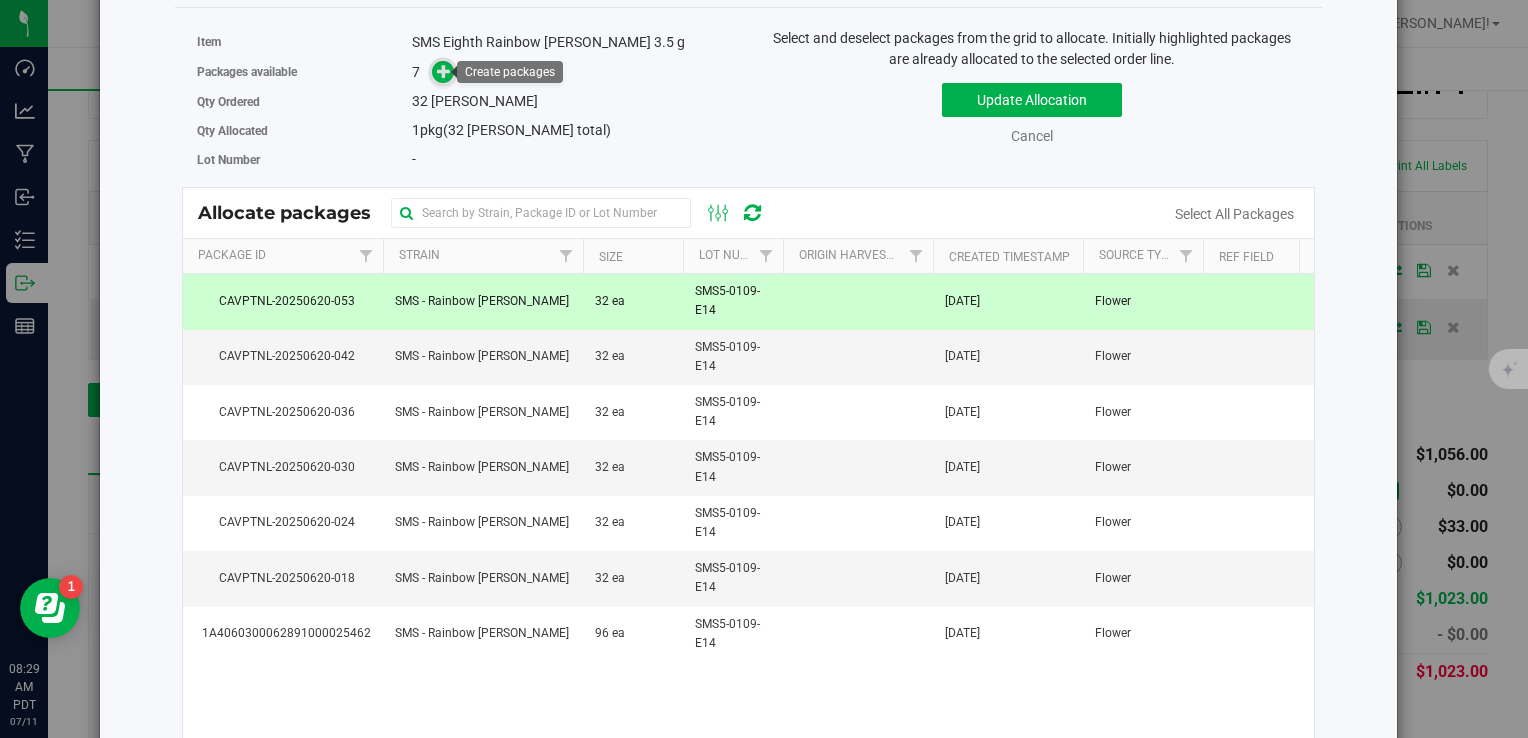click at bounding box center (443, 72) 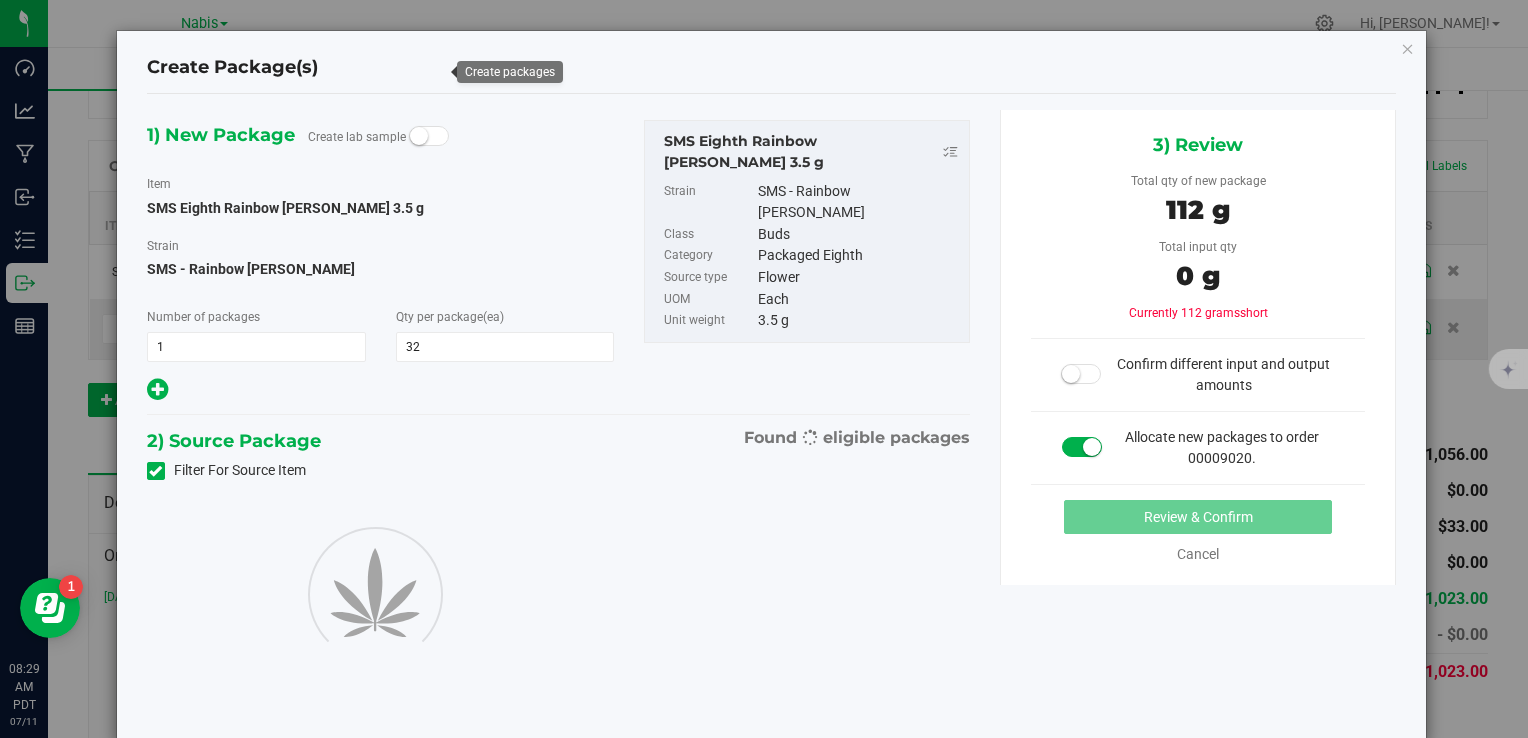 type on "32" 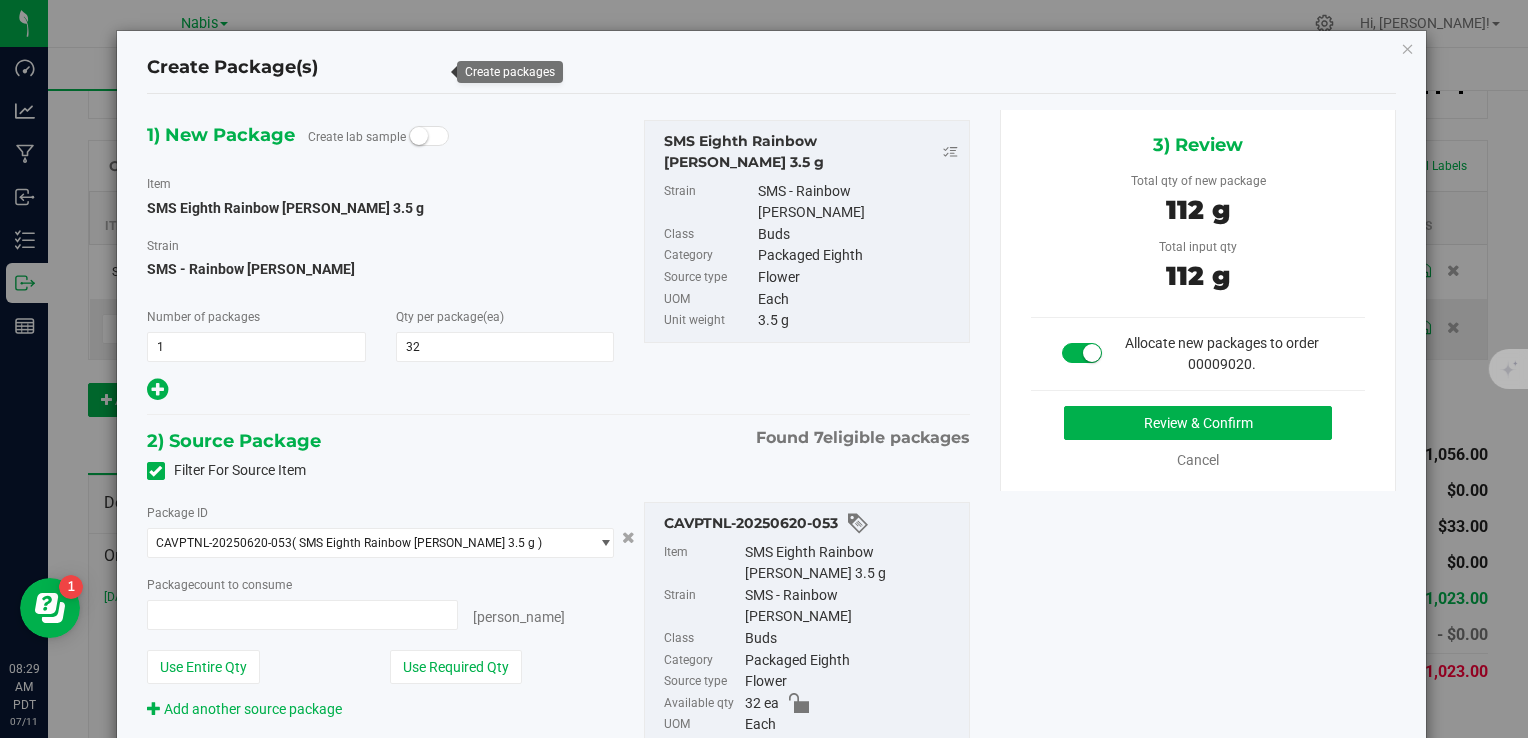 type on "32 ea" 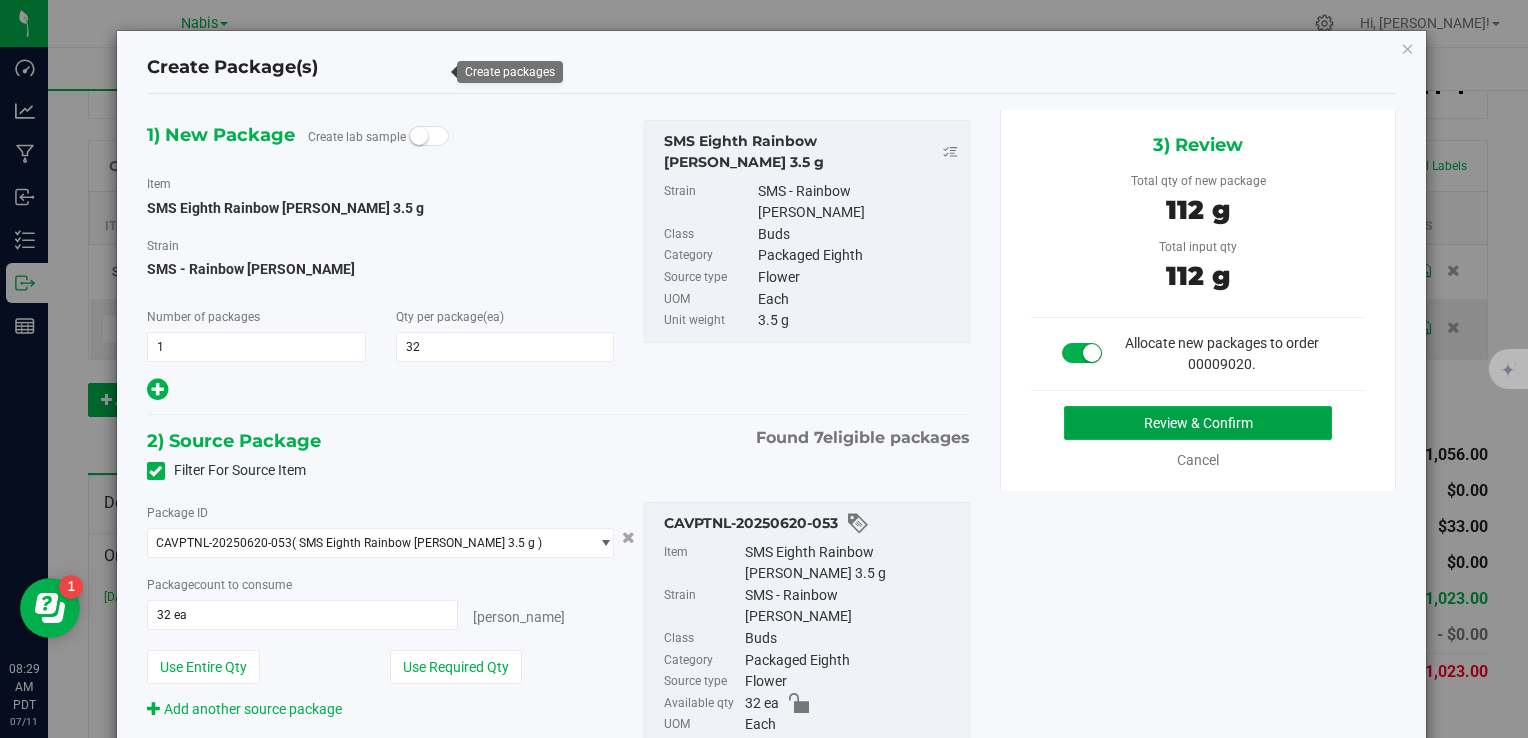 click on "Review & Confirm" at bounding box center [1198, 423] 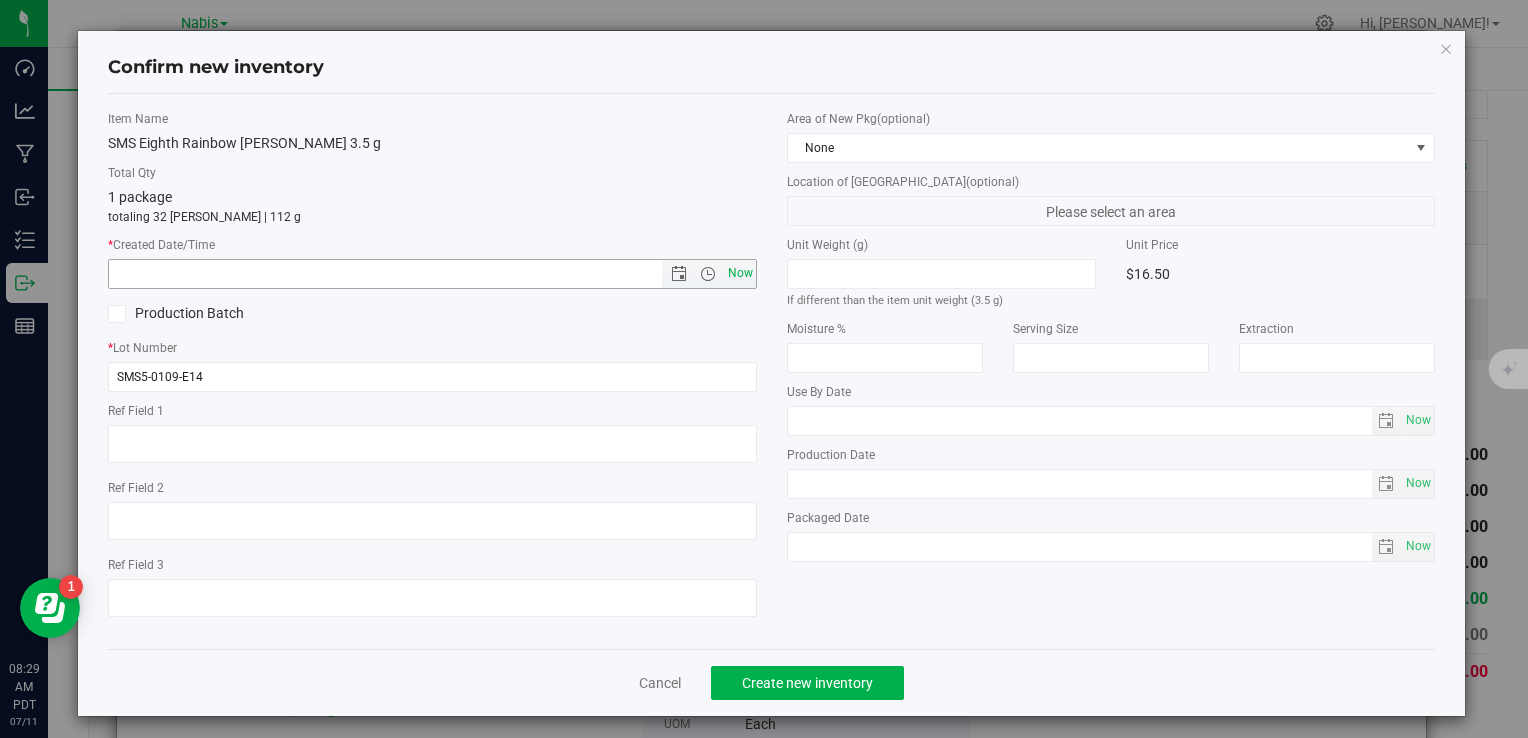 click on "Now" at bounding box center (740, 273) 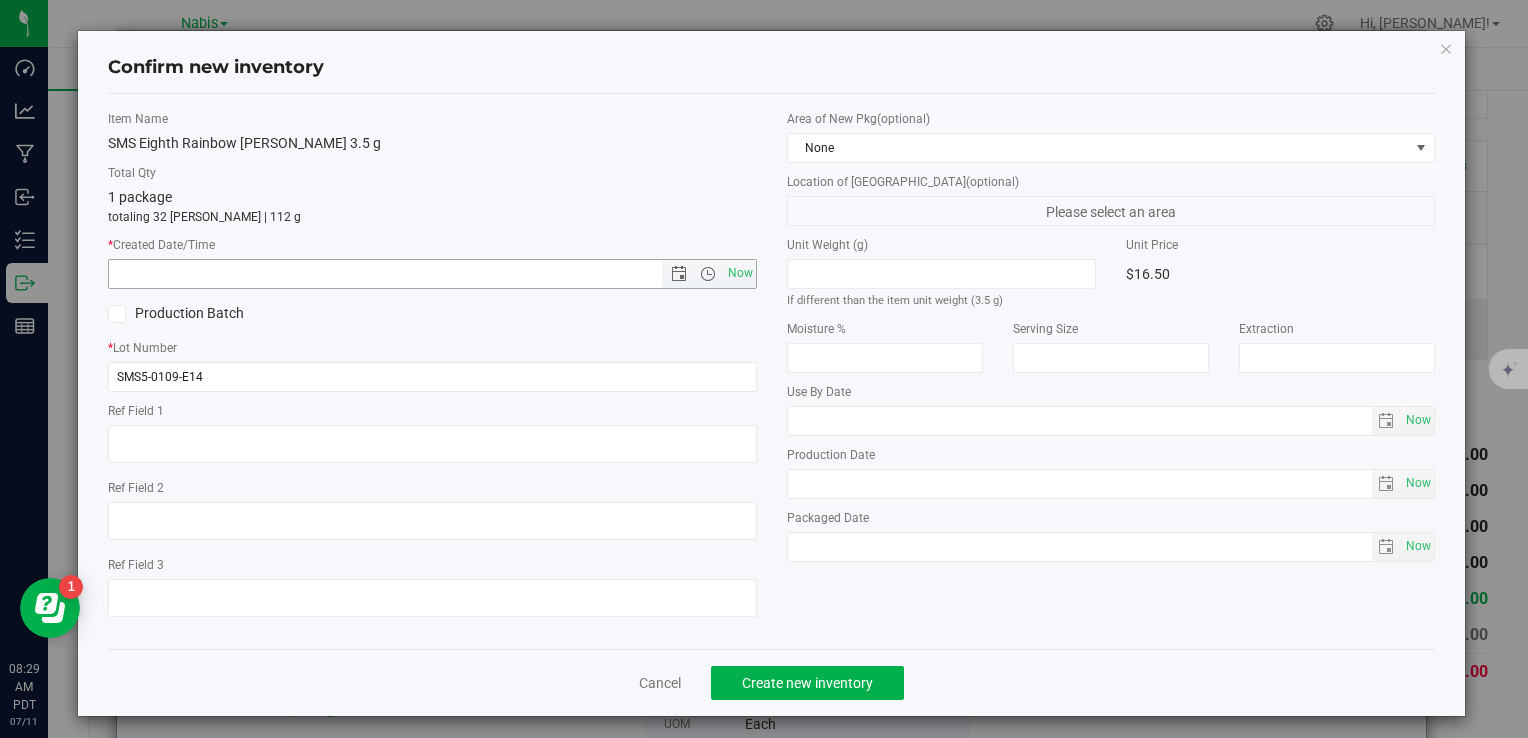 type on "7/11/2025 8:29 AM" 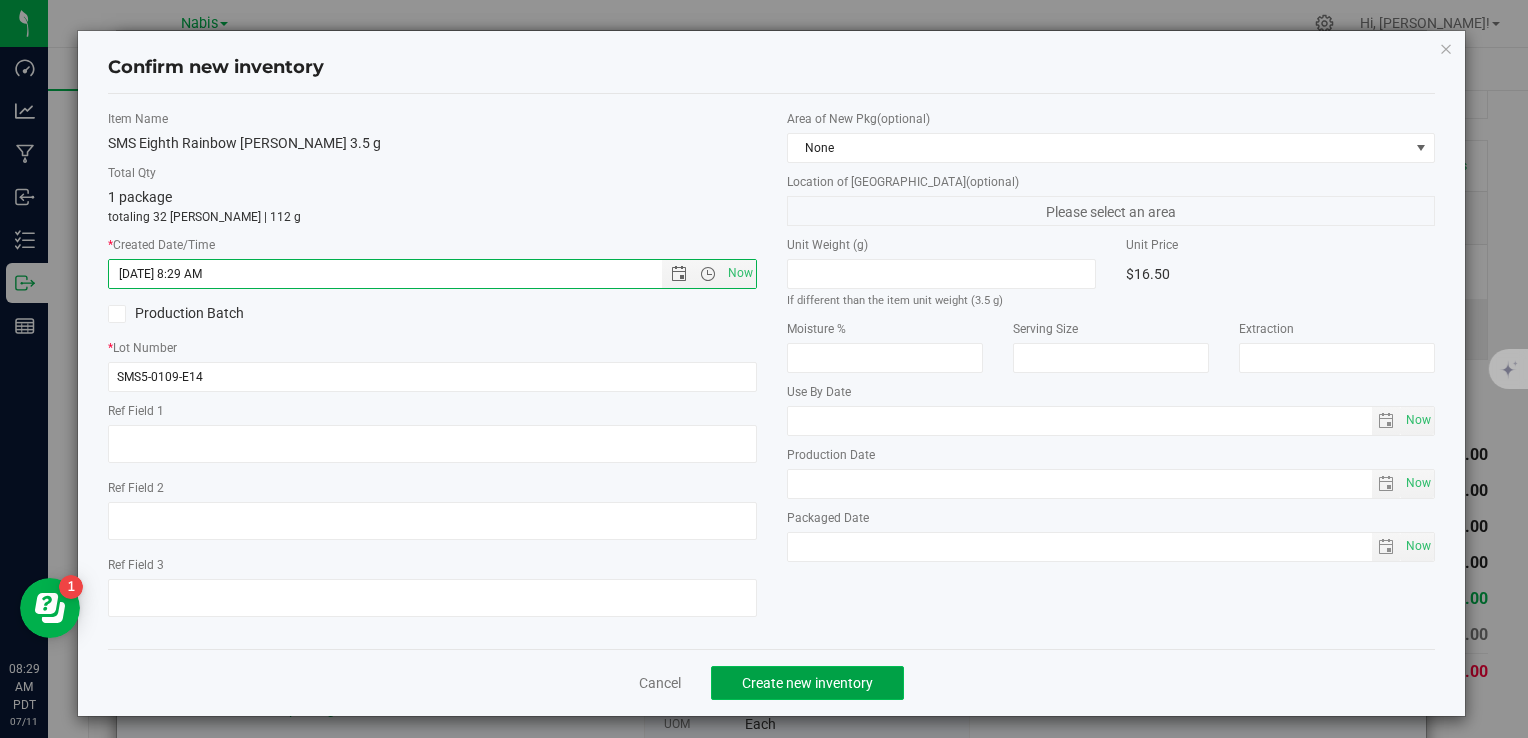 click on "Create new inventory" 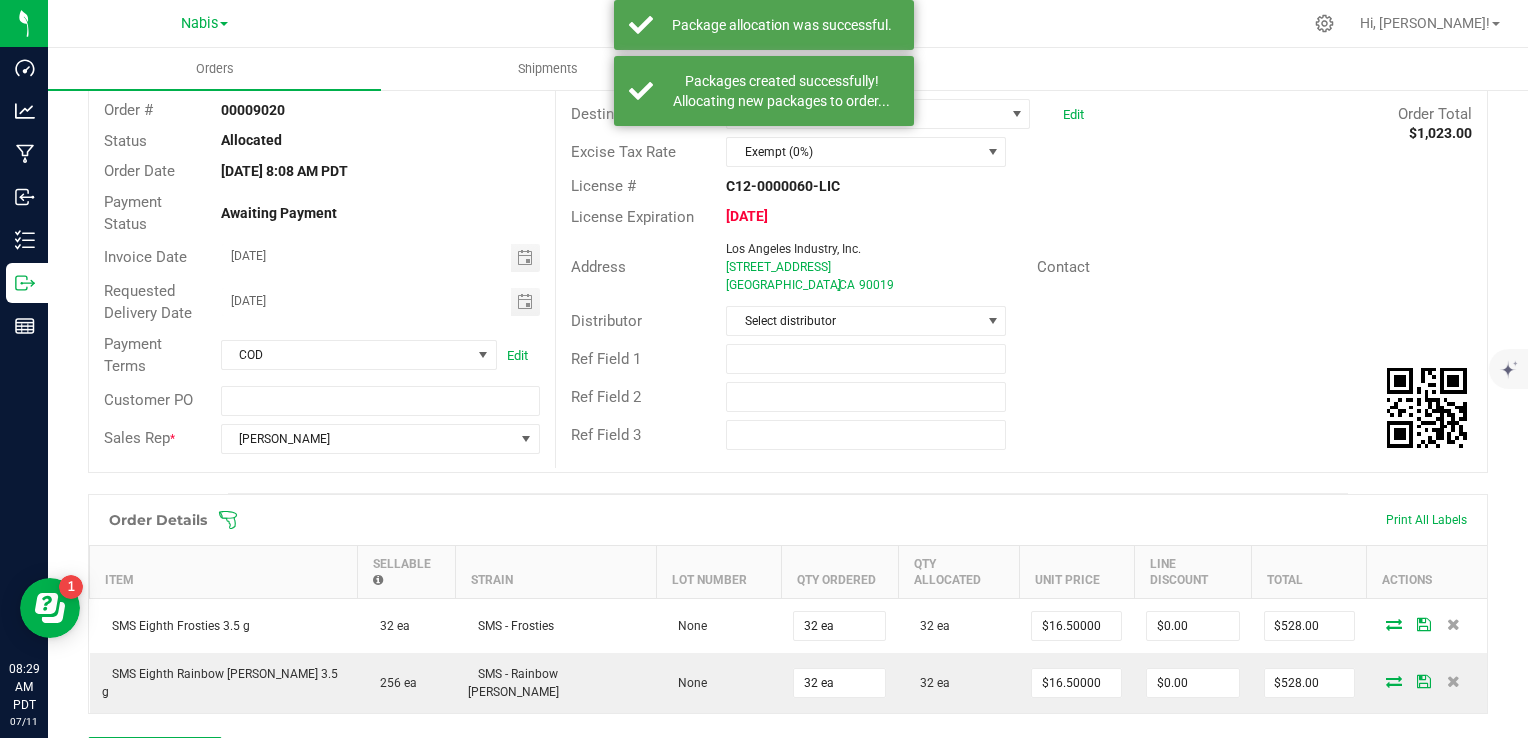 scroll, scrollTop: 0, scrollLeft: 0, axis: both 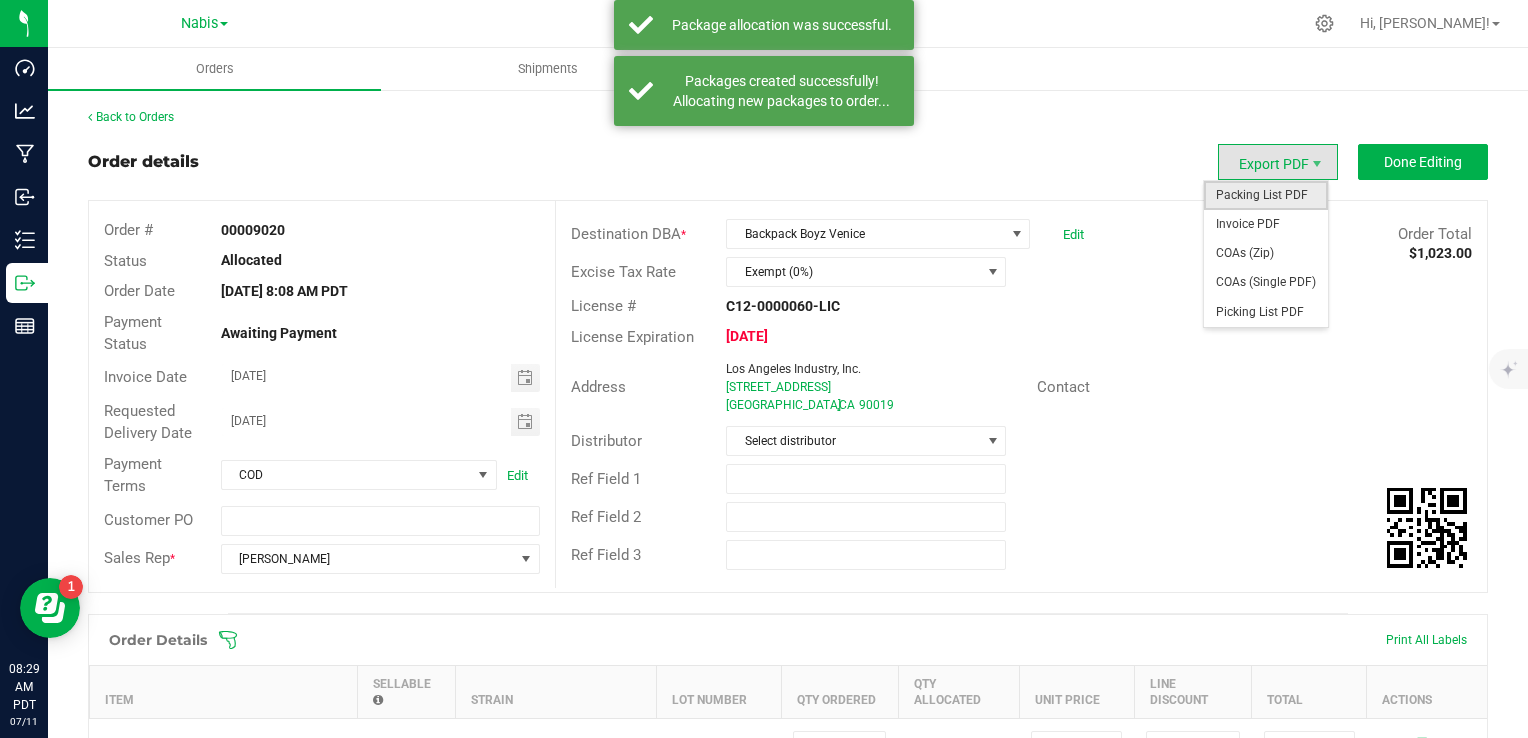 click on "Packing List PDF" at bounding box center (1266, 195) 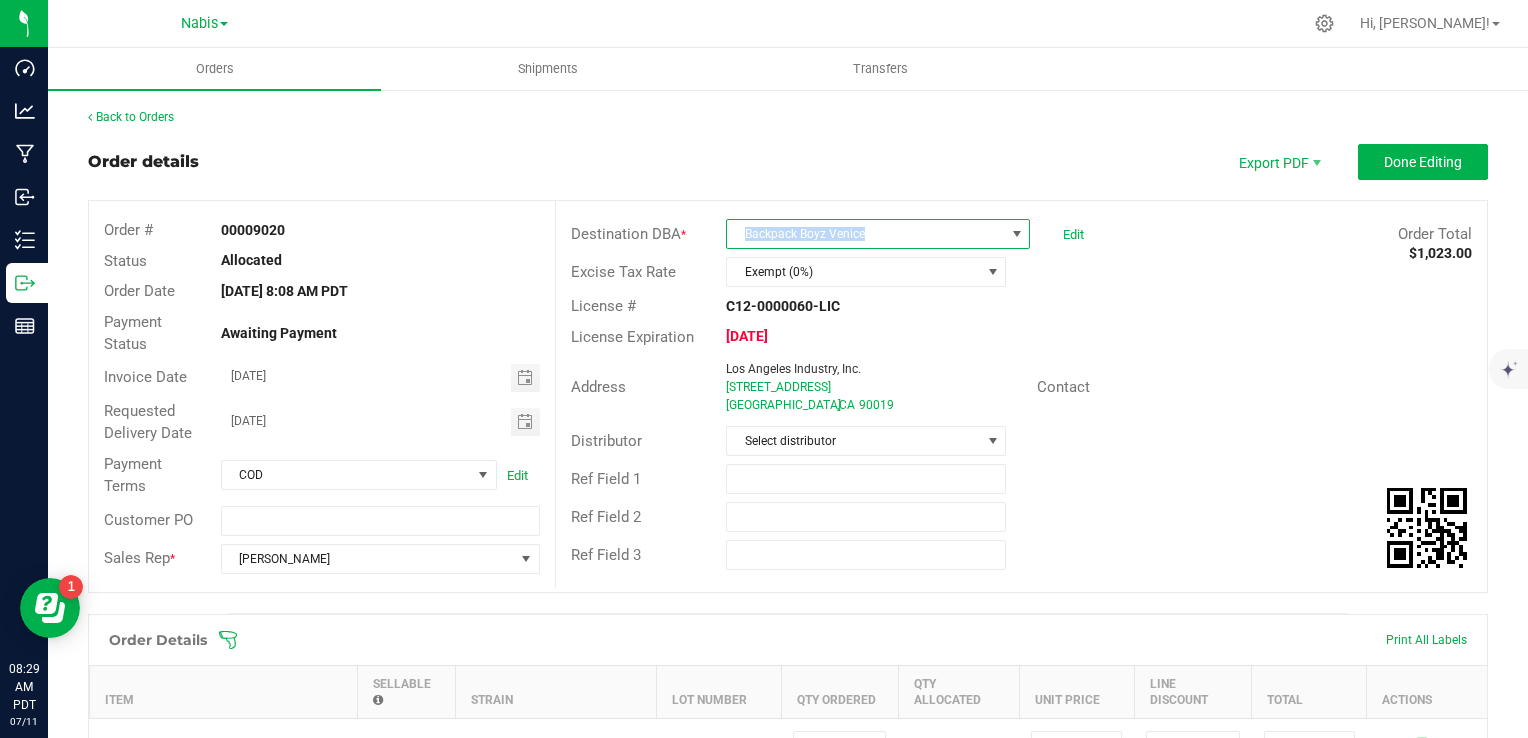 drag, startPoint x: 943, startPoint y: 226, endPoint x: 715, endPoint y: 230, distance: 228.03508 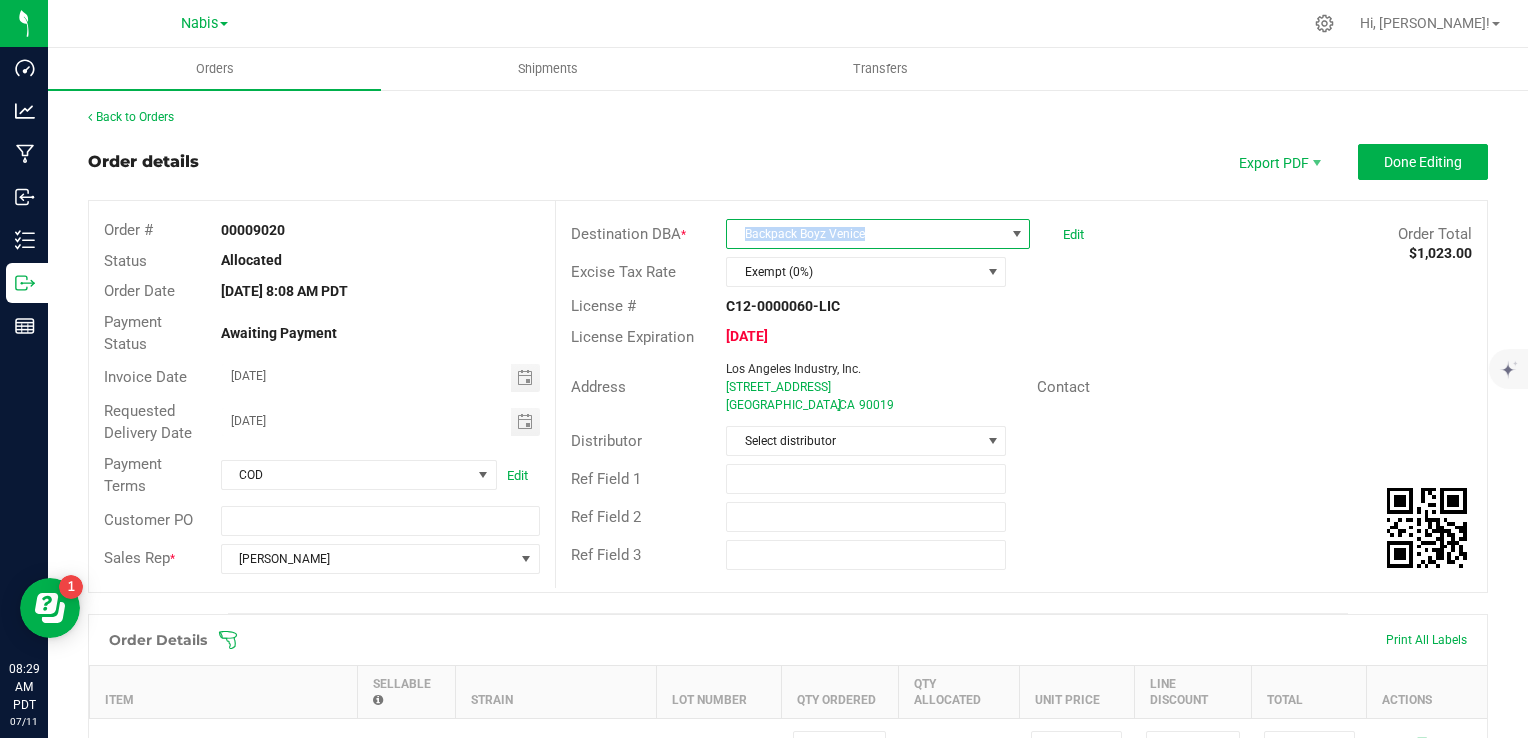 click on "Backpack Boyz Venice  Edit" at bounding box center [905, 234] 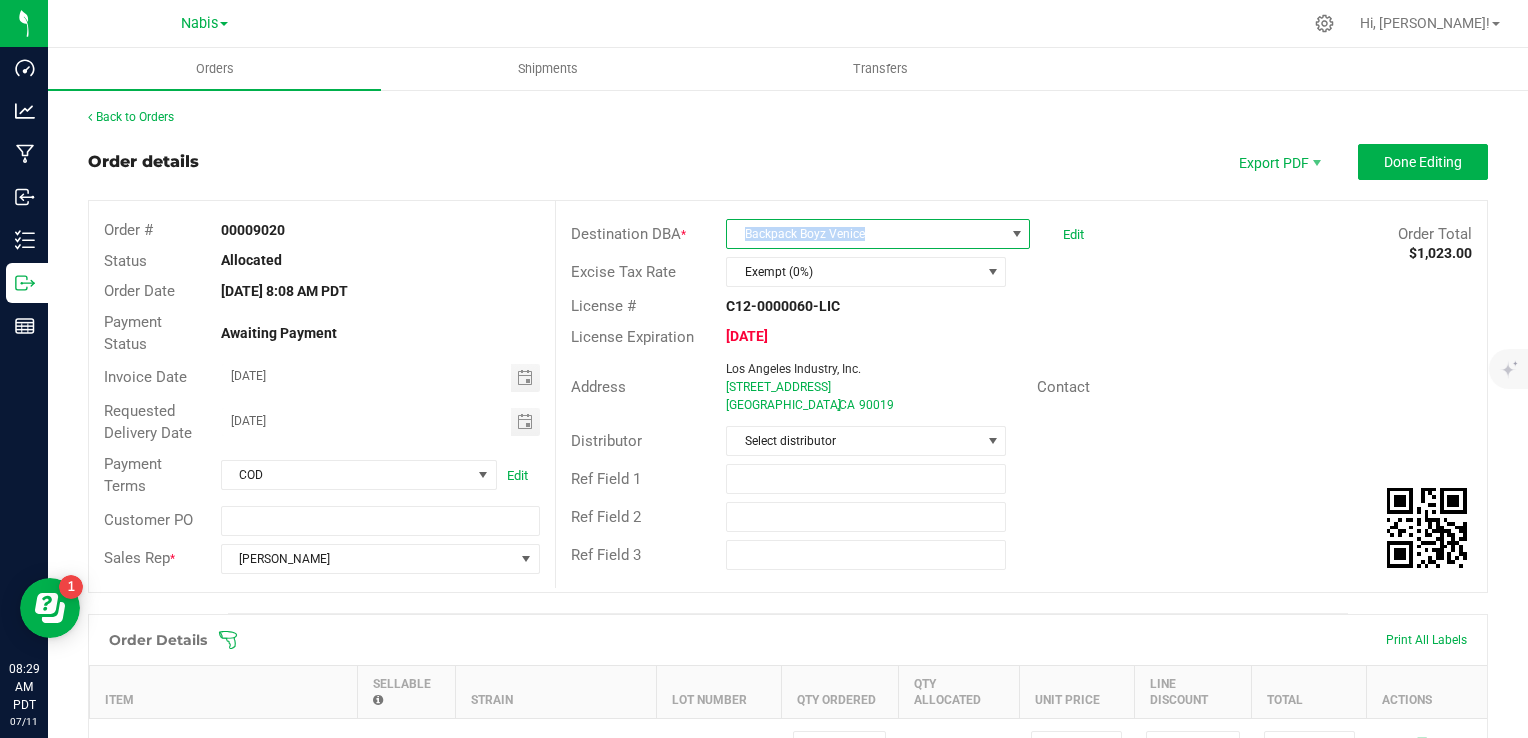 copy on "Backpack Boyz Venice" 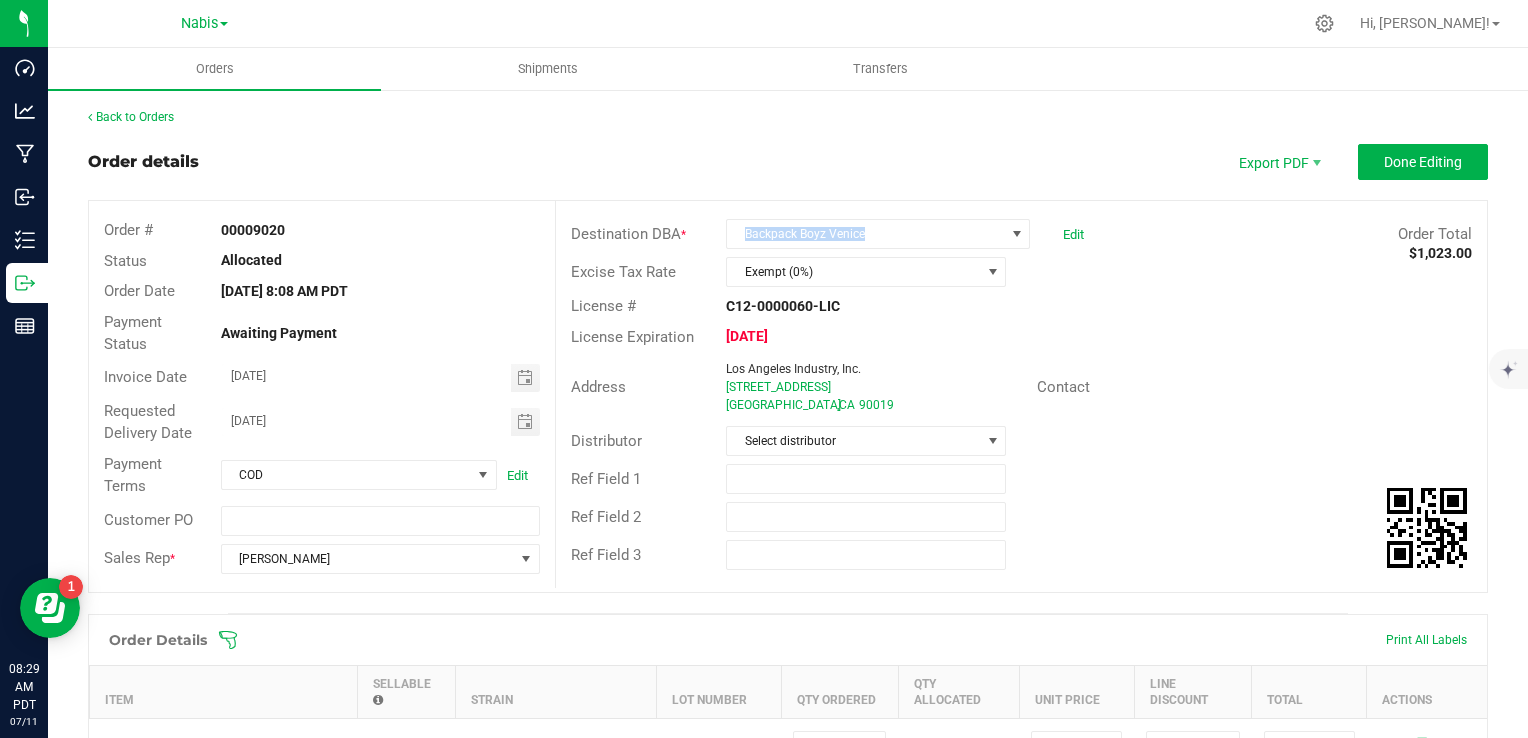 drag, startPoint x: 704, startPoint y: 393, endPoint x: 848, endPoint y: 383, distance: 144.3468 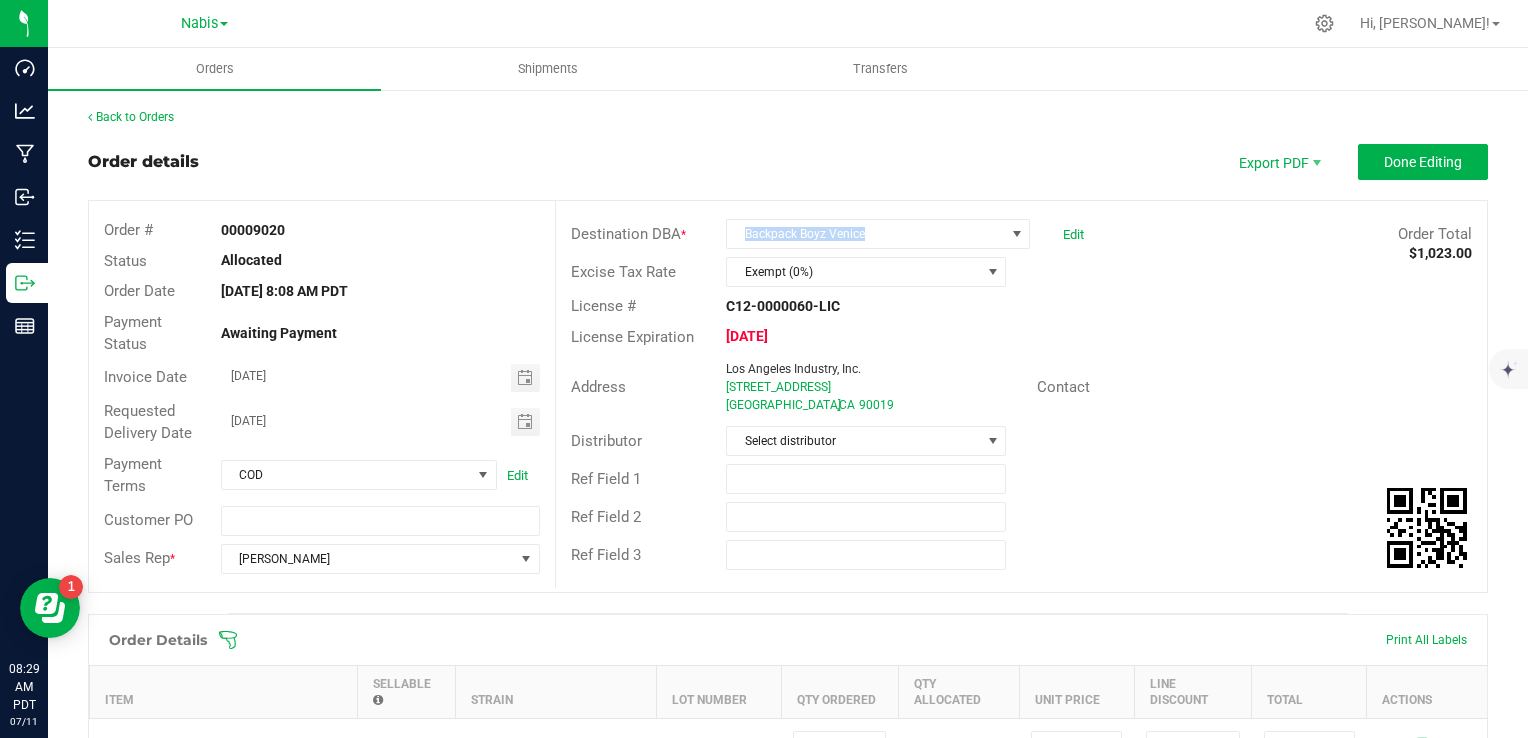 click on "Address  Los Angeles Industry, Inc. [STREET_ADDRESS]" at bounding box center (796, 387) 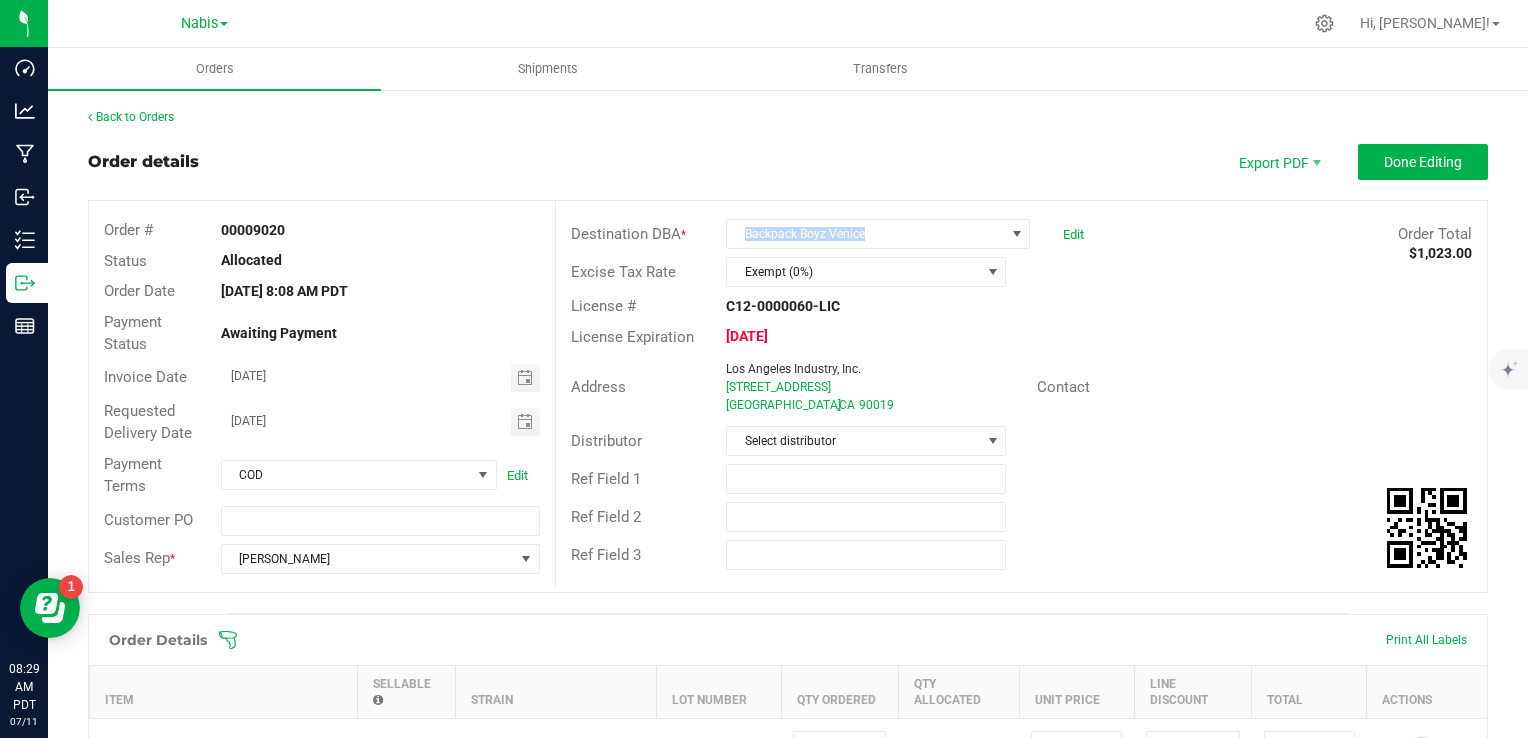 click on "[STREET_ADDRESS]" at bounding box center [873, 387] 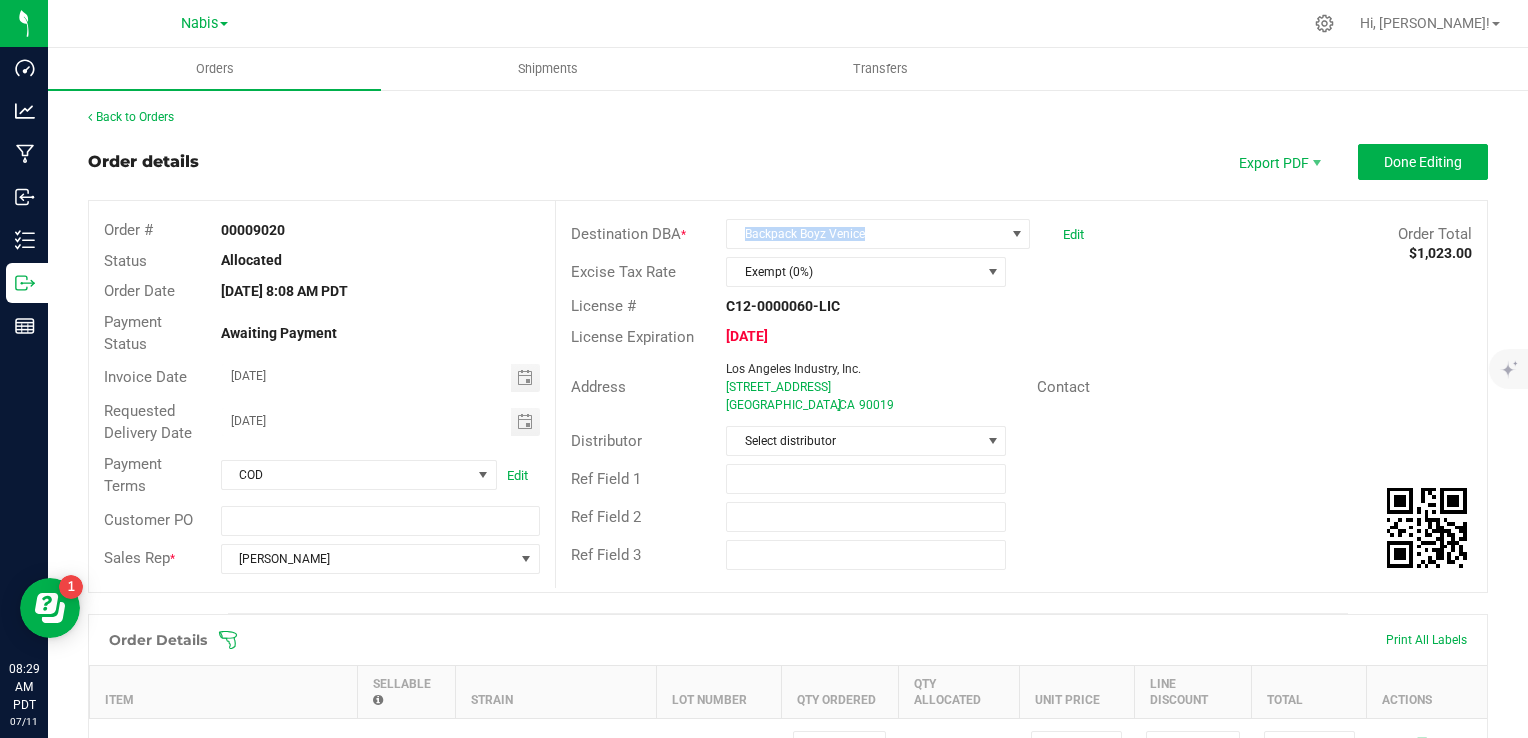click on "[STREET_ADDRESS]" at bounding box center [873, 387] 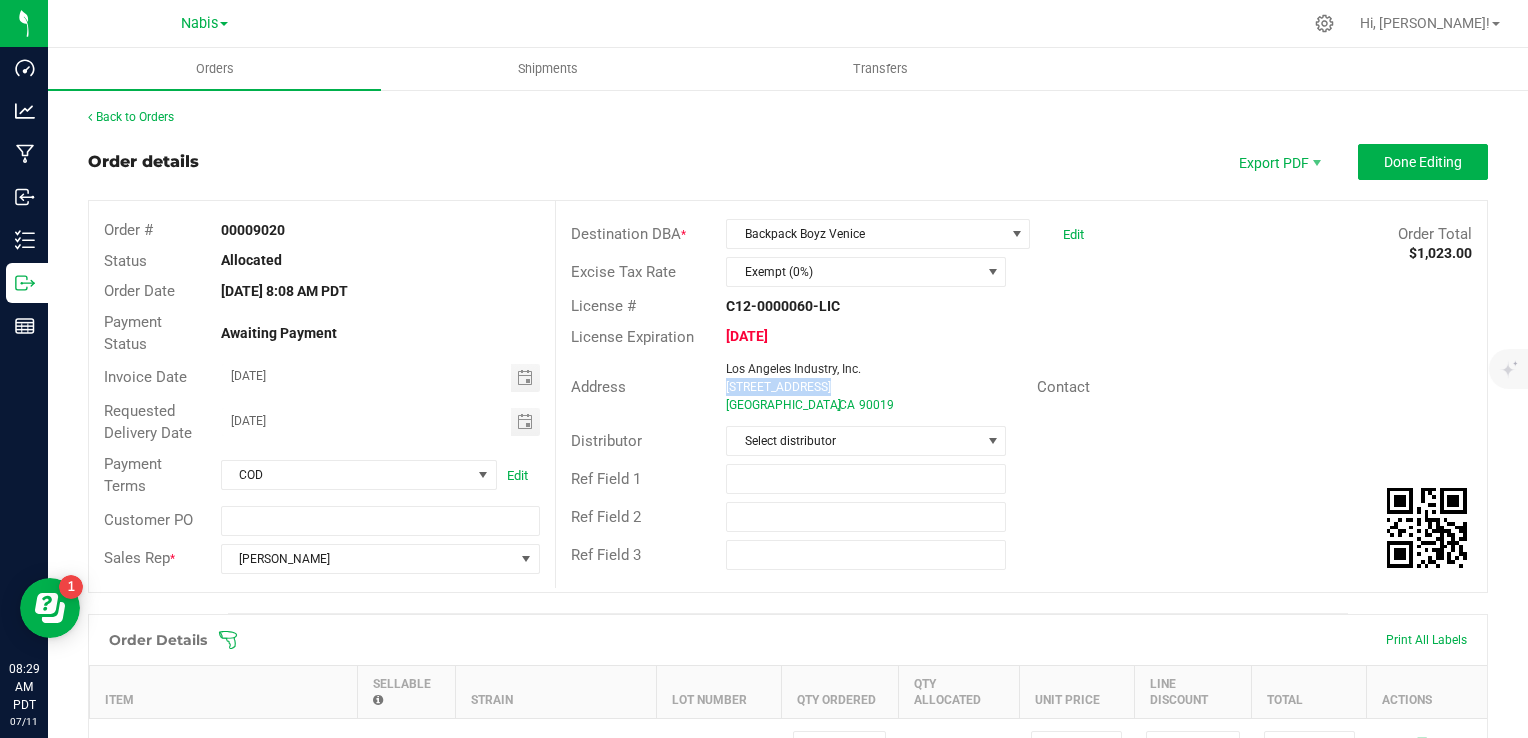 drag, startPoint x: 820, startPoint y: 387, endPoint x: 711, endPoint y: 383, distance: 109.07337 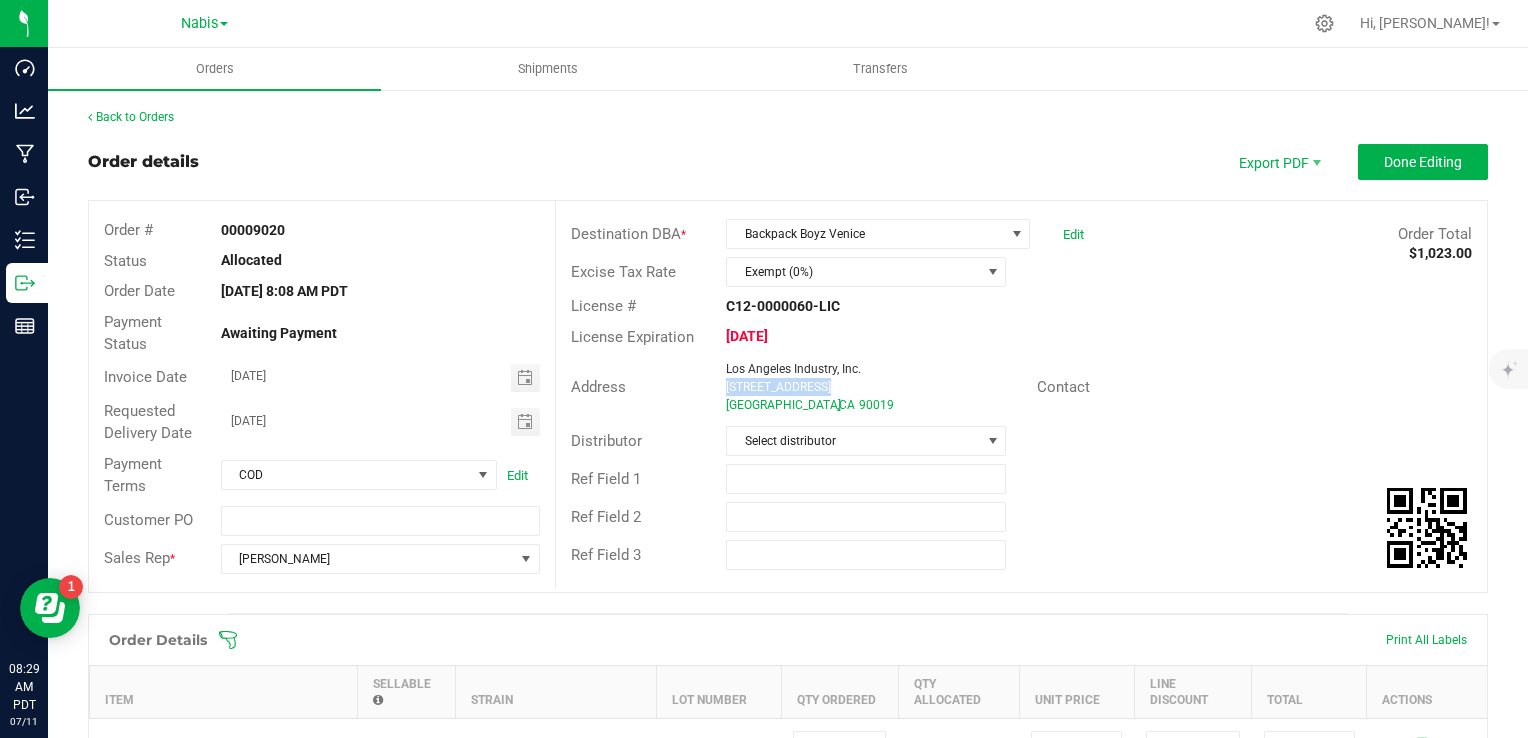 click on "Los Angeles Industry, Inc. [STREET_ADDRESS]" at bounding box center (876, 387) 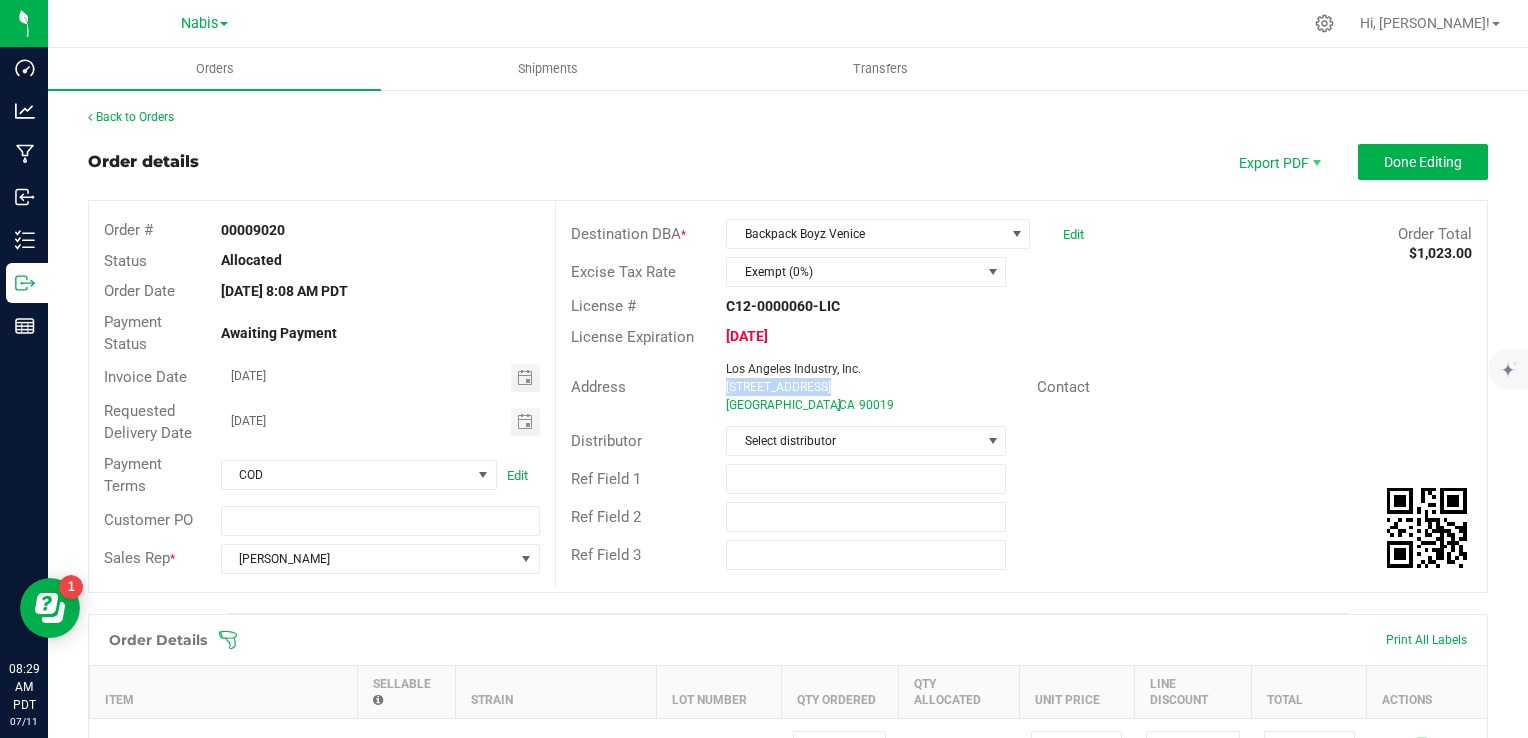 copy on "[STREET_ADDRESS]" 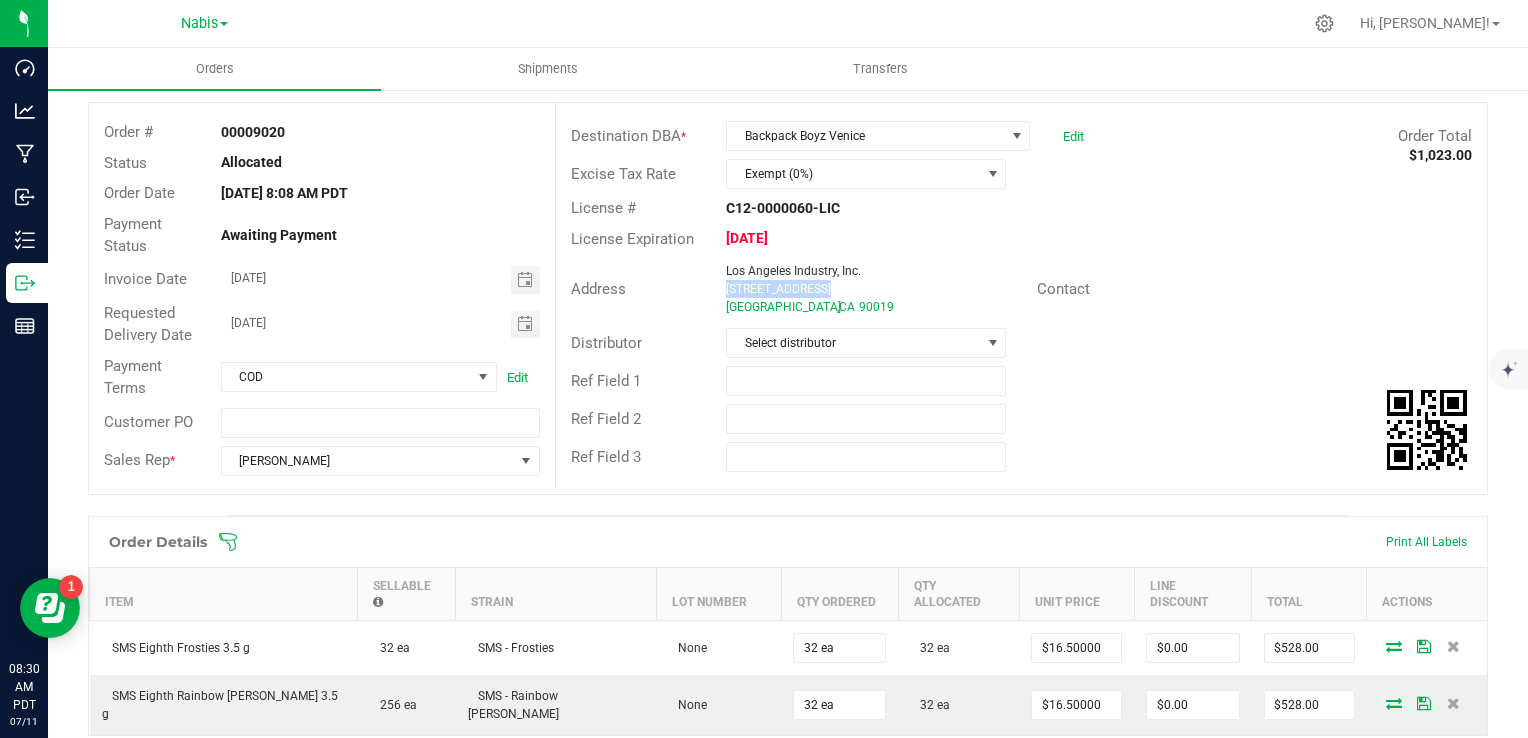 scroll, scrollTop: 474, scrollLeft: 0, axis: vertical 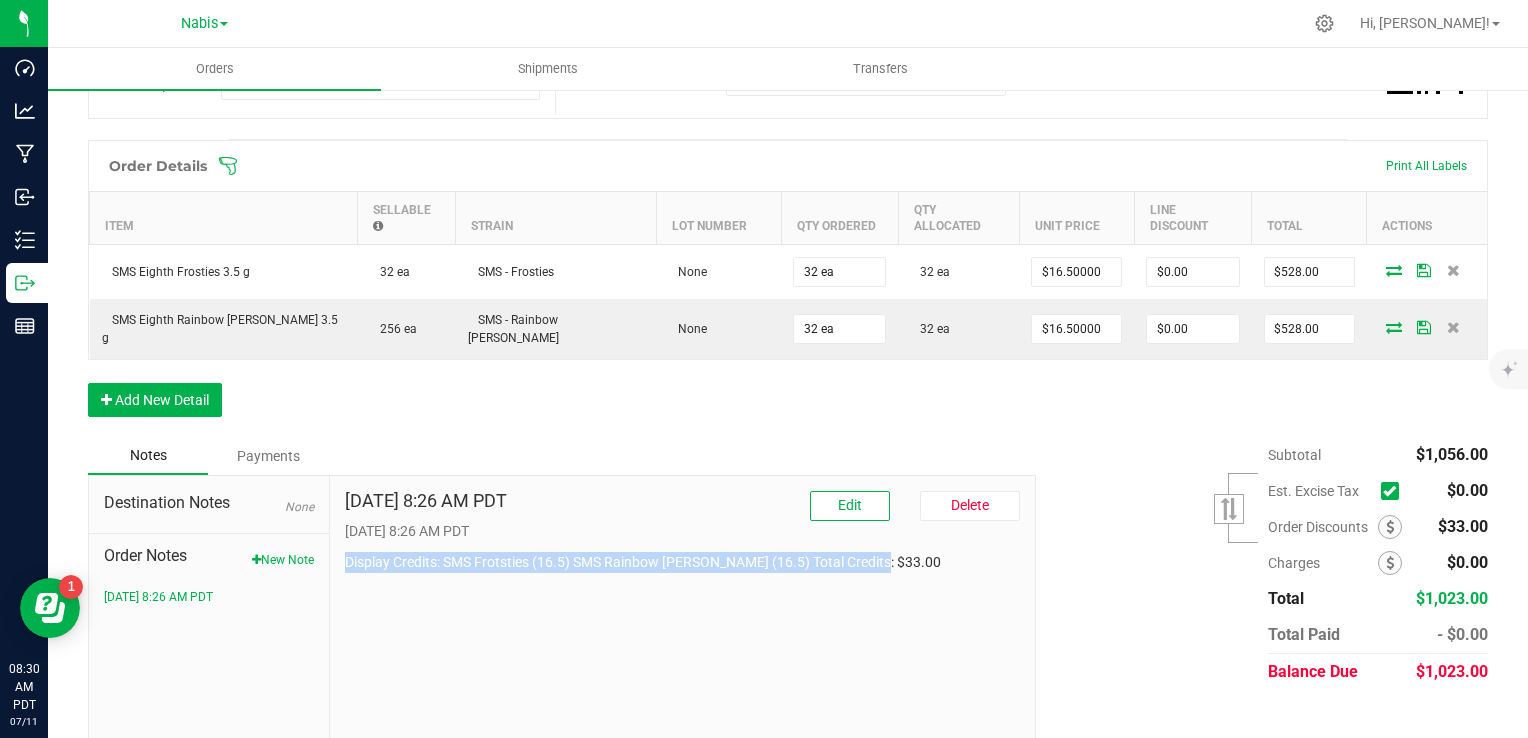 drag, startPoint x: 338, startPoint y: 538, endPoint x: 893, endPoint y: 550, distance: 555.1297 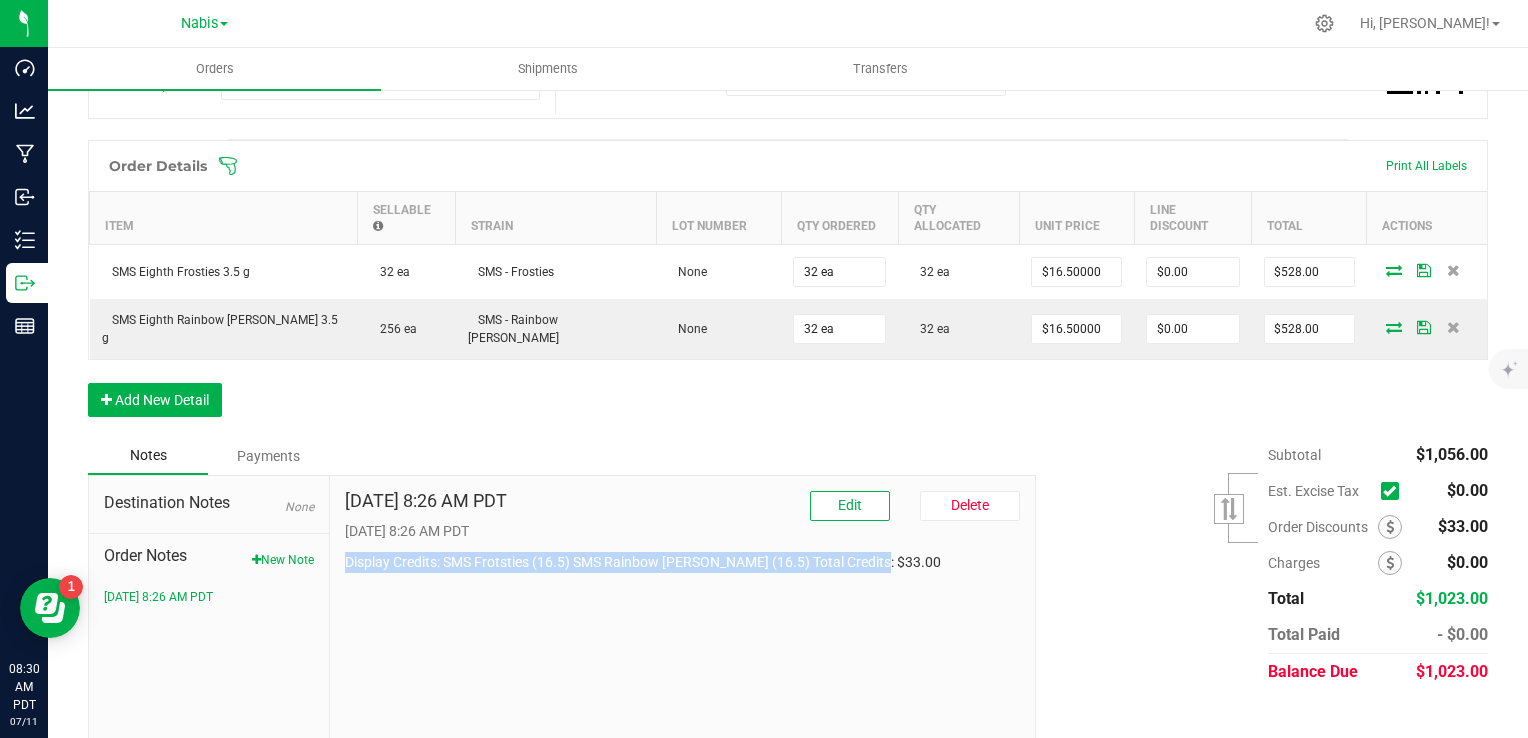 click on "Jul 11, 2025 8:26 AM PDT
Edit
Delete
7/11/2025 8:26 AM PDT
Display Credits: SMS Frotsties (16.5) SMS Rainbow Runtz (16.5) Total Credits: $33.00" at bounding box center (683, 610) 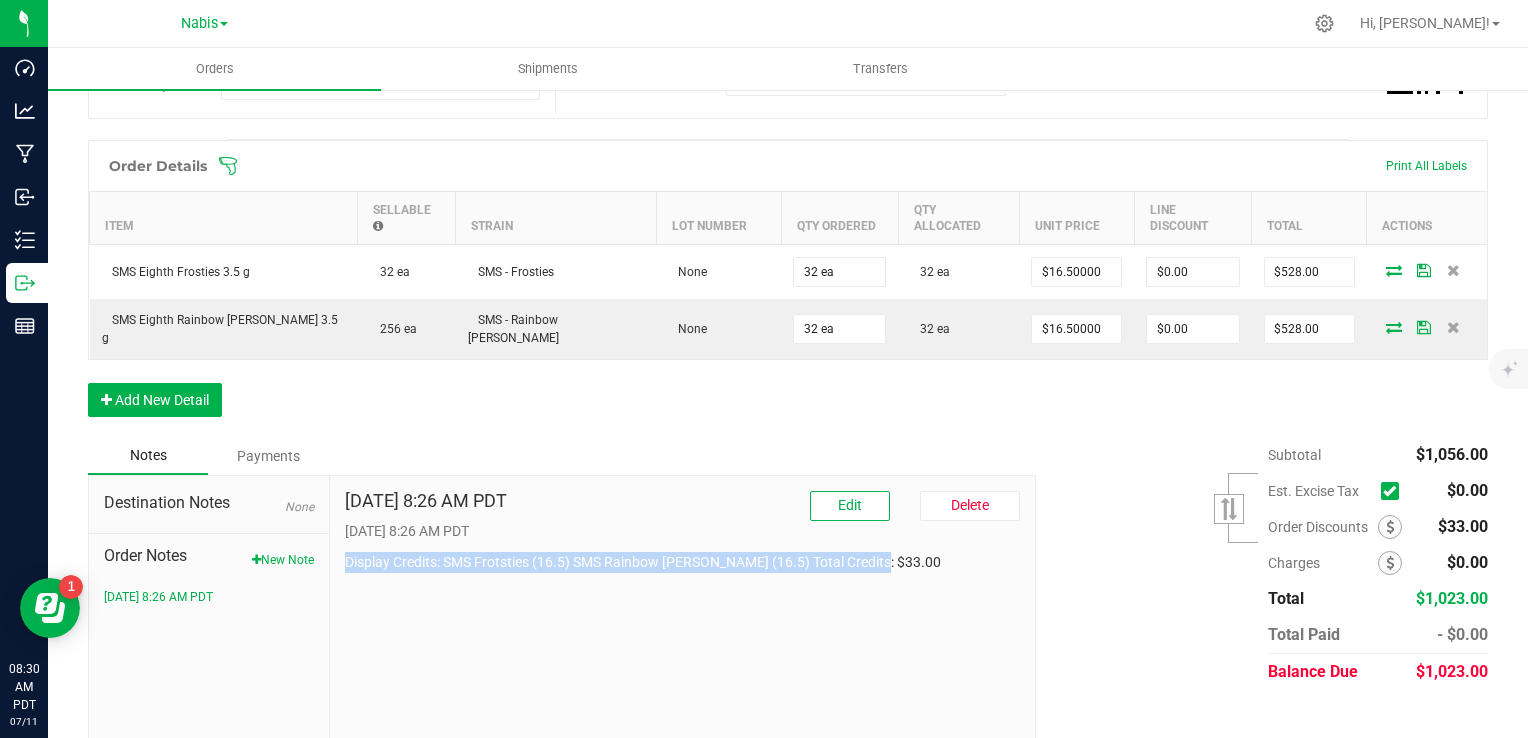 click on "Jul 11, 2025 8:26 AM PDT
Edit
Delete
7/11/2025 8:26 AM PDT
Display Credits: SMS Frotsties (16.5) SMS Rainbow Runtz (16.5) Total Credits: $33.00" at bounding box center [683, 610] 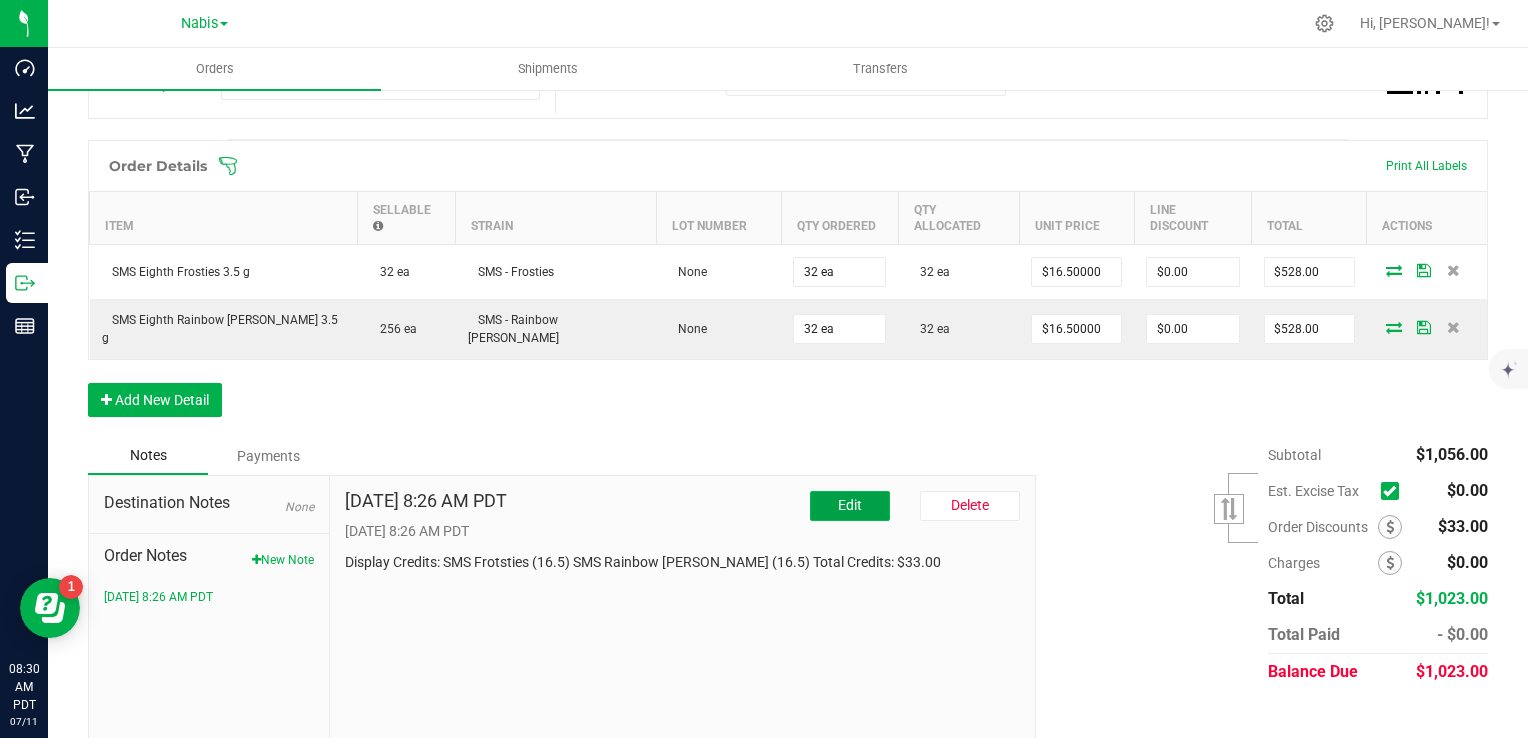 click on "Edit" at bounding box center (850, 506) 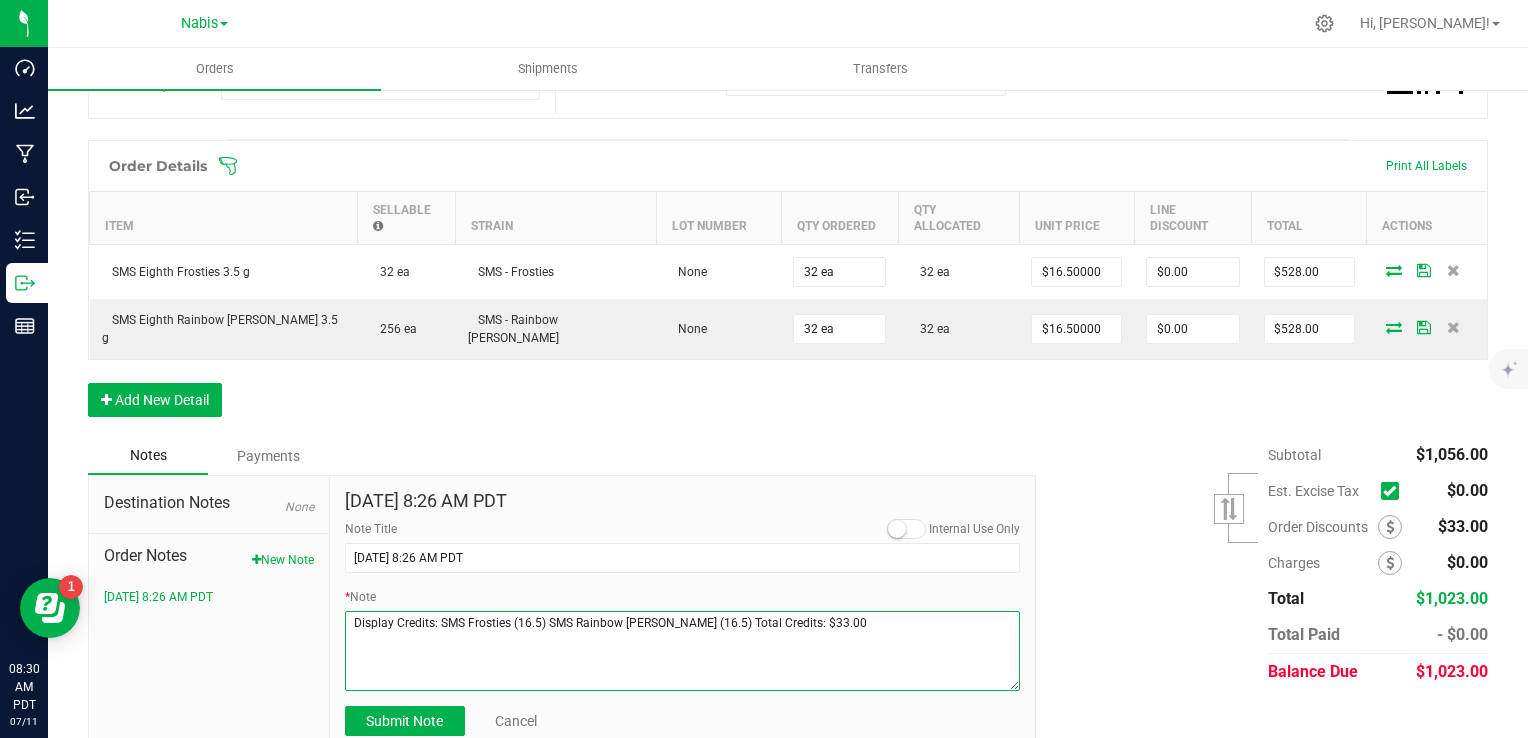 click on "*
Note" at bounding box center [683, 651] 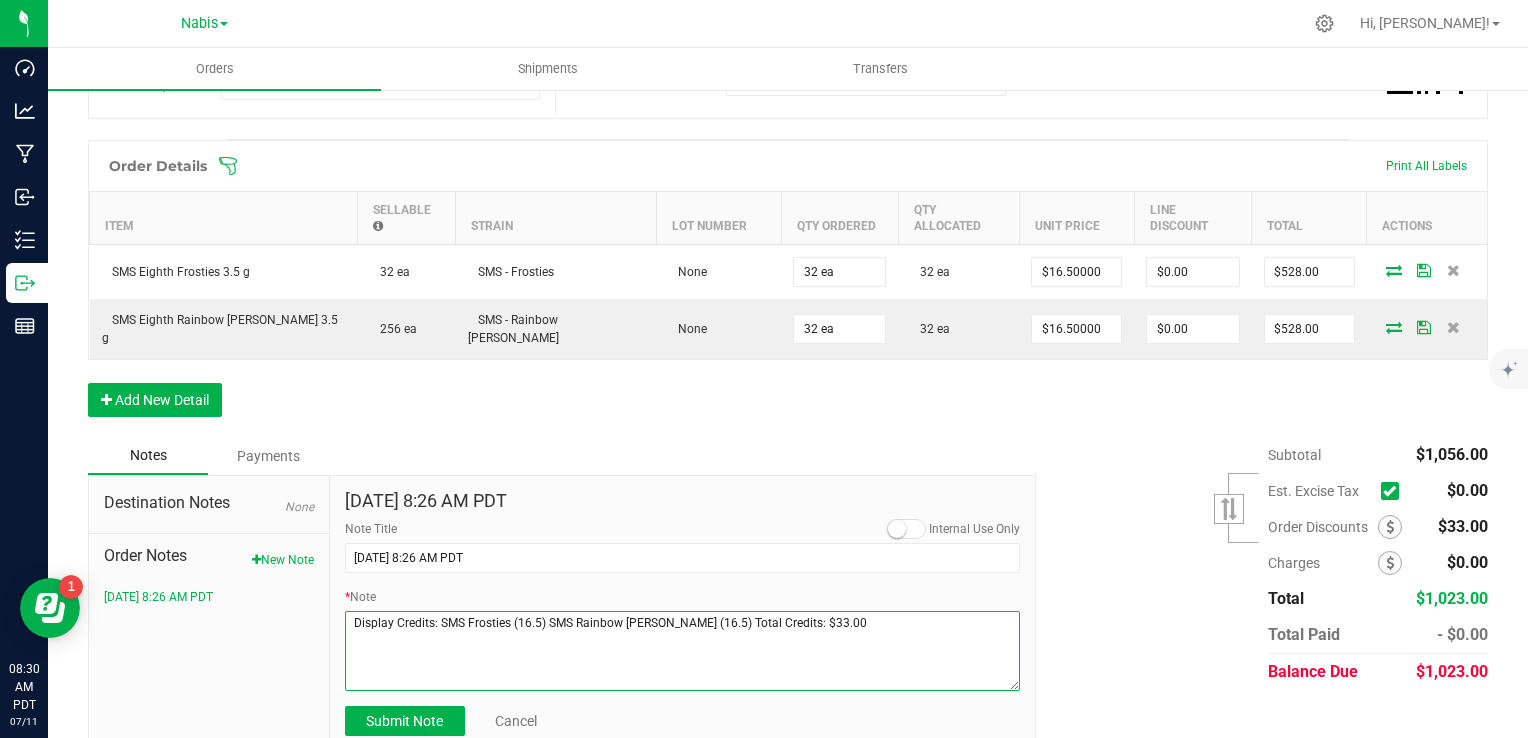 click on "*
Note" at bounding box center (683, 651) 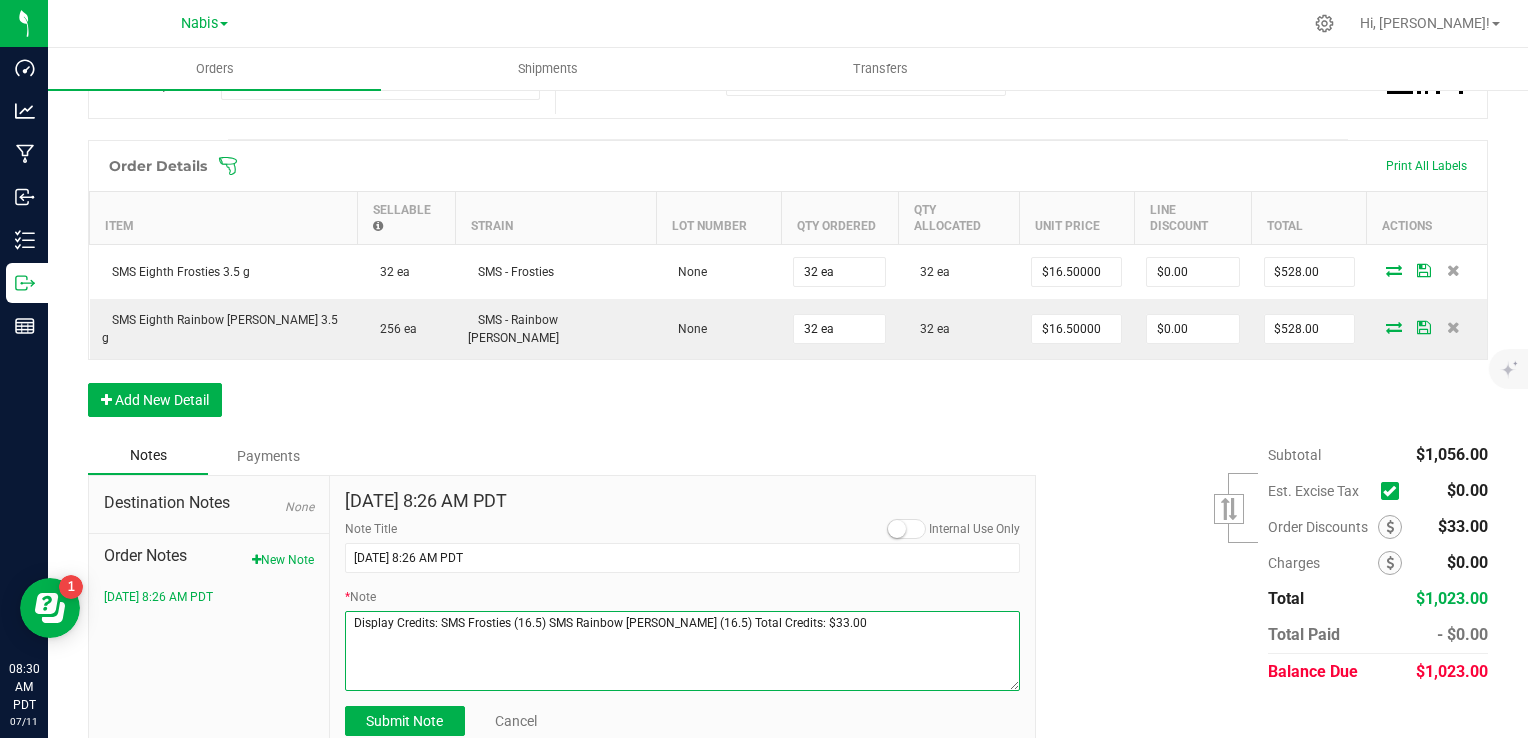 click on "*
Note" at bounding box center [683, 651] 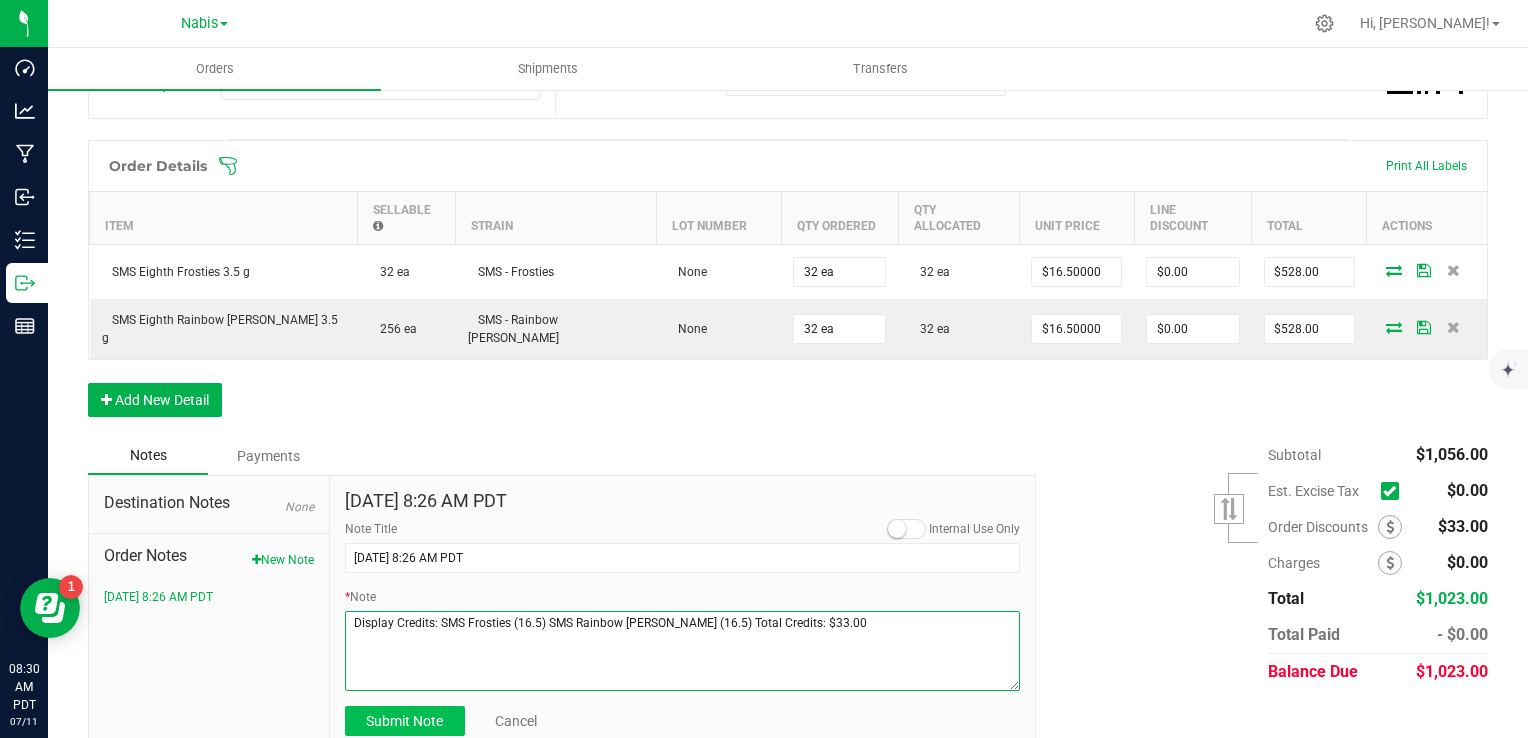 type on "Display Credits: SMS Frosties (16.5) SMS Rainbow Runtz (16.5) Total Credits: $33.00" 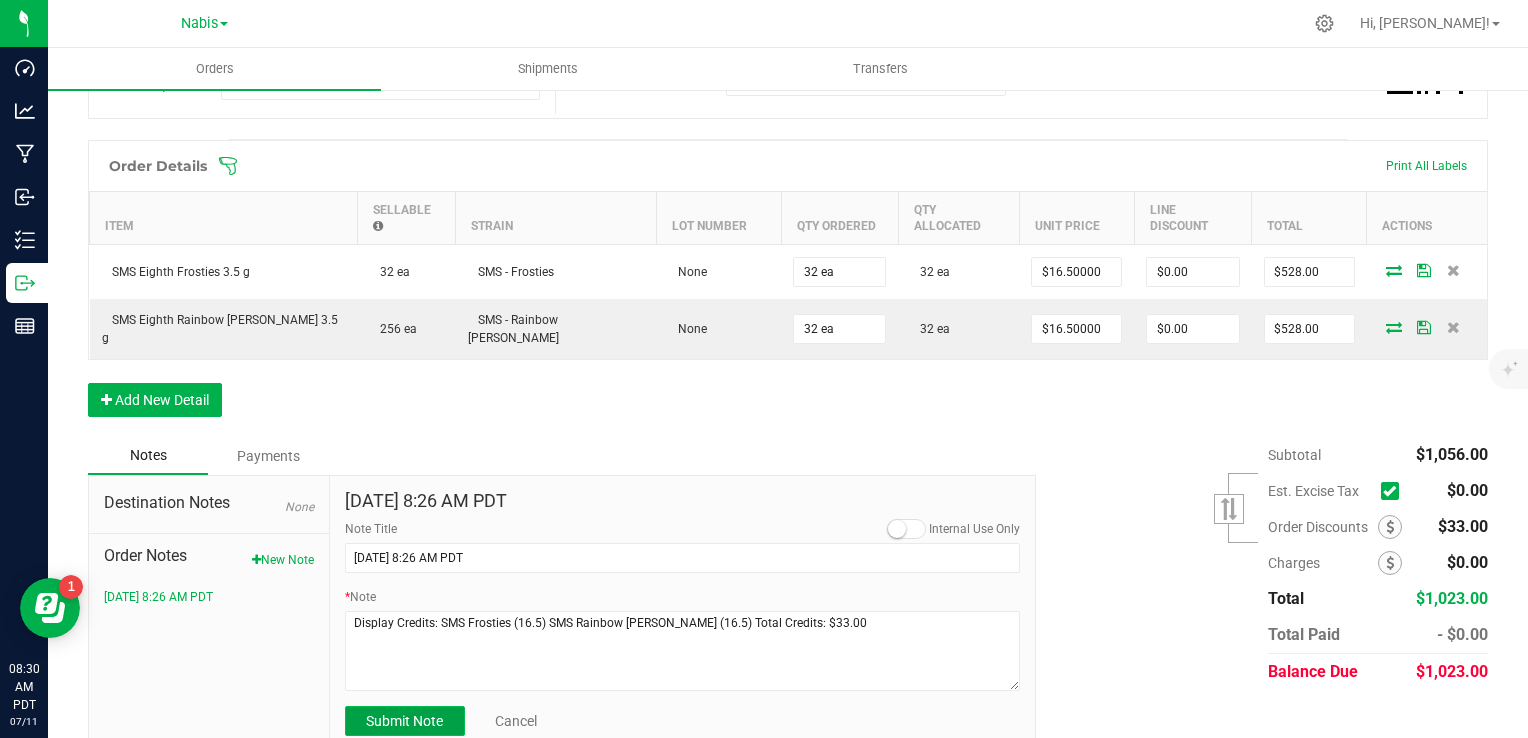 click on "Submit Note" at bounding box center [405, 721] 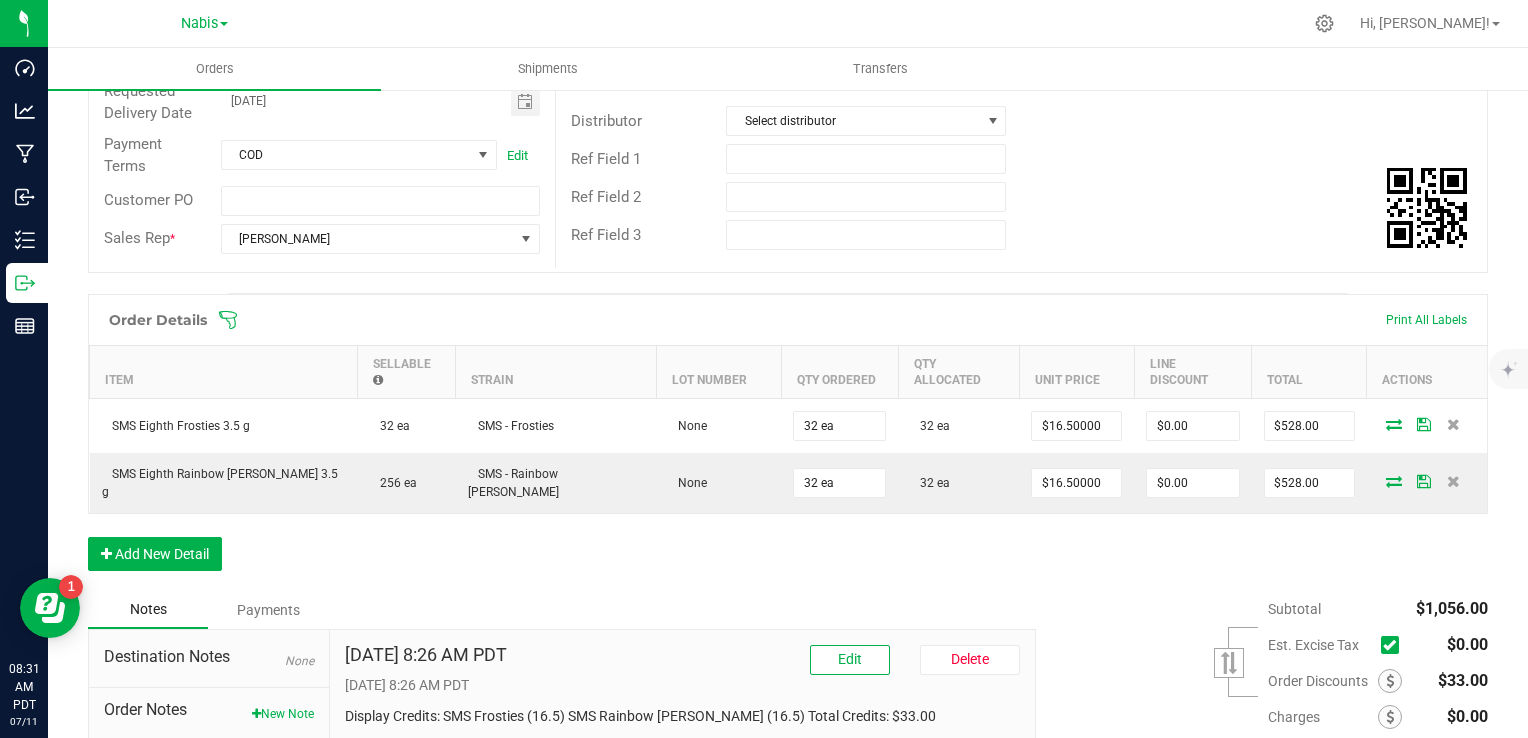 scroll, scrollTop: 74, scrollLeft: 0, axis: vertical 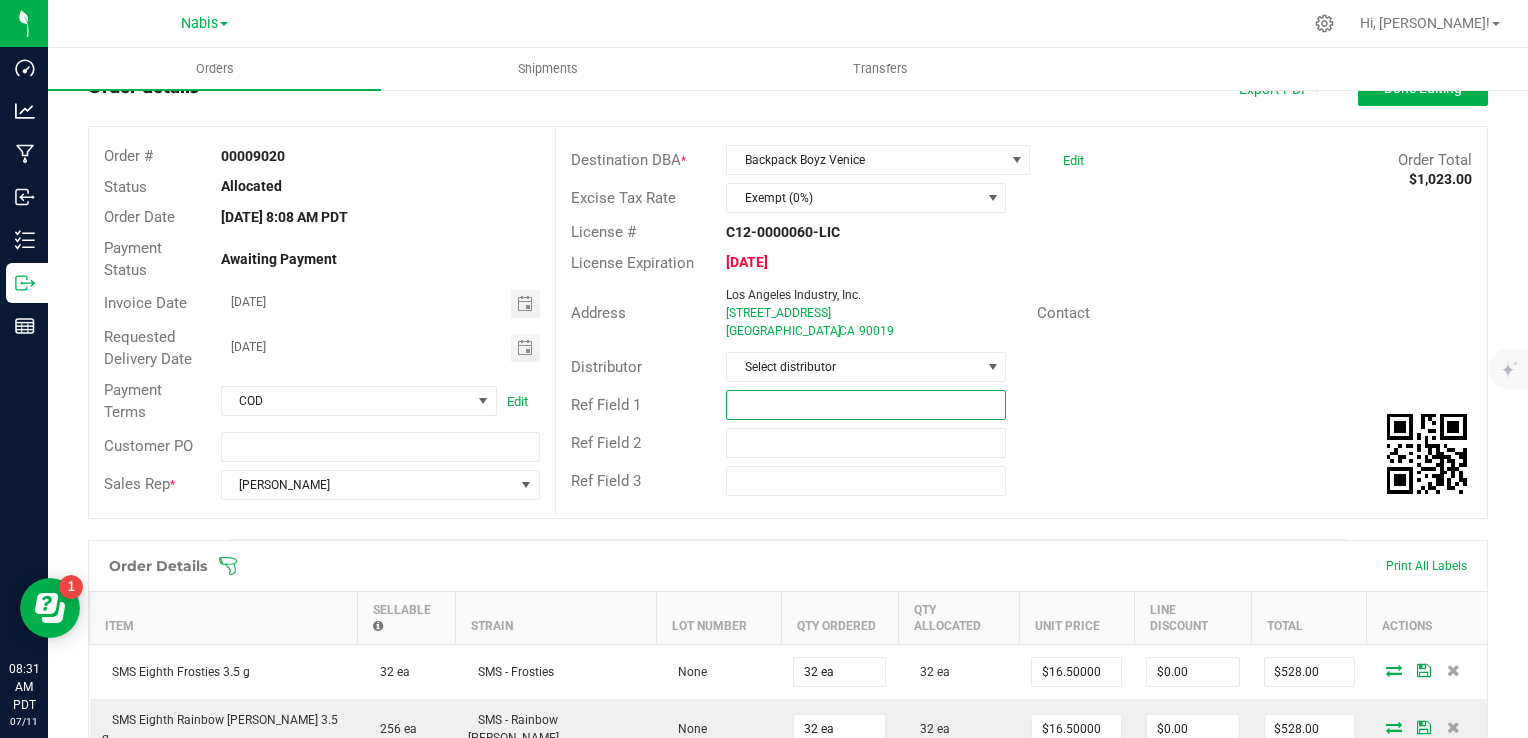 click at bounding box center [866, 405] 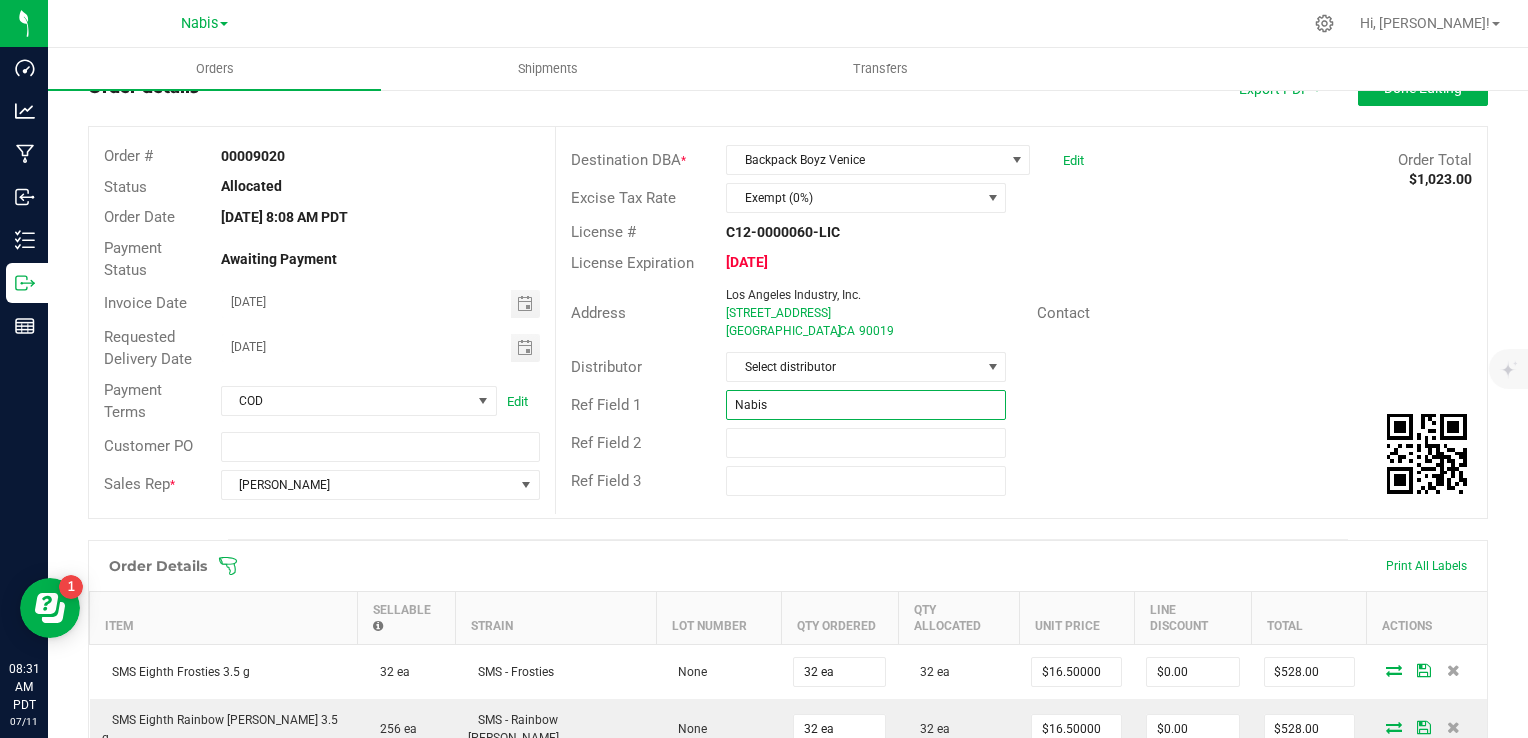 paste on "712909" 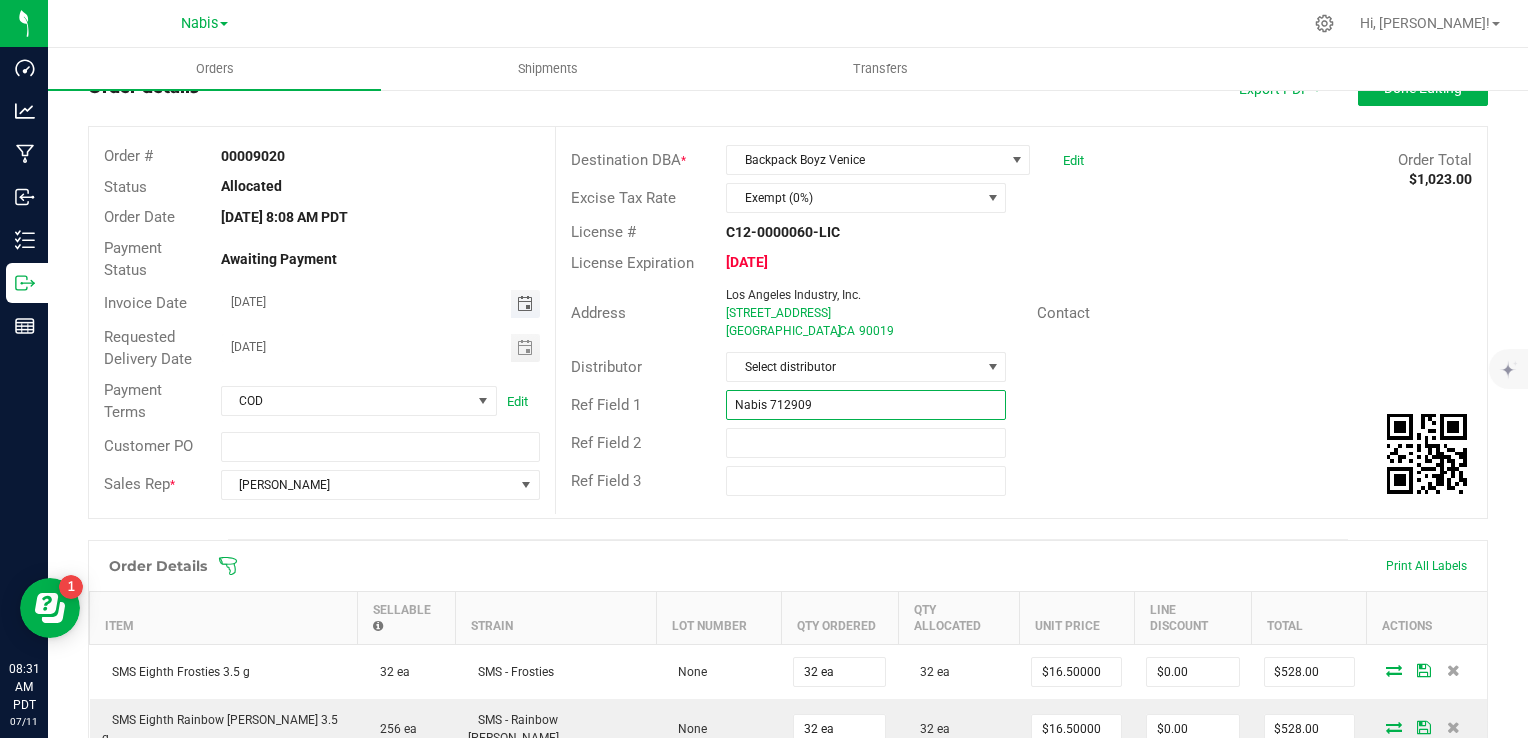 click at bounding box center [525, 304] 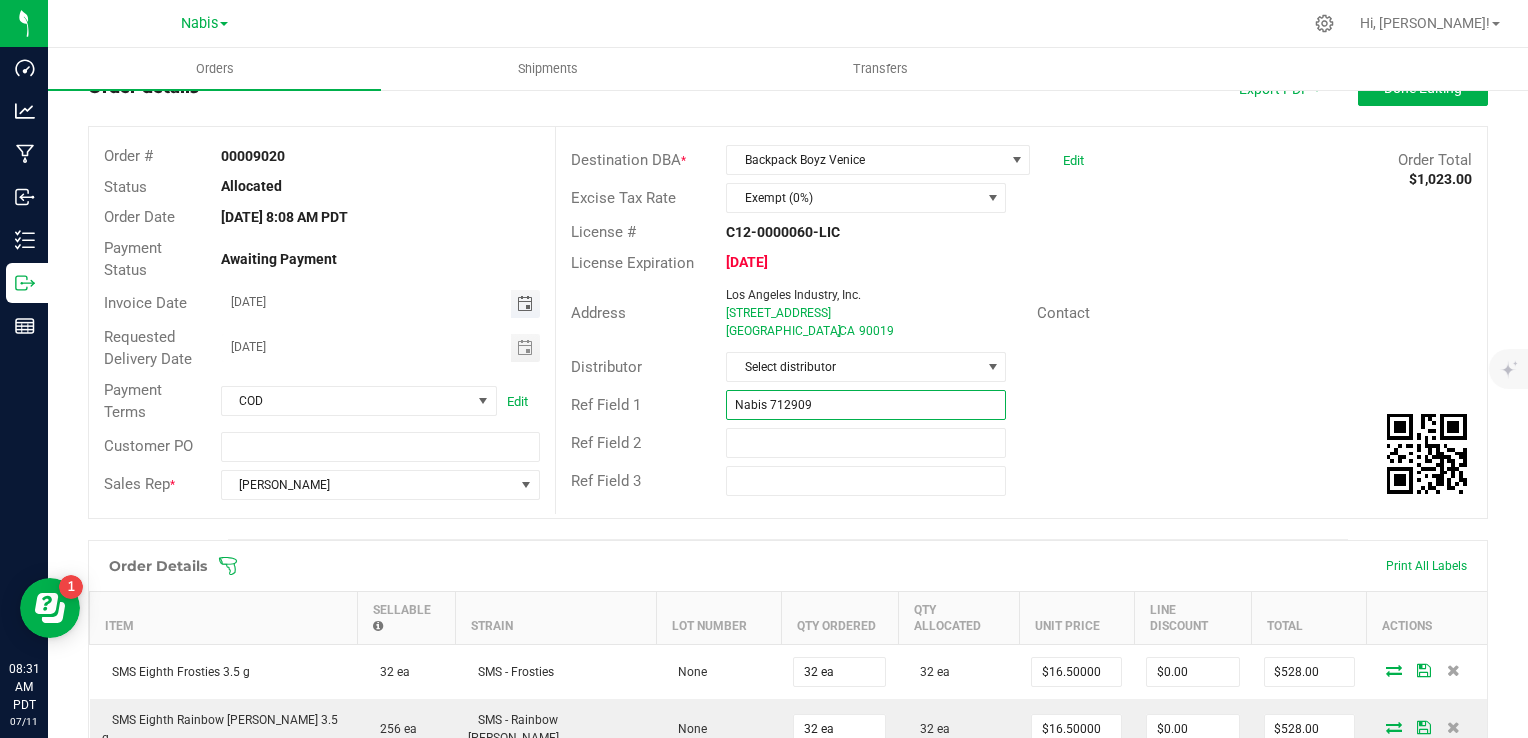 type on "Nabis 712909" 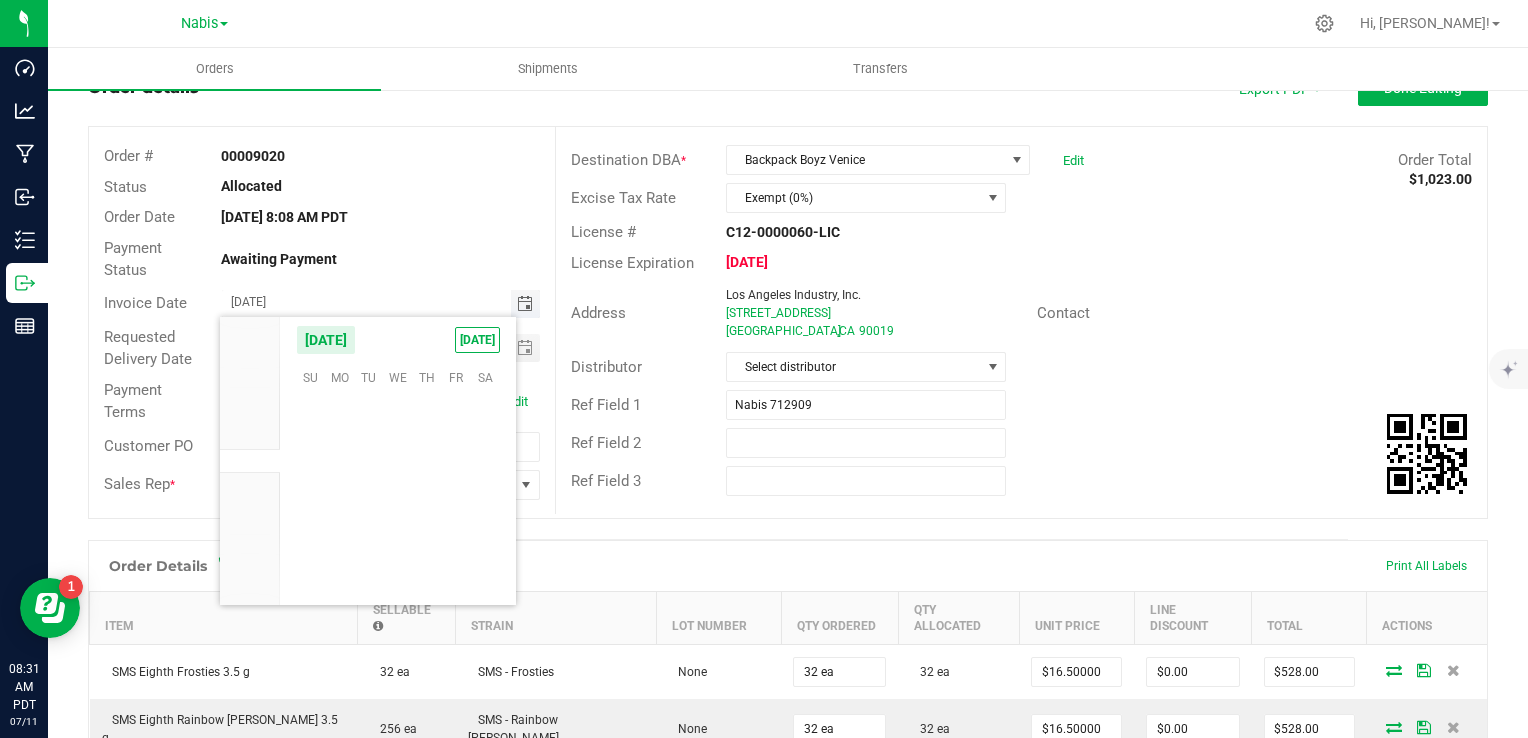 scroll, scrollTop: 36144, scrollLeft: 0, axis: vertical 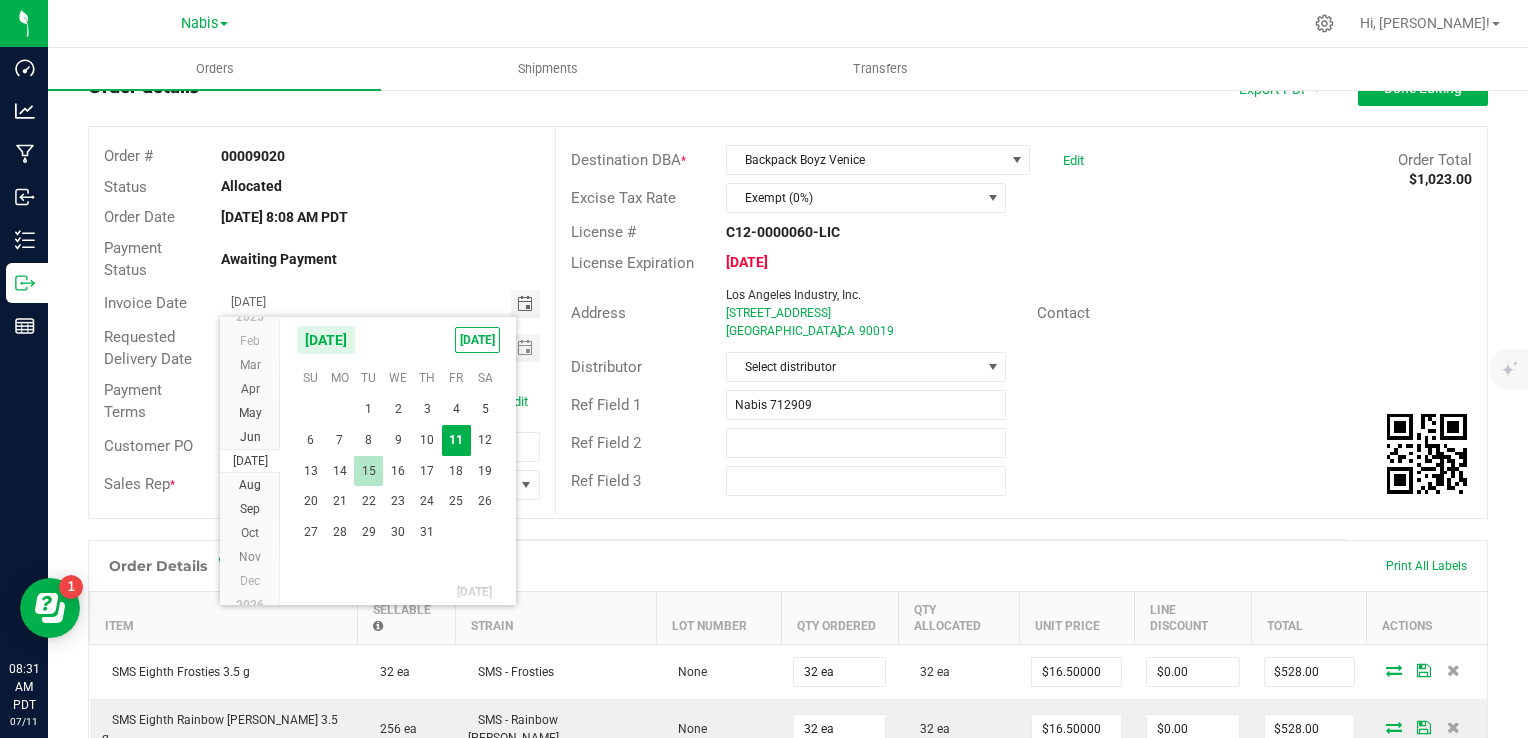click on "15" at bounding box center [368, 471] 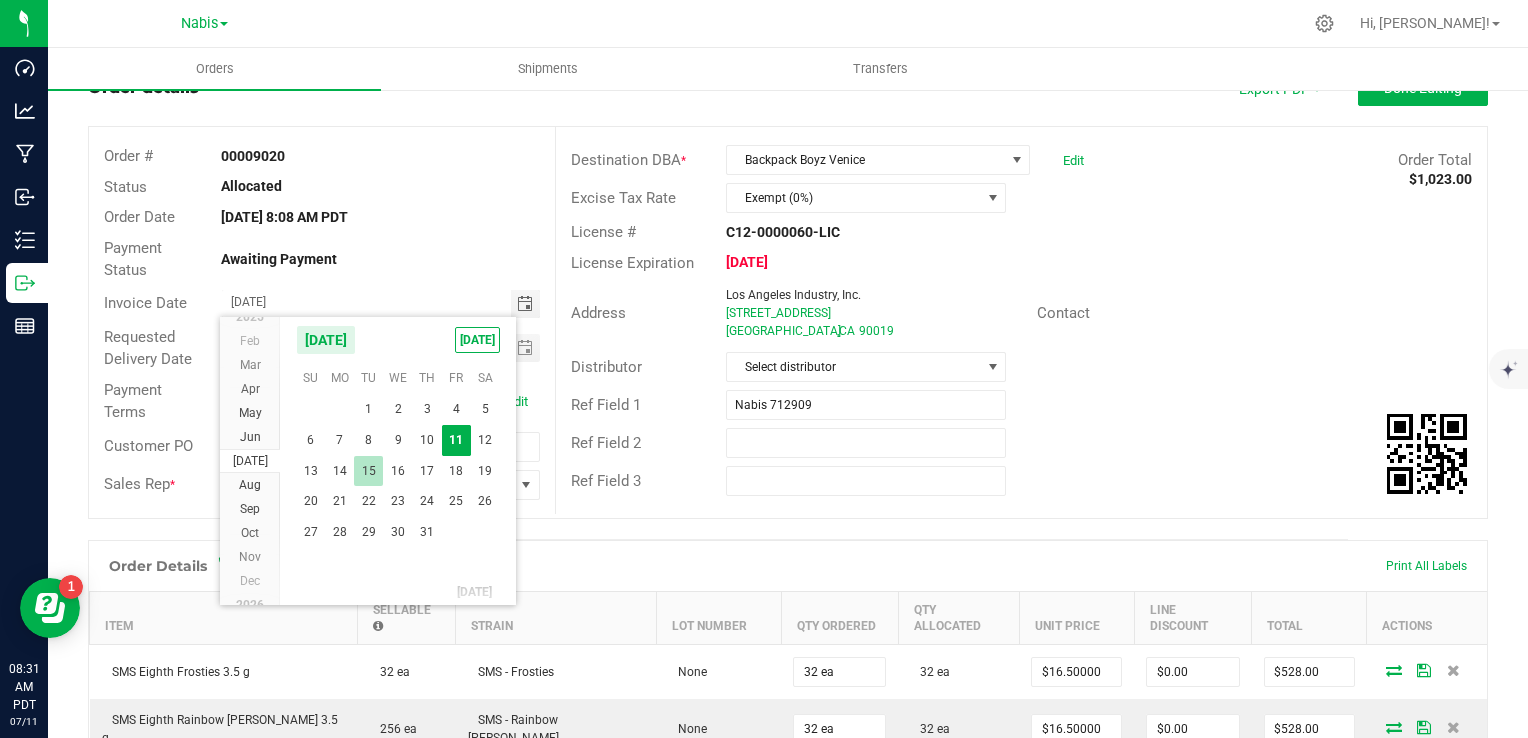 type on "[DATE]" 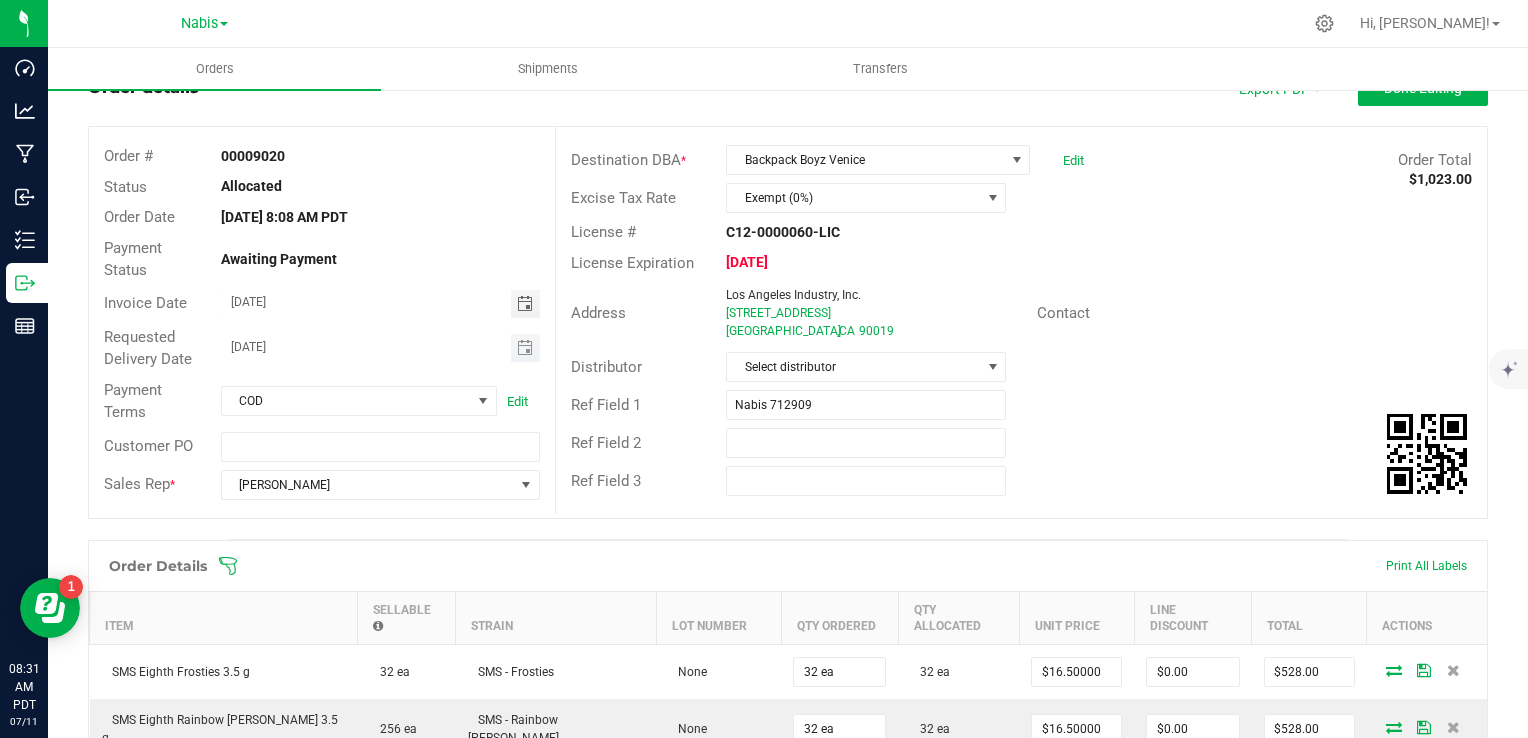 click at bounding box center [525, 348] 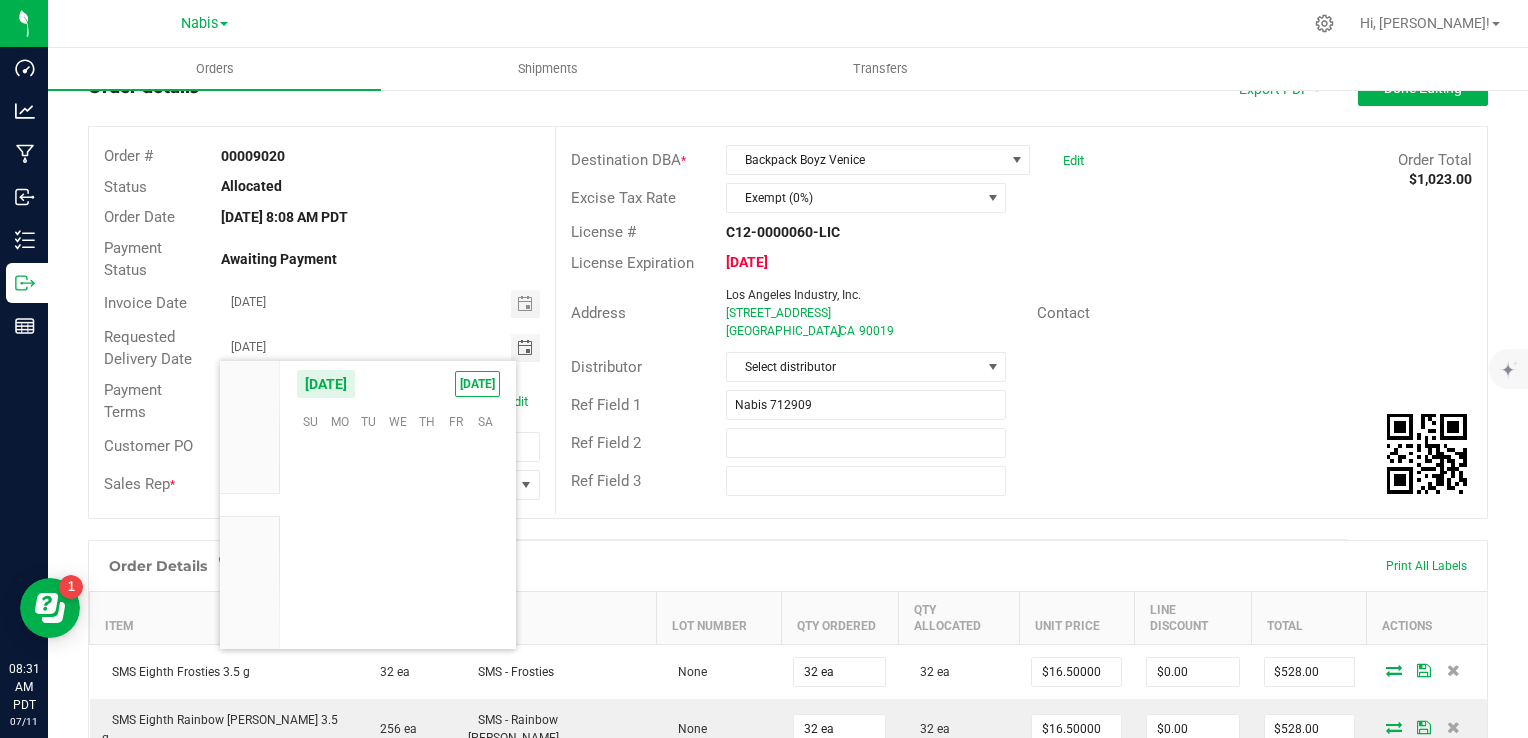 scroll, scrollTop: 36144, scrollLeft: 0, axis: vertical 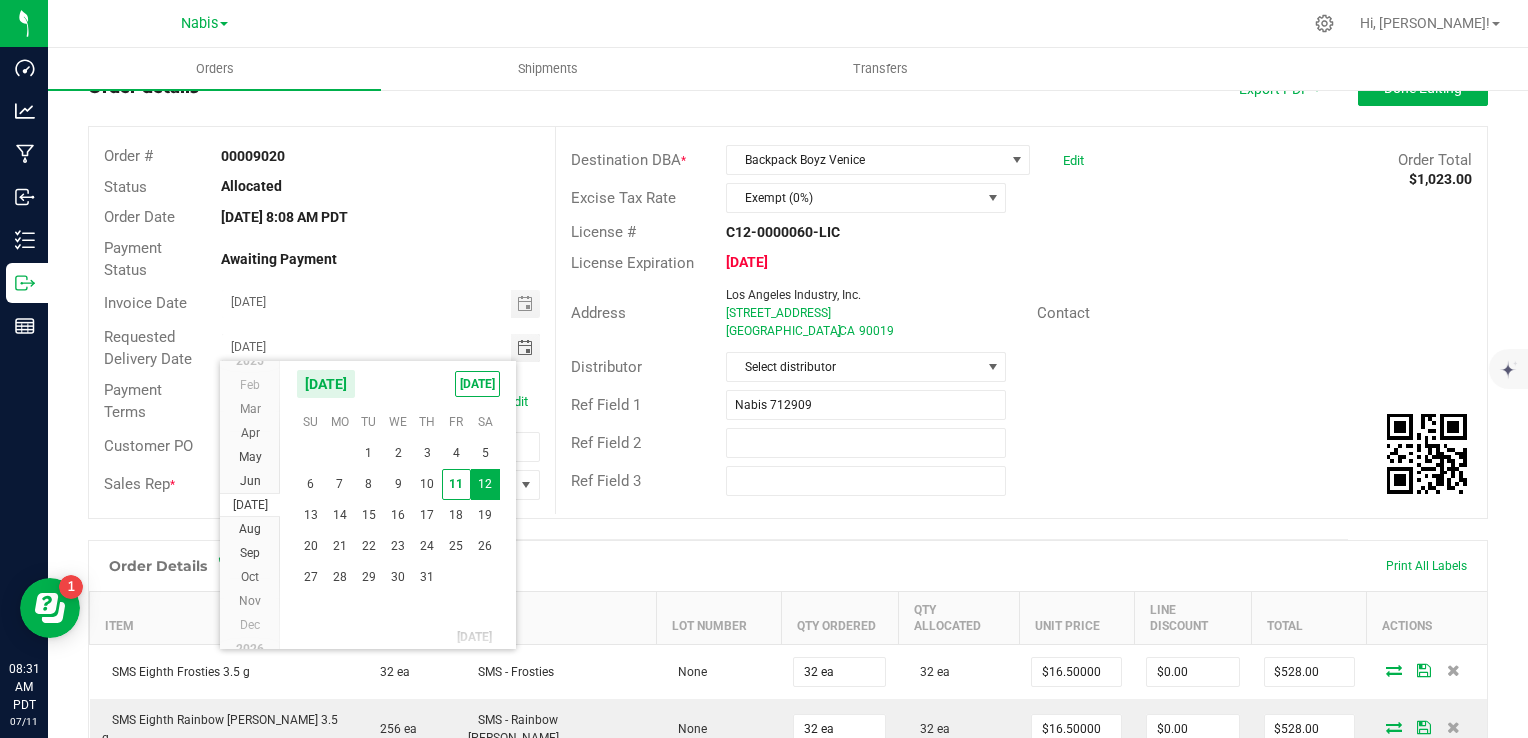 click on "15" at bounding box center [368, 515] 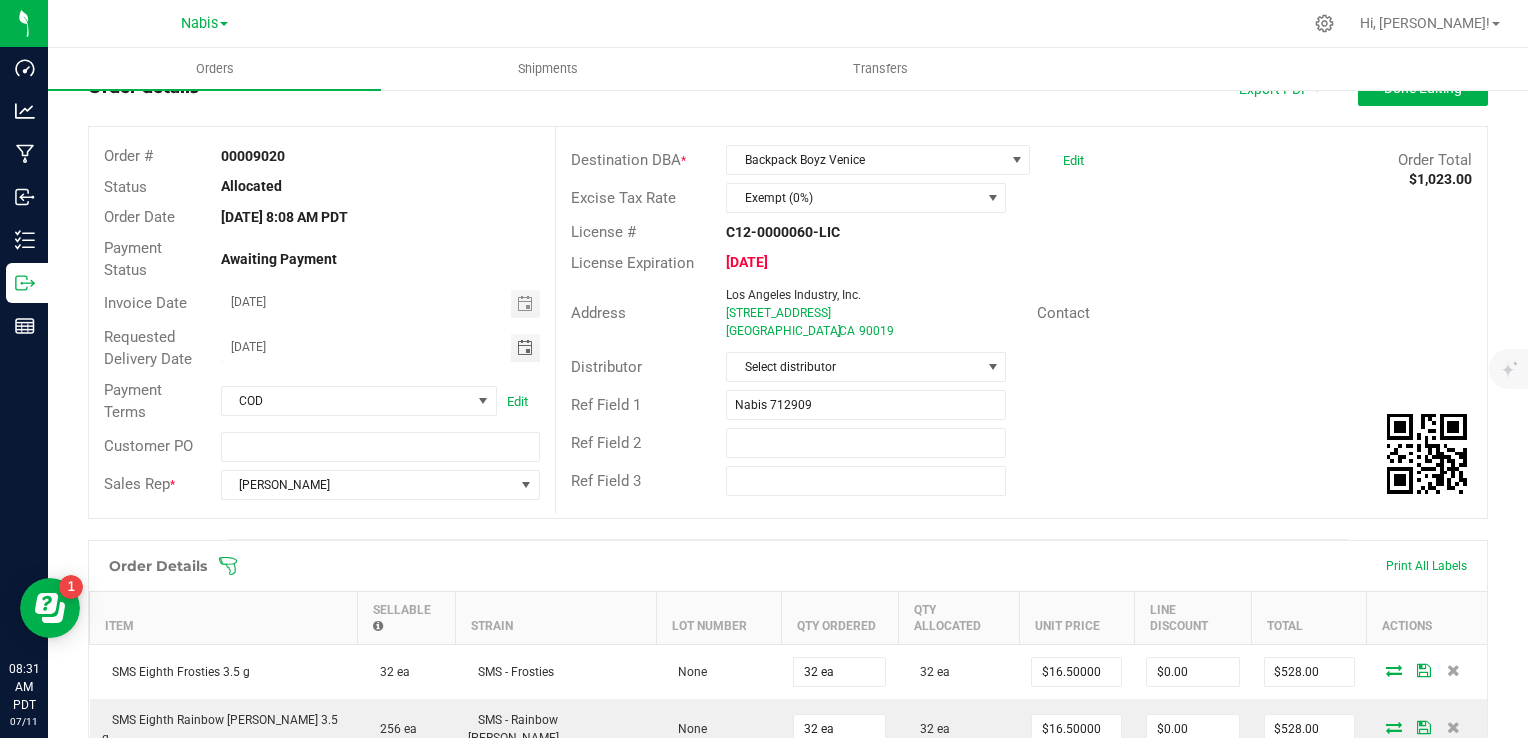 type on "[DATE]" 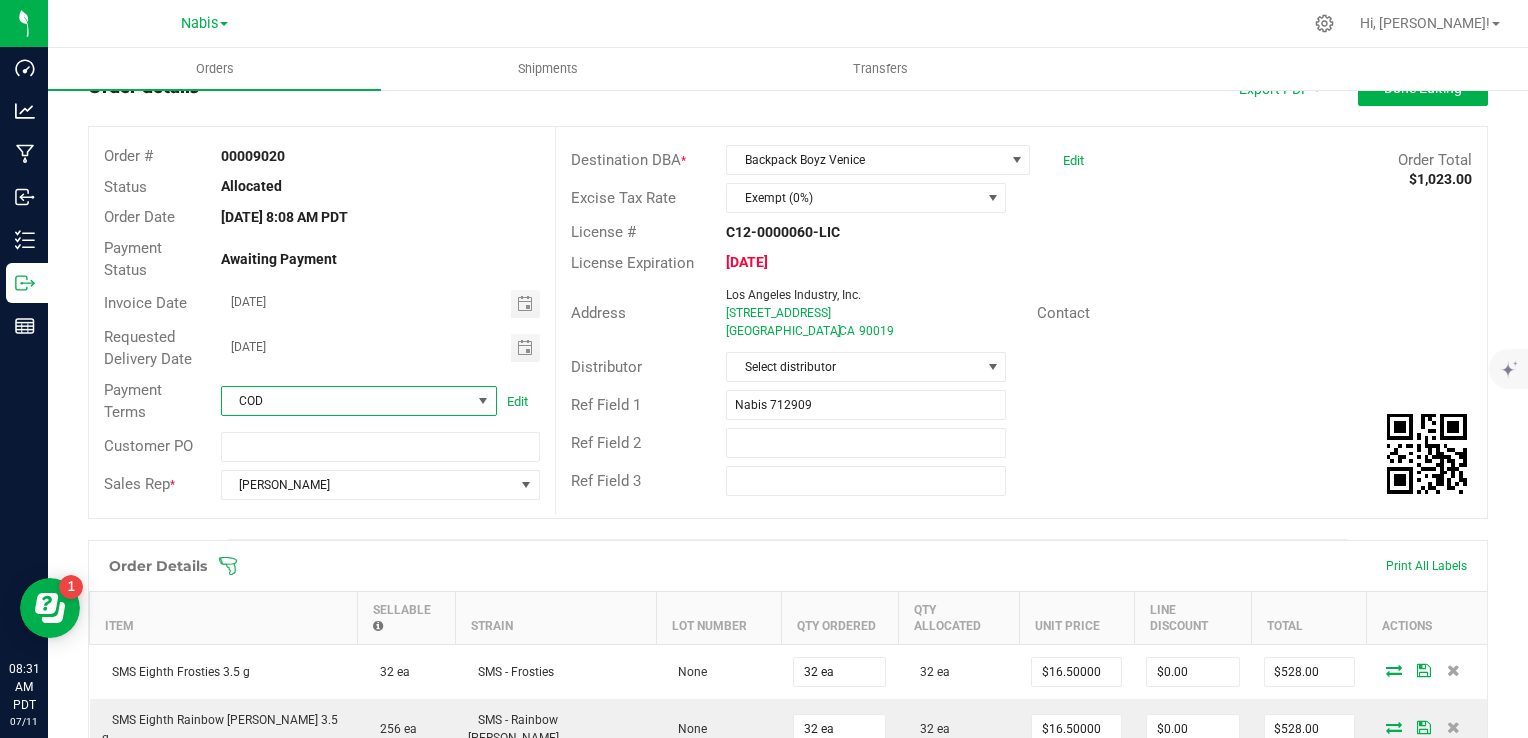 click on "COD" at bounding box center (346, 401) 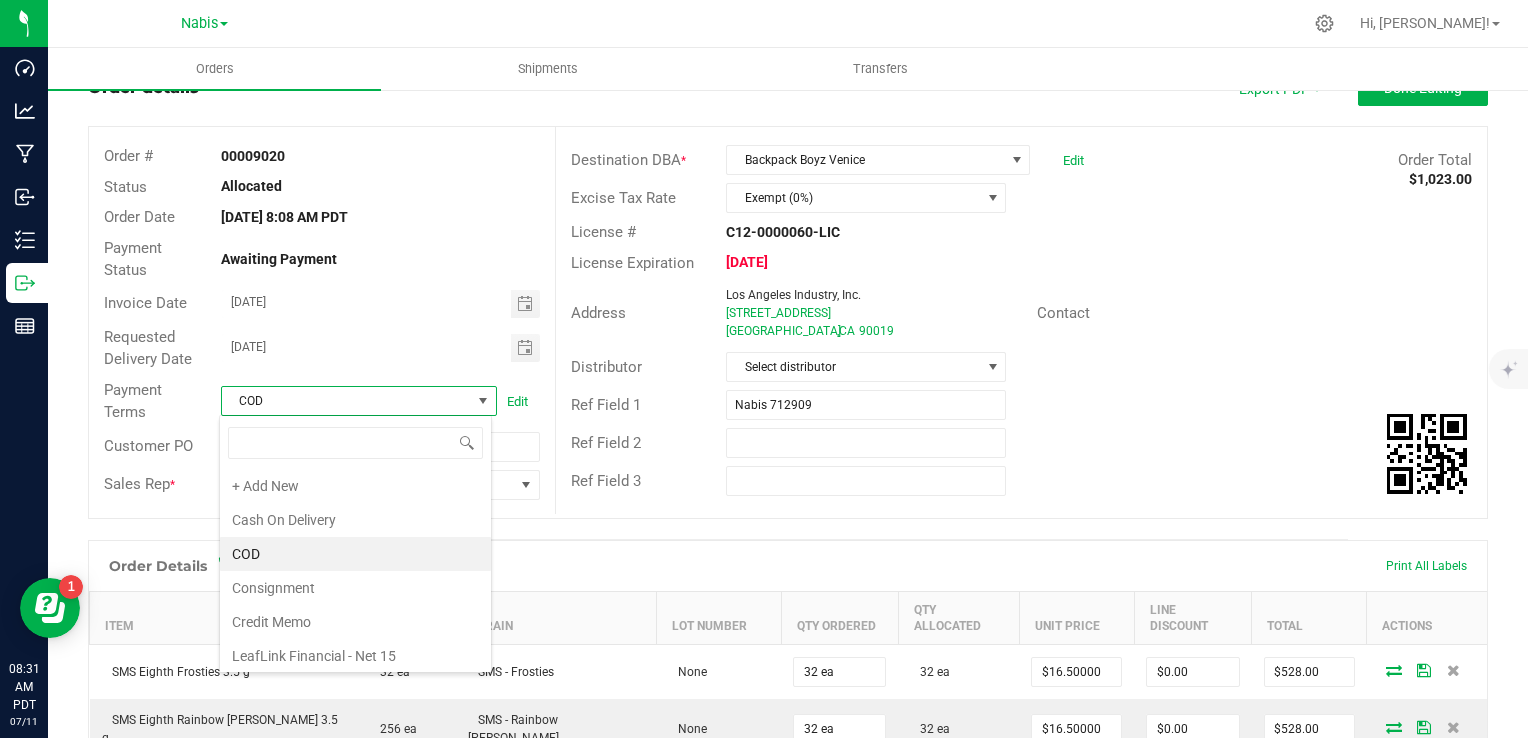 scroll, scrollTop: 99970, scrollLeft: 99727, axis: both 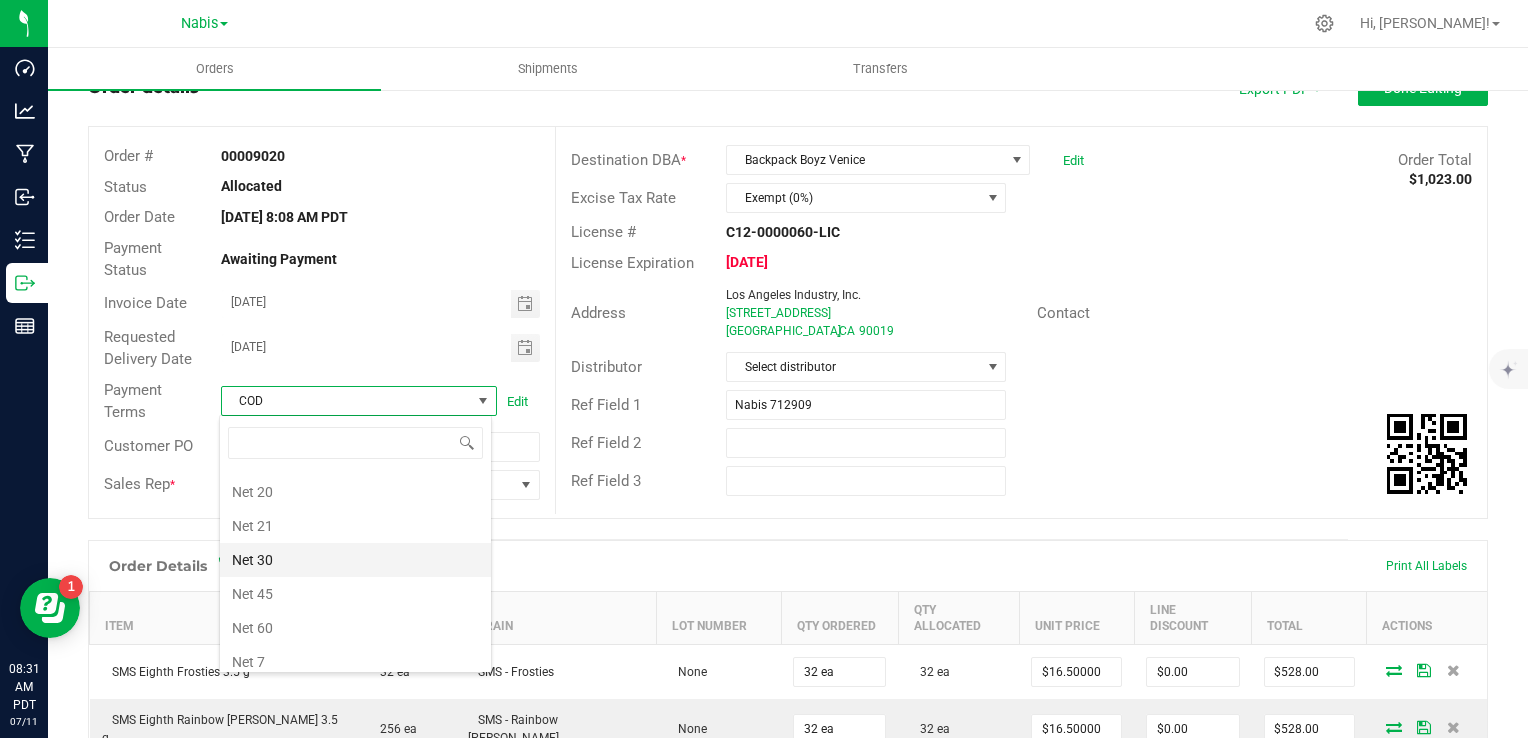 click on "Net 30" at bounding box center (355, 560) 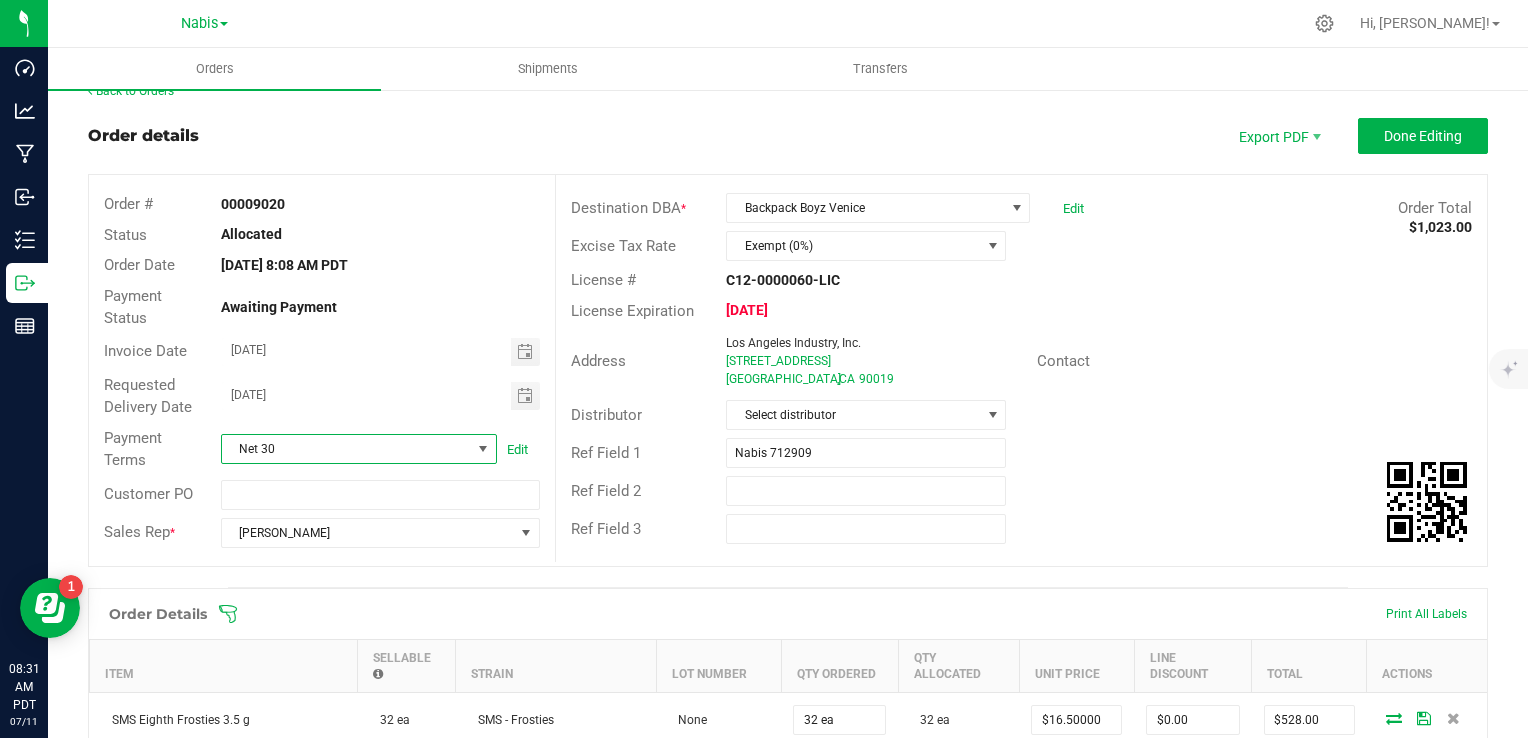 scroll, scrollTop: 0, scrollLeft: 0, axis: both 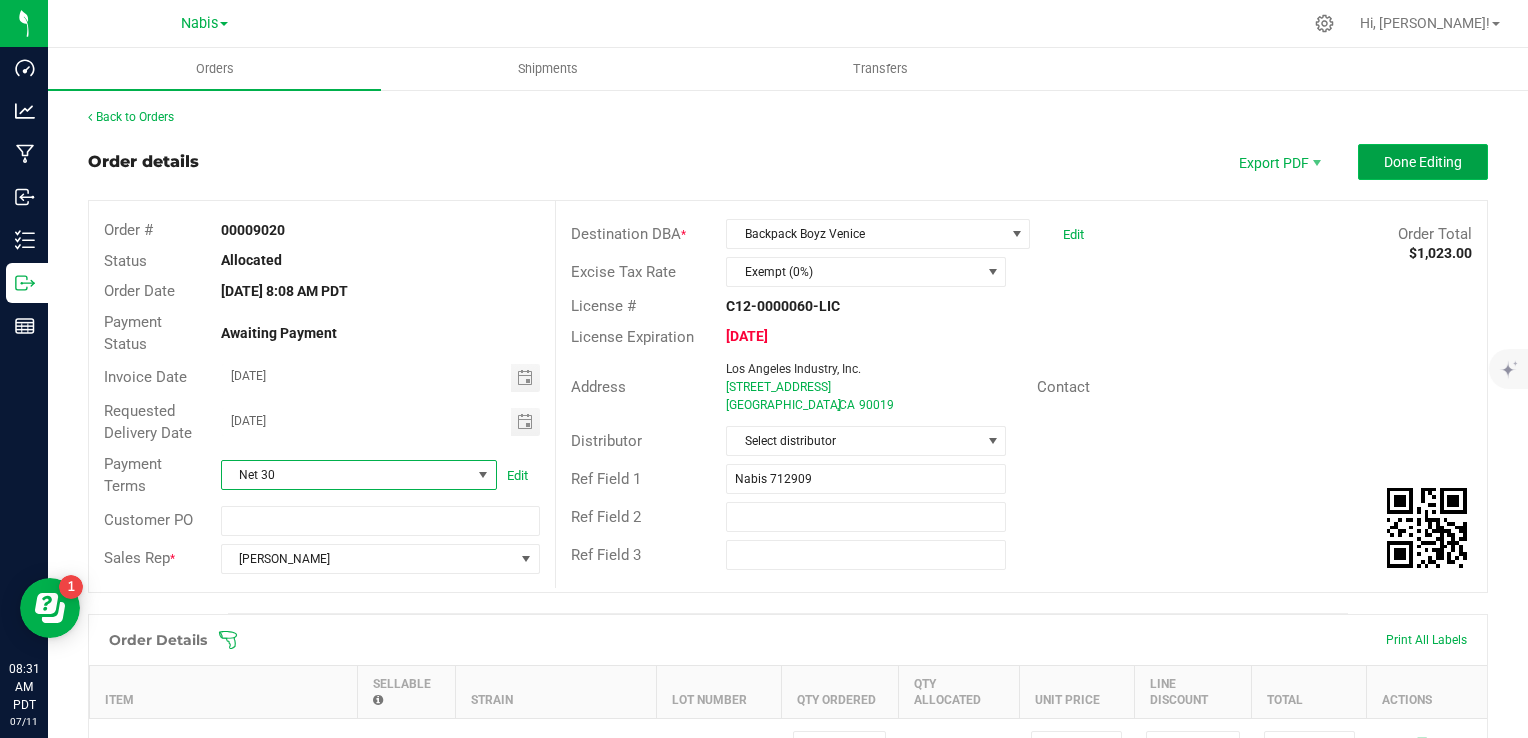 click on "Done Editing" at bounding box center [1423, 162] 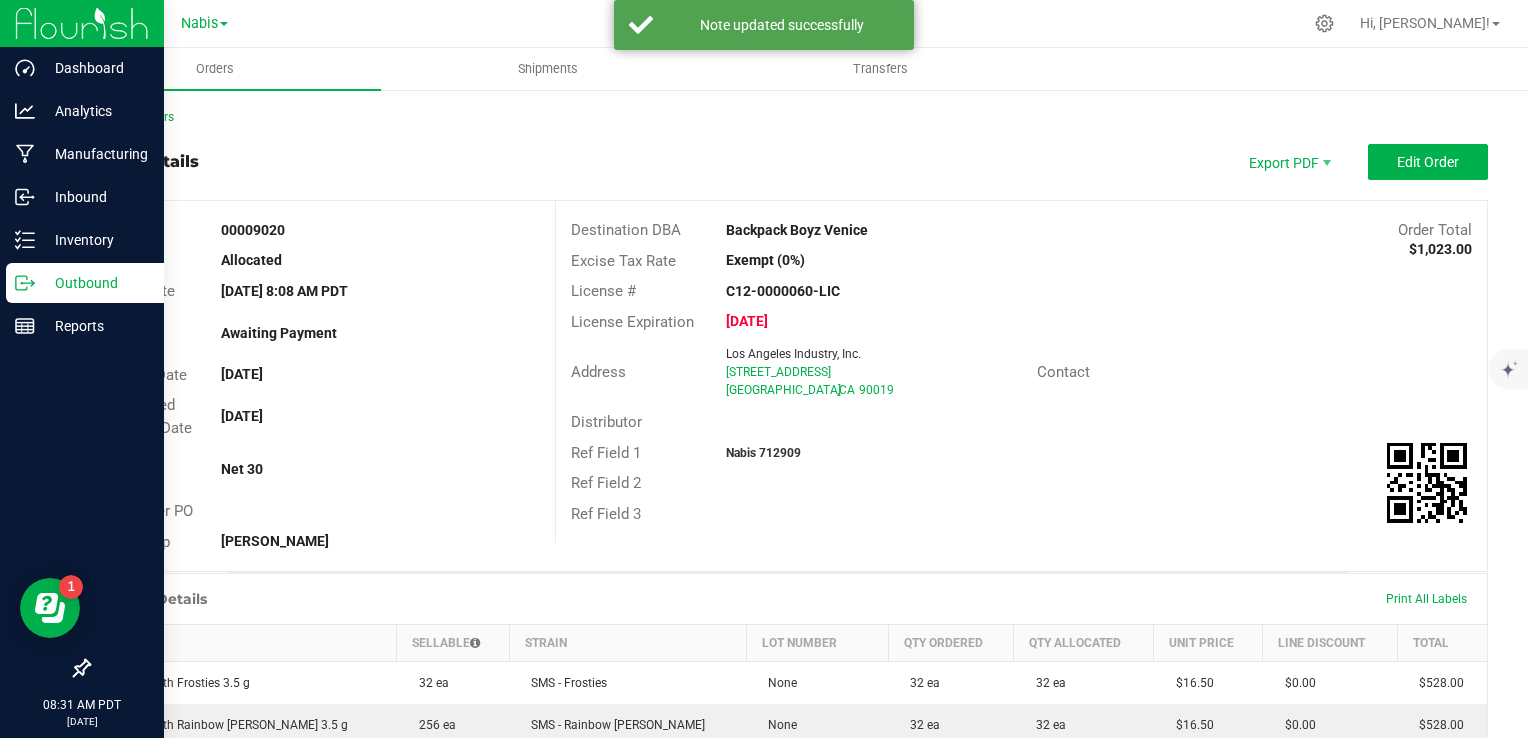 click on "Outbound" at bounding box center [95, 283] 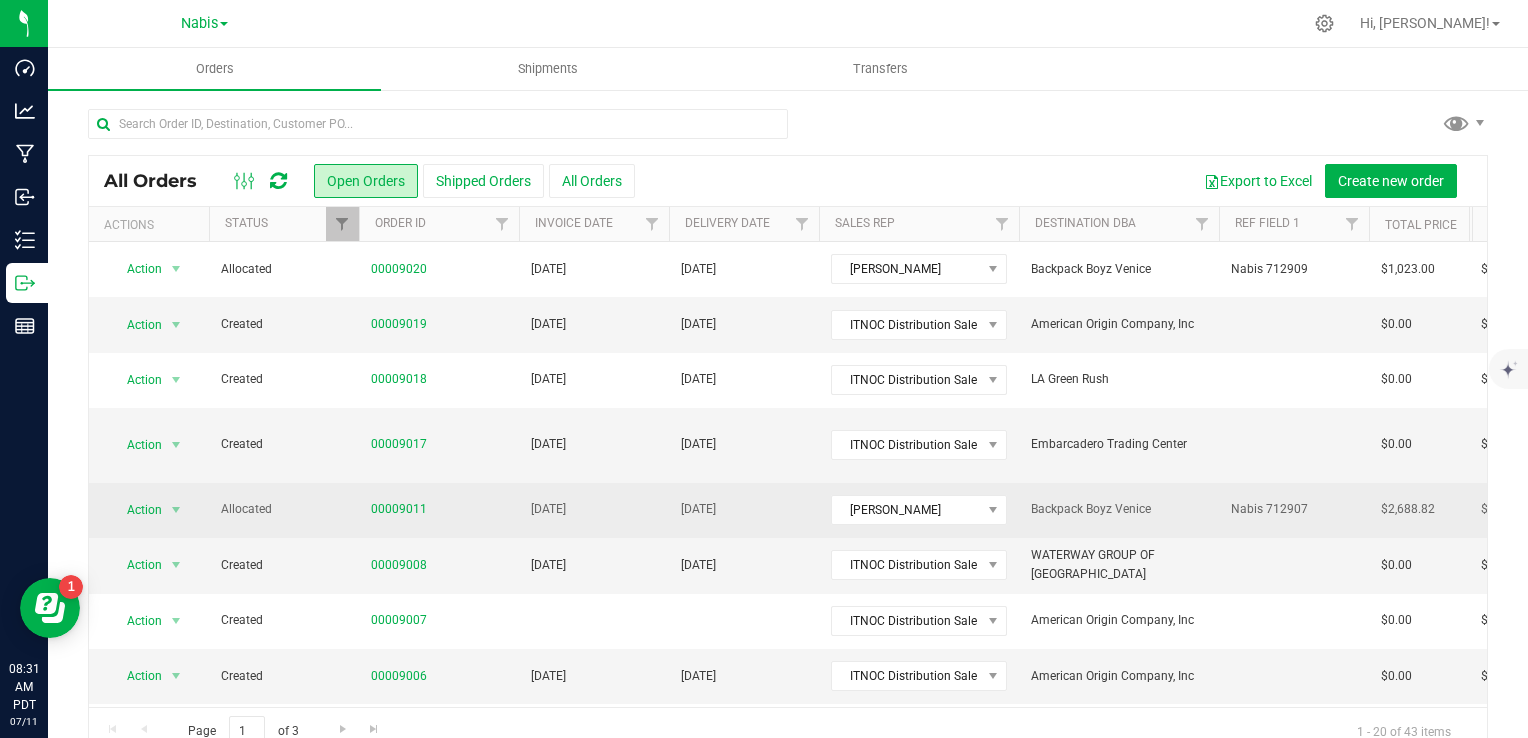 click on "[DATE]" at bounding box center [594, 510] 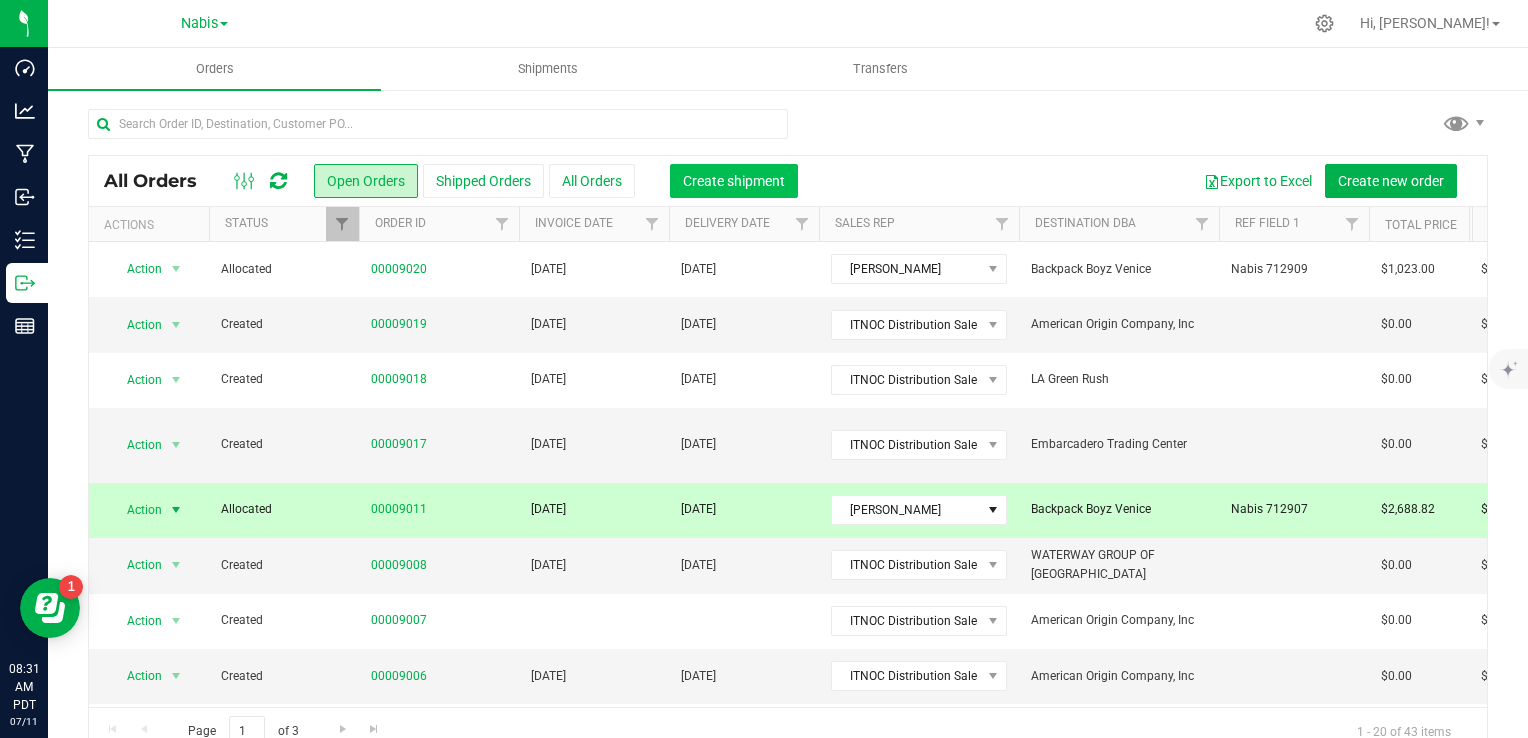click on "Create shipment" at bounding box center [734, 181] 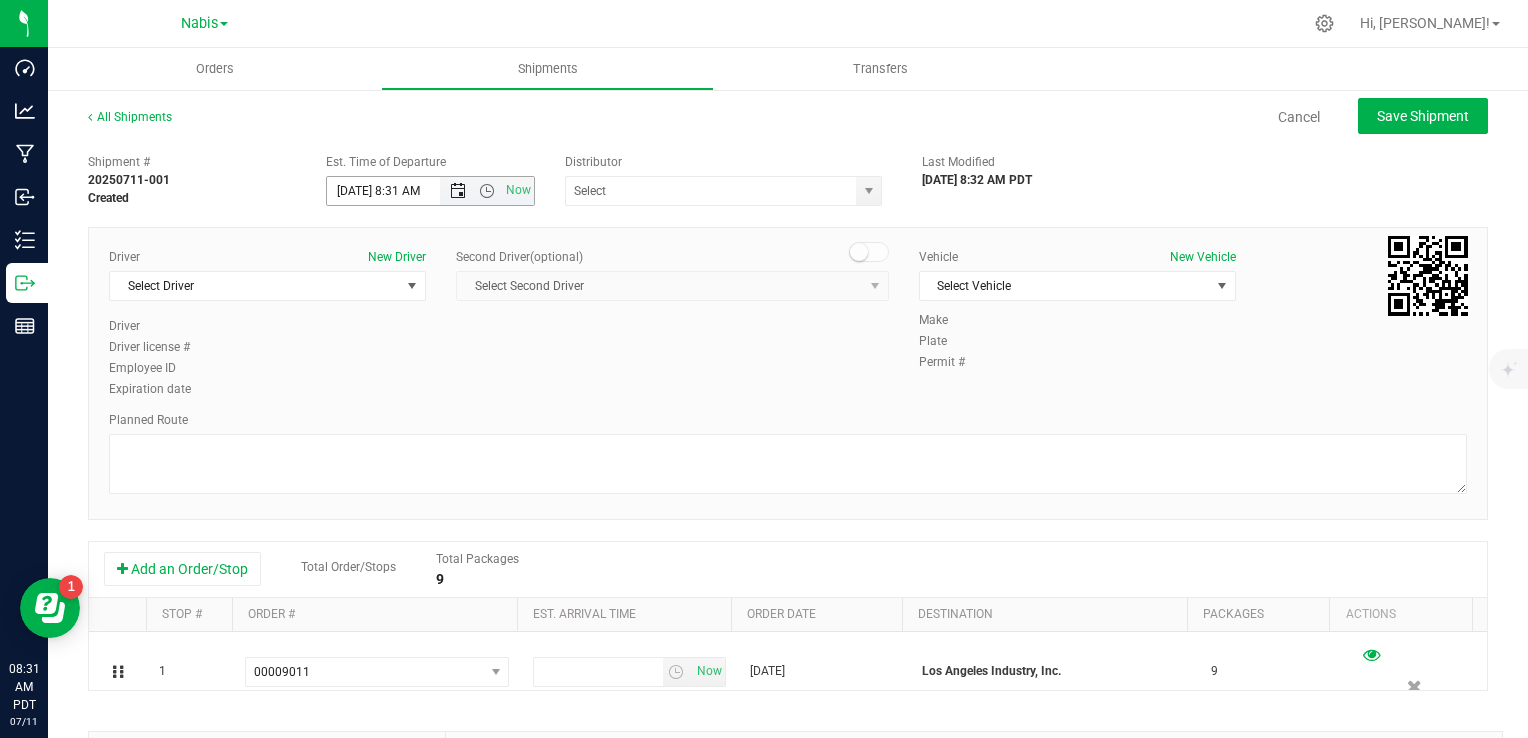 click at bounding box center (458, 191) 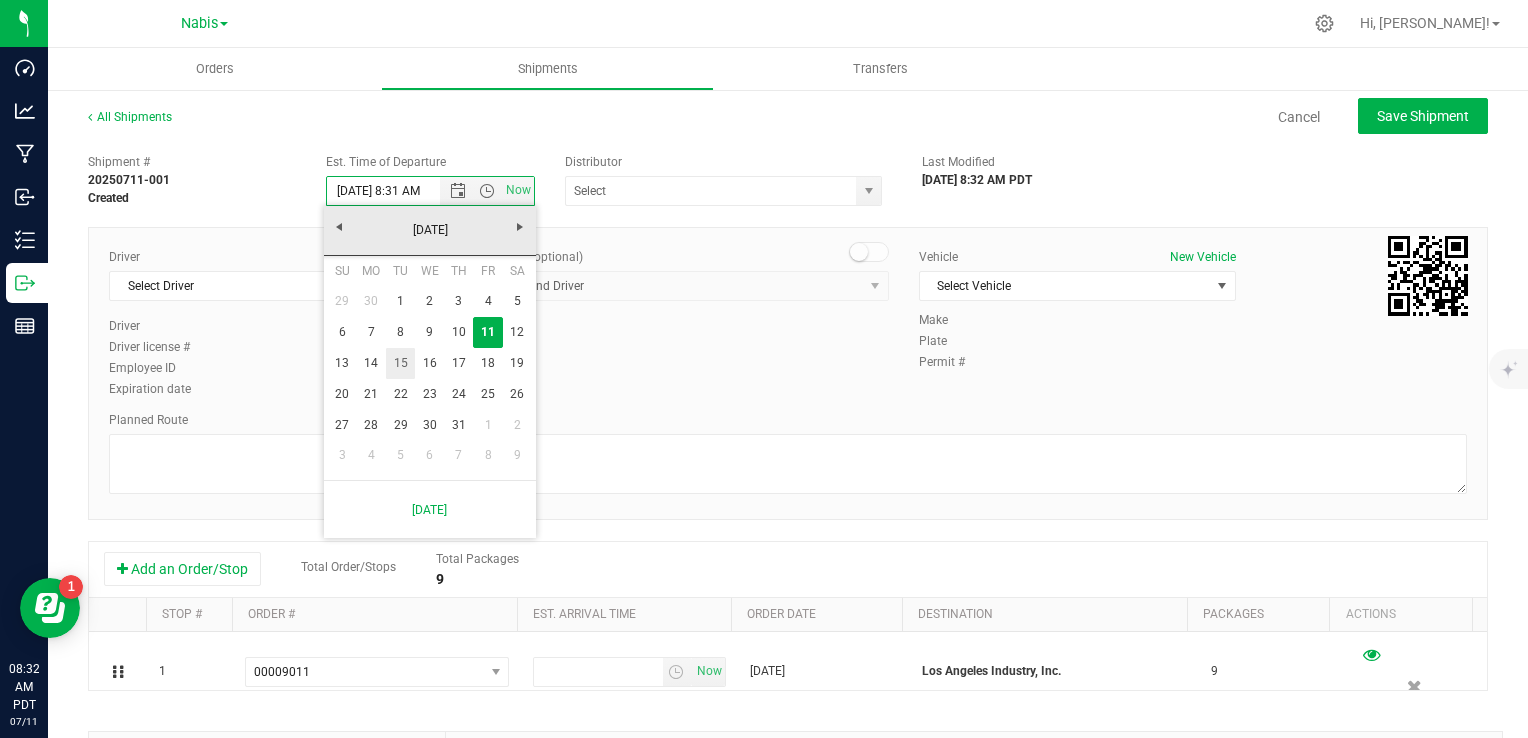 click on "15" at bounding box center [400, 363] 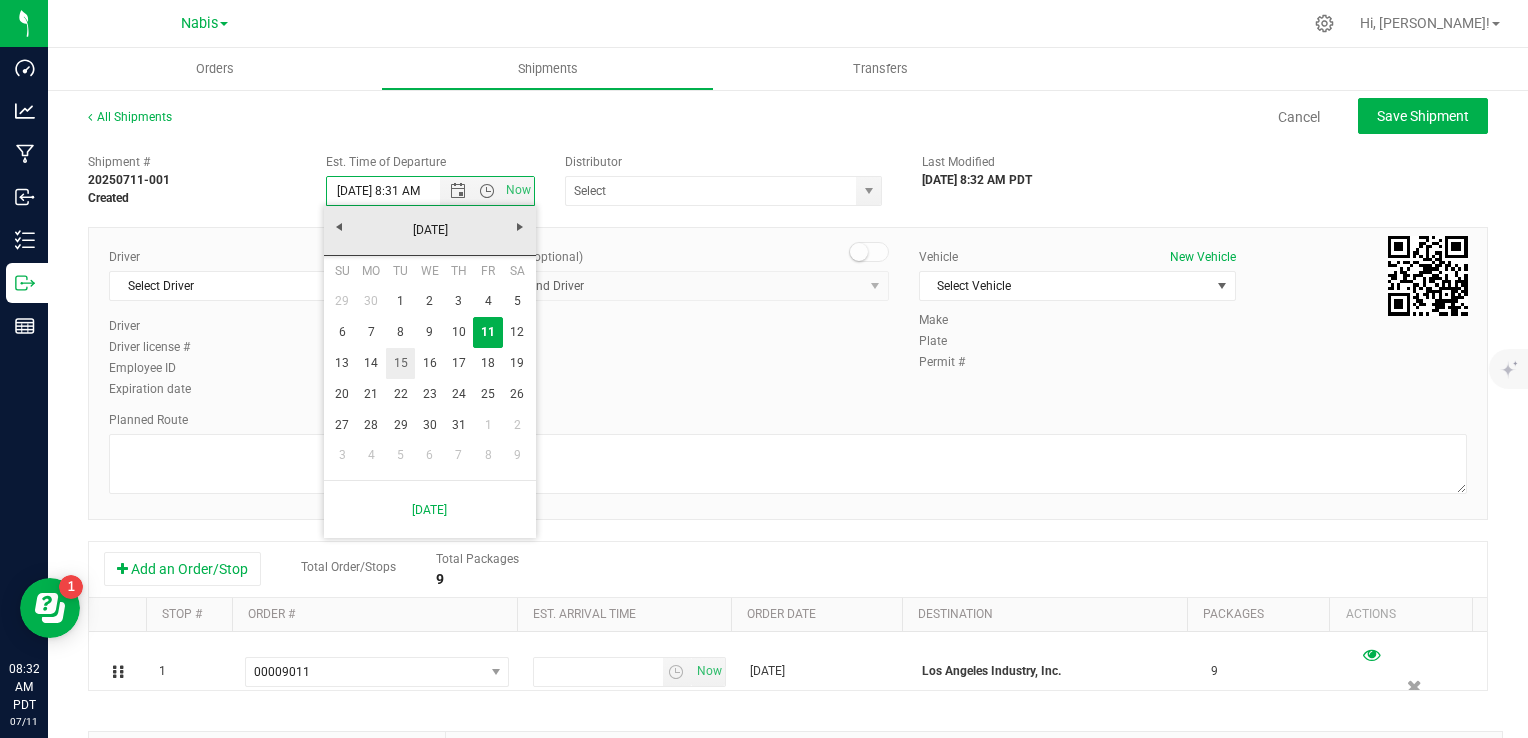 type on "7/15/2025 8:31 AM" 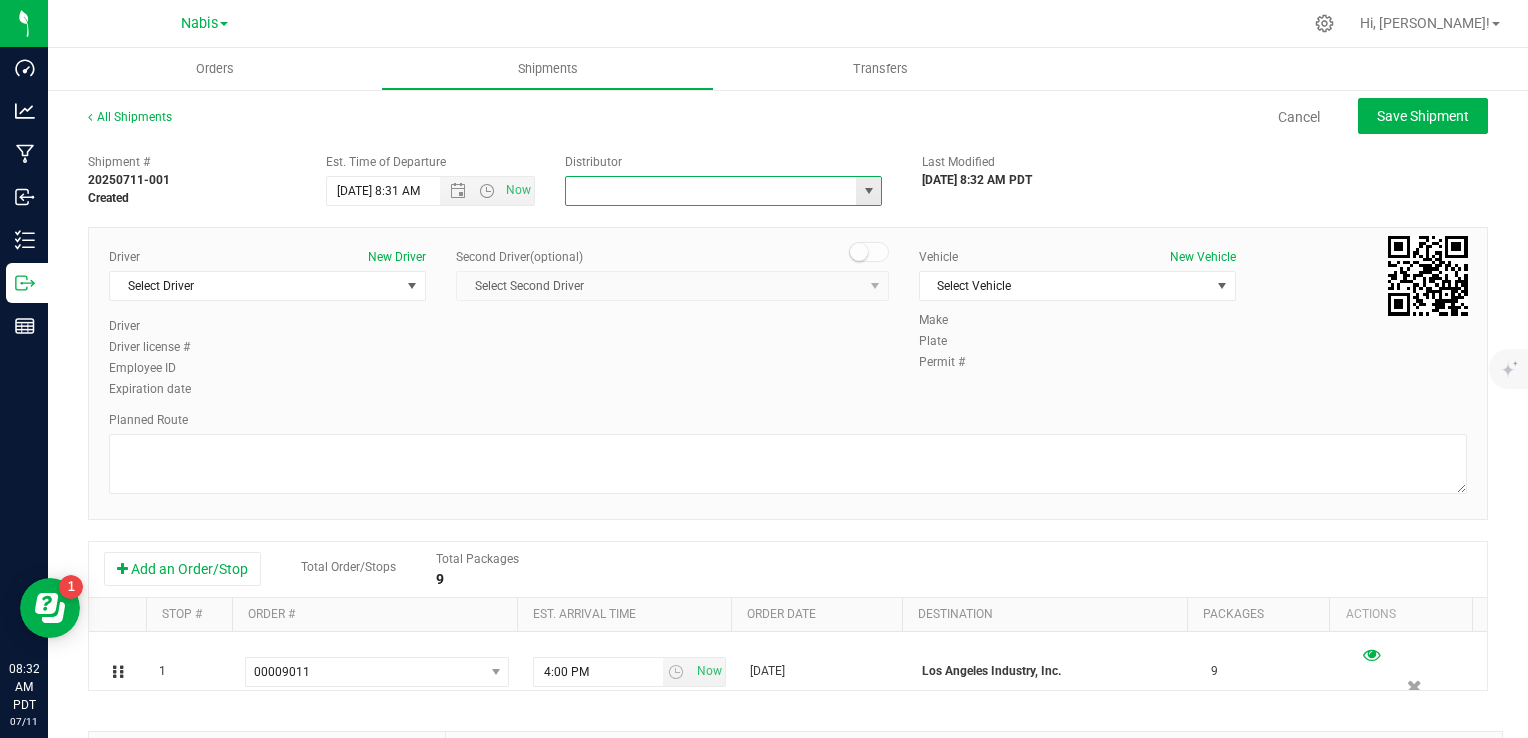 click at bounding box center [707, 191] 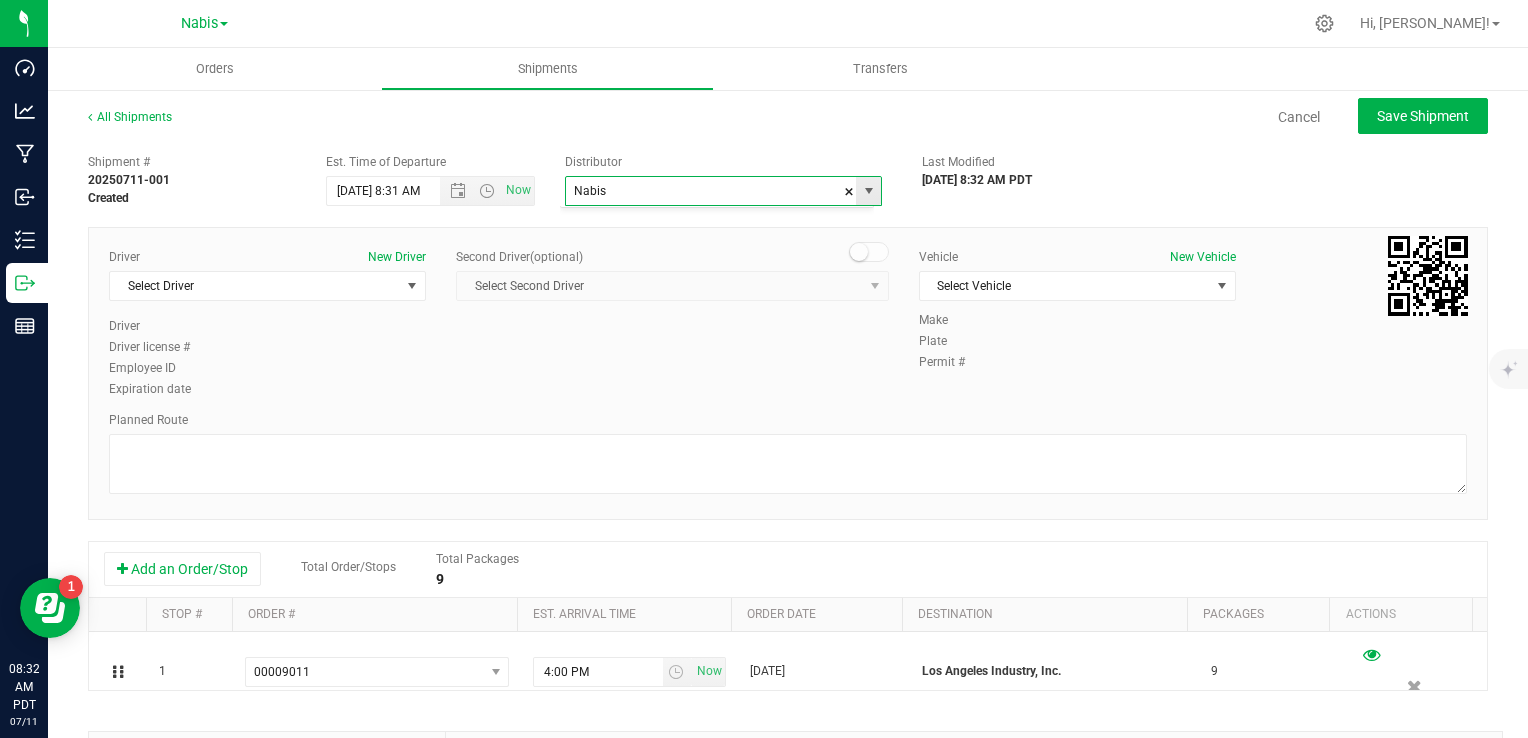 type on "Nabis" 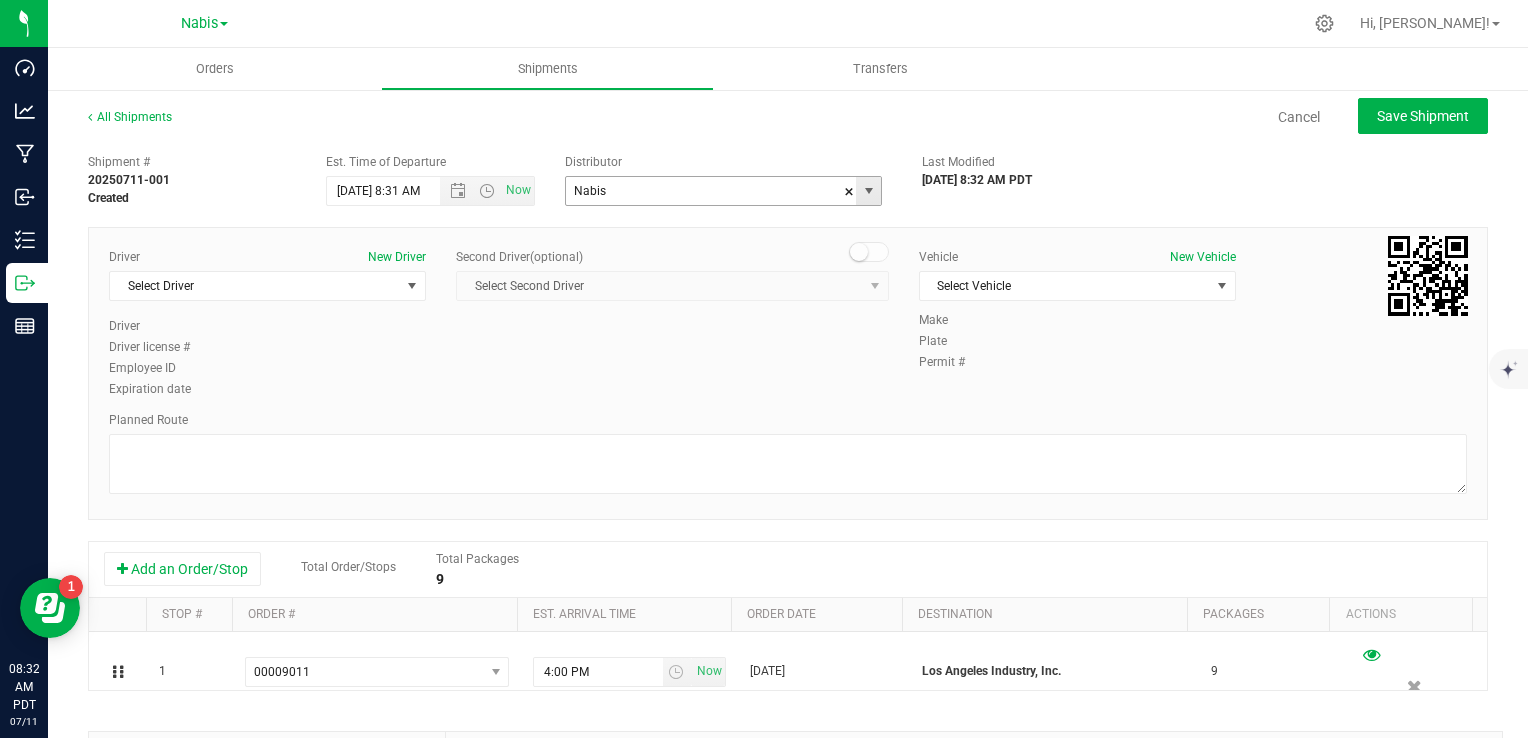 type 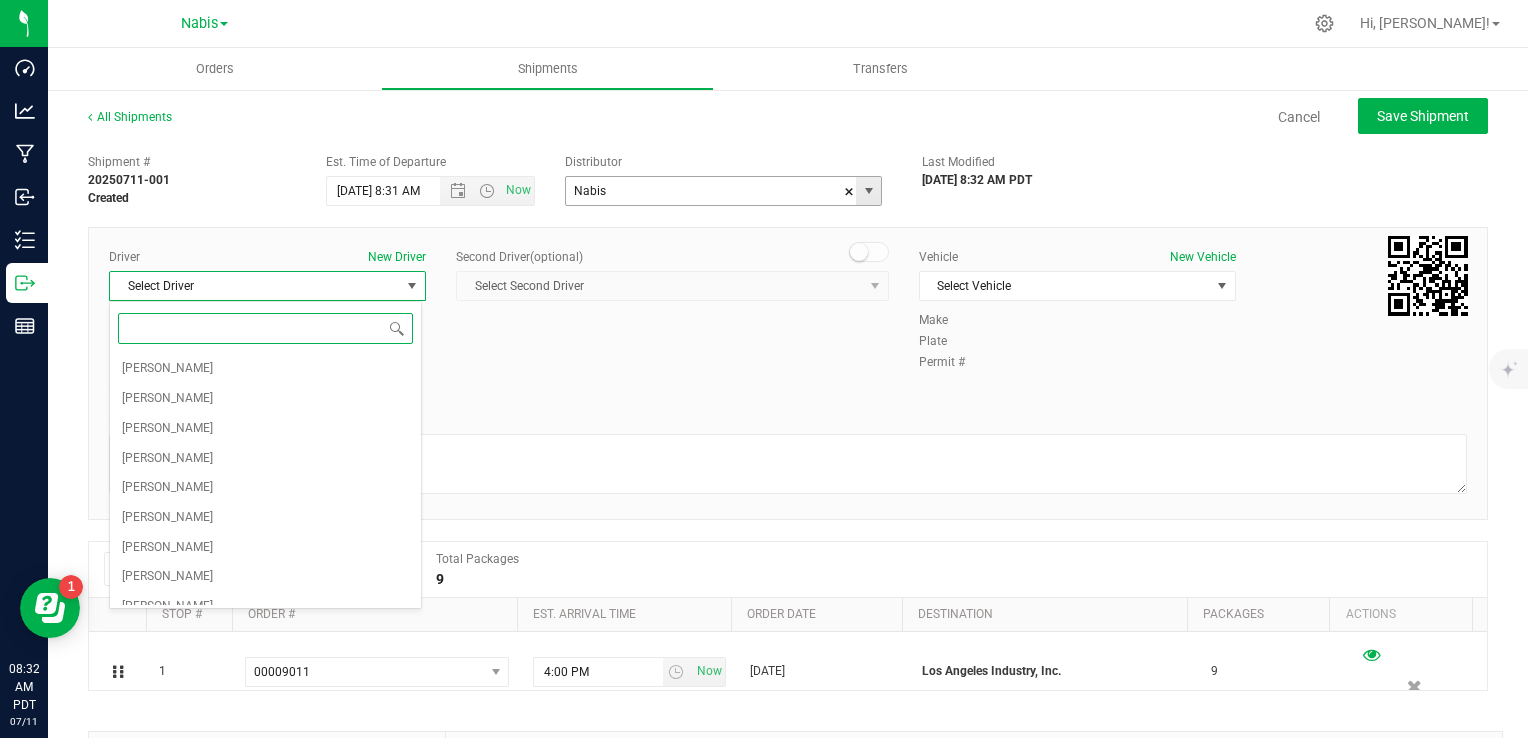 type on "b" 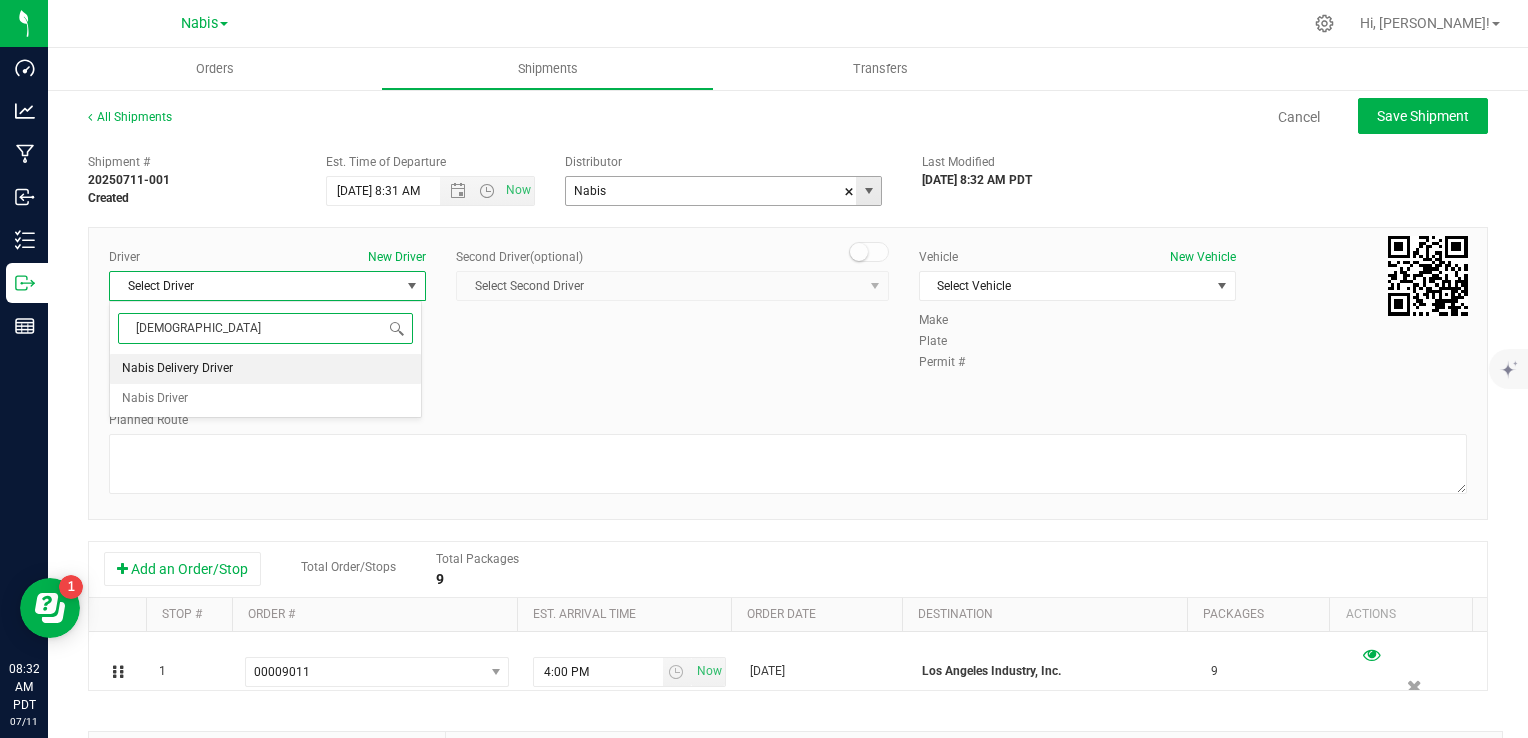 type on "nabi" 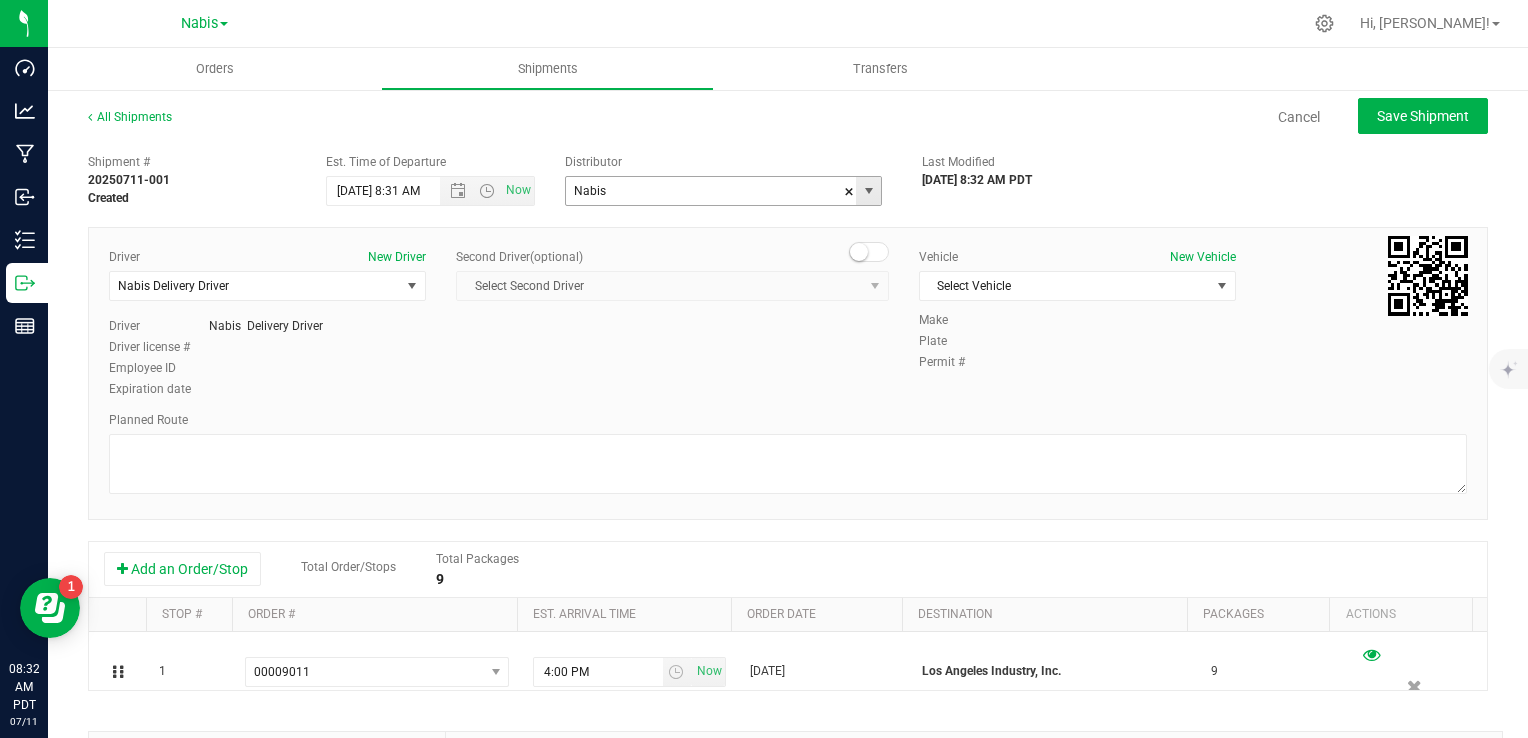 type 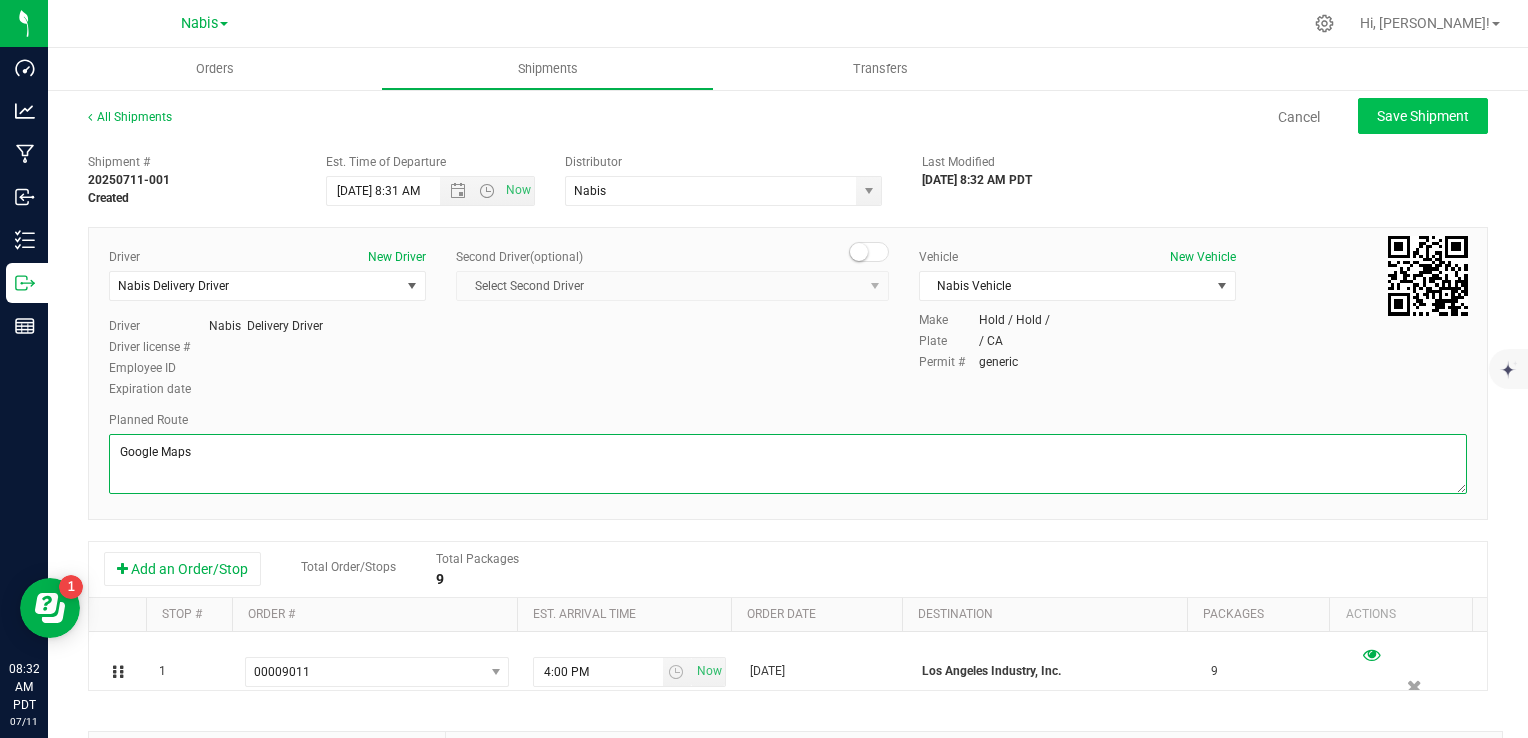 type on "Google Maps" 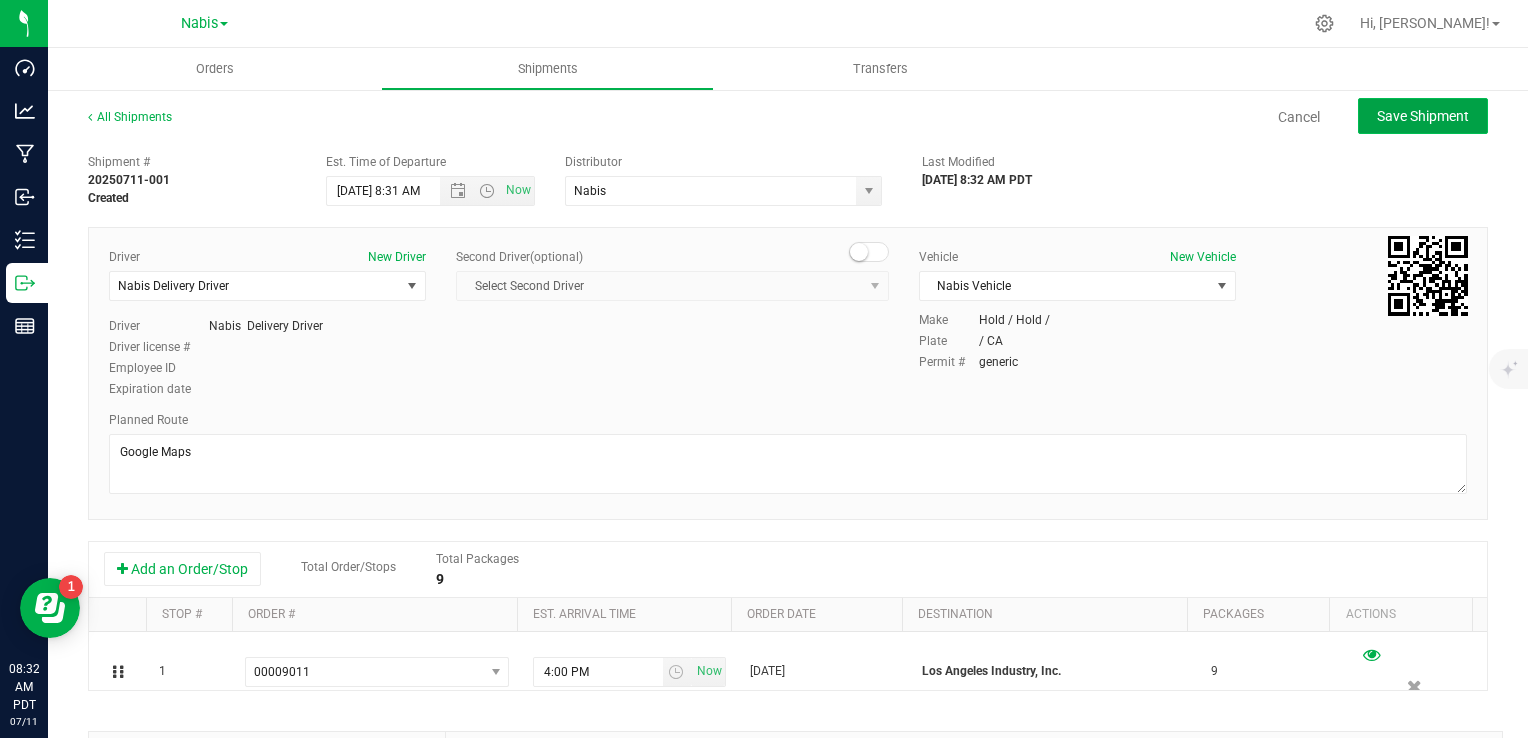 click on "Save Shipment" 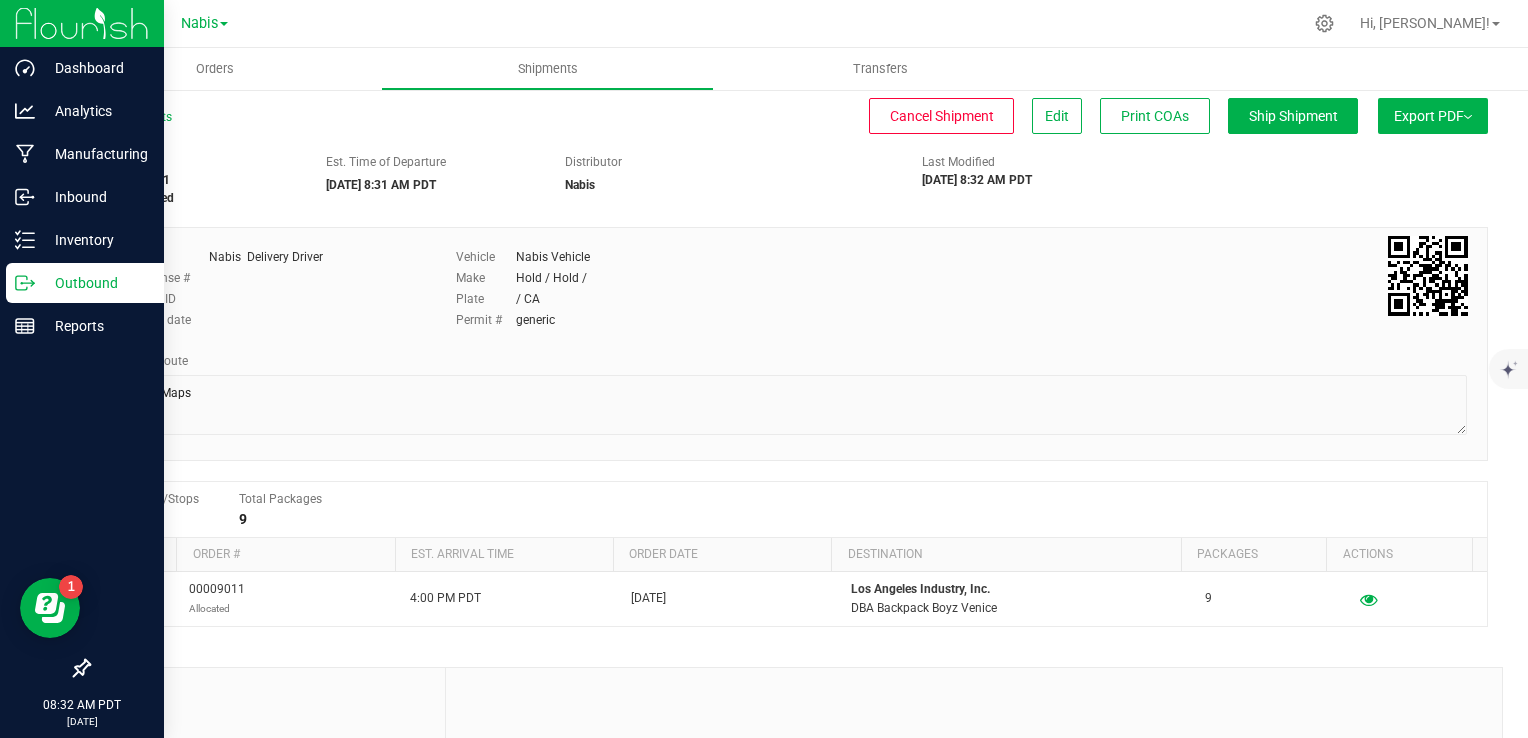 click on "Outbound" at bounding box center (95, 283) 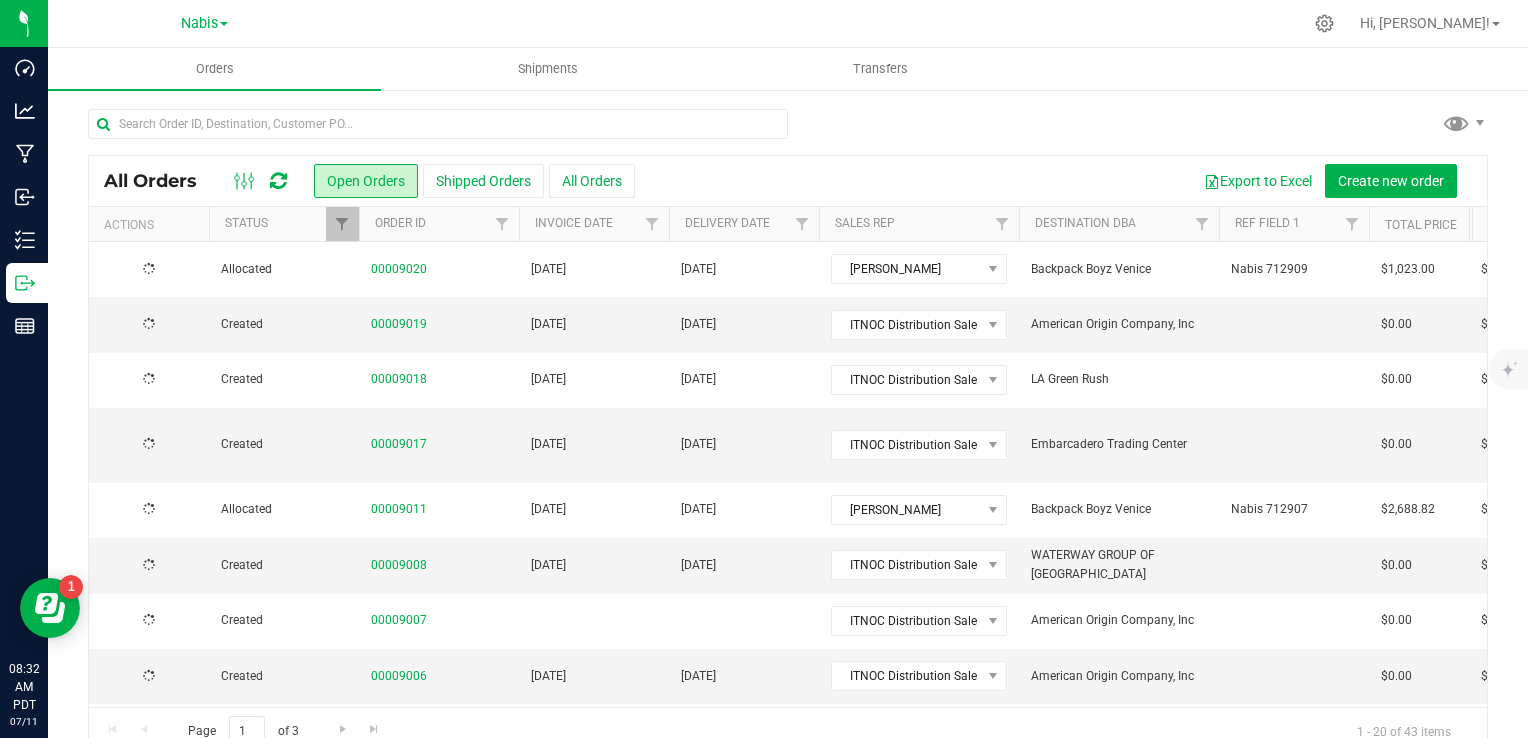click on "[DATE]" at bounding box center (594, 269) 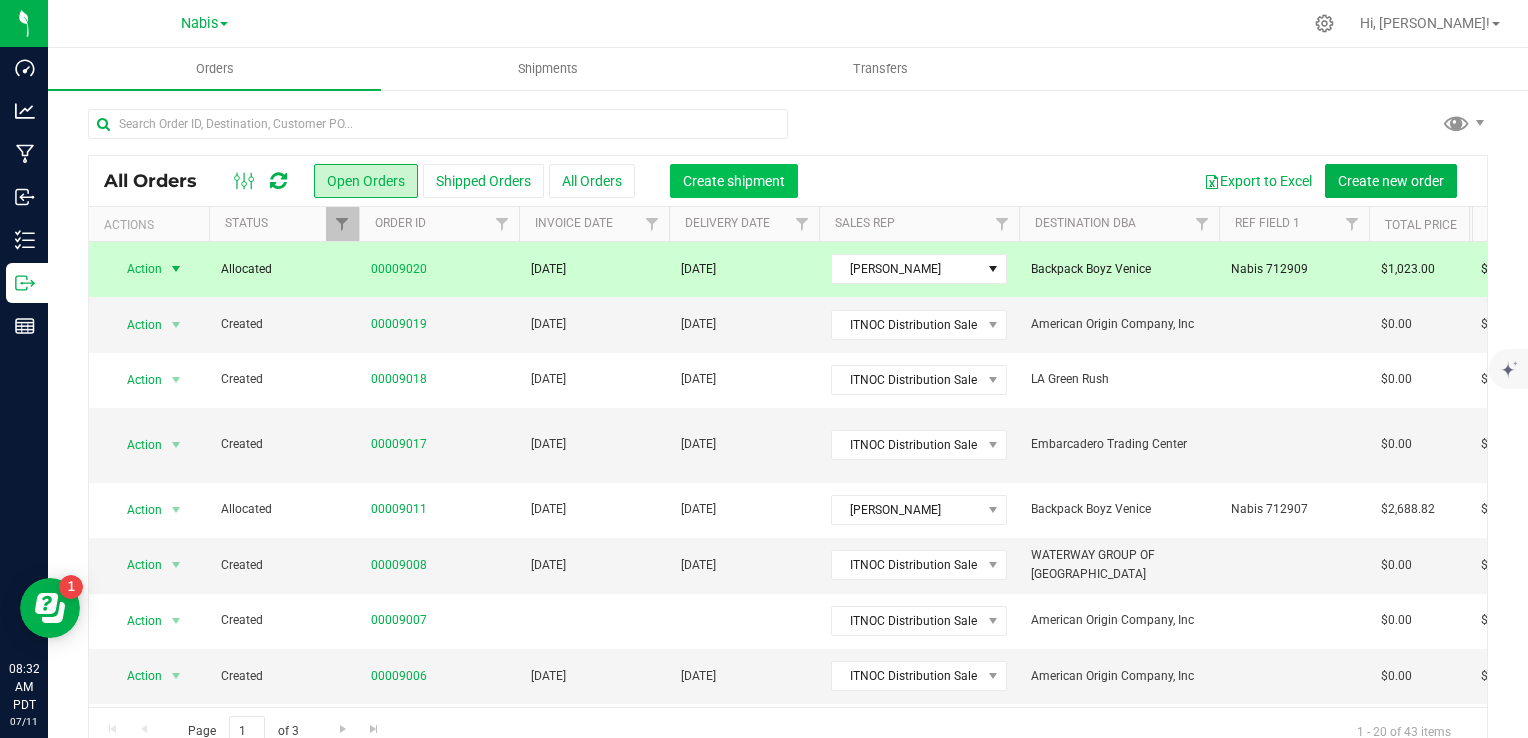 click on "Create shipment" at bounding box center [734, 181] 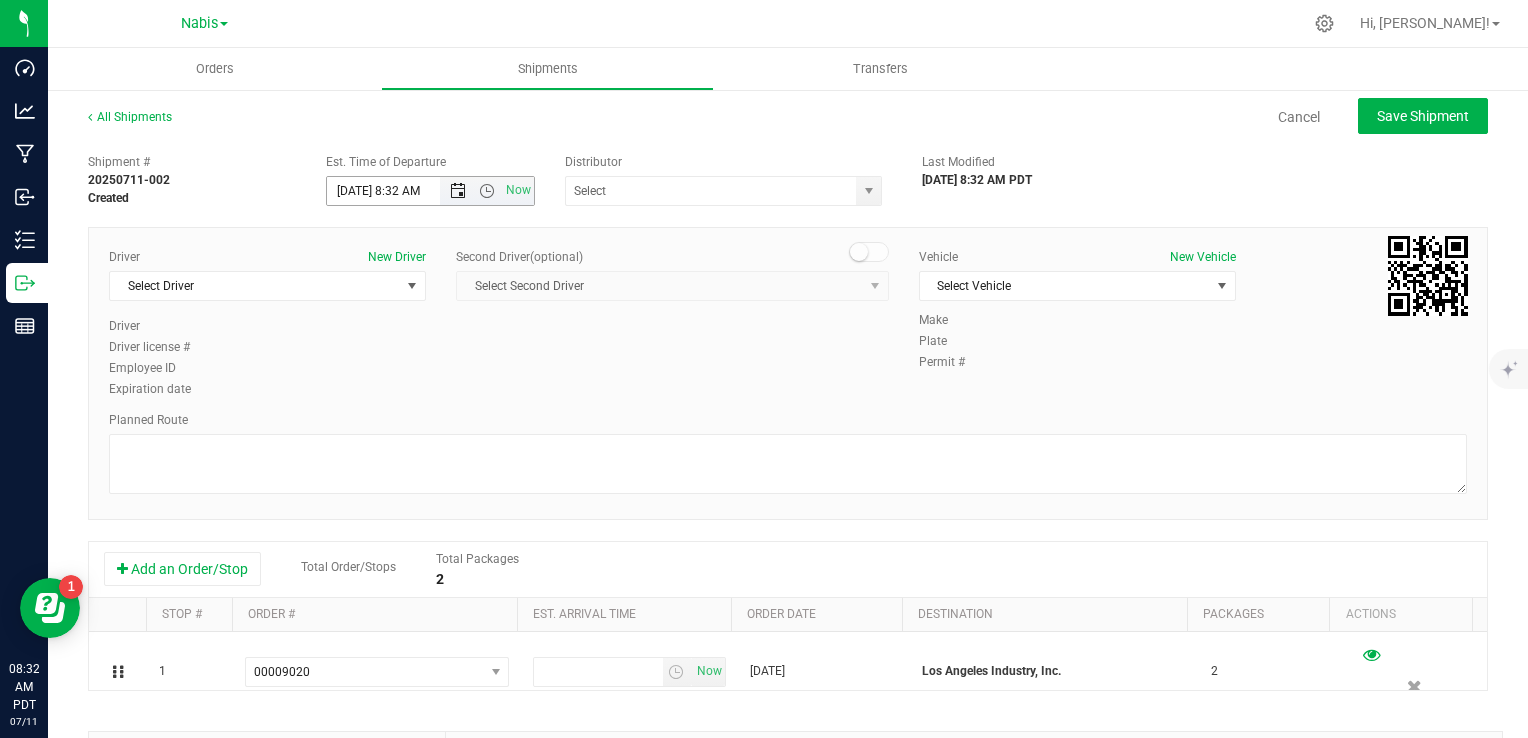 click at bounding box center (458, 191) 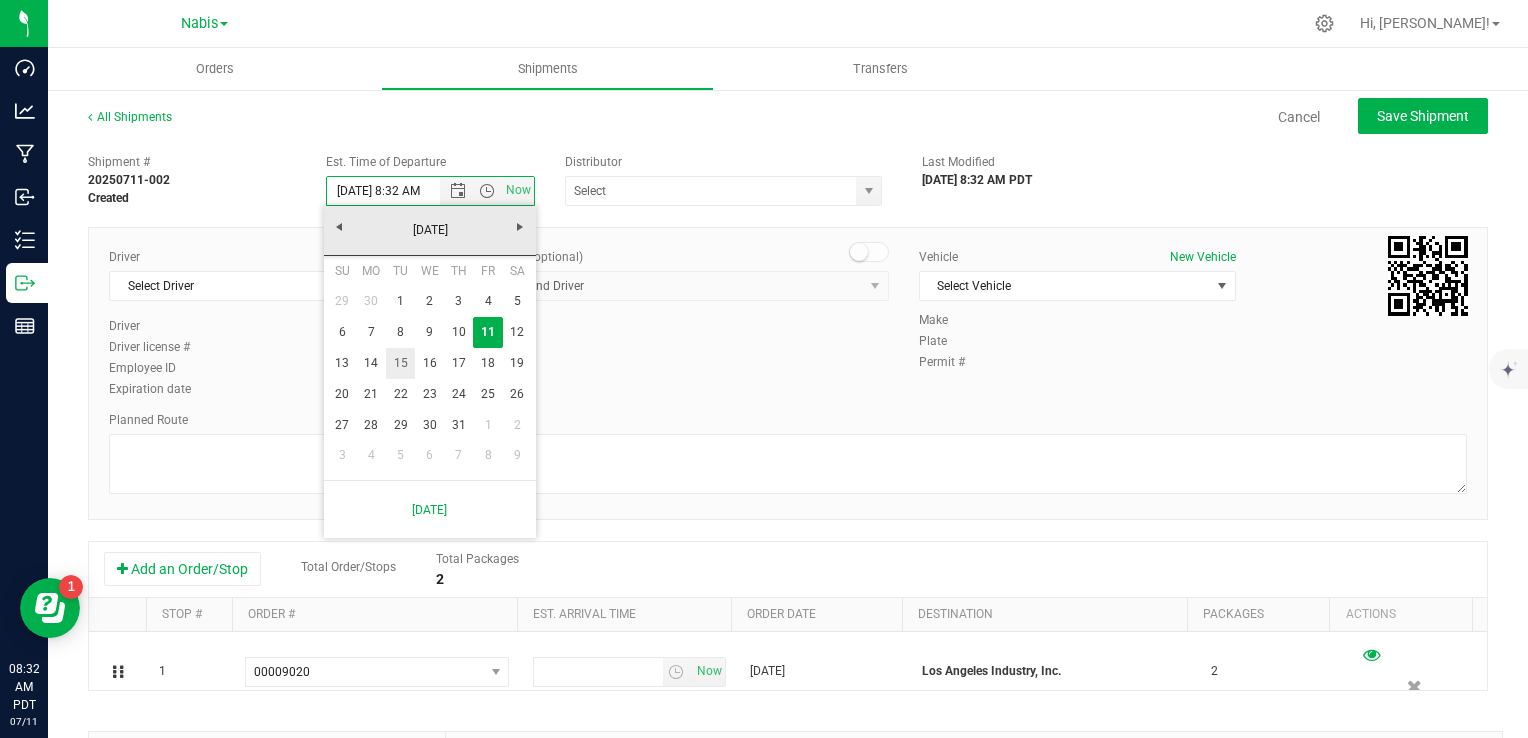 click on "15" at bounding box center (400, 363) 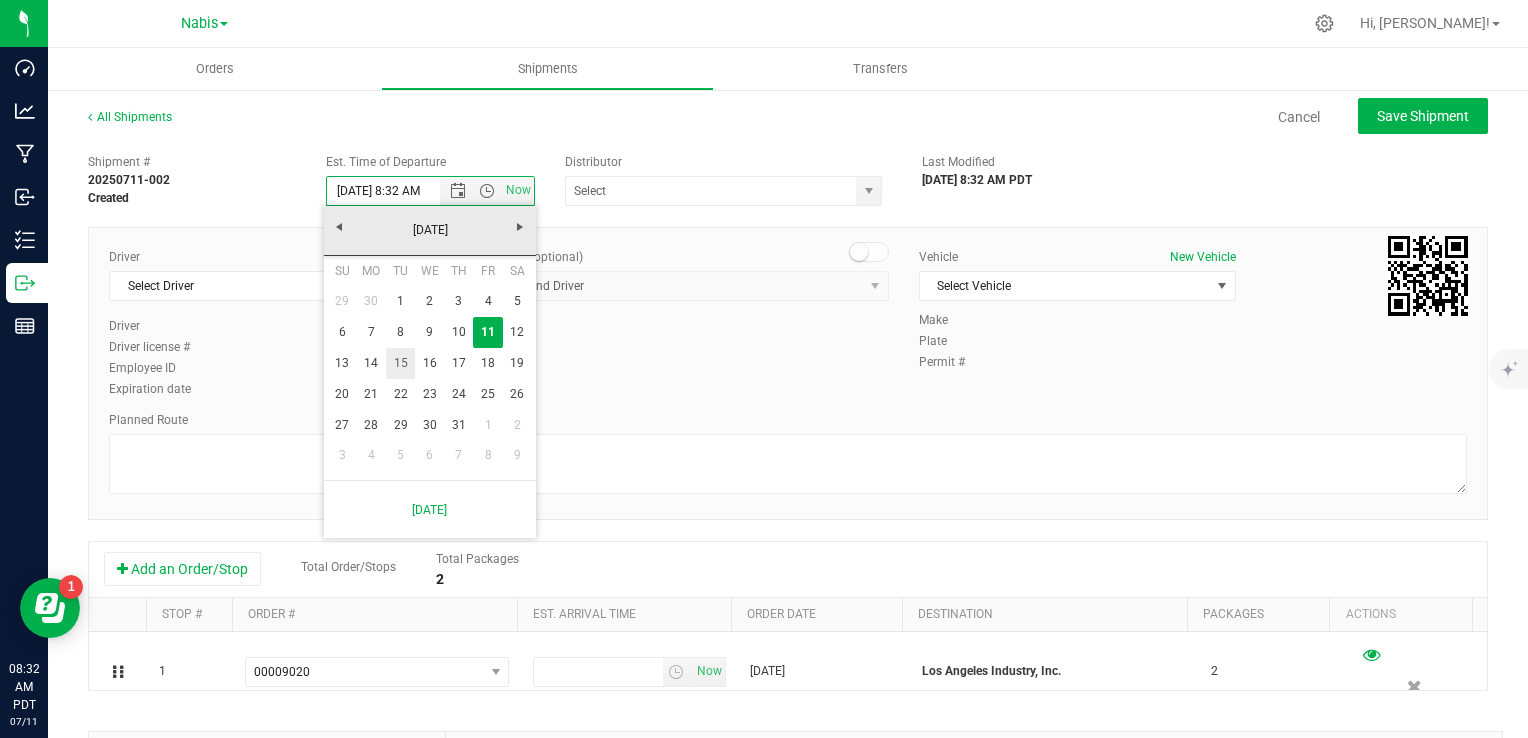 type on "7/15/2025 8:32 AM" 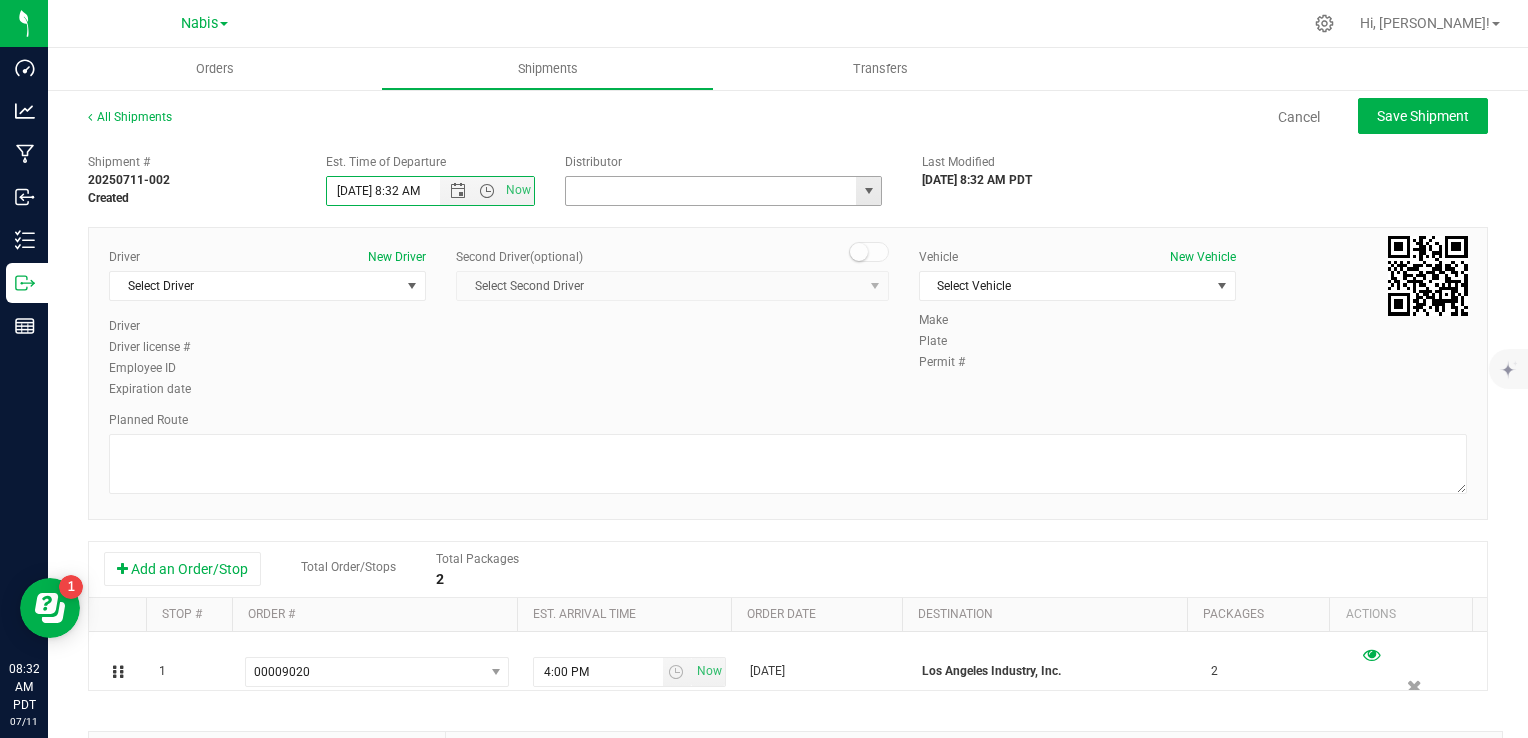 click at bounding box center (707, 191) 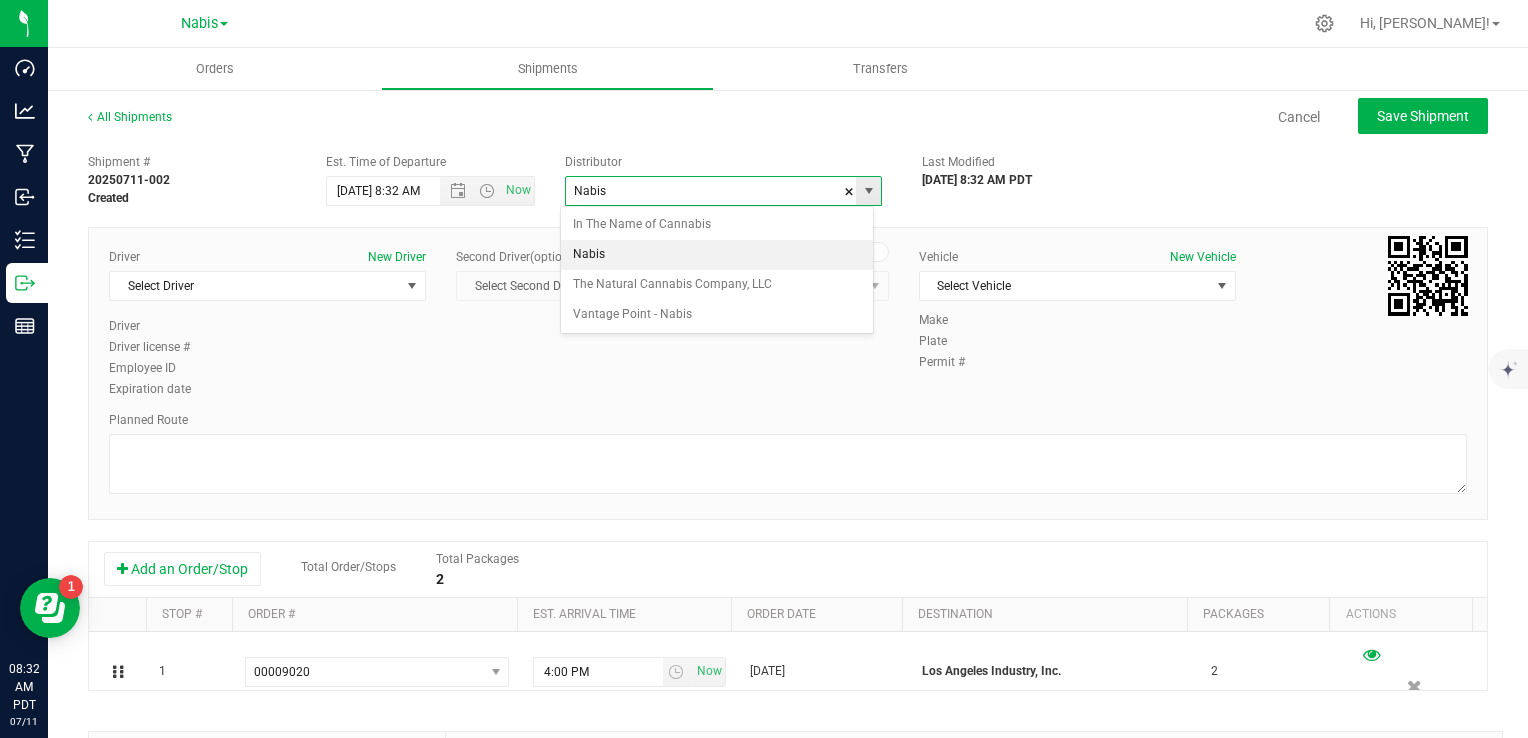 type on "Nabis" 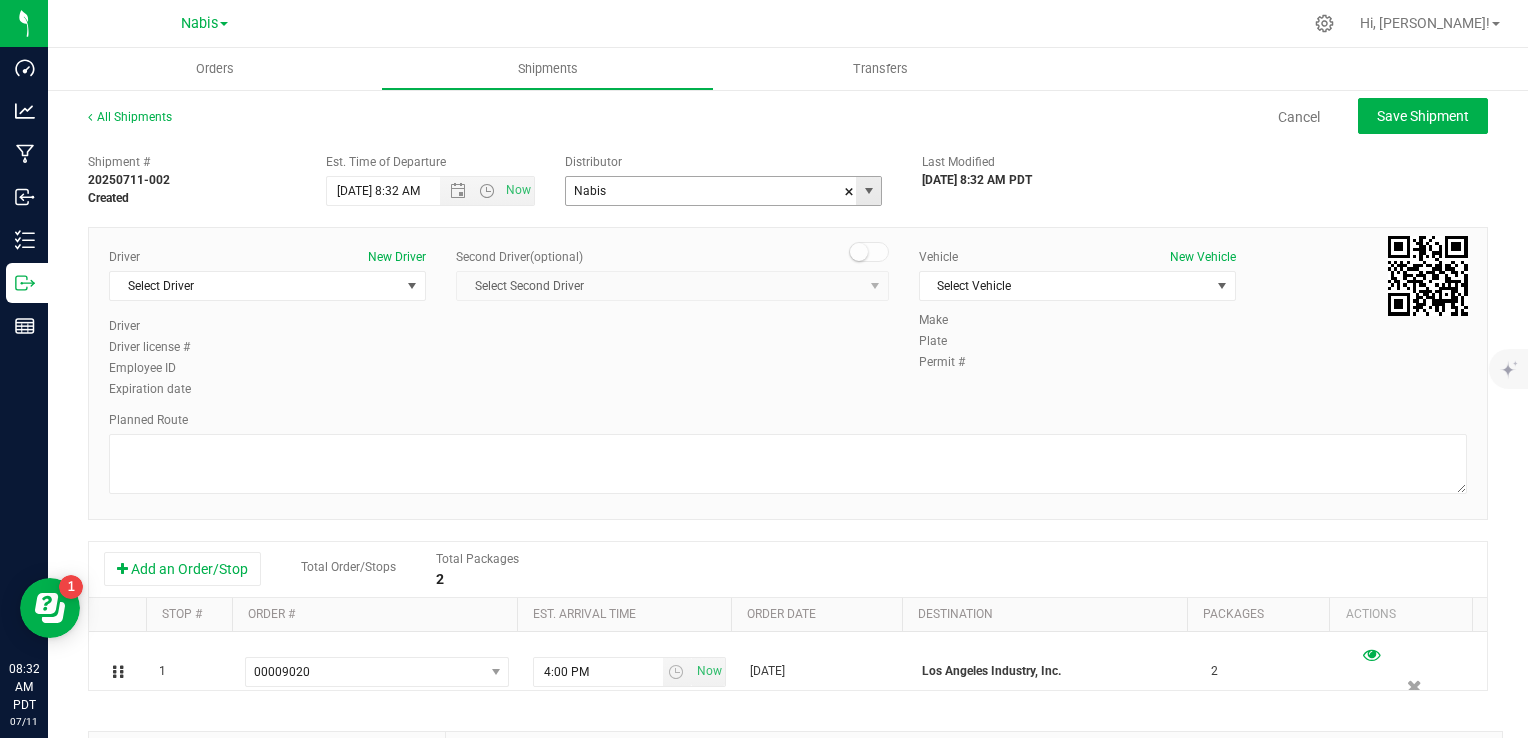 type 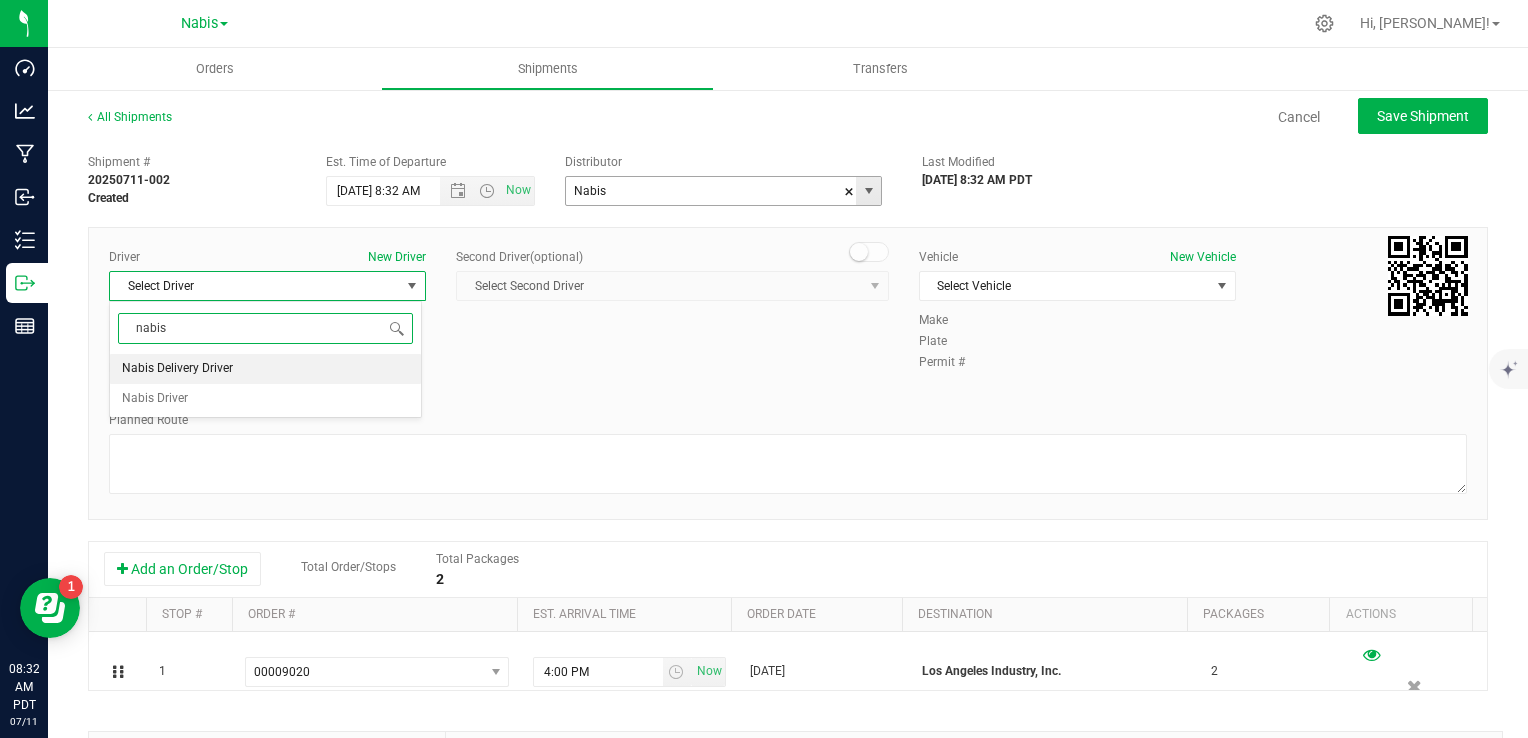 type on "nabis" 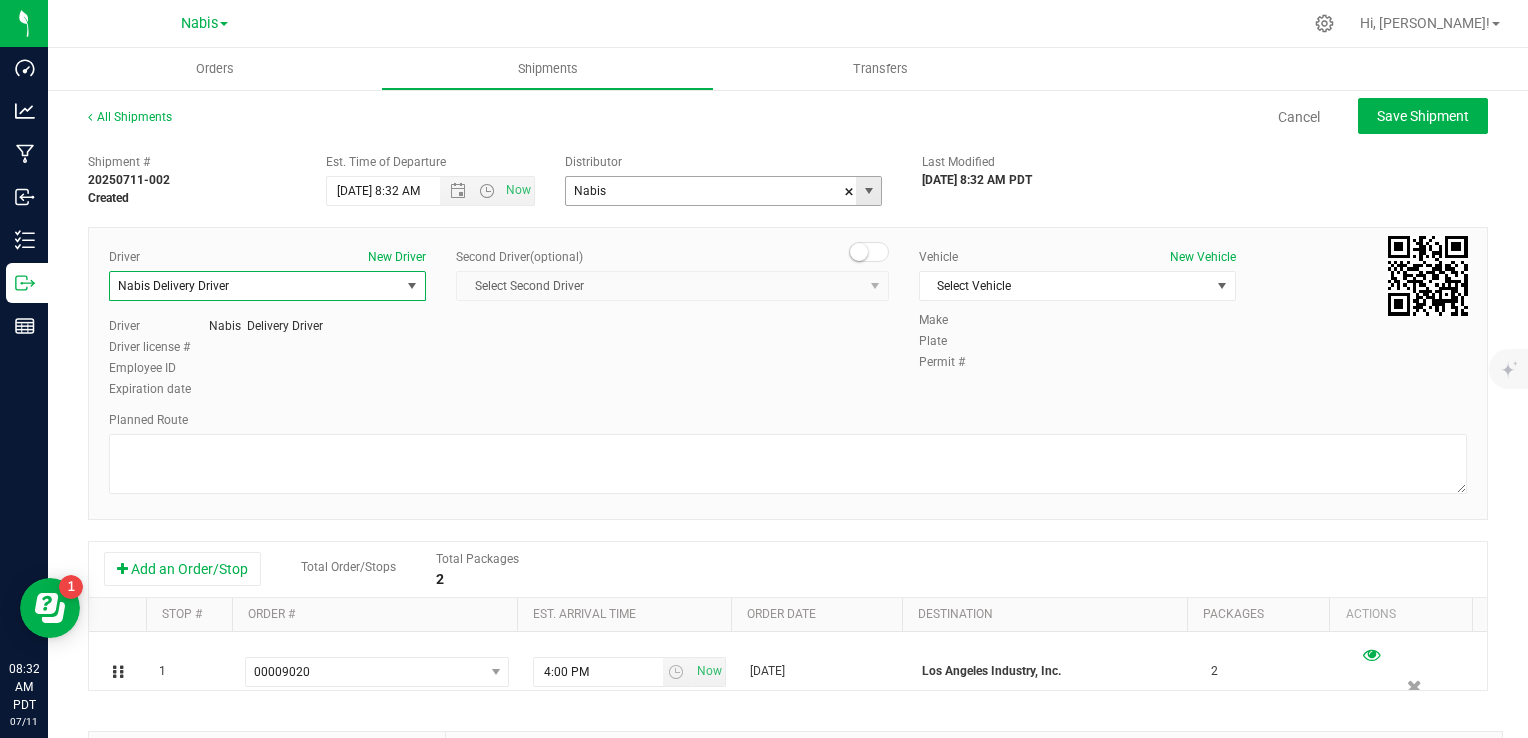 type 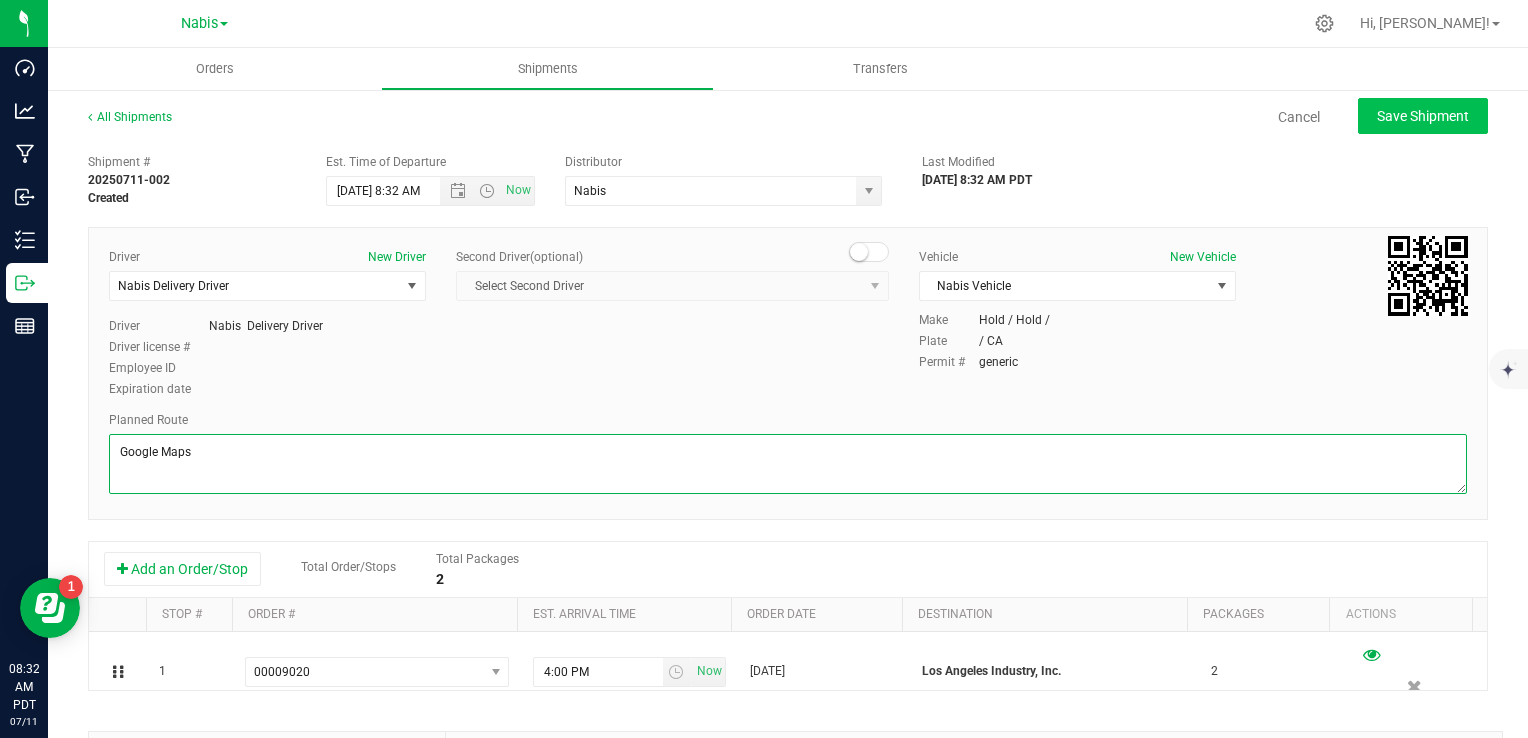 type on "Google Maps" 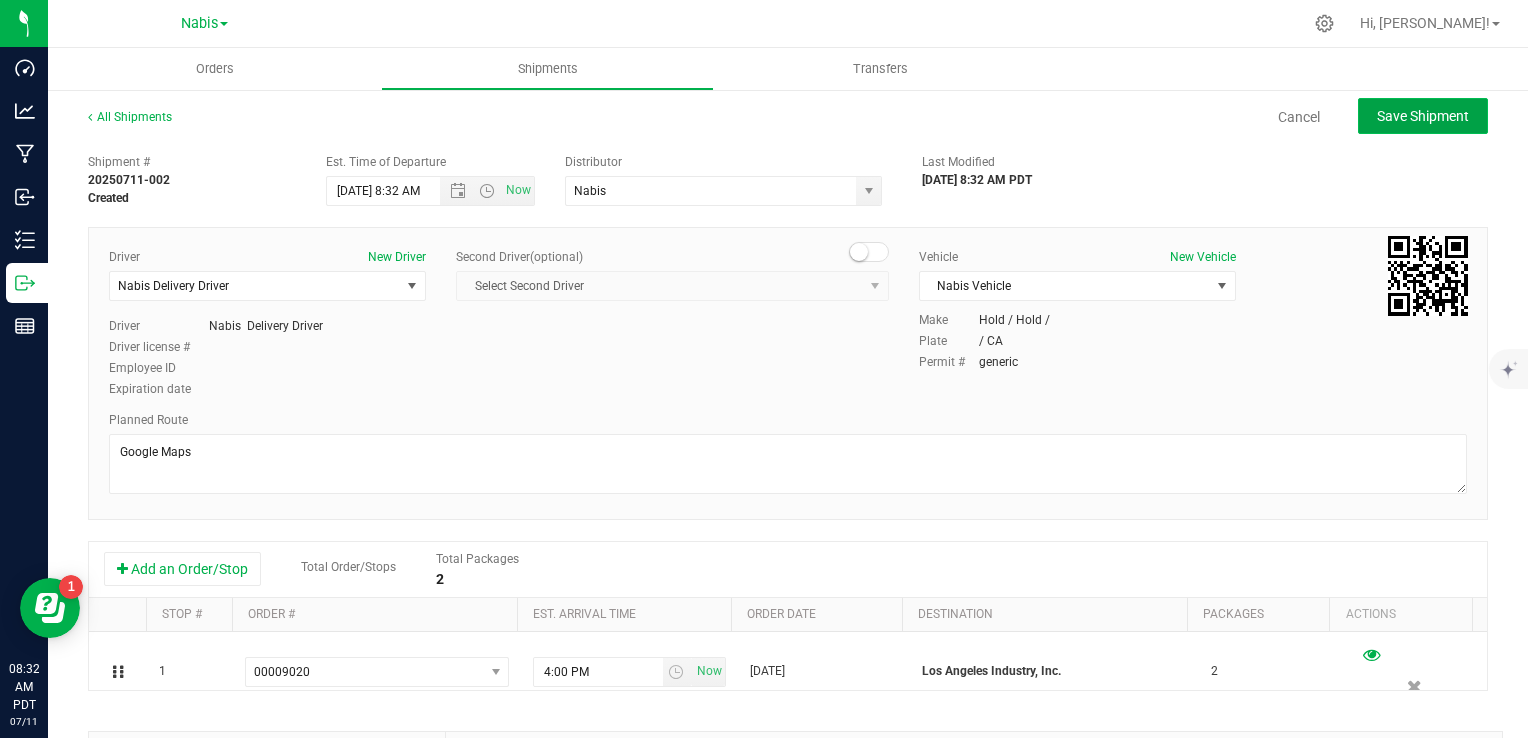 click on "Save Shipment" 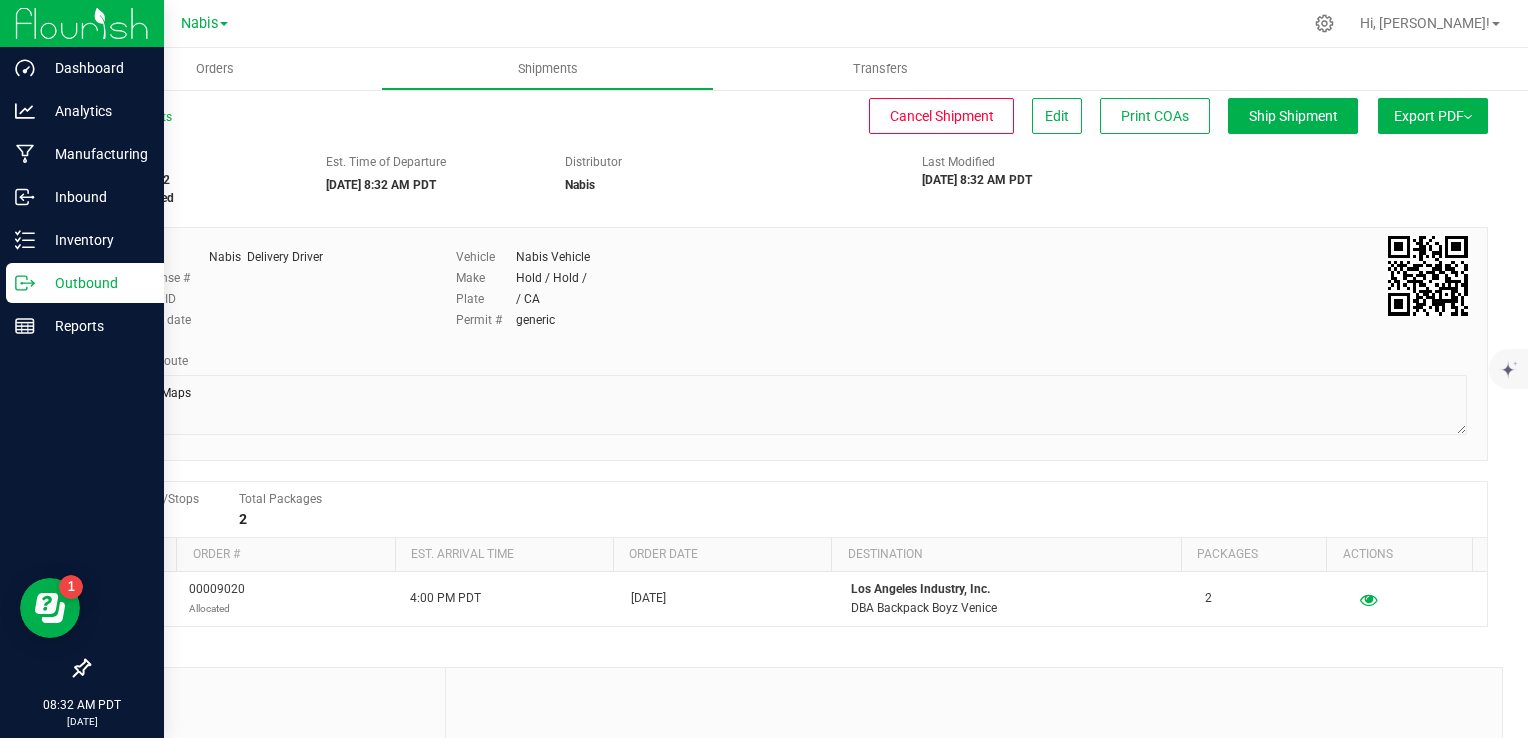 click on "Outbound" at bounding box center [95, 283] 